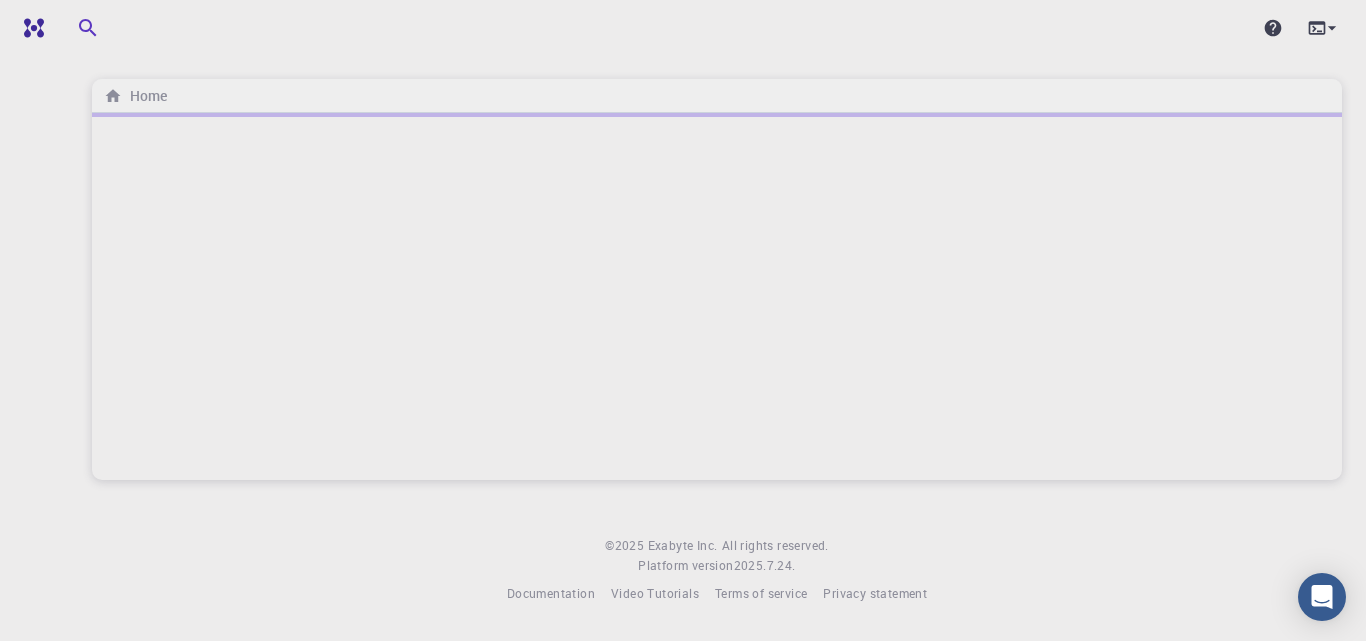 scroll, scrollTop: 0, scrollLeft: 0, axis: both 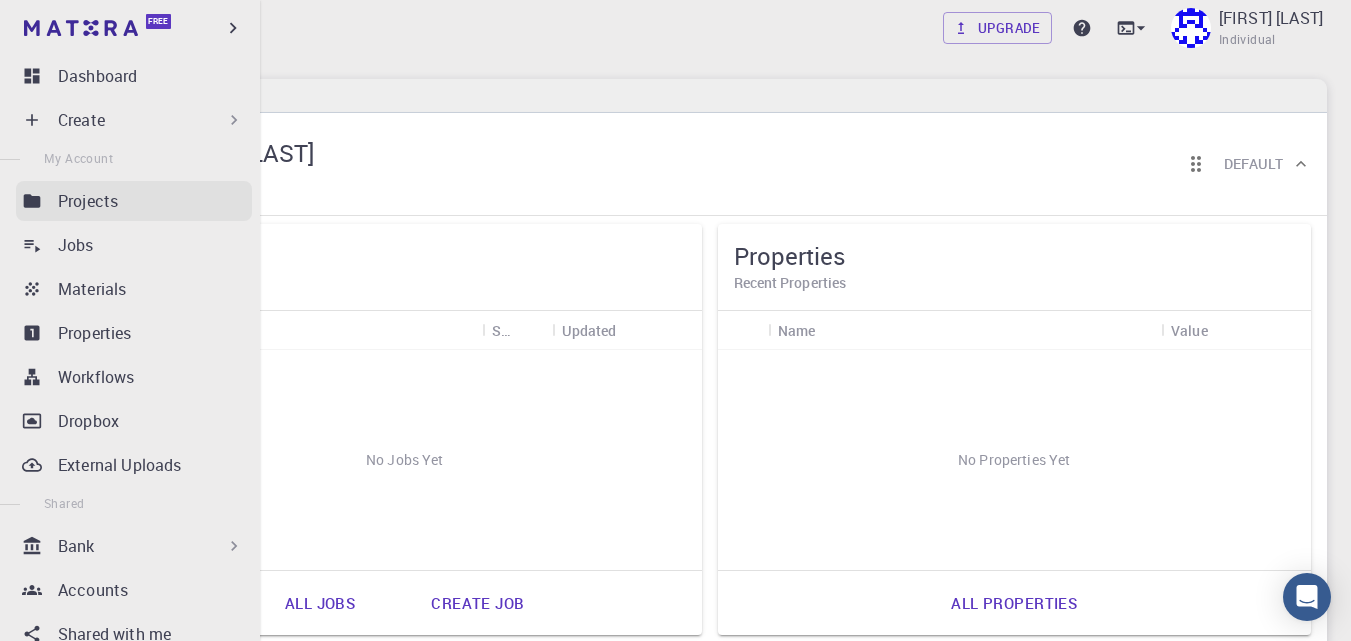 click on "Projects" at bounding box center (88, 201) 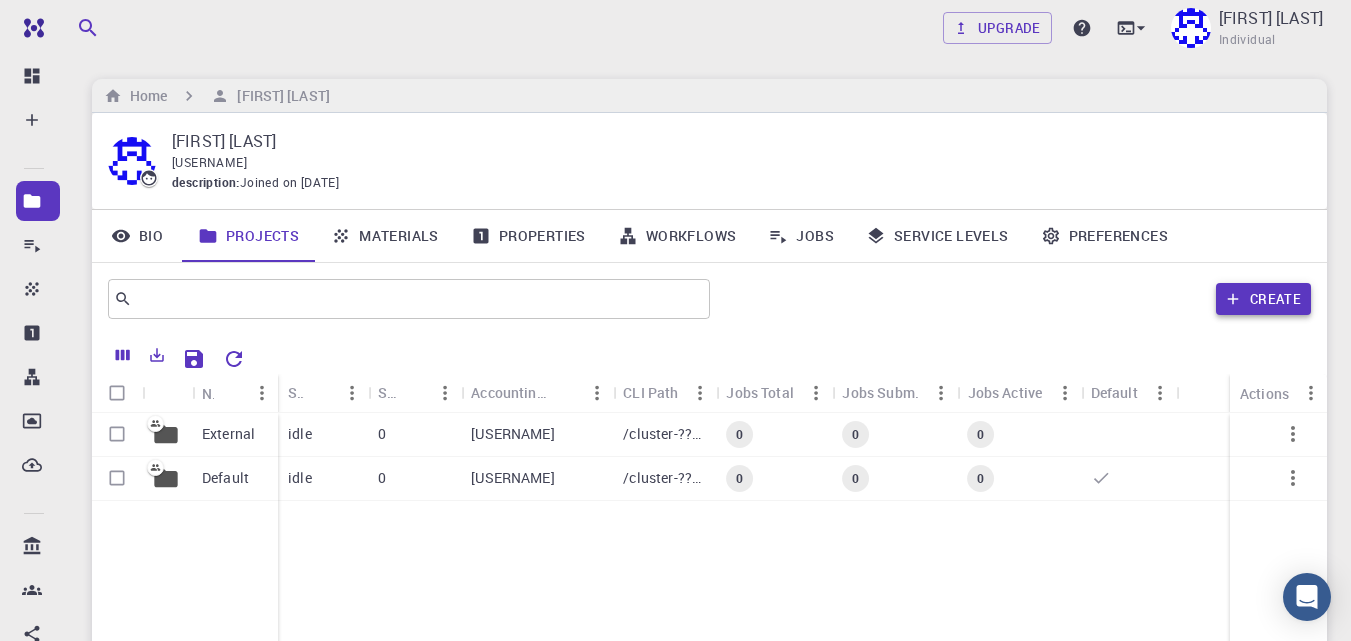 click on "Create" at bounding box center (1263, 299) 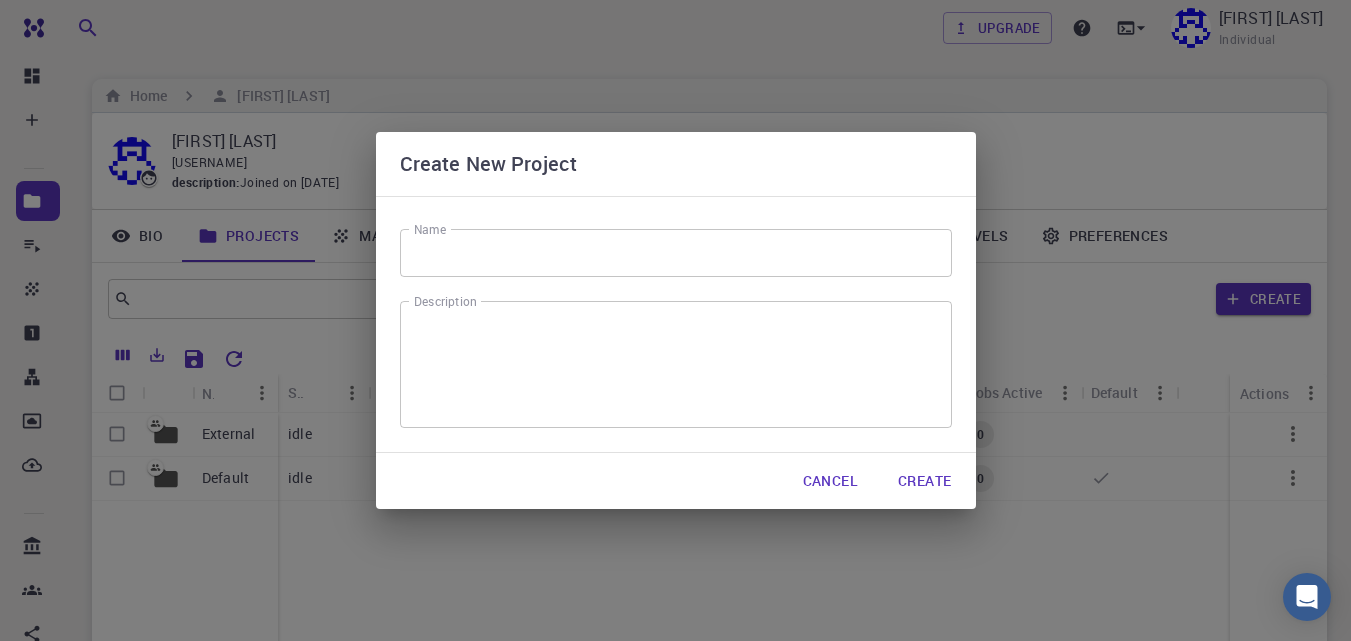 click on "Cancel" at bounding box center [830, 481] 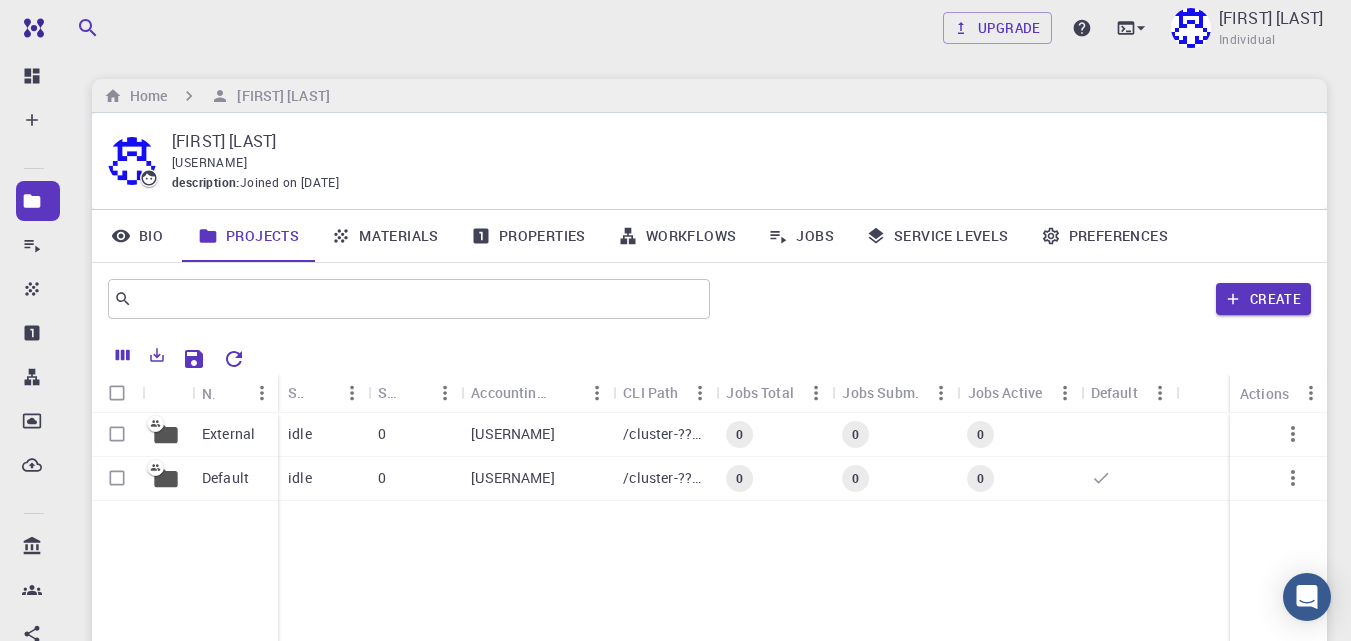 click on "Bio" at bounding box center (137, 236) 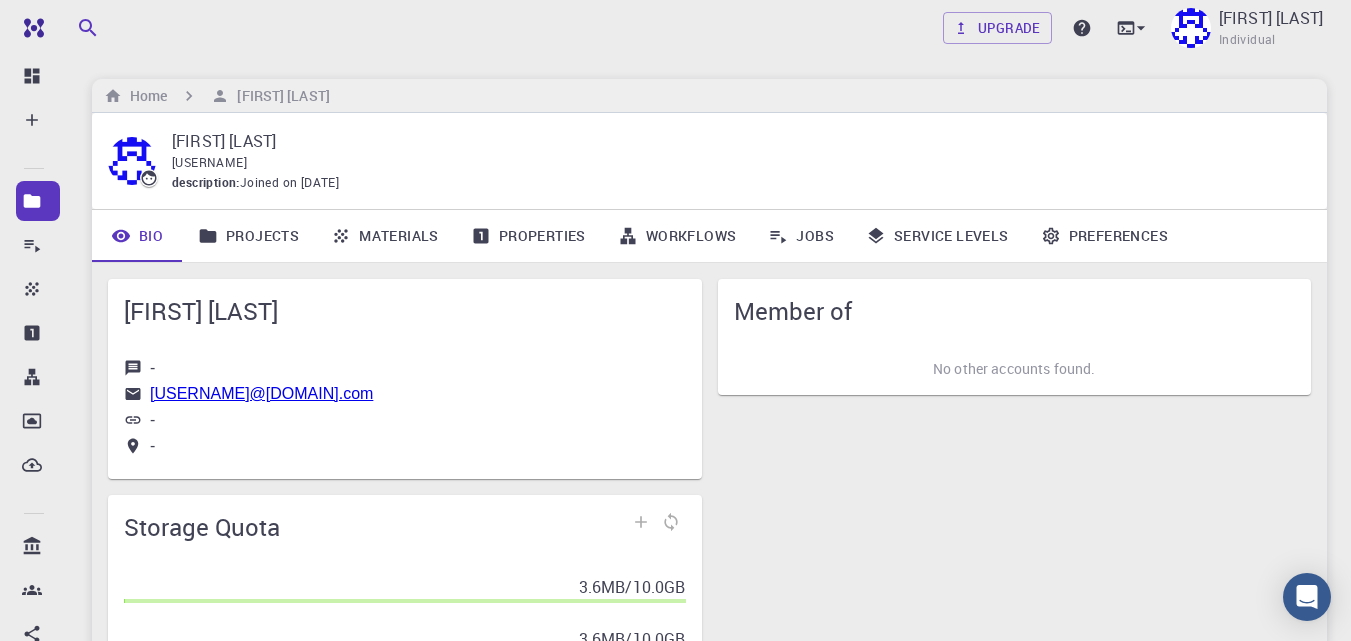 click on "Projects" at bounding box center [248, 236] 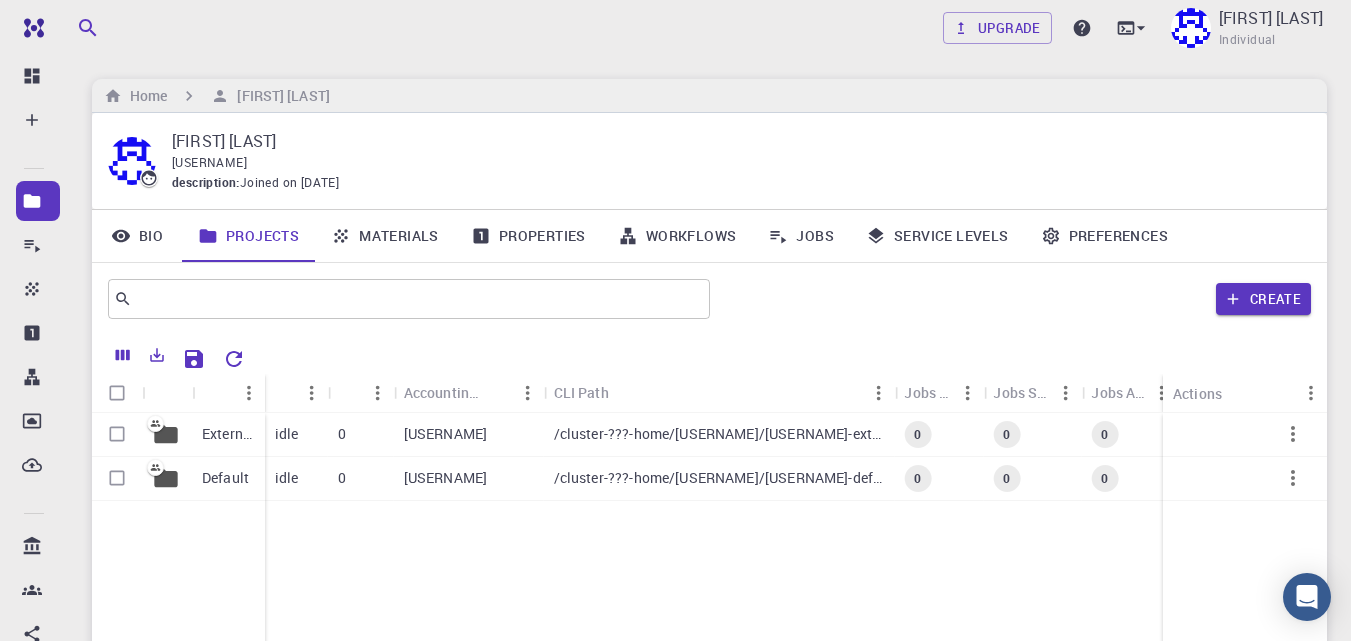 click on "Materials" at bounding box center (385, 236) 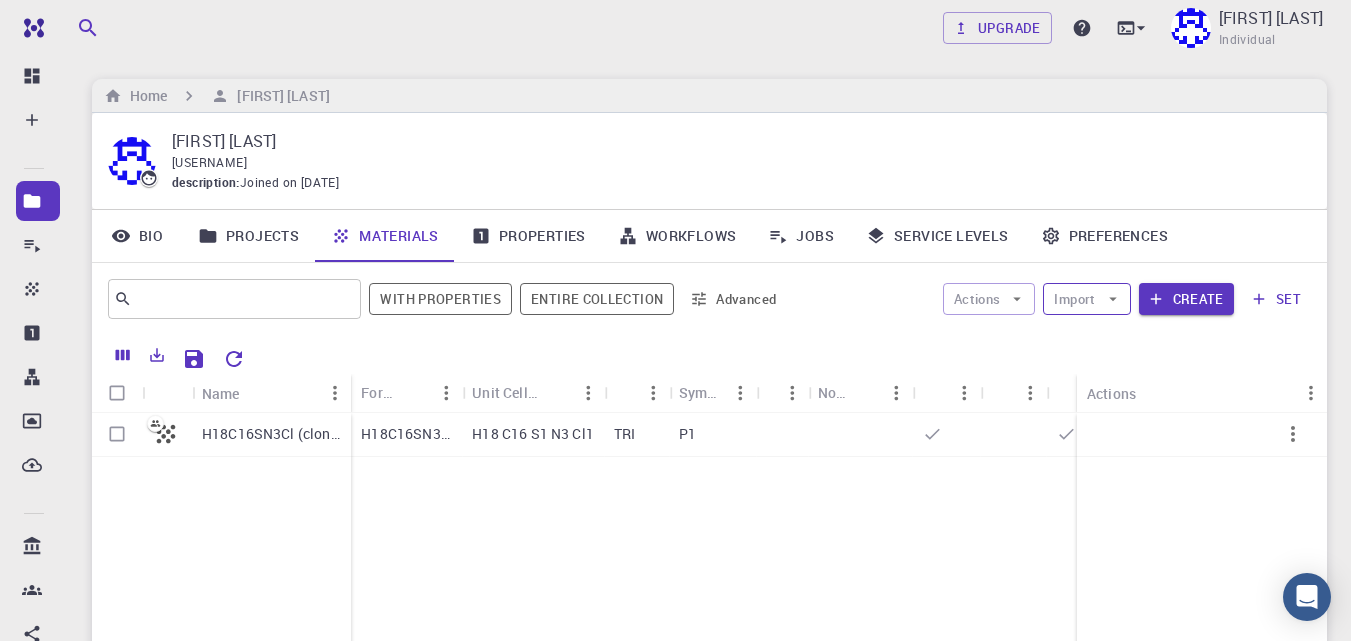 click on "Import" at bounding box center [1086, 299] 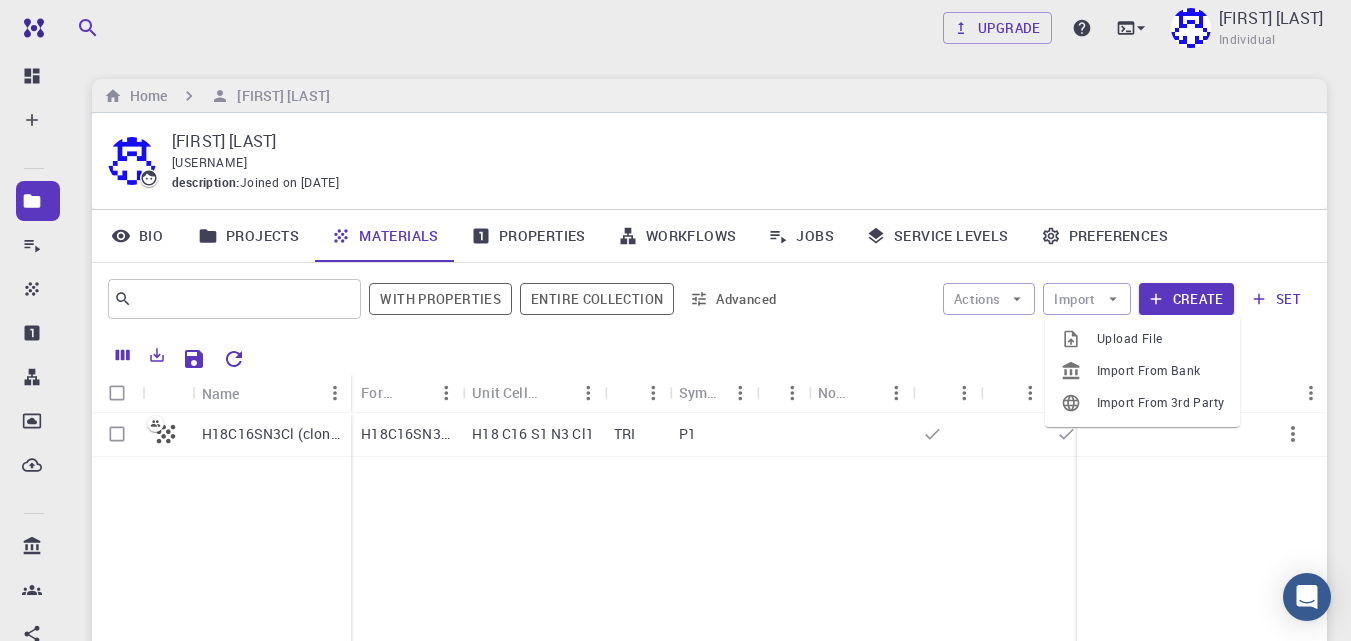 click on "Import From 3rd Party" at bounding box center (1160, 403) 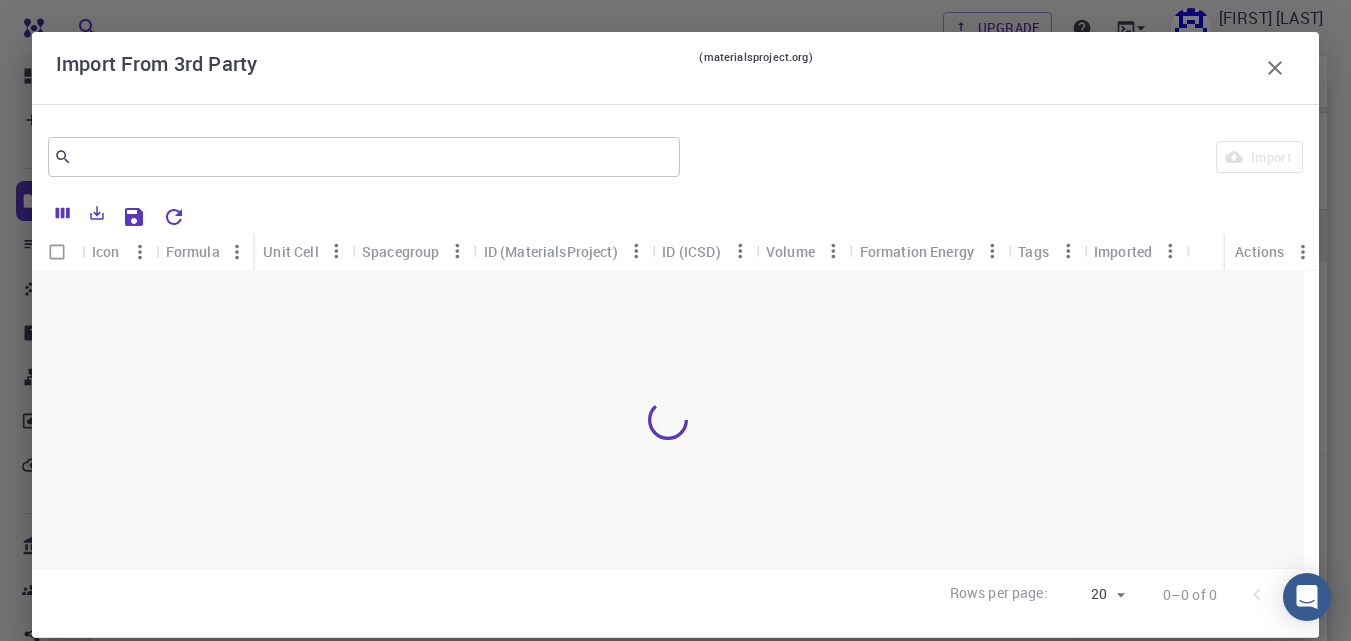 scroll, scrollTop: 263, scrollLeft: 0, axis: vertical 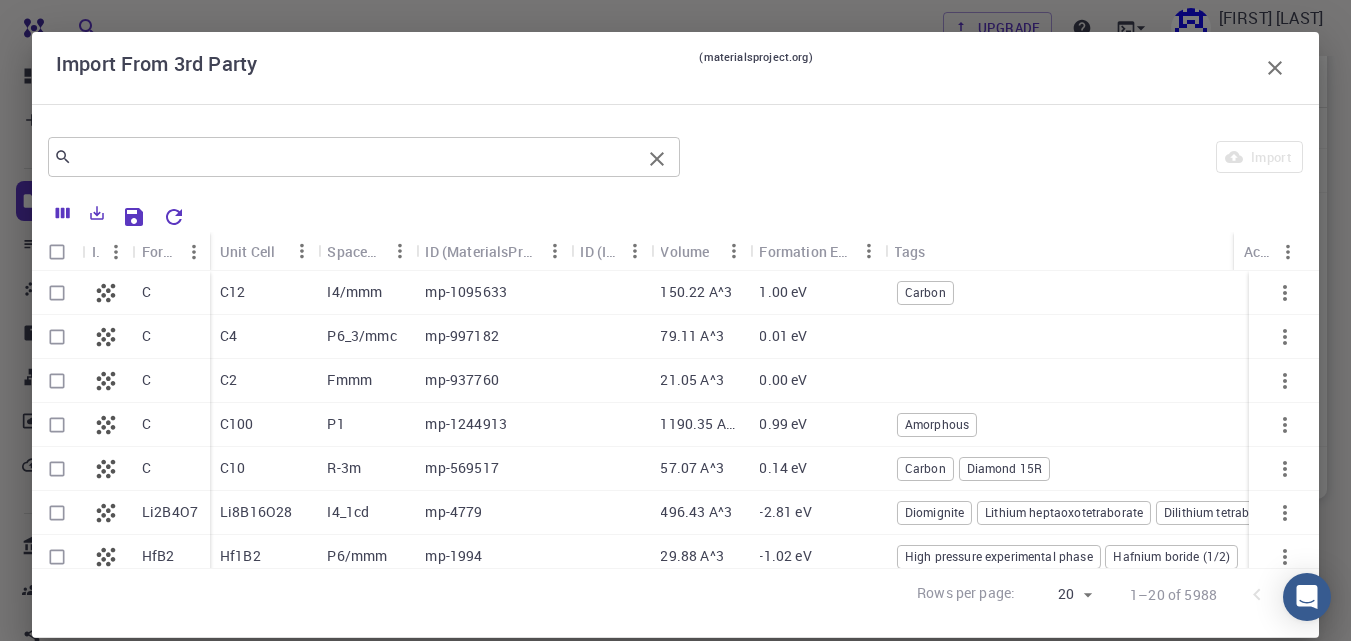 click at bounding box center (356, 157) 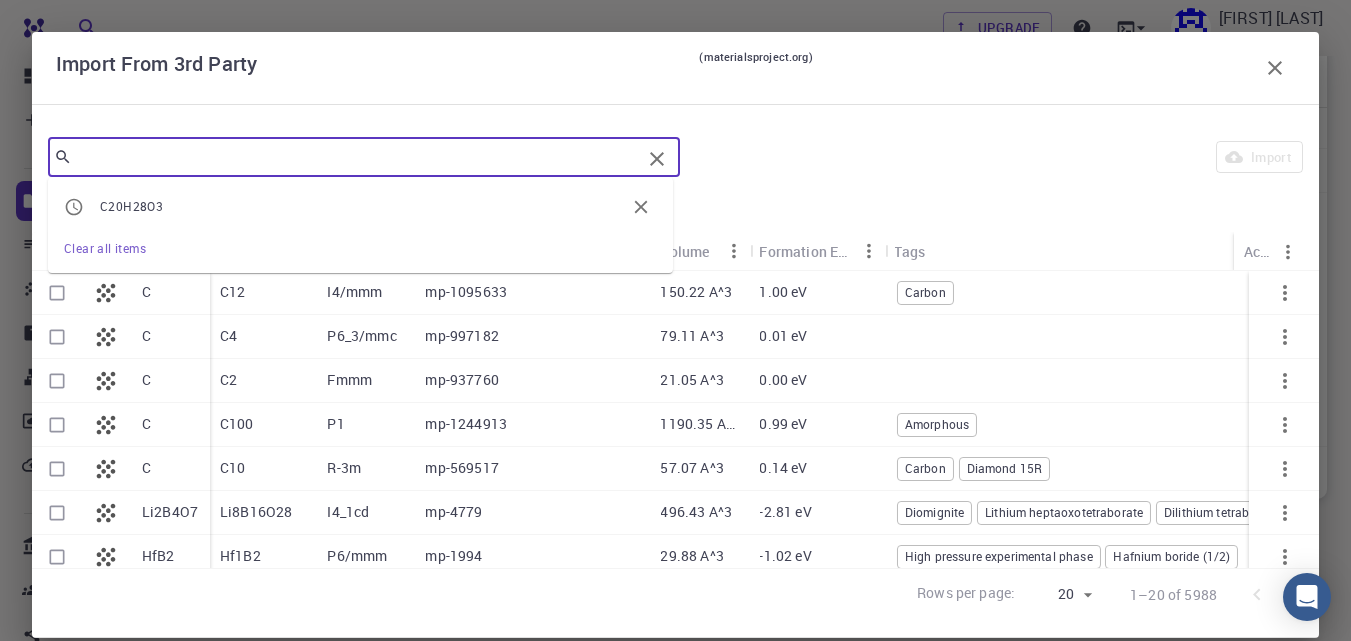 click on "C20H28O3" at bounding box center (360, 207) 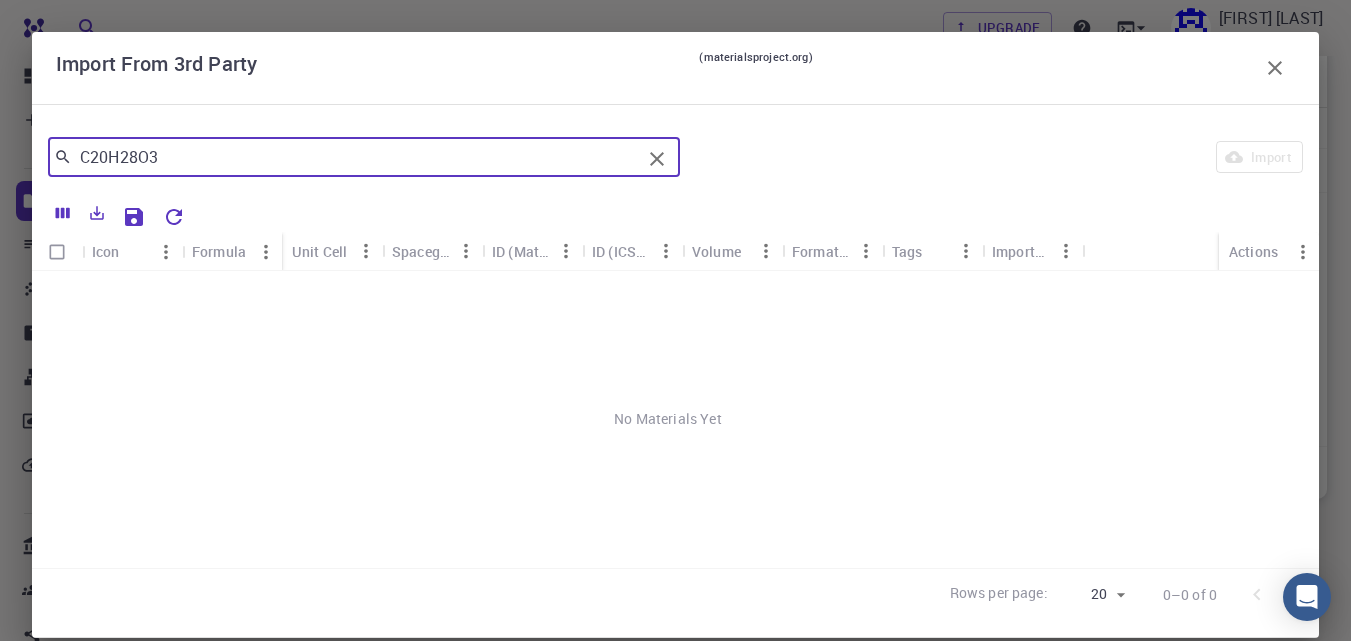 click 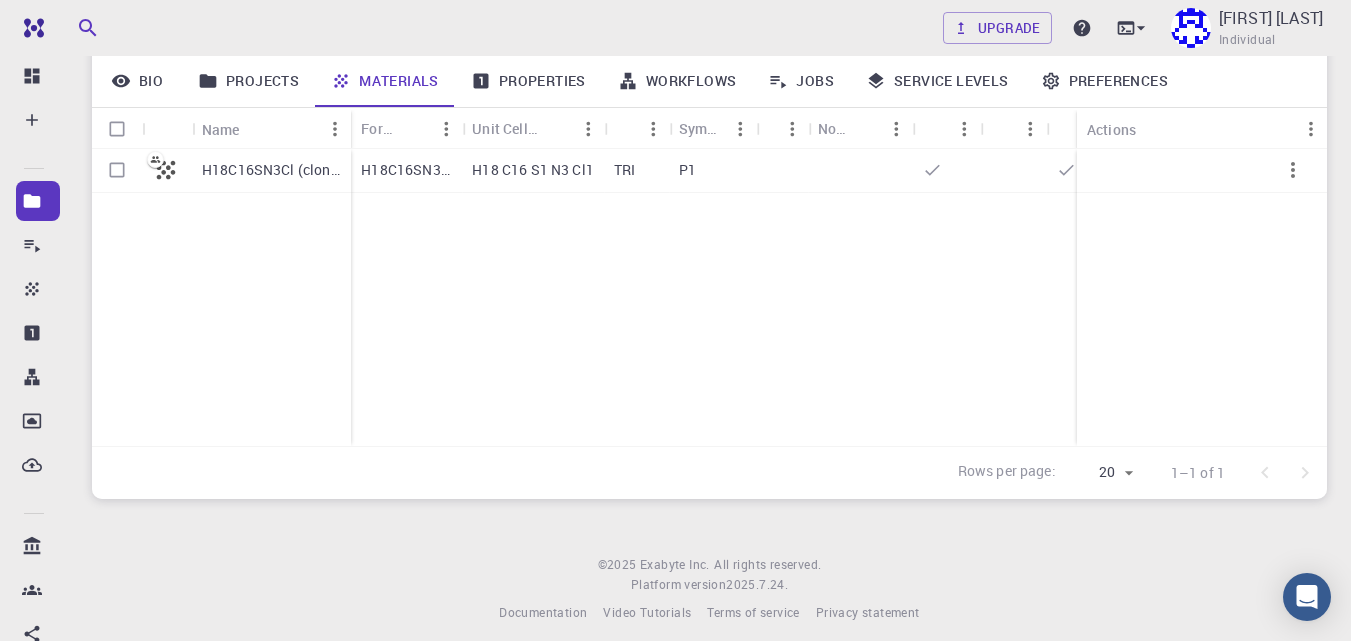 scroll, scrollTop: 262, scrollLeft: 0, axis: vertical 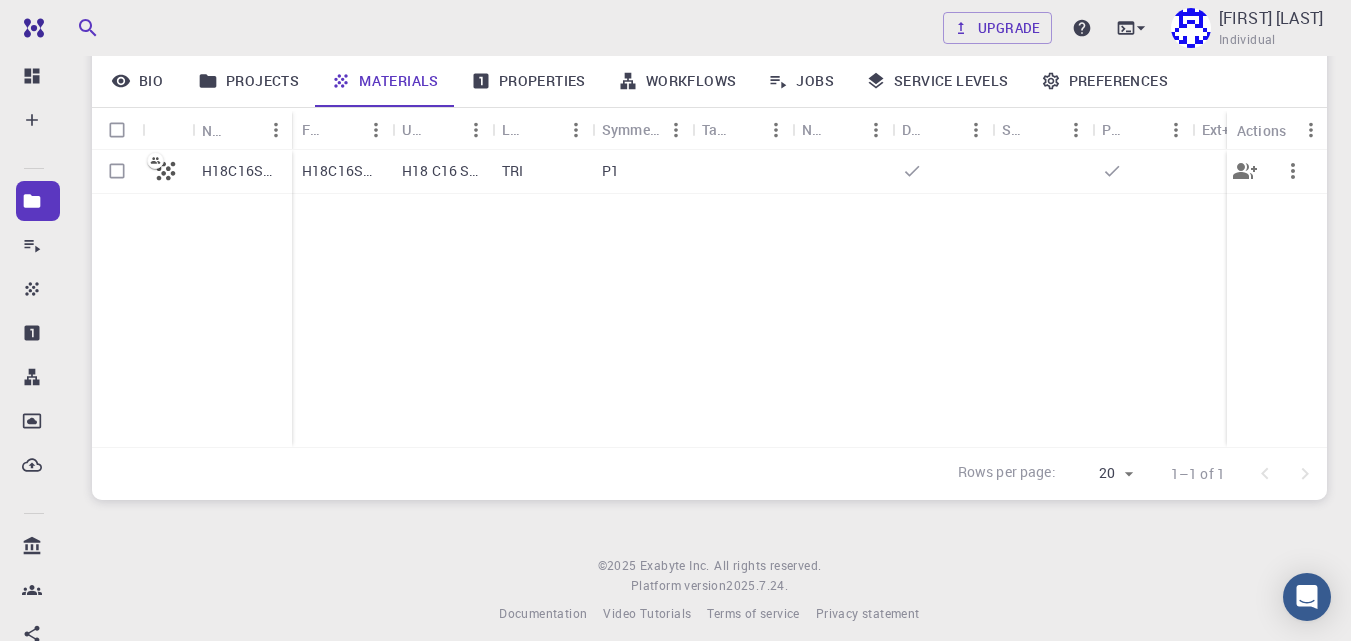 click at bounding box center [117, 171] 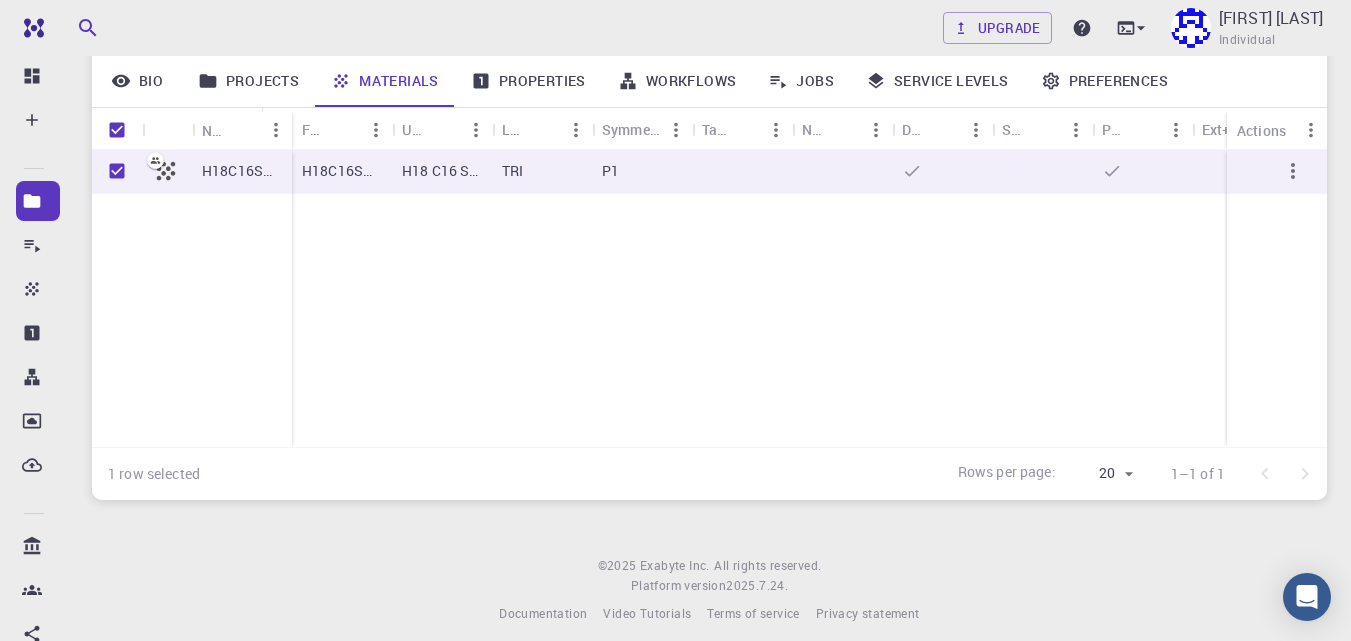 click on "Materials" at bounding box center (385, 81) 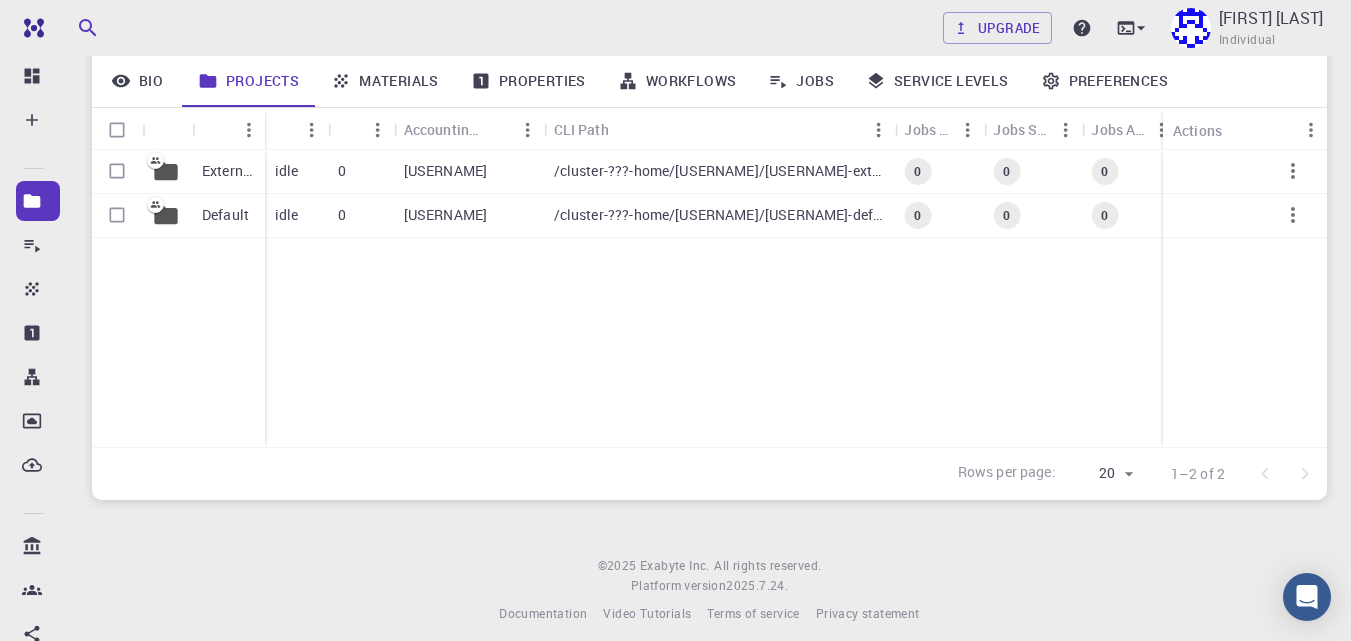 click on "Materials" at bounding box center [385, 81] 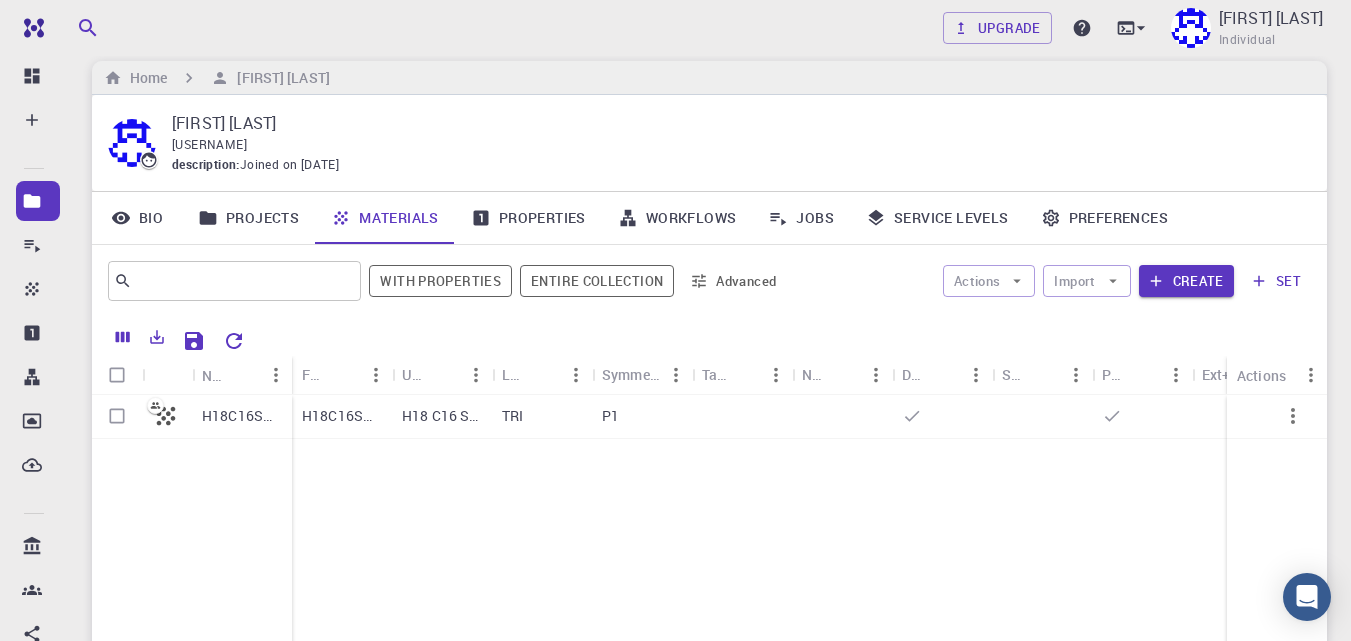 scroll, scrollTop: 12, scrollLeft: 0, axis: vertical 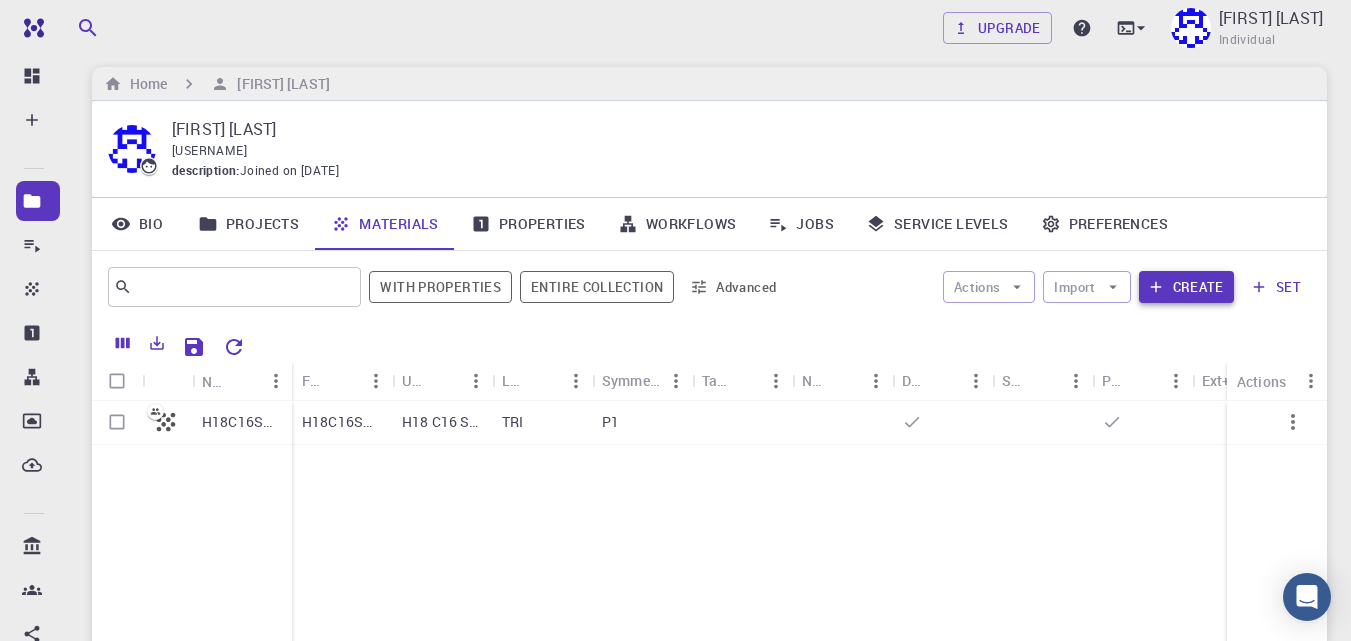 click on "Create" at bounding box center [1186, 287] 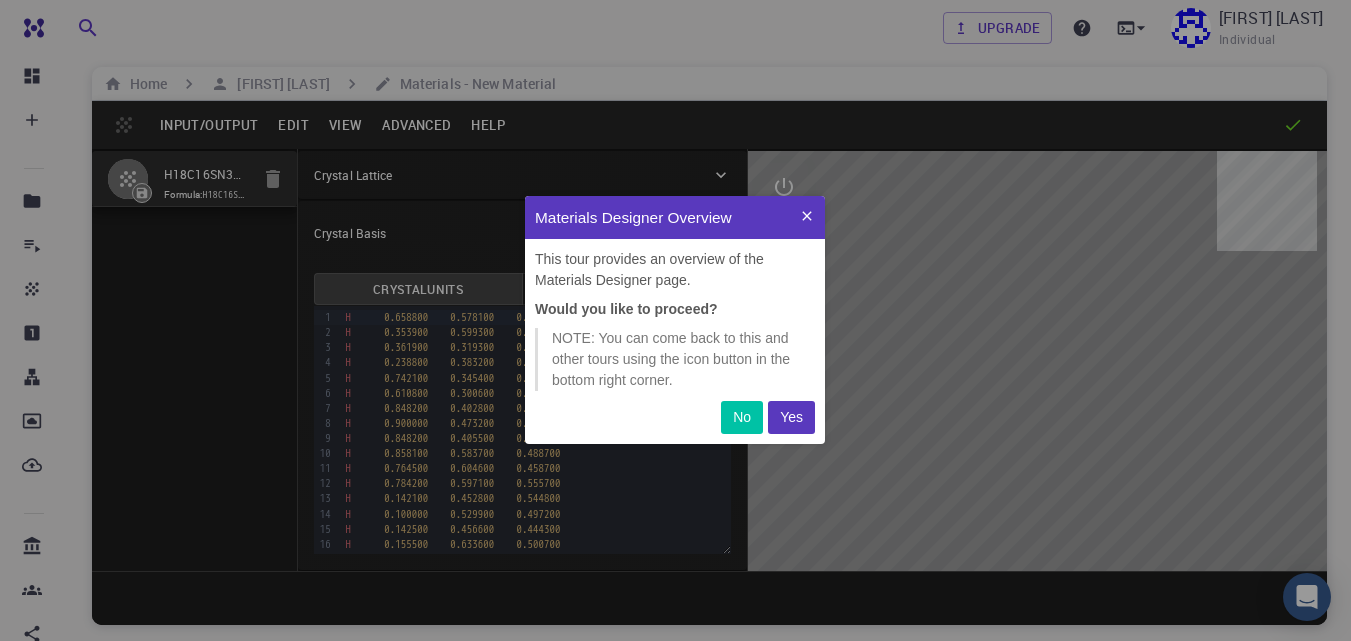 scroll, scrollTop: 0, scrollLeft: 0, axis: both 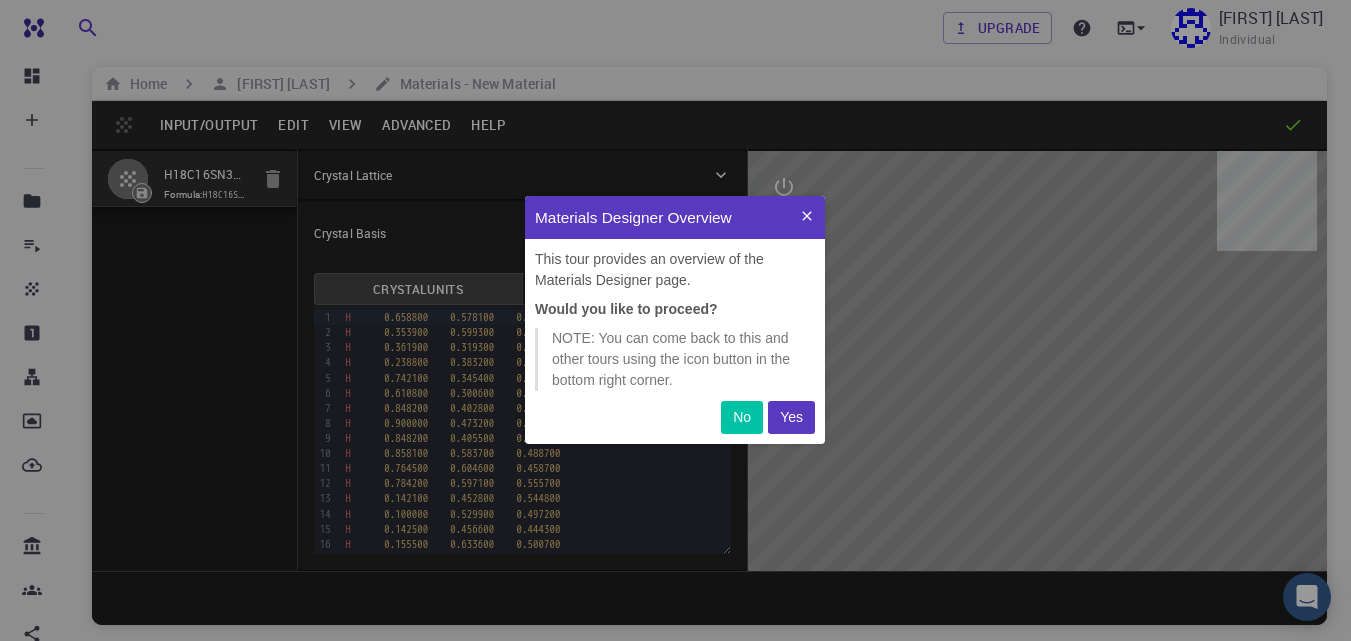 click 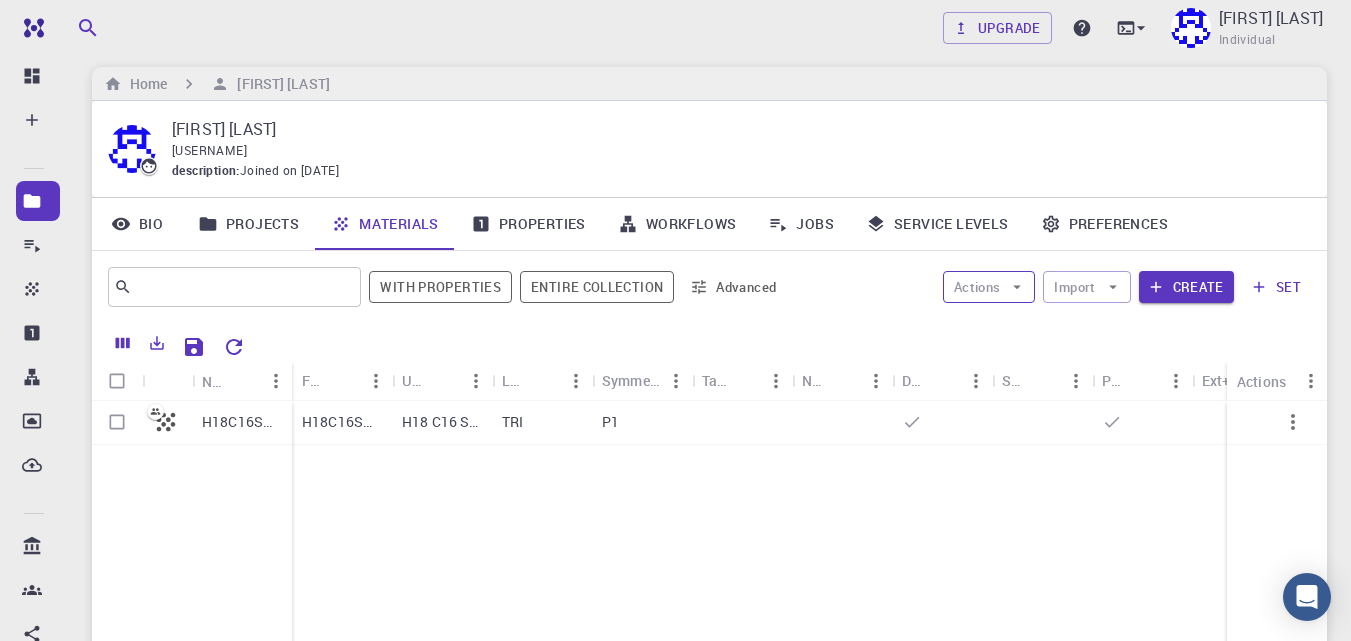 click on "Actions" at bounding box center [989, 287] 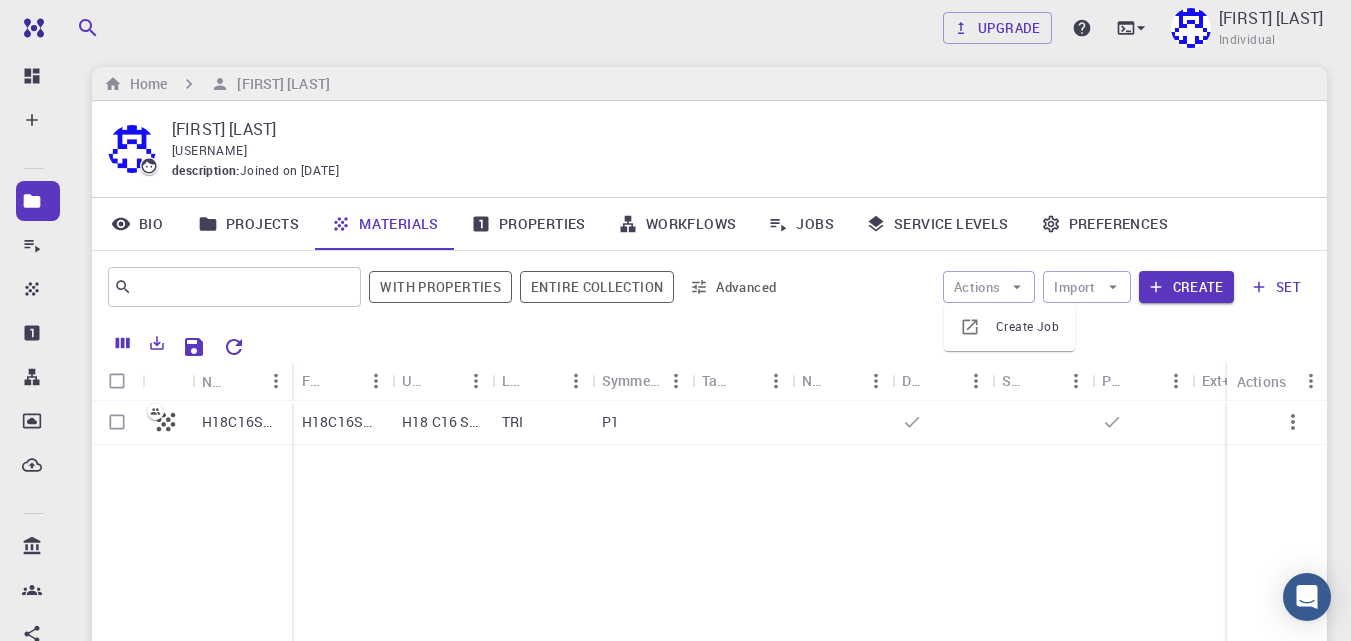 click on "Create Job" at bounding box center [1027, 327] 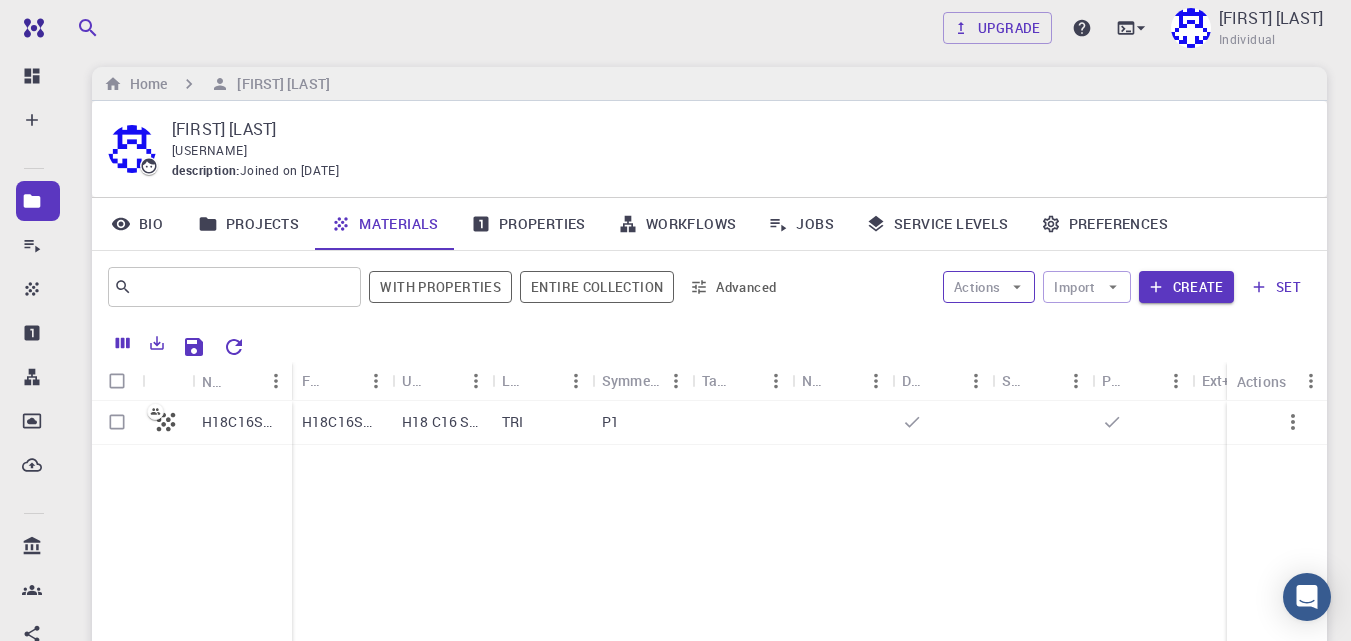 click on "Actions" at bounding box center (989, 287) 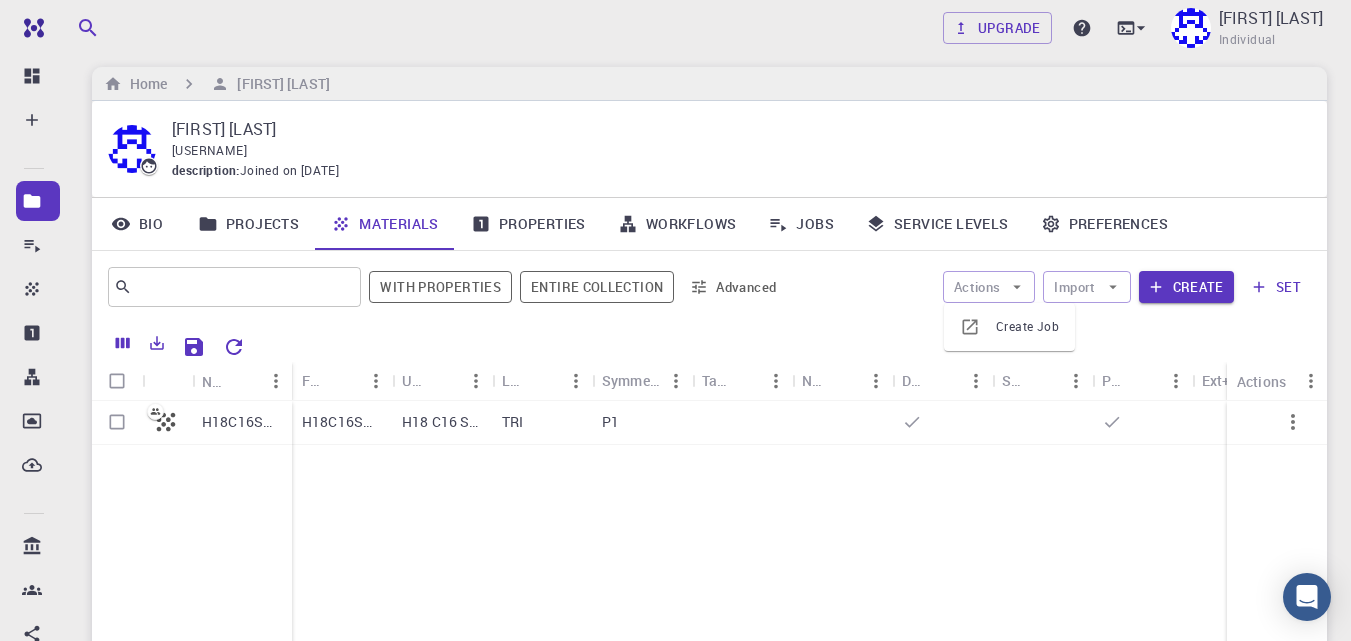 click 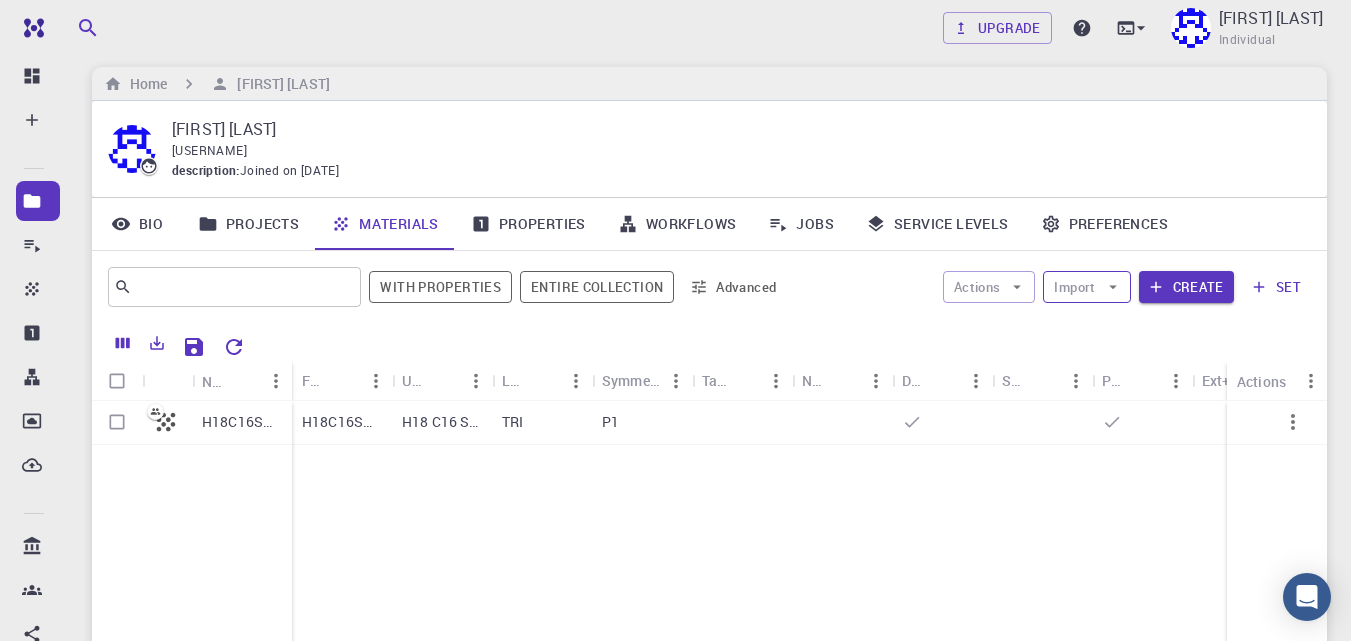 click on "Import" at bounding box center [1086, 287] 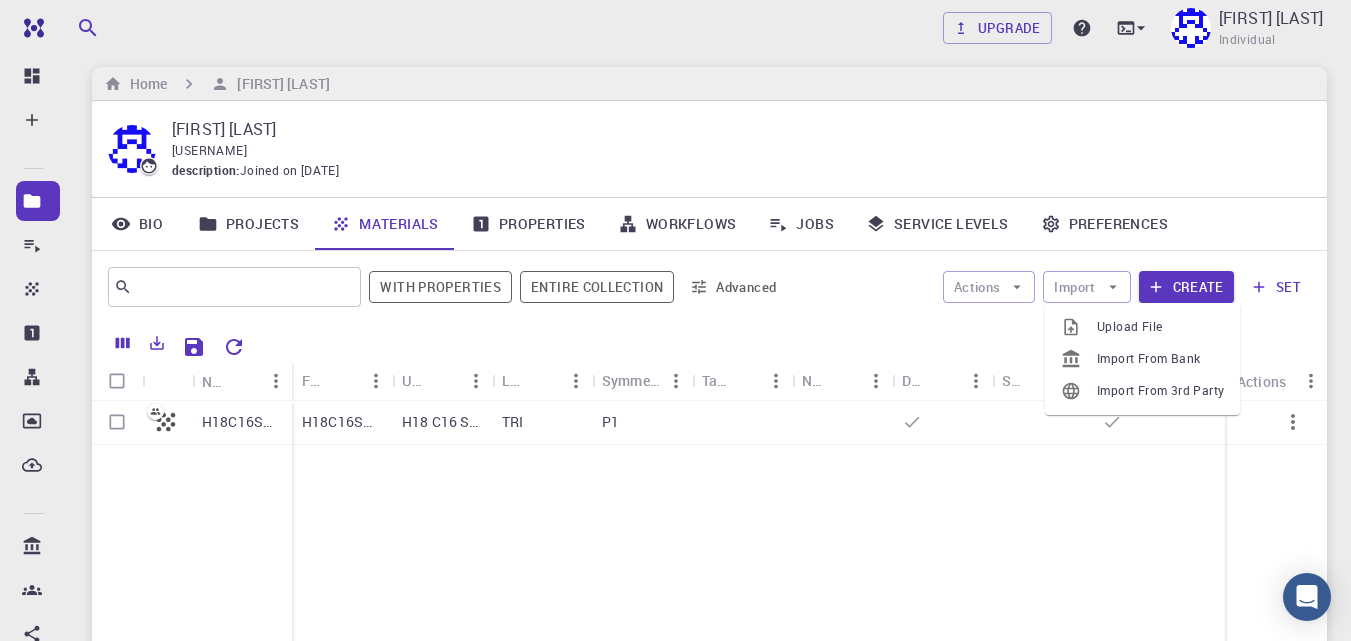 click on "Upload File" at bounding box center (1160, 327) 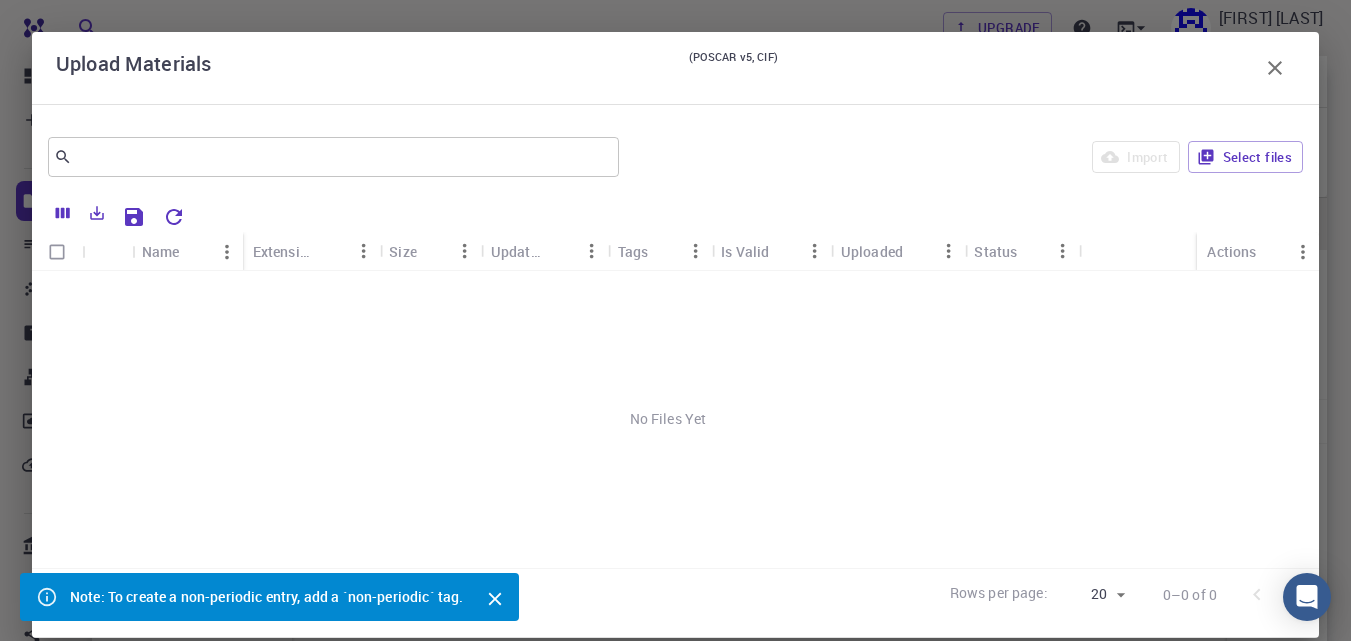 scroll, scrollTop: 263, scrollLeft: 0, axis: vertical 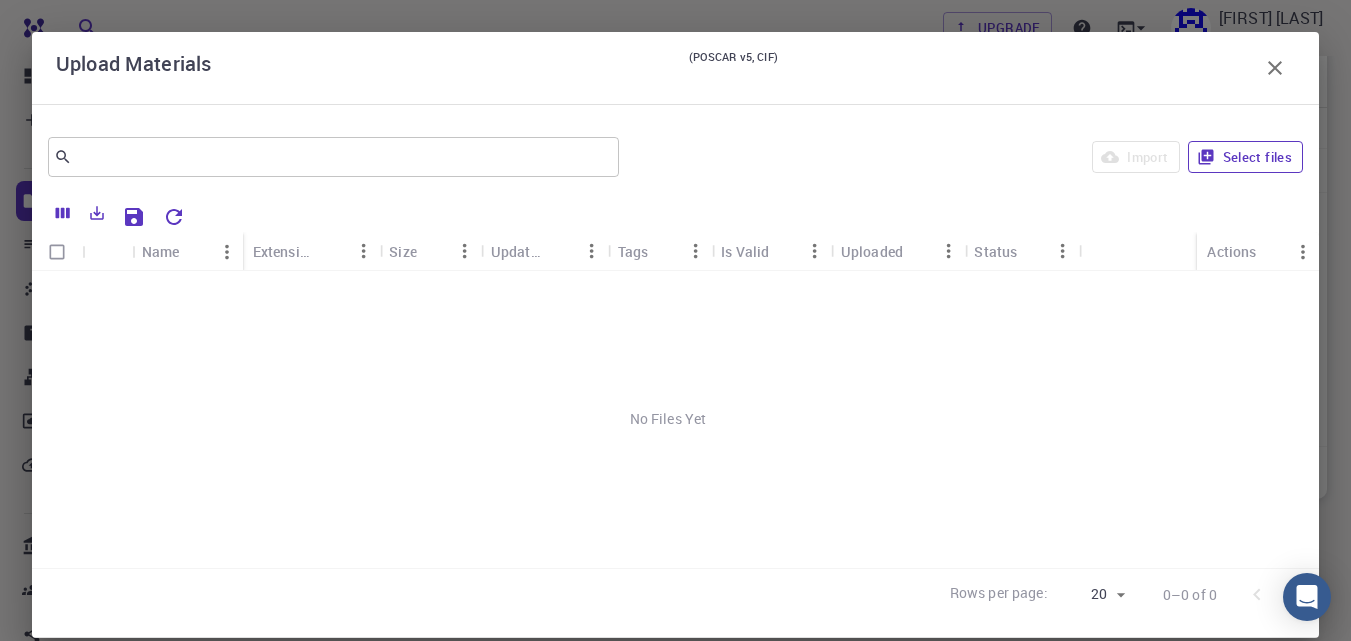 click on "Select files" at bounding box center [1245, 157] 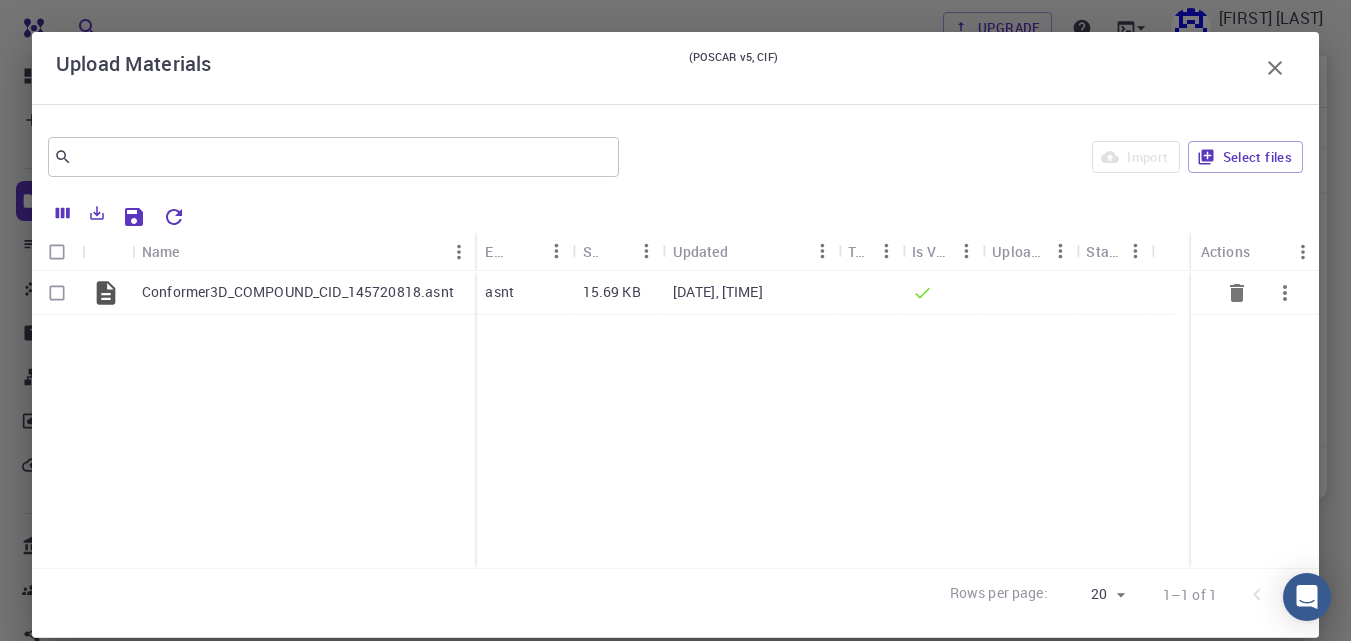 click at bounding box center [57, 293] 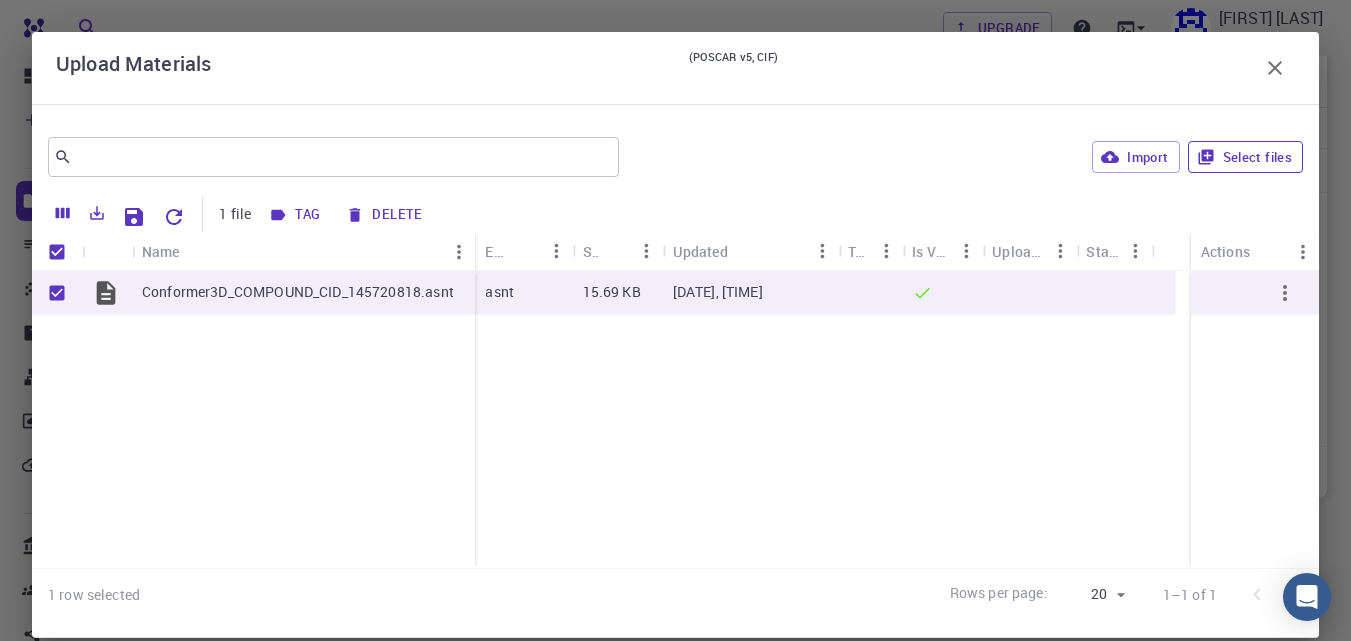 click on "Select files" at bounding box center (1245, 157) 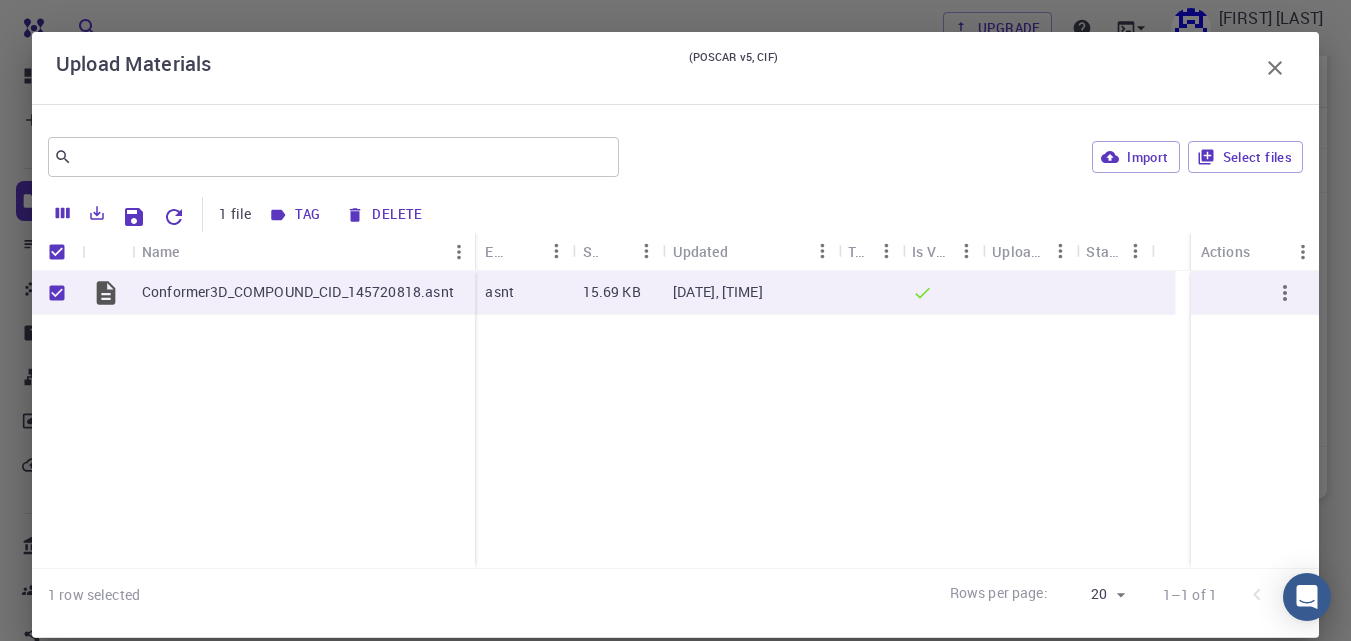 click 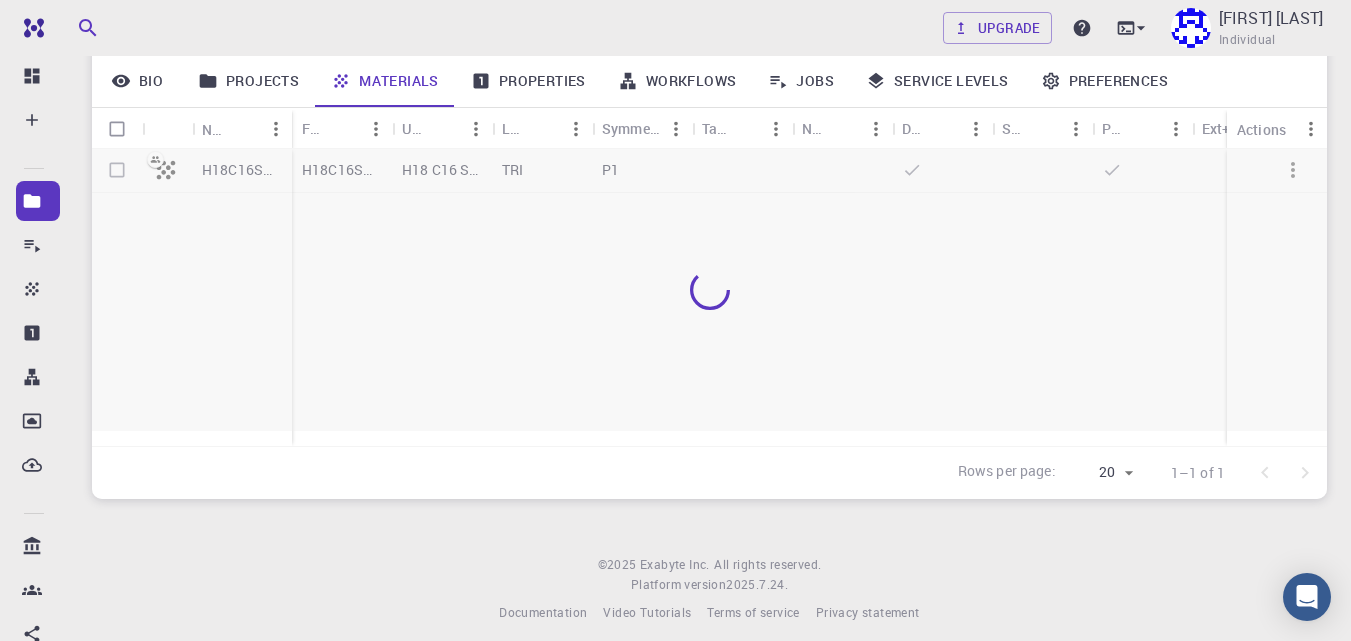 scroll, scrollTop: 262, scrollLeft: 0, axis: vertical 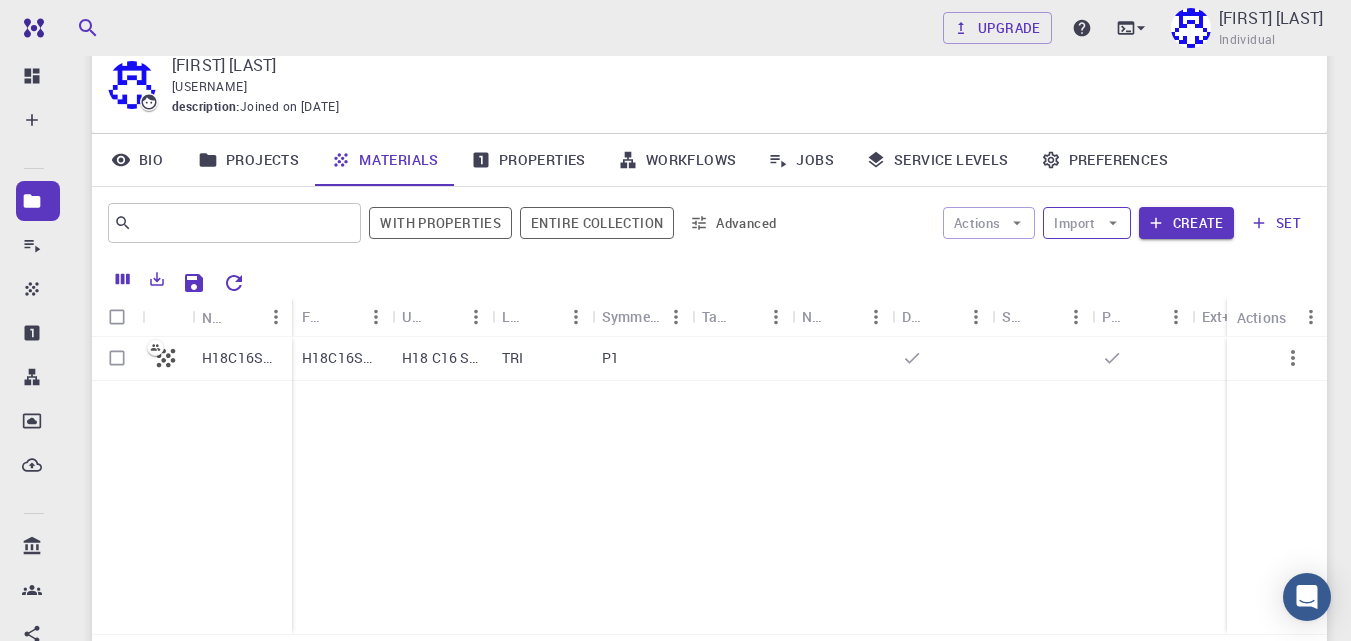 click 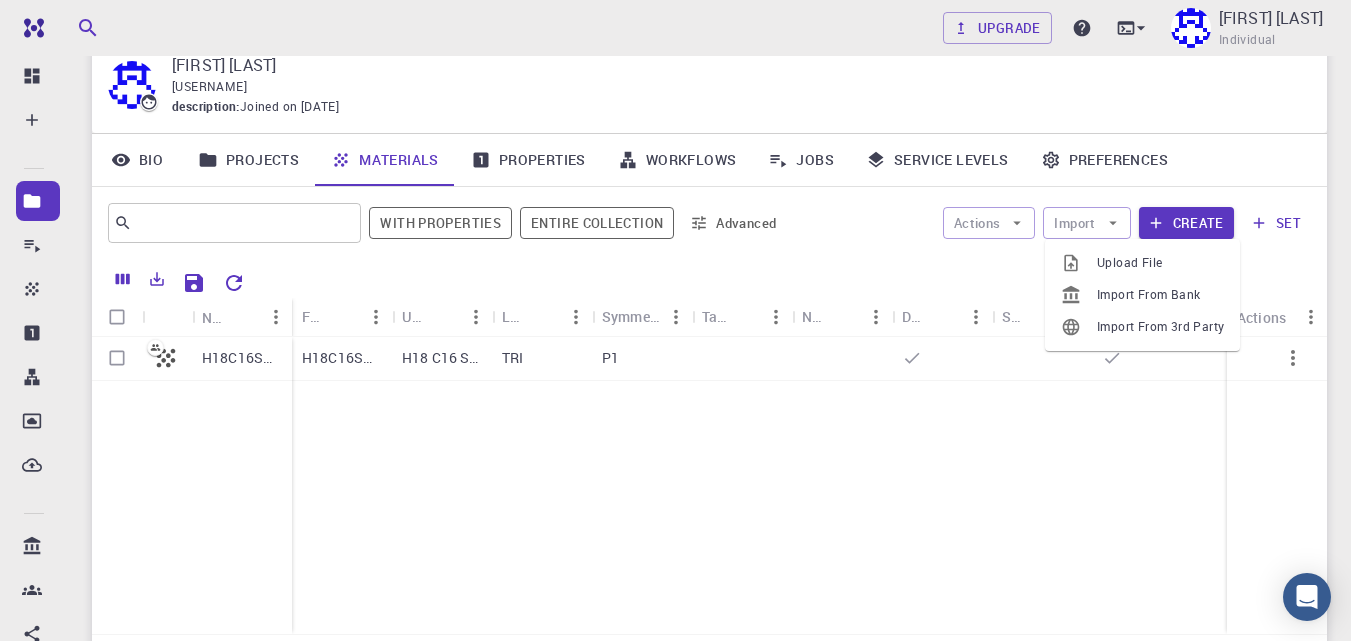 click on "Upload File" at bounding box center [1160, 263] 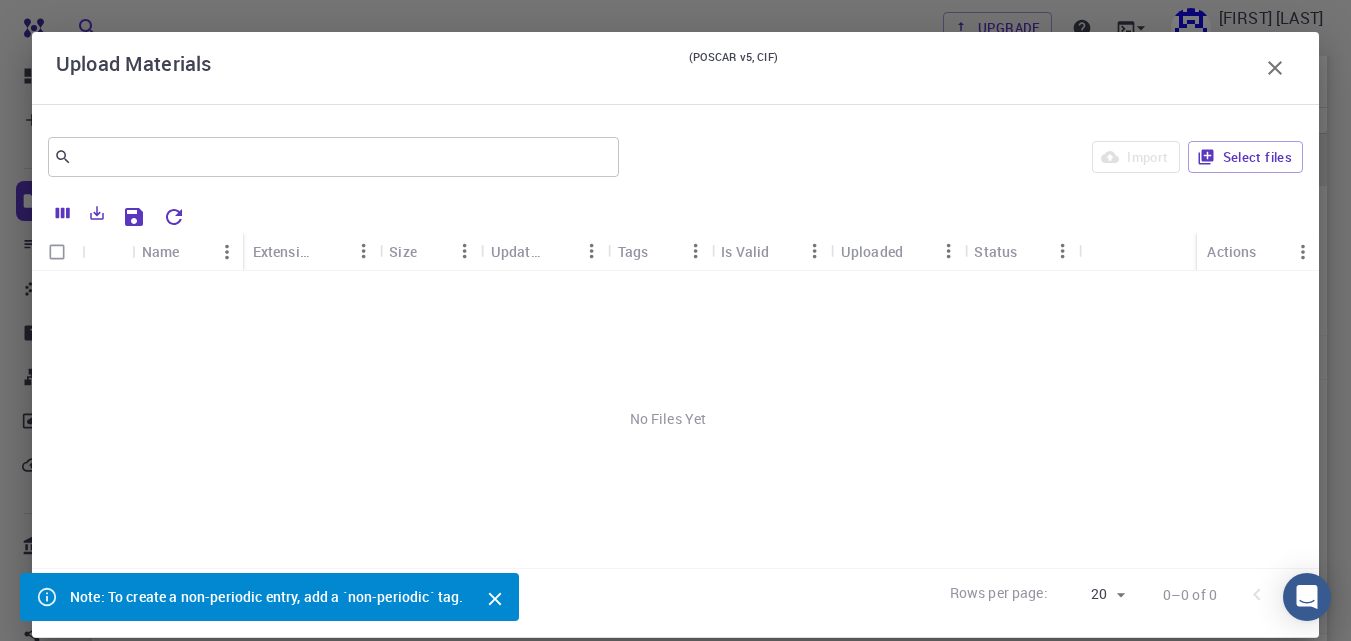 scroll, scrollTop: 263, scrollLeft: 0, axis: vertical 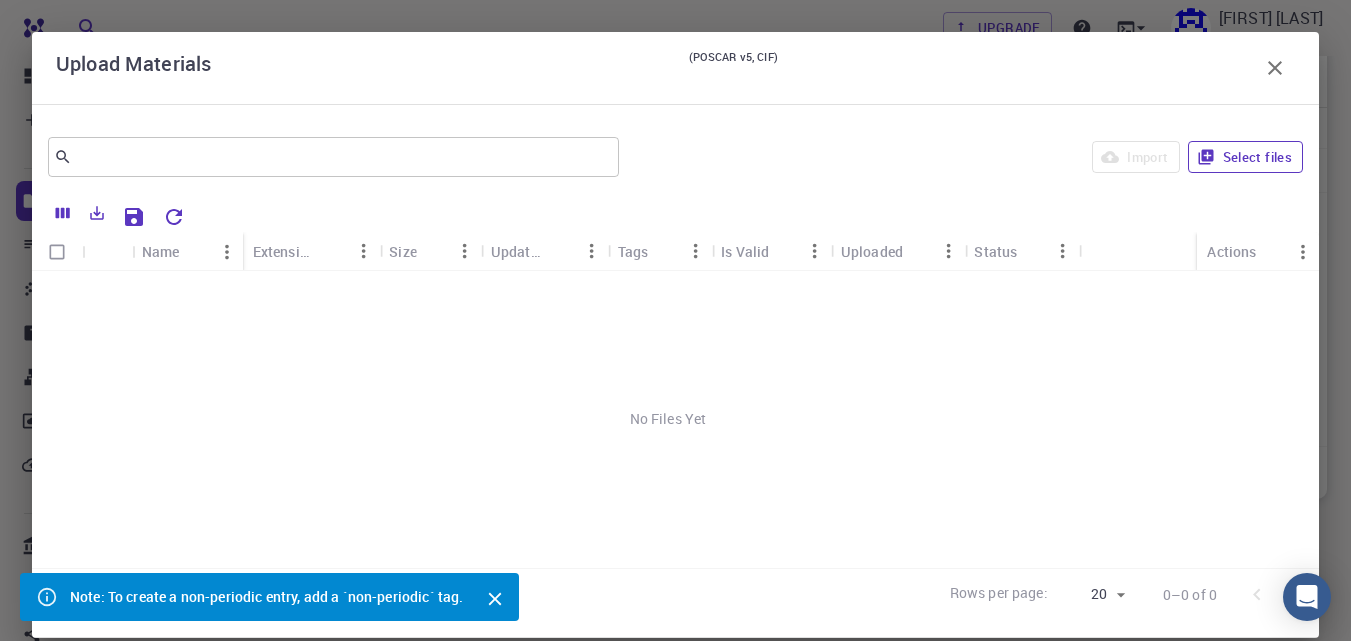 click on "Select files" at bounding box center [1245, 157] 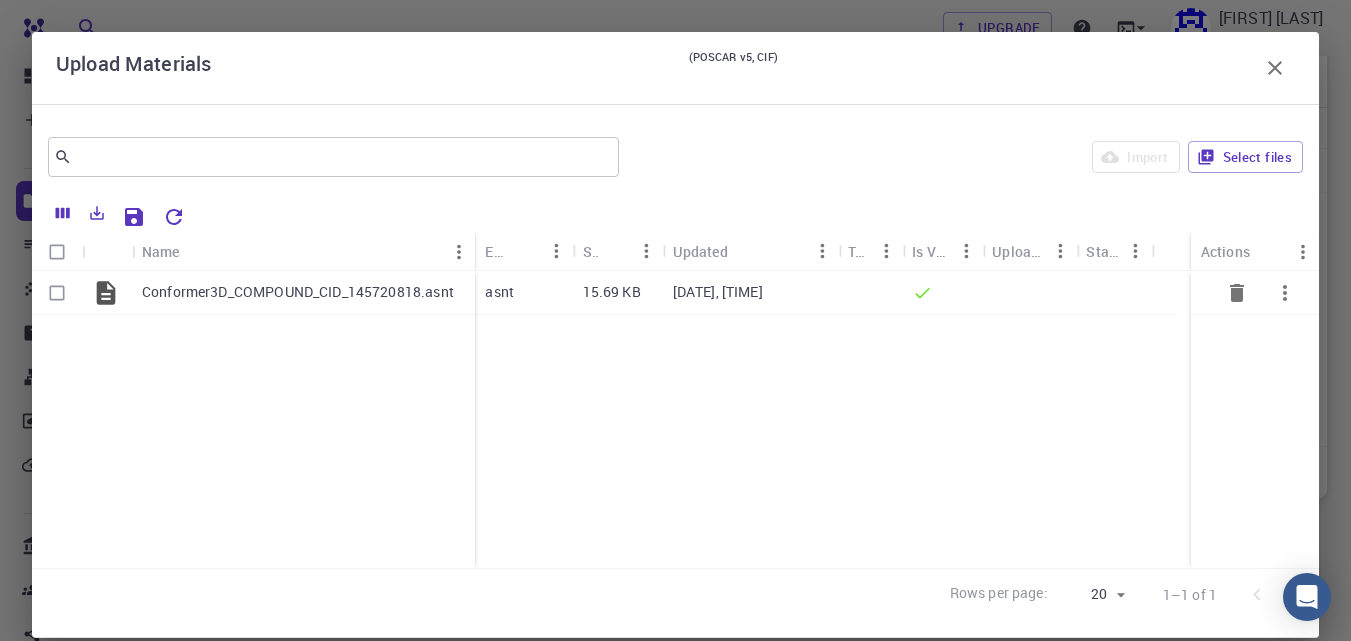 click at bounding box center (57, 293) 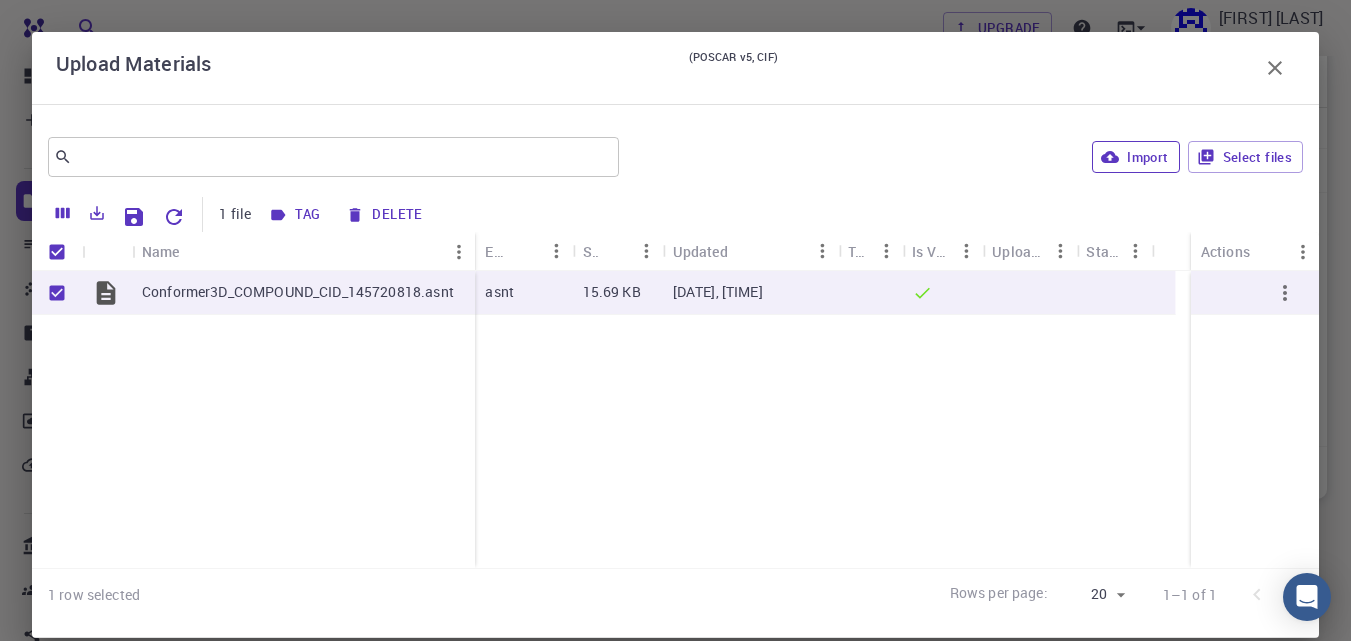 click on "Import" at bounding box center (1135, 157) 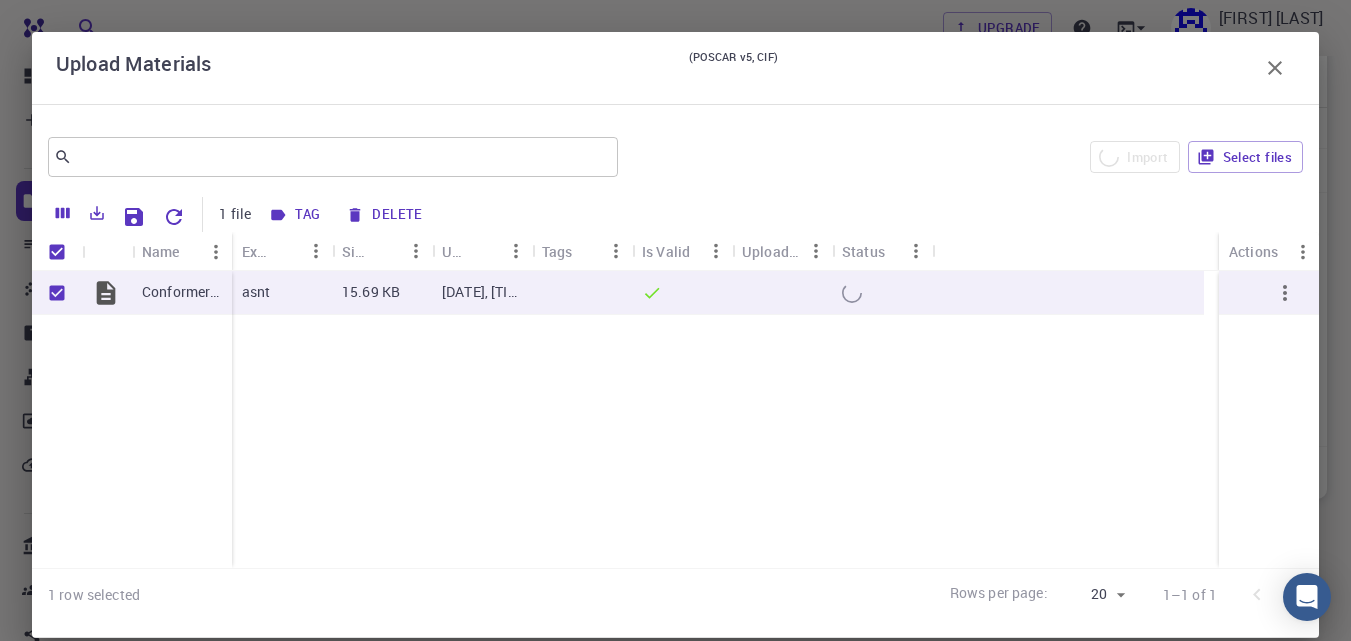 checkbox on "false" 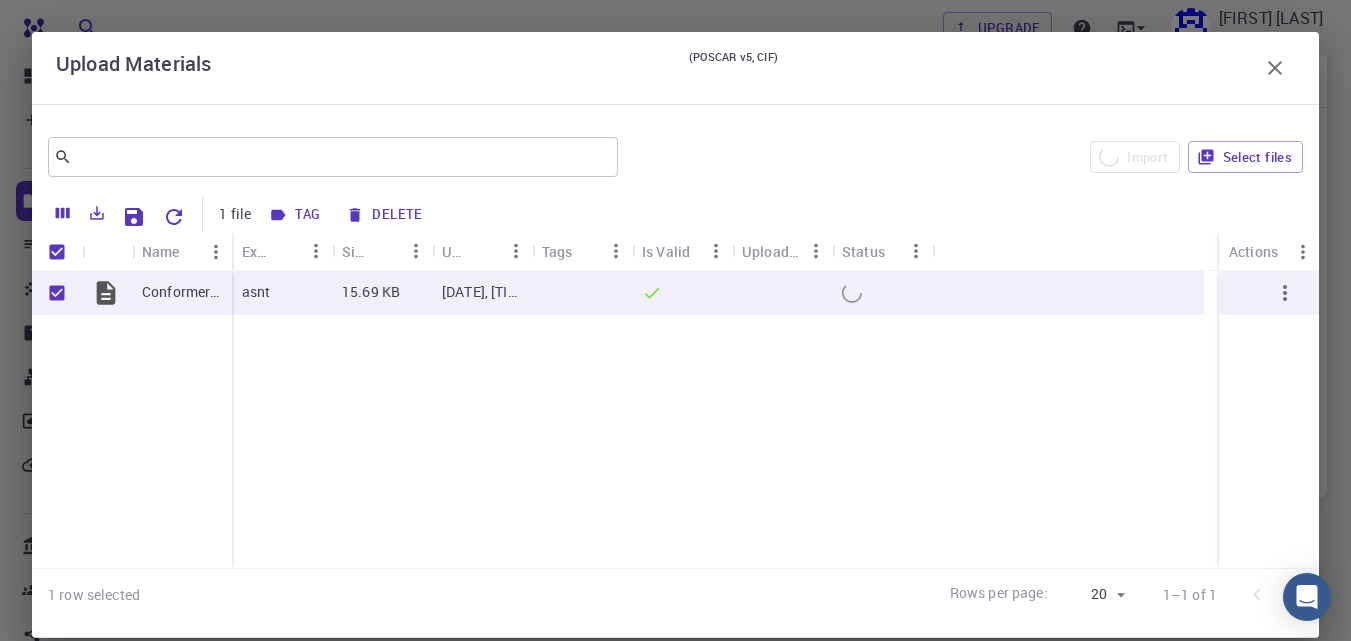 checkbox on "false" 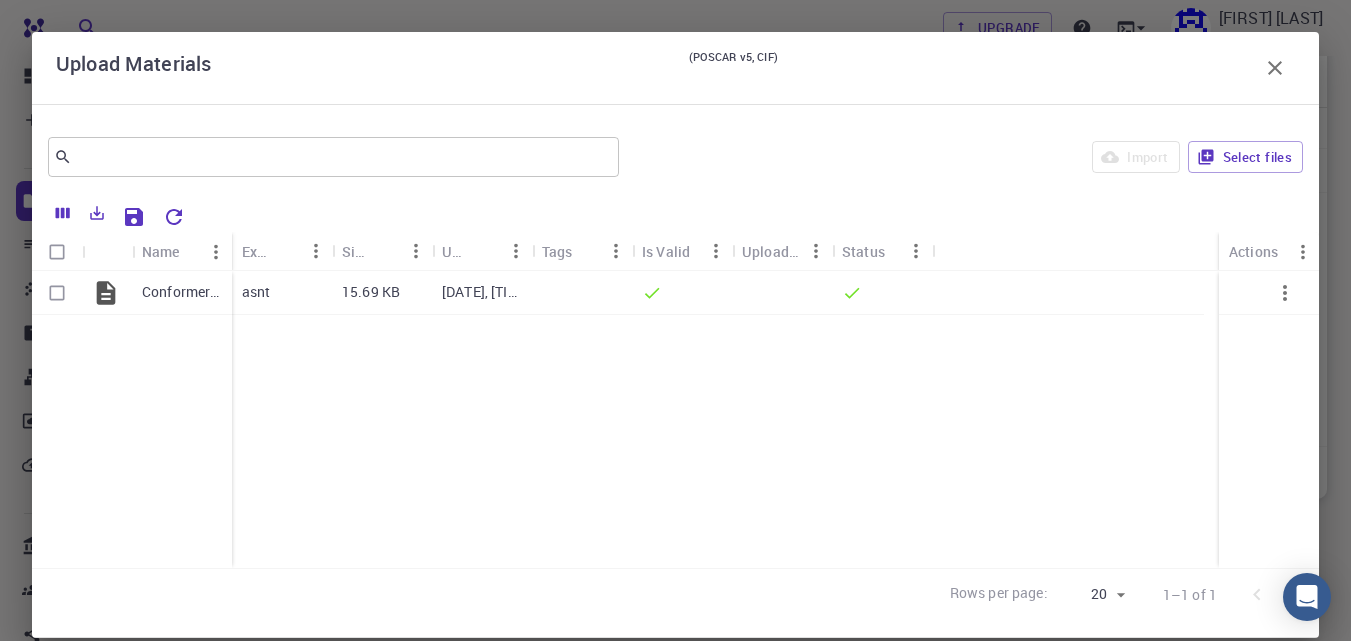 click 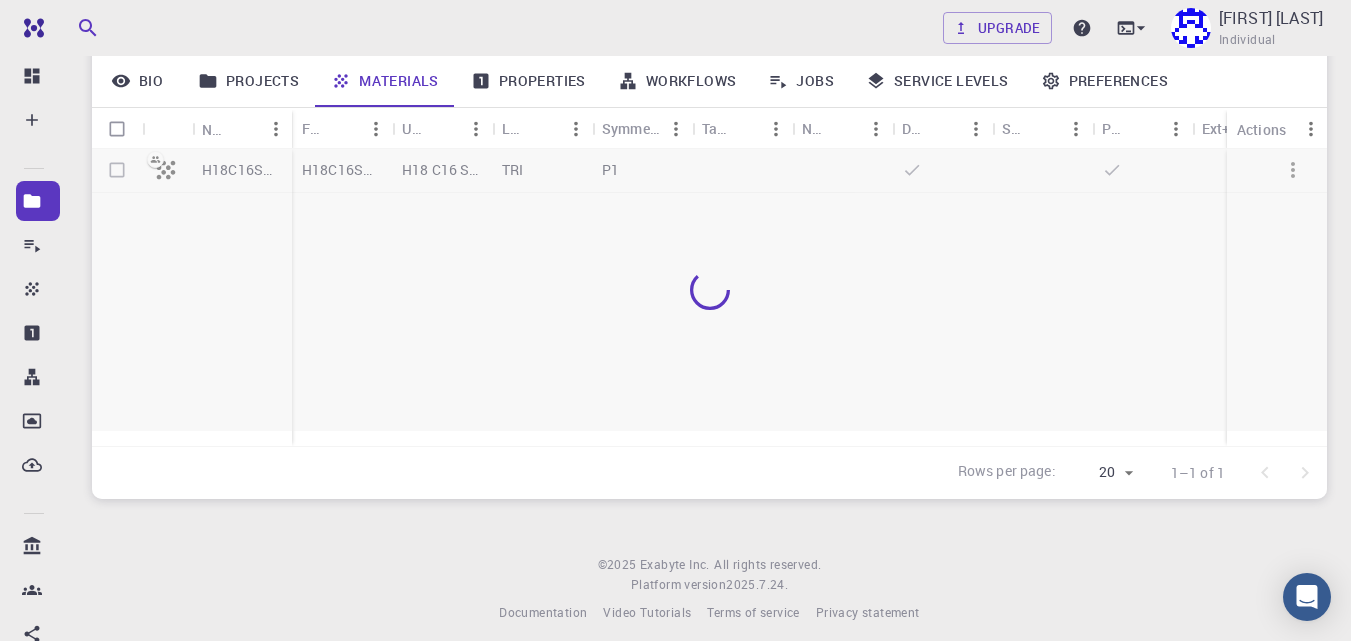 scroll, scrollTop: 262, scrollLeft: 0, axis: vertical 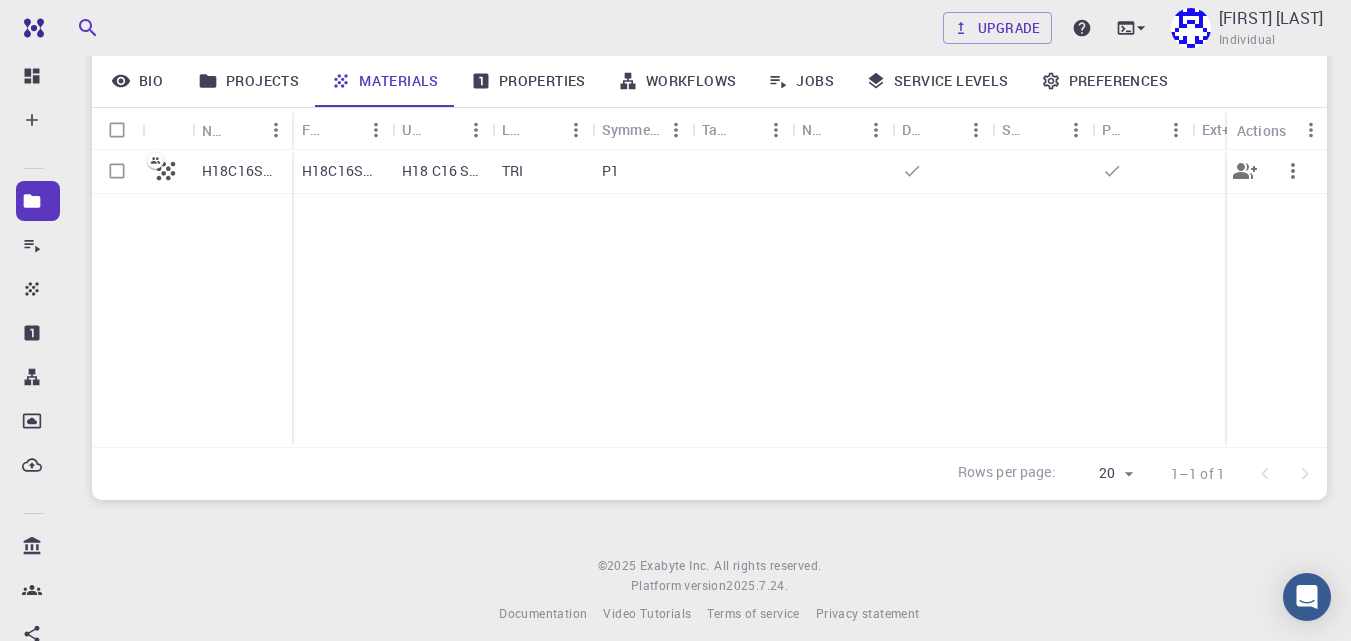 click at bounding box center [117, 171] 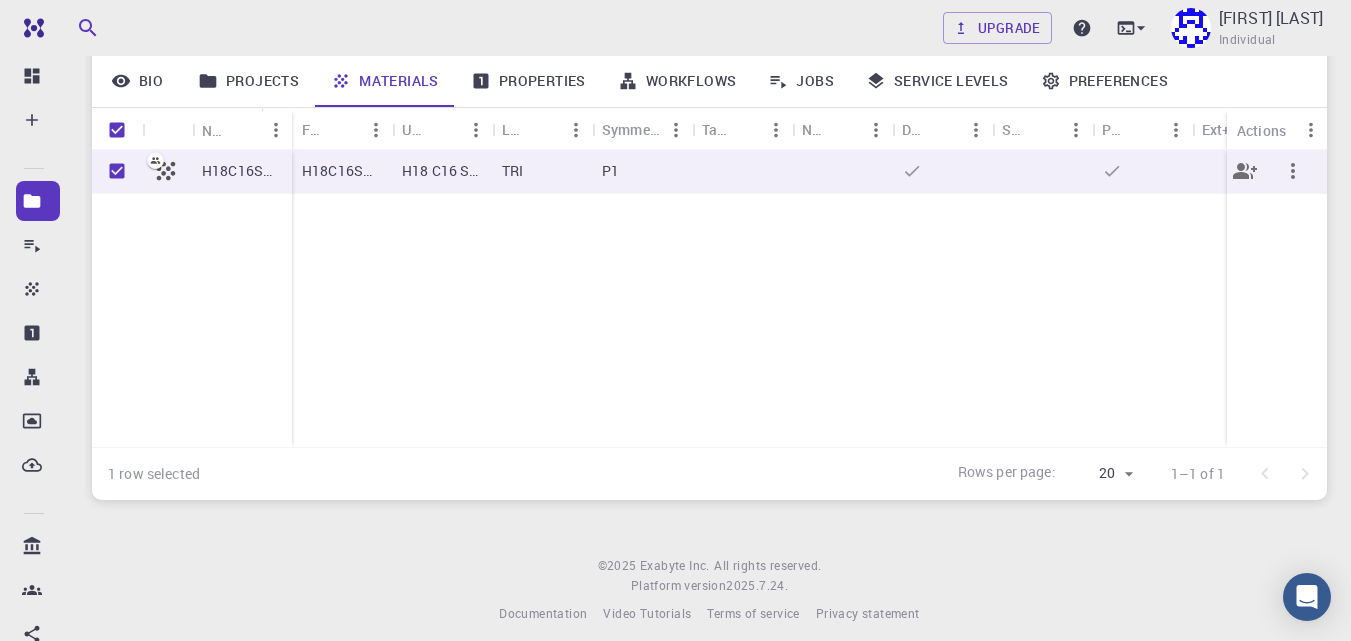 click at bounding box center [1293, 171] 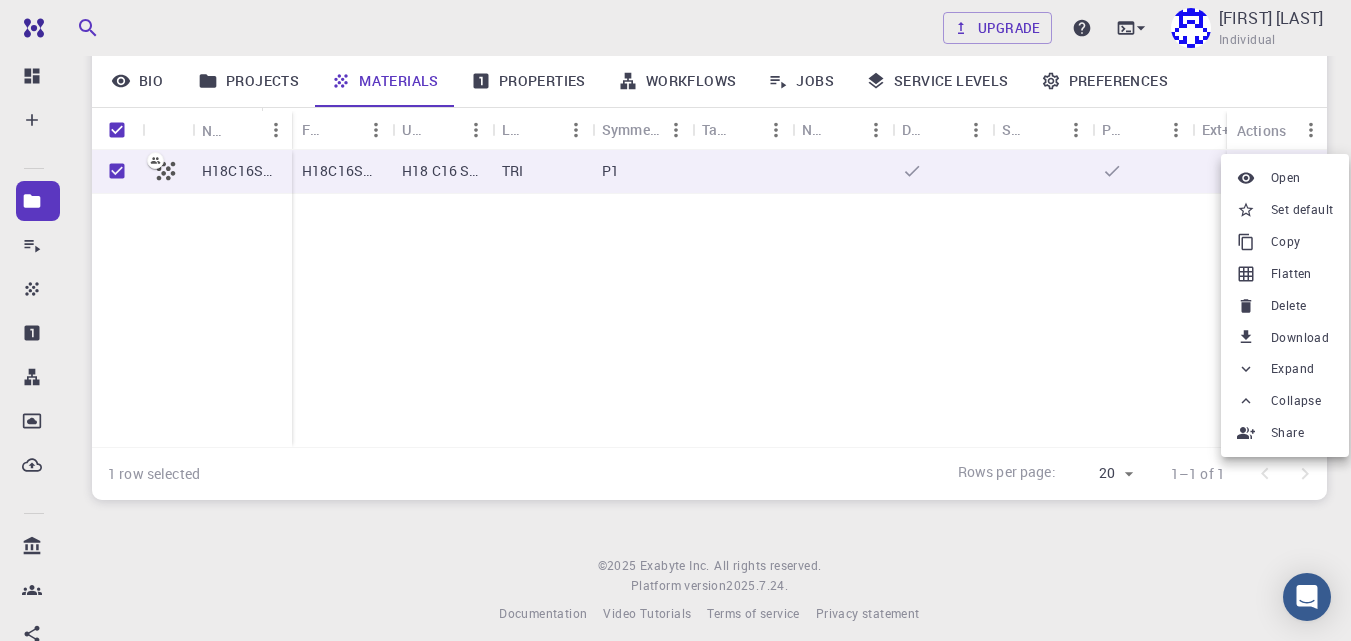 click on "Delete" at bounding box center (1288, 306) 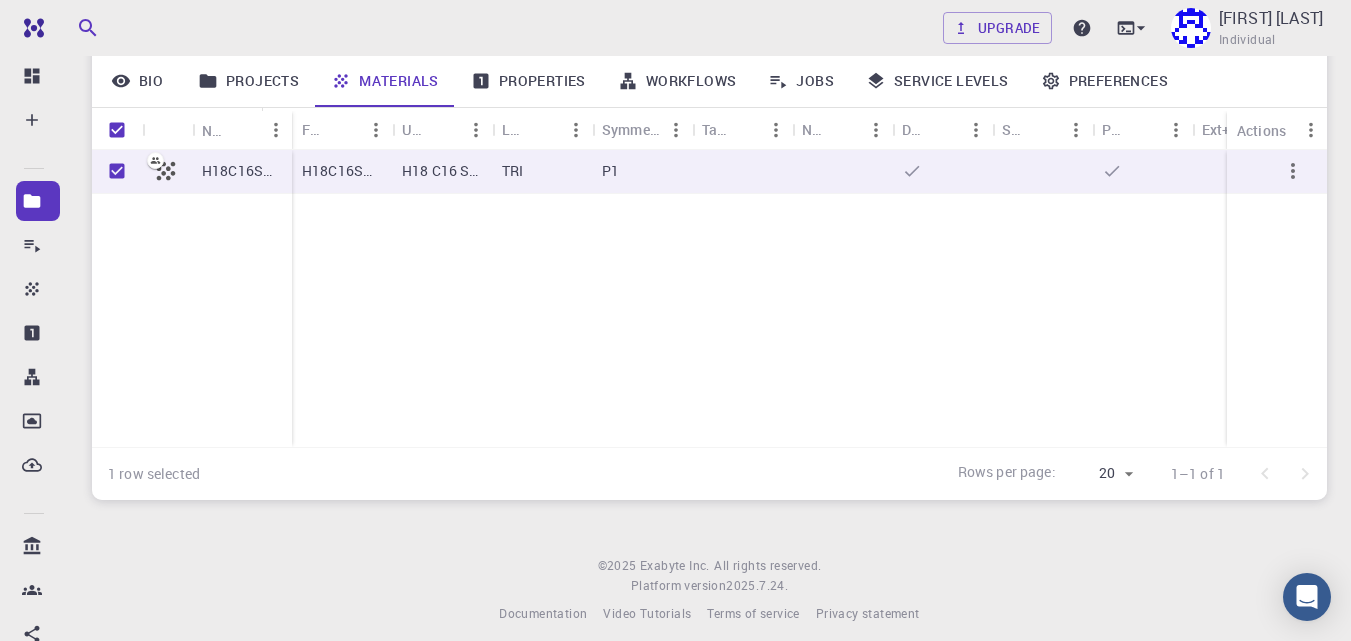 click on "H18C16SN3Cl (clone) H18C16SN3Cl H18 C16 S1 N3 Cl1 TRI P1" at bounding box center [792, 298] 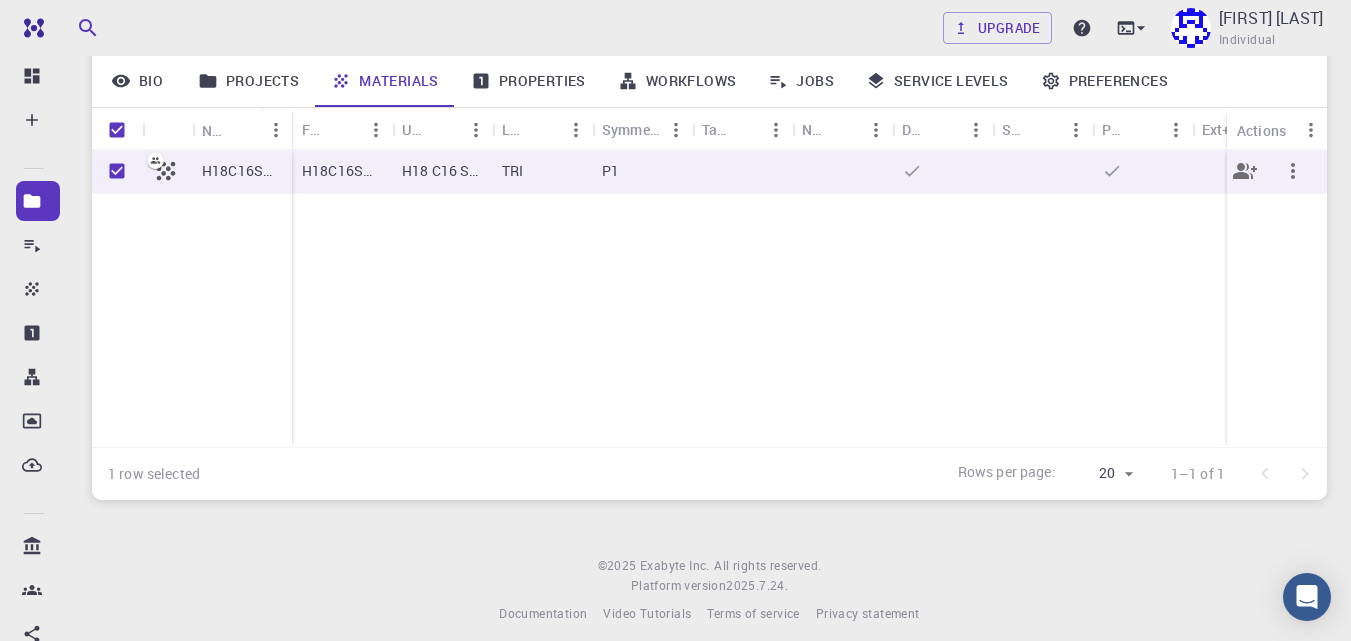 click 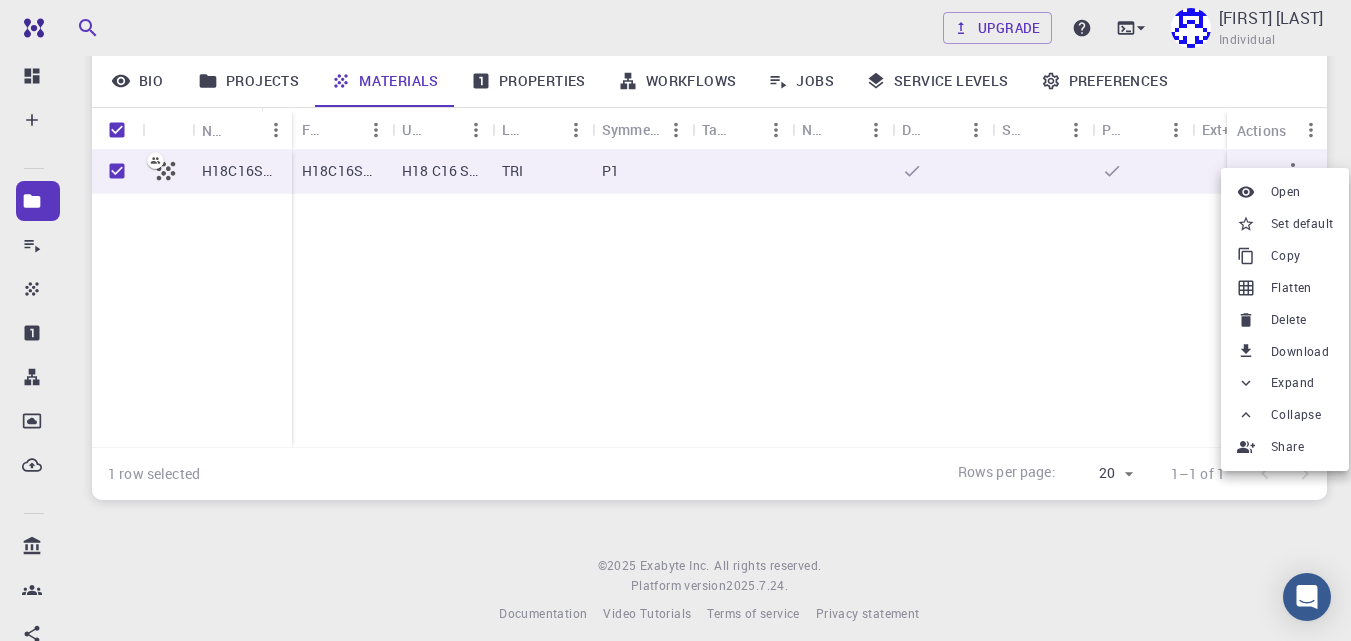 click at bounding box center [675, 320] 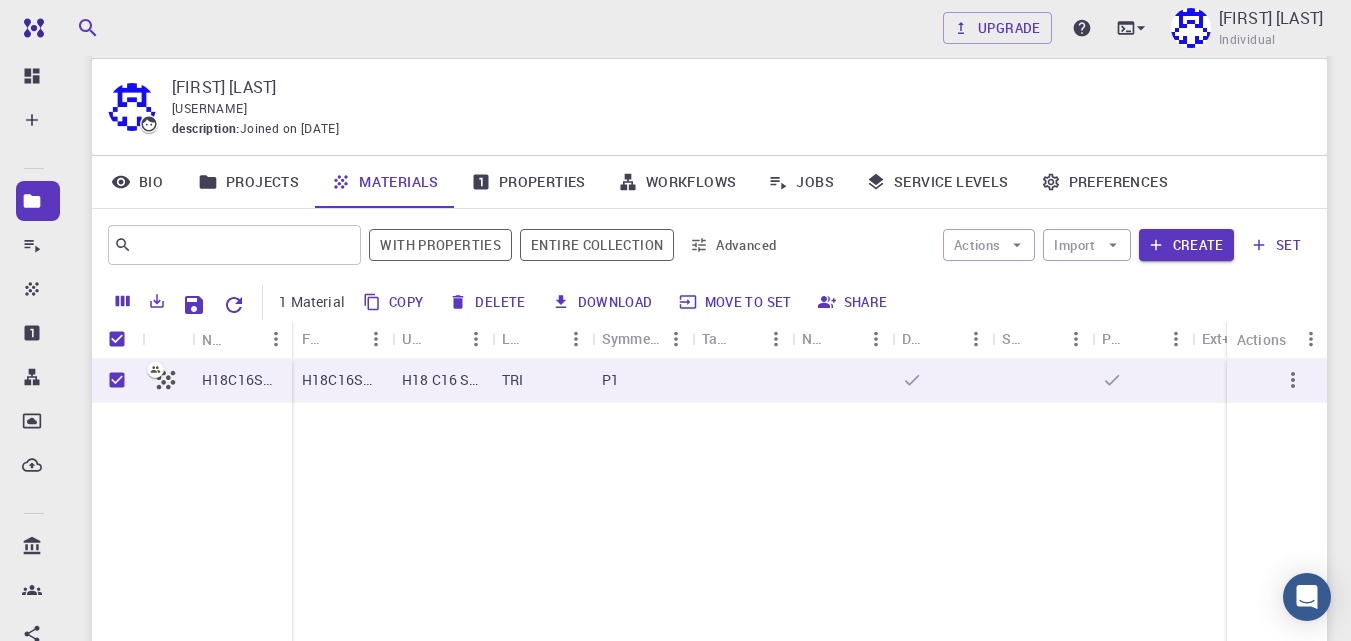scroll, scrollTop: 53, scrollLeft: 0, axis: vertical 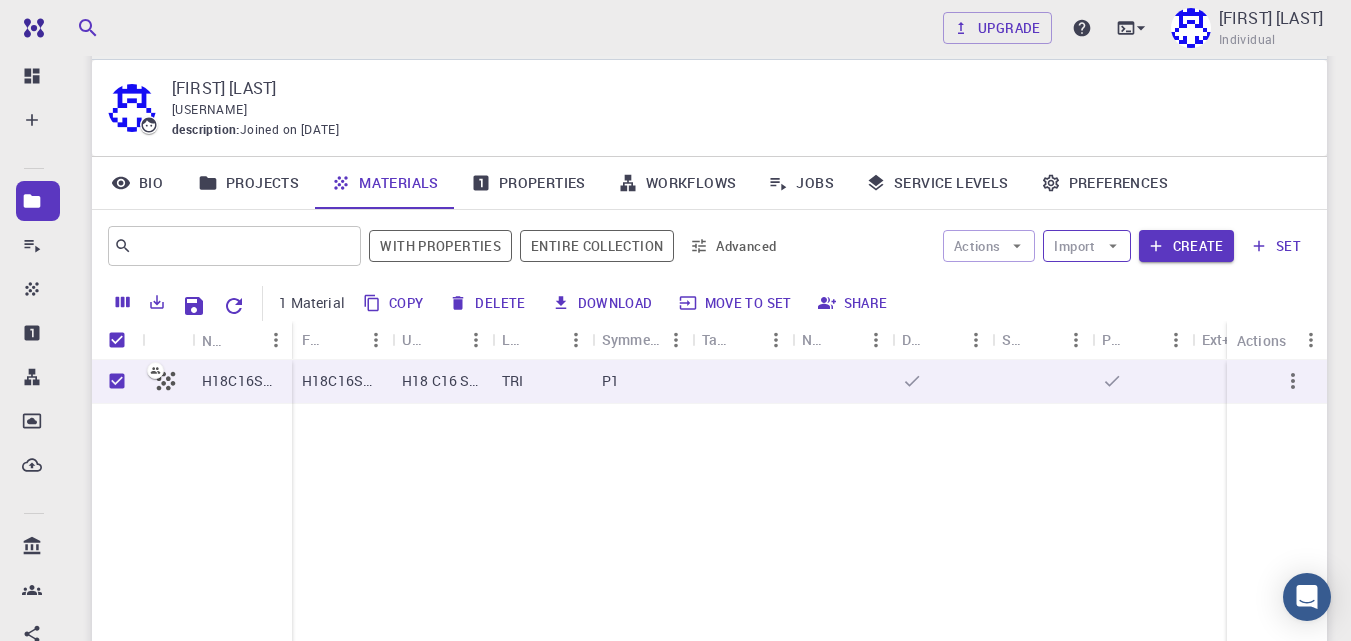 click on "Import" at bounding box center (1086, 246) 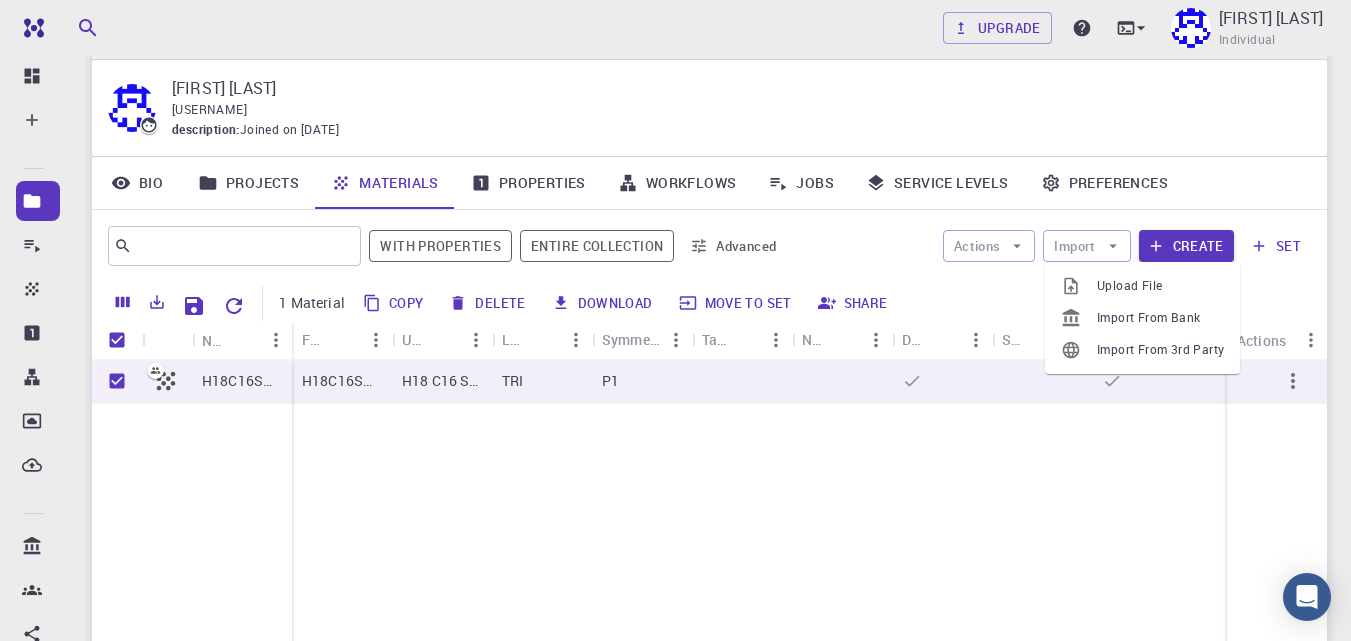 click on "Upload File" at bounding box center [1160, 286] 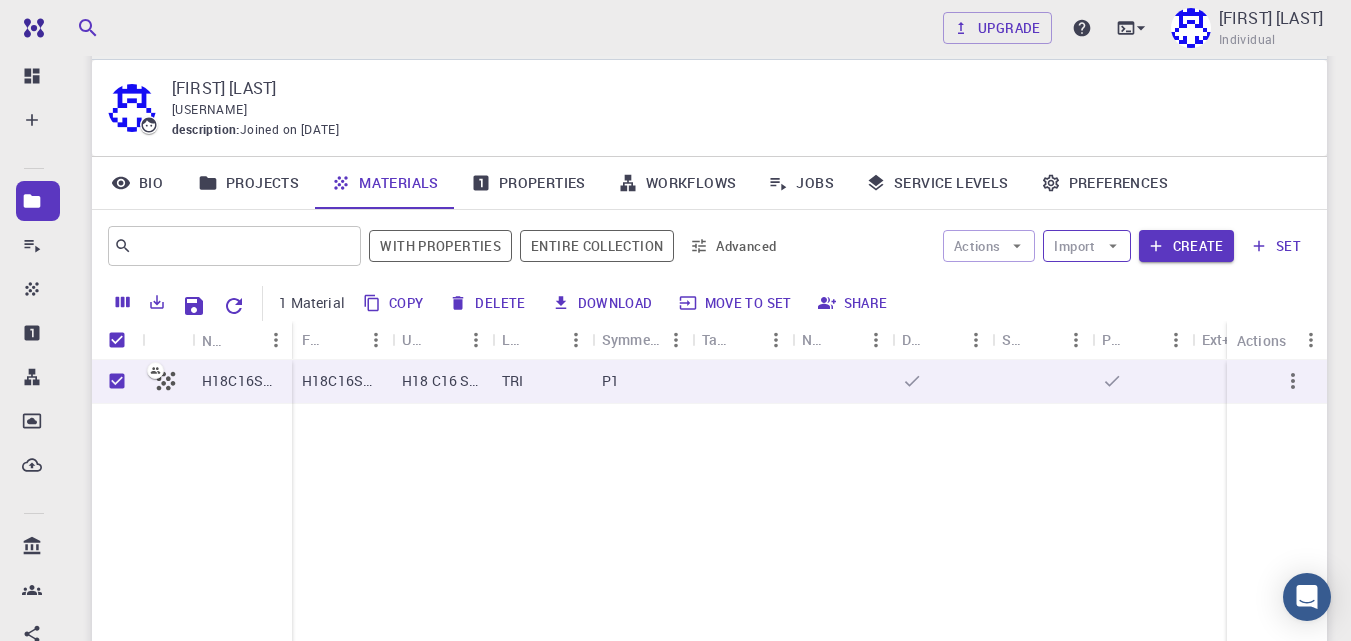 click on "Import" at bounding box center [1086, 246] 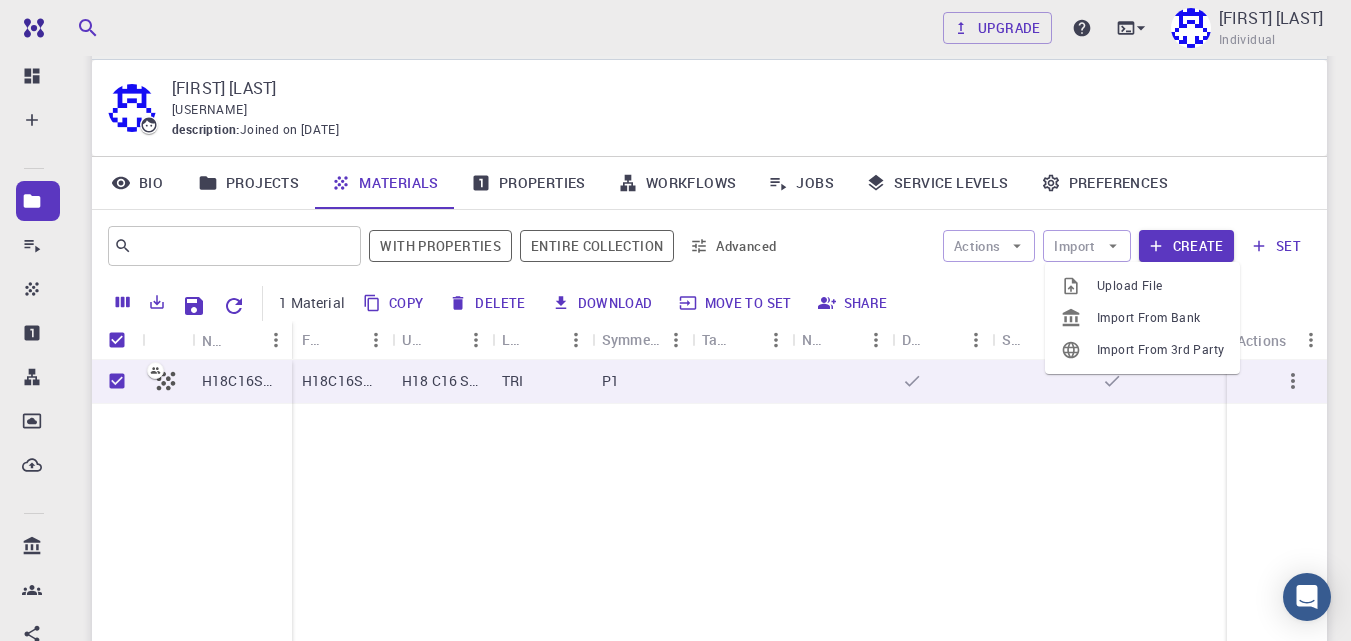 click at bounding box center (1079, 286) 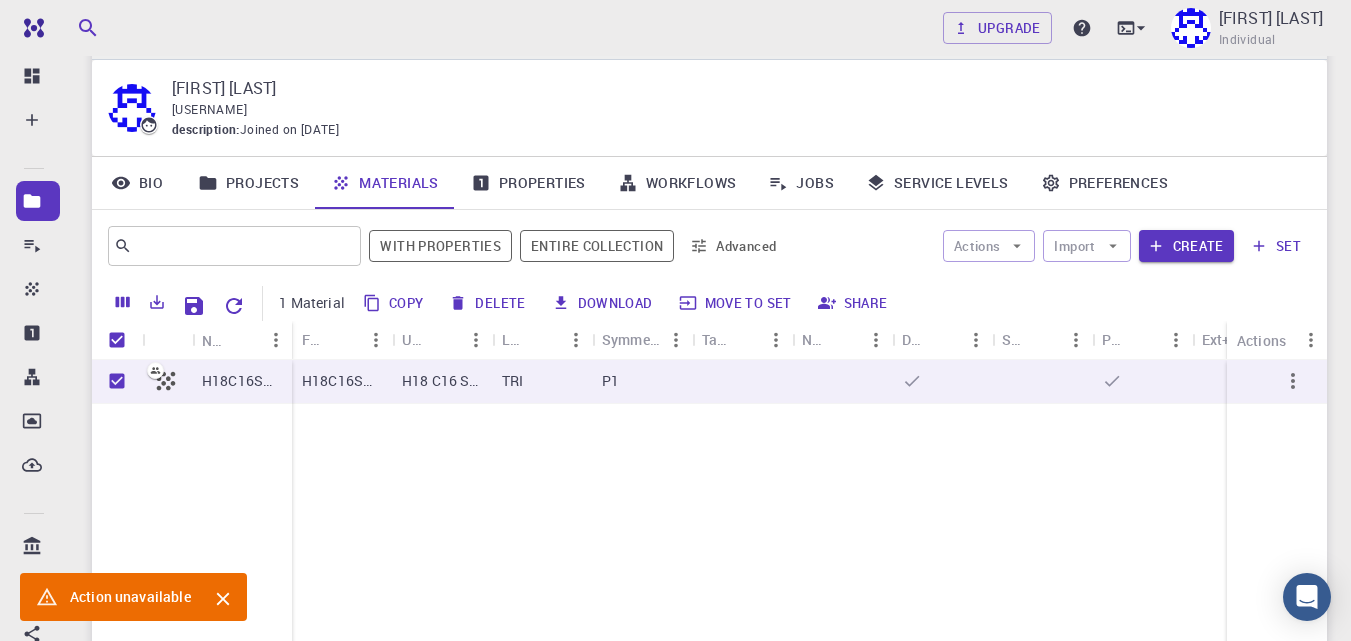 click 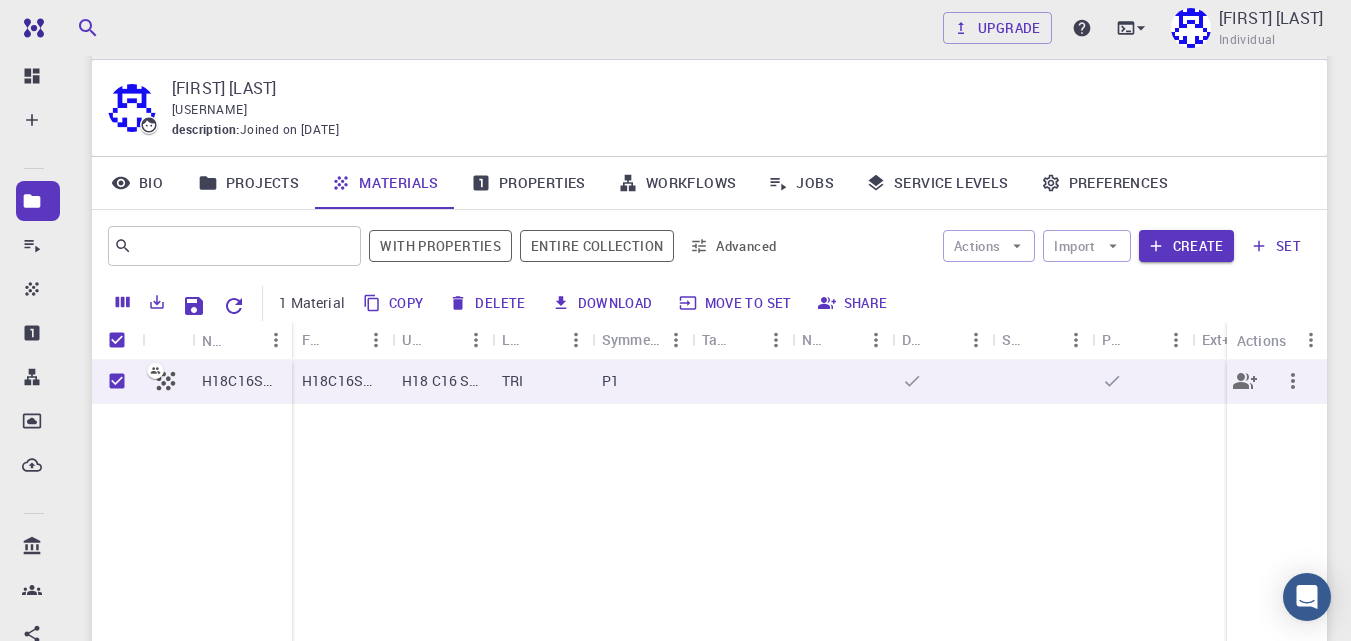 click at bounding box center (117, 381) 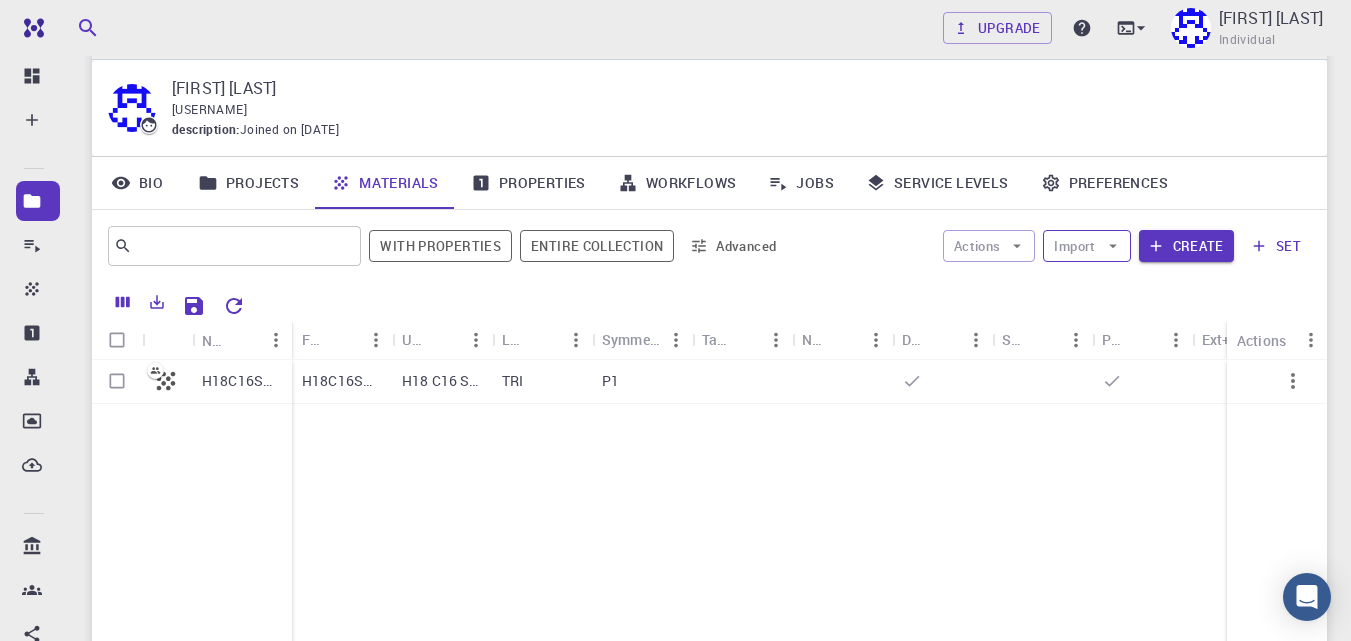 click on "Import" at bounding box center [1086, 246] 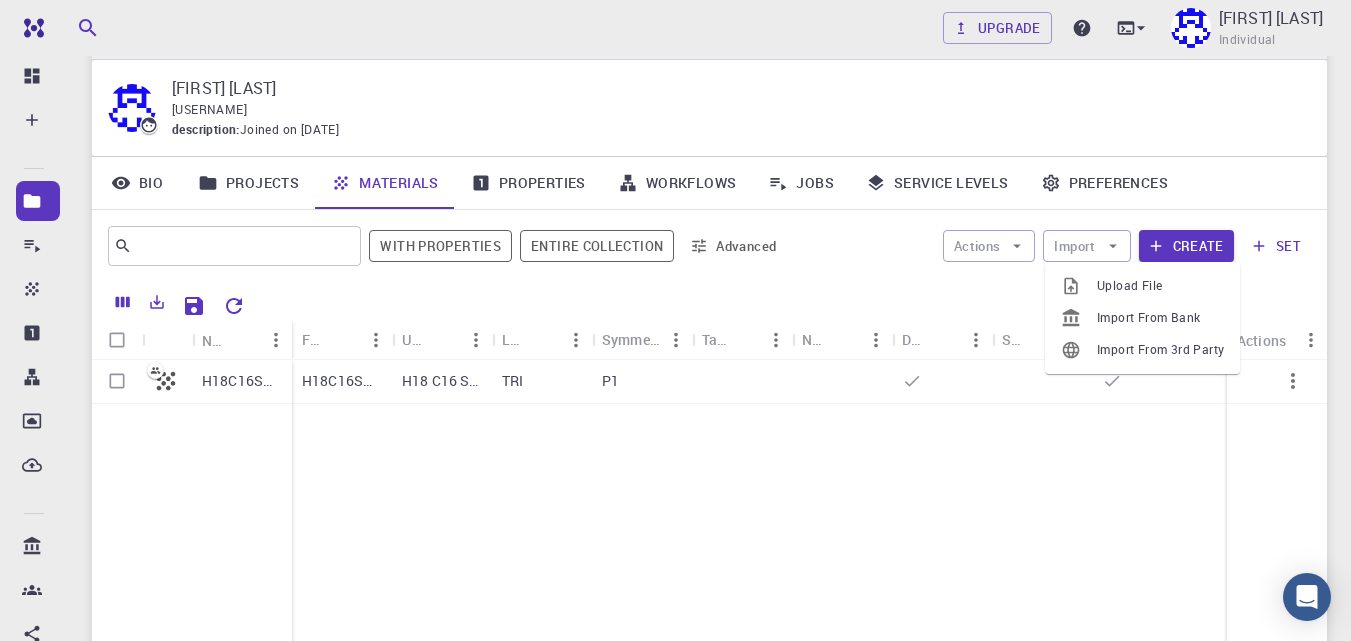 click 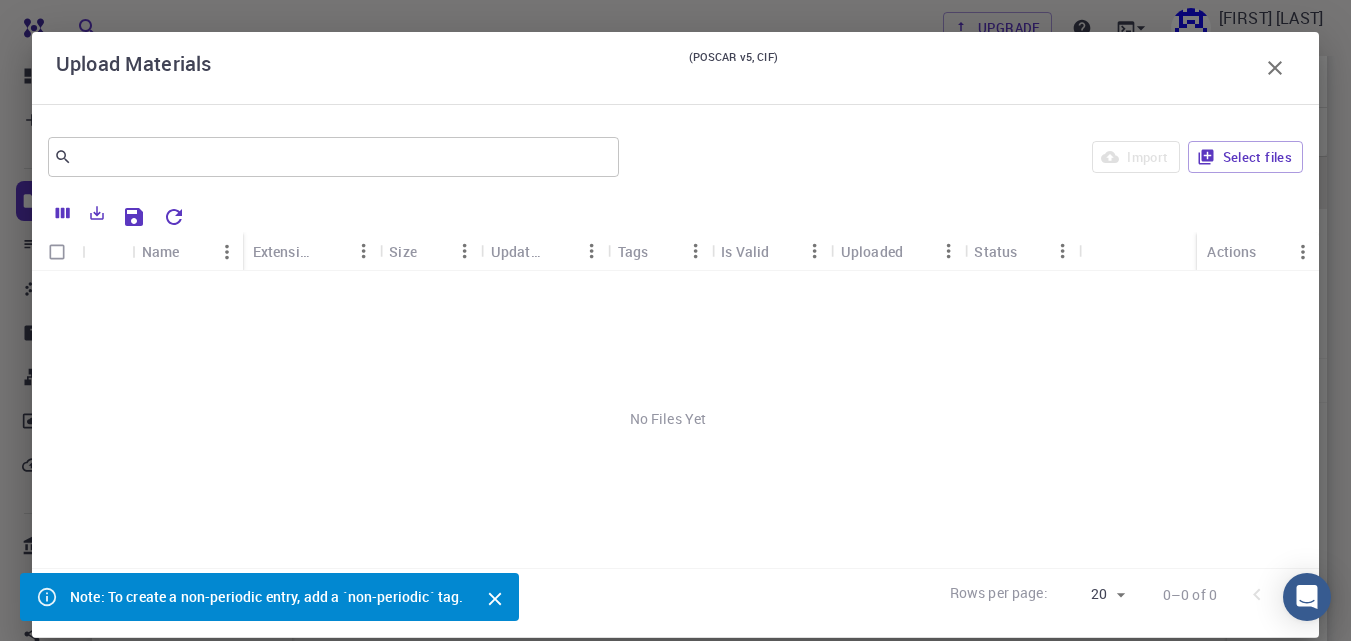 scroll, scrollTop: 263, scrollLeft: 0, axis: vertical 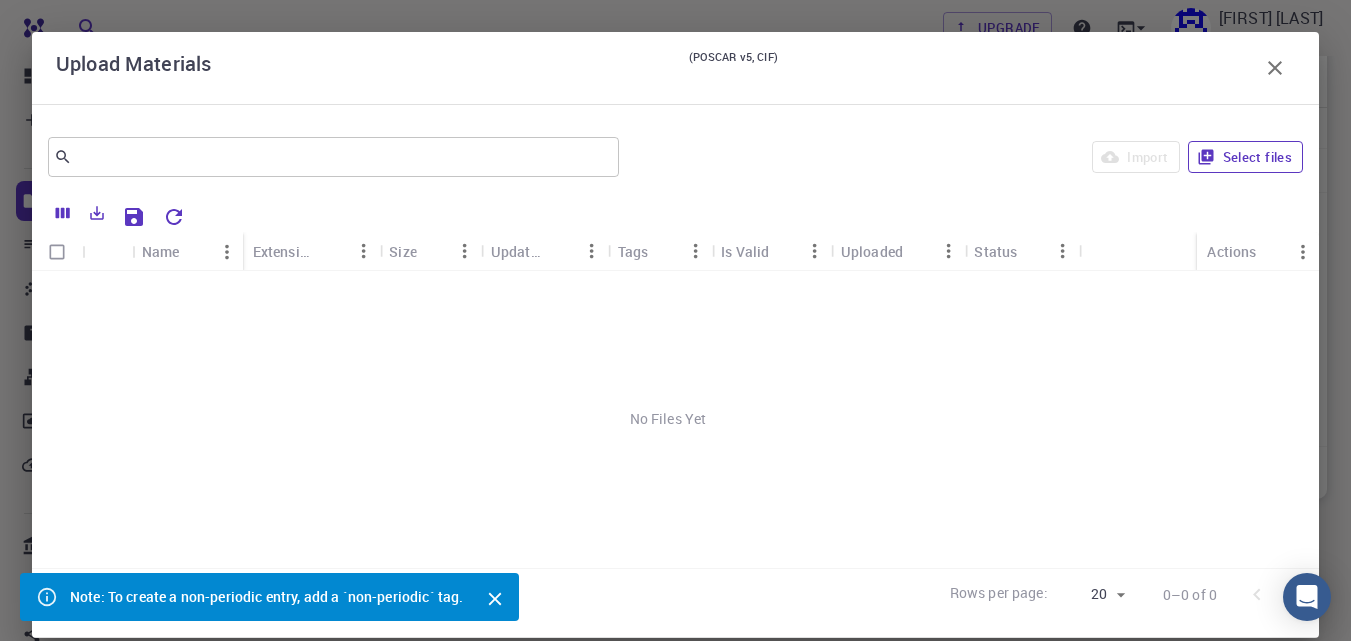 click on "Select files" at bounding box center [1245, 157] 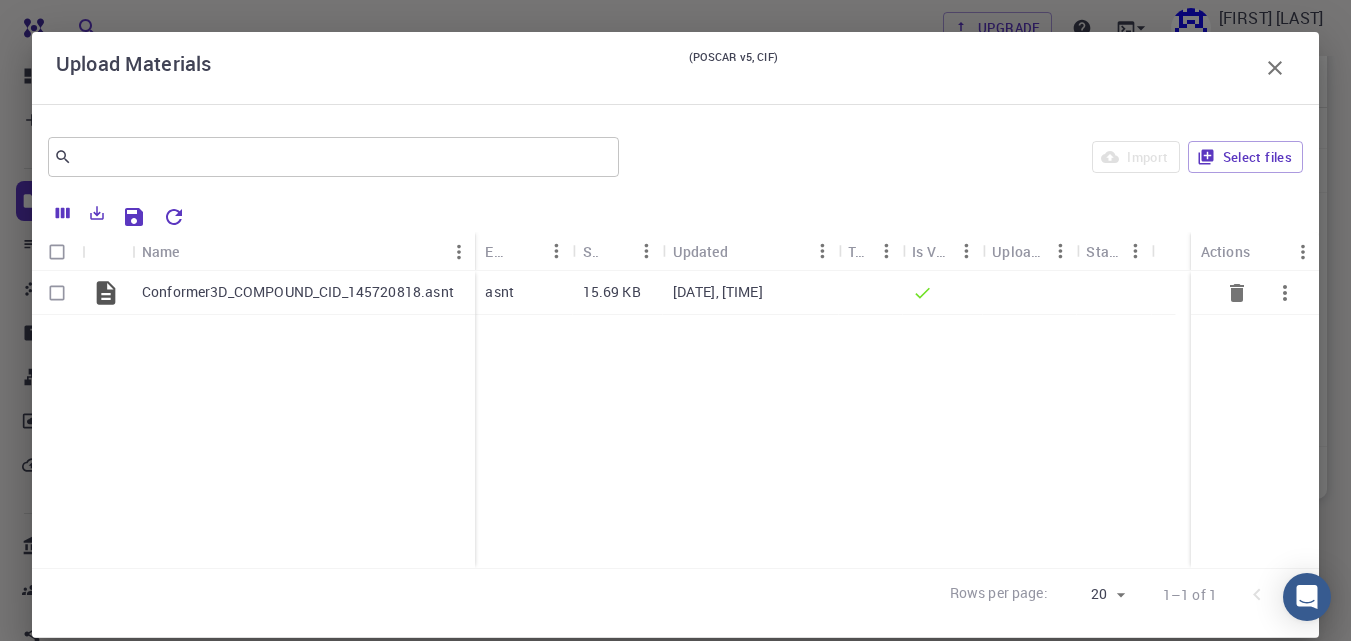 click at bounding box center [57, 293] 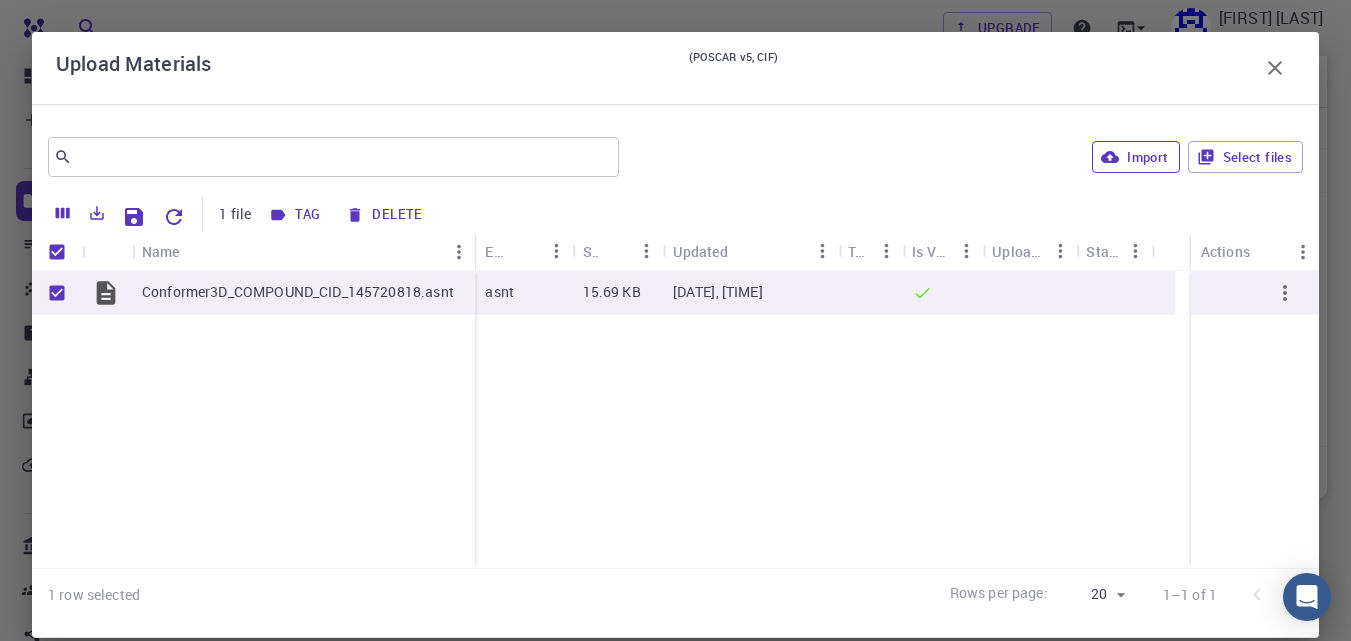 click on "Import" at bounding box center [1135, 157] 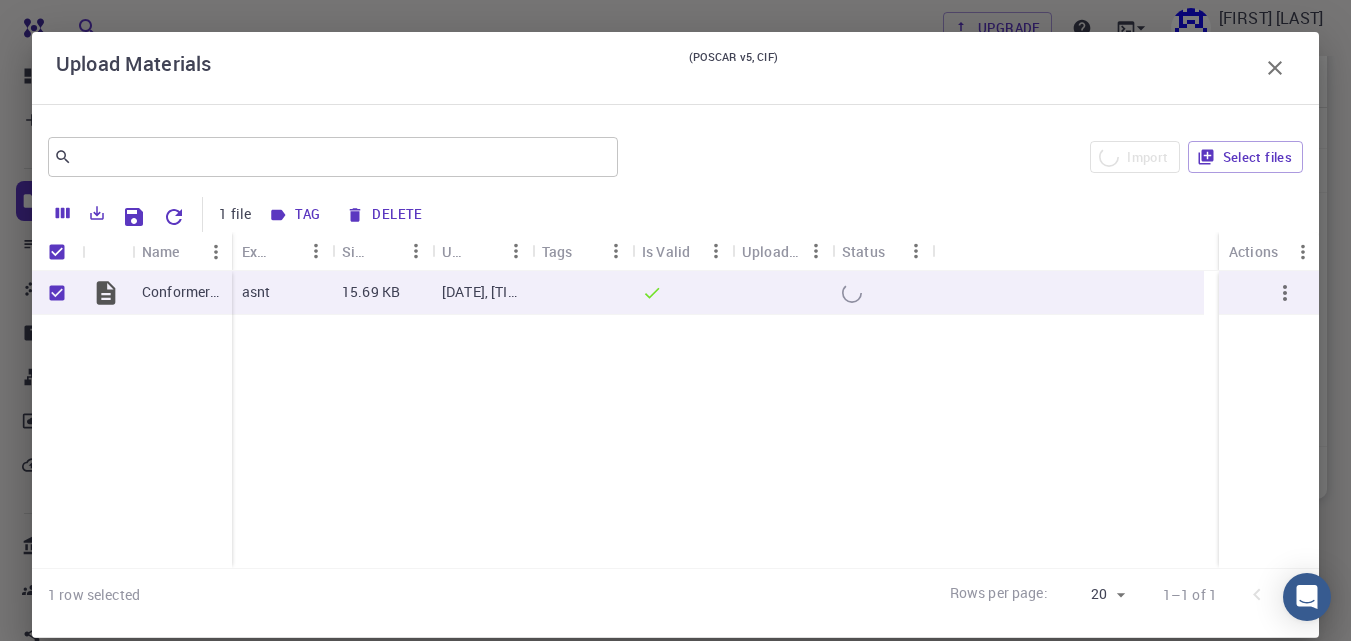 checkbox on "false" 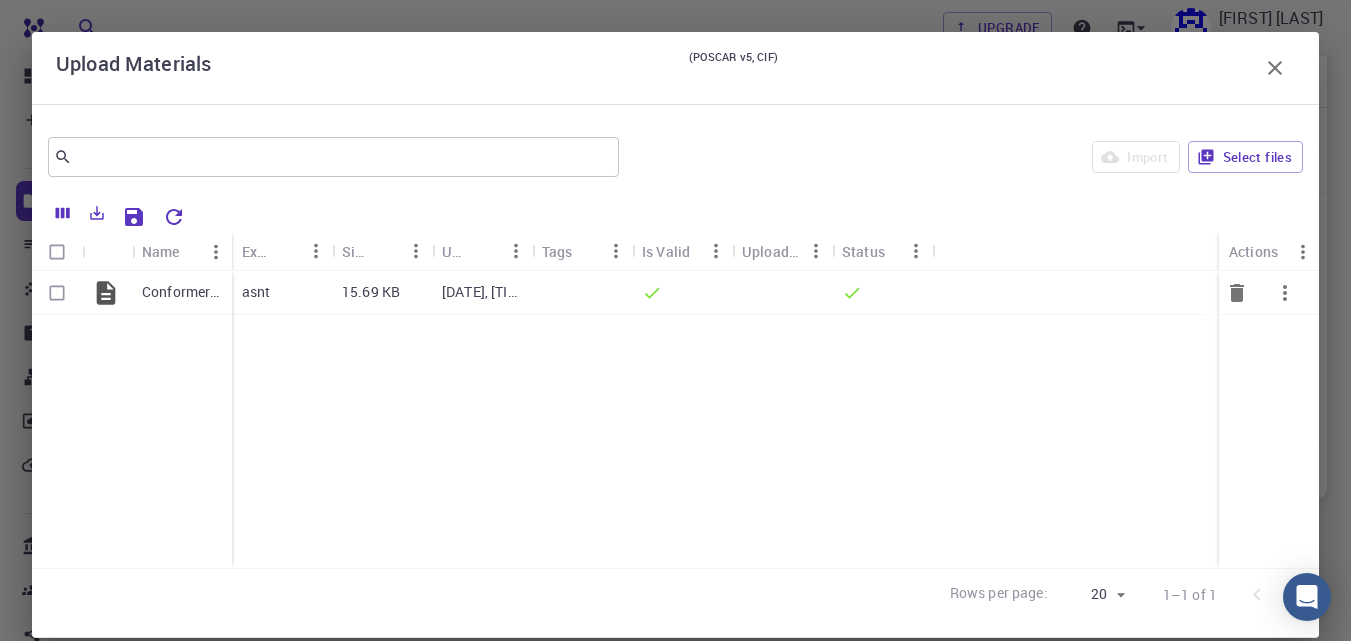 click at bounding box center [57, 293] 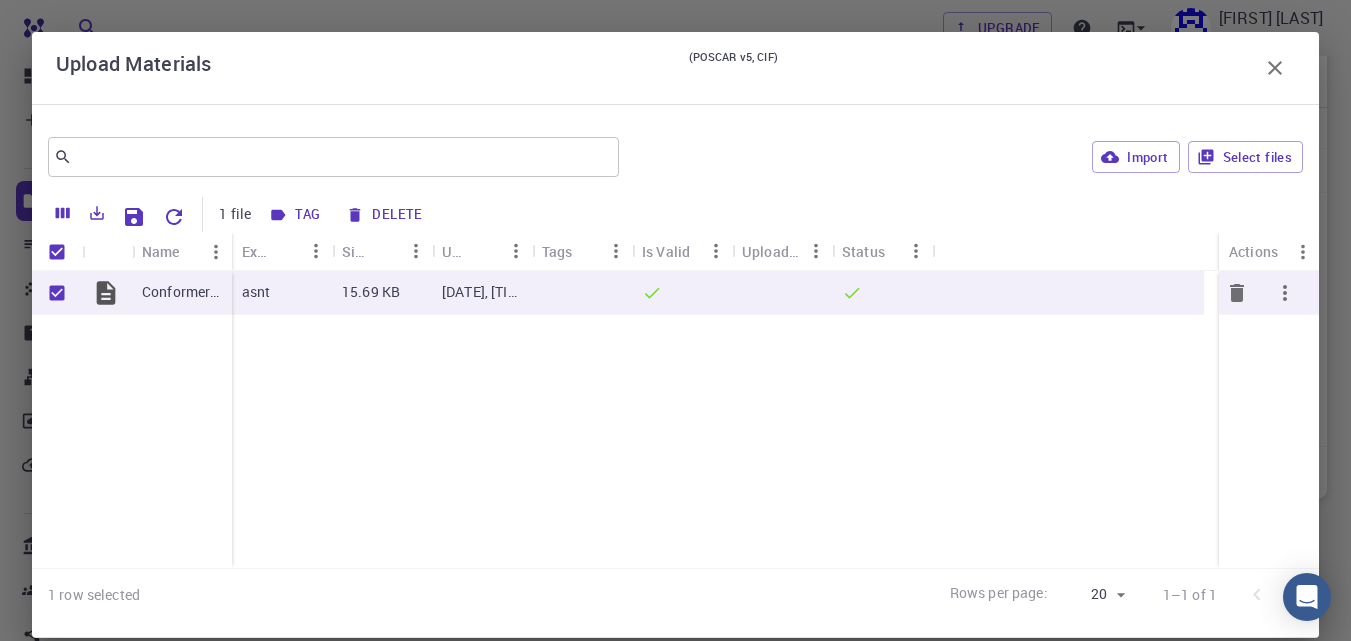 checkbox on "true" 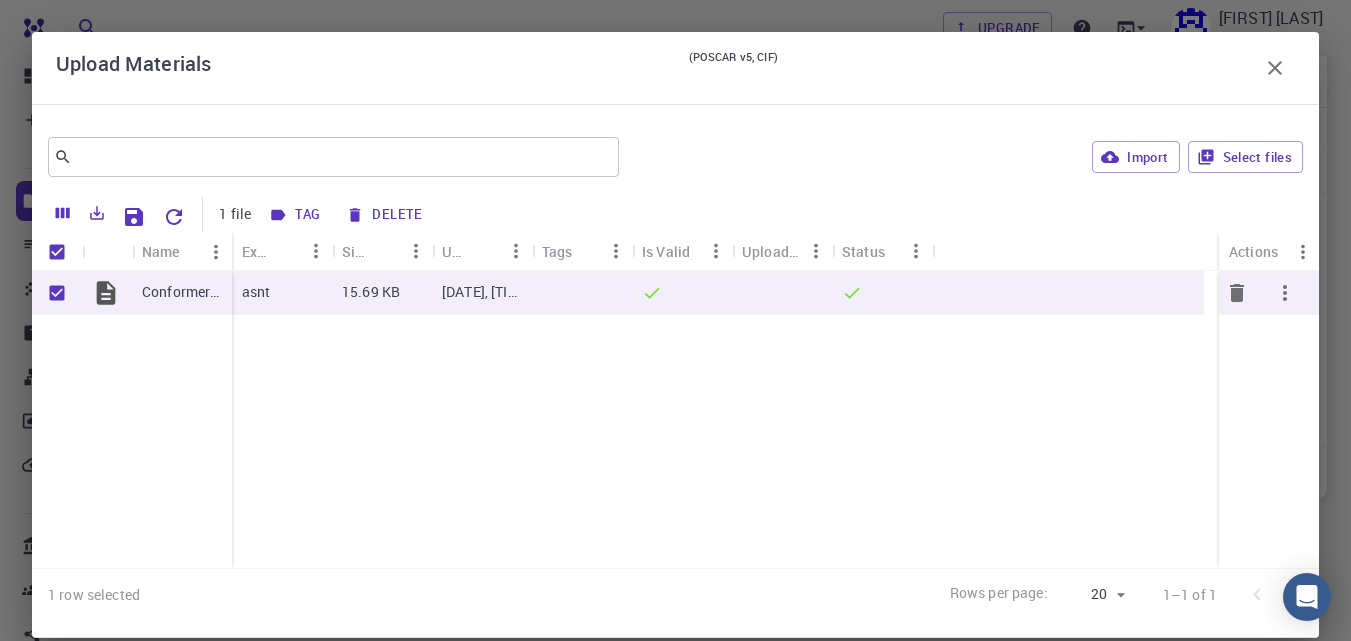 click 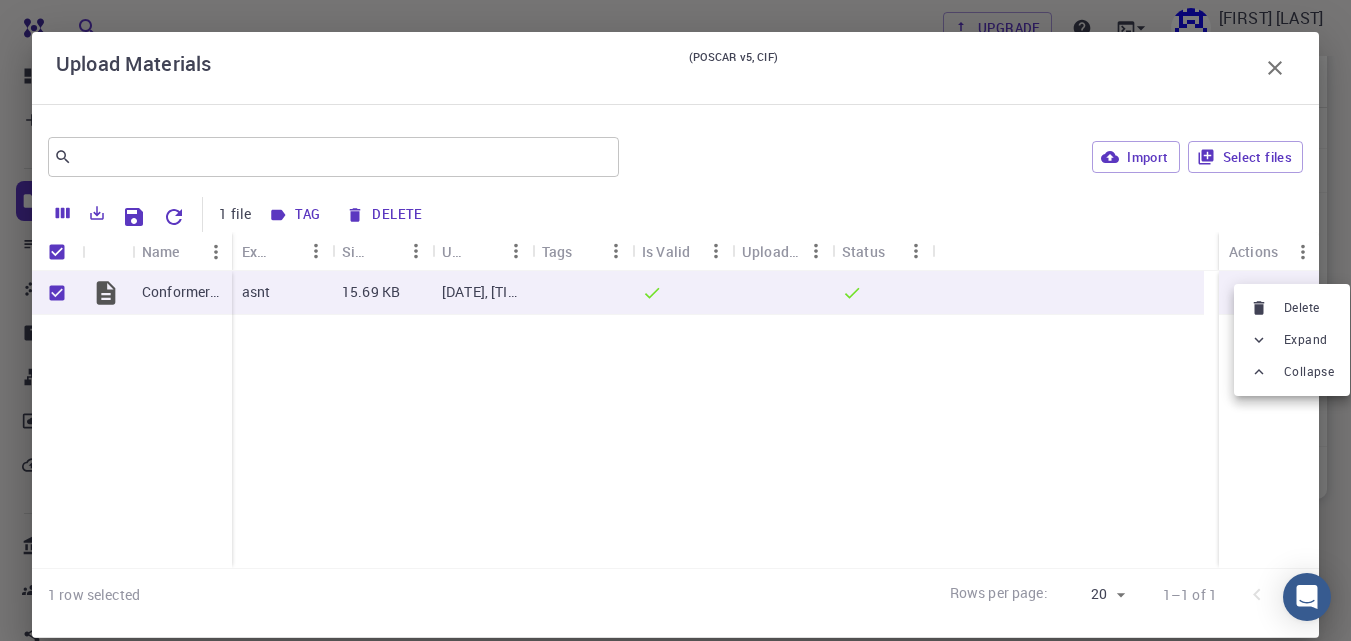click at bounding box center (675, 320) 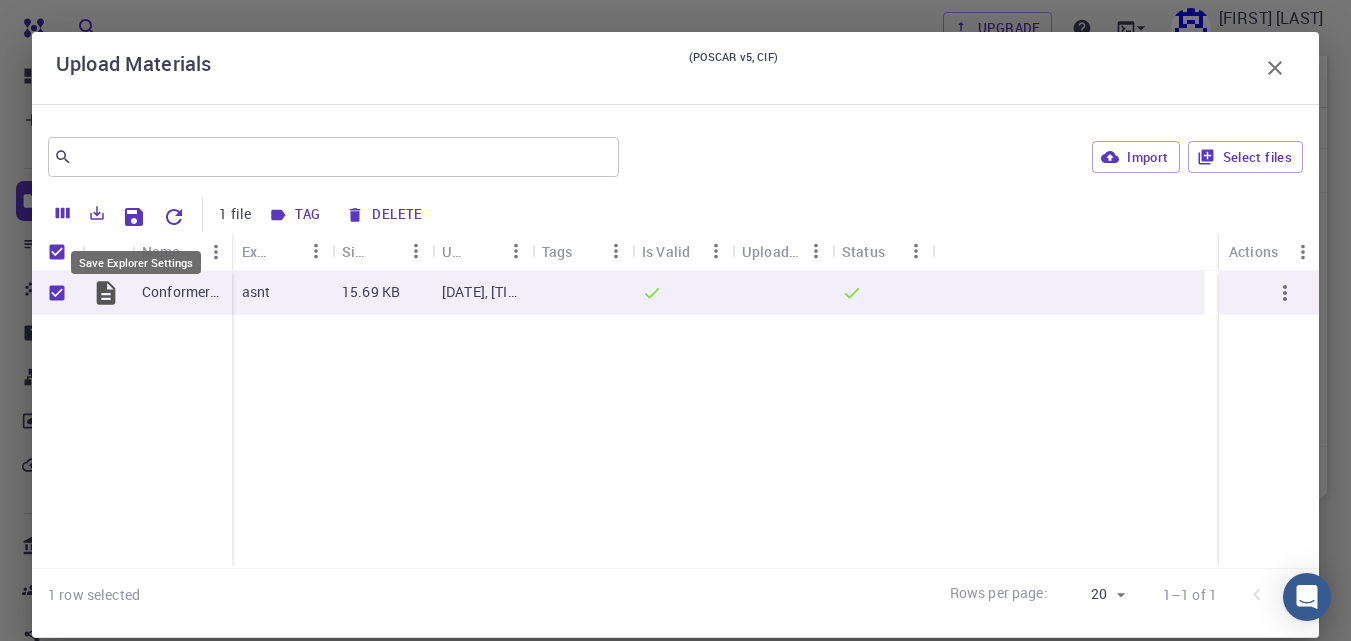 click 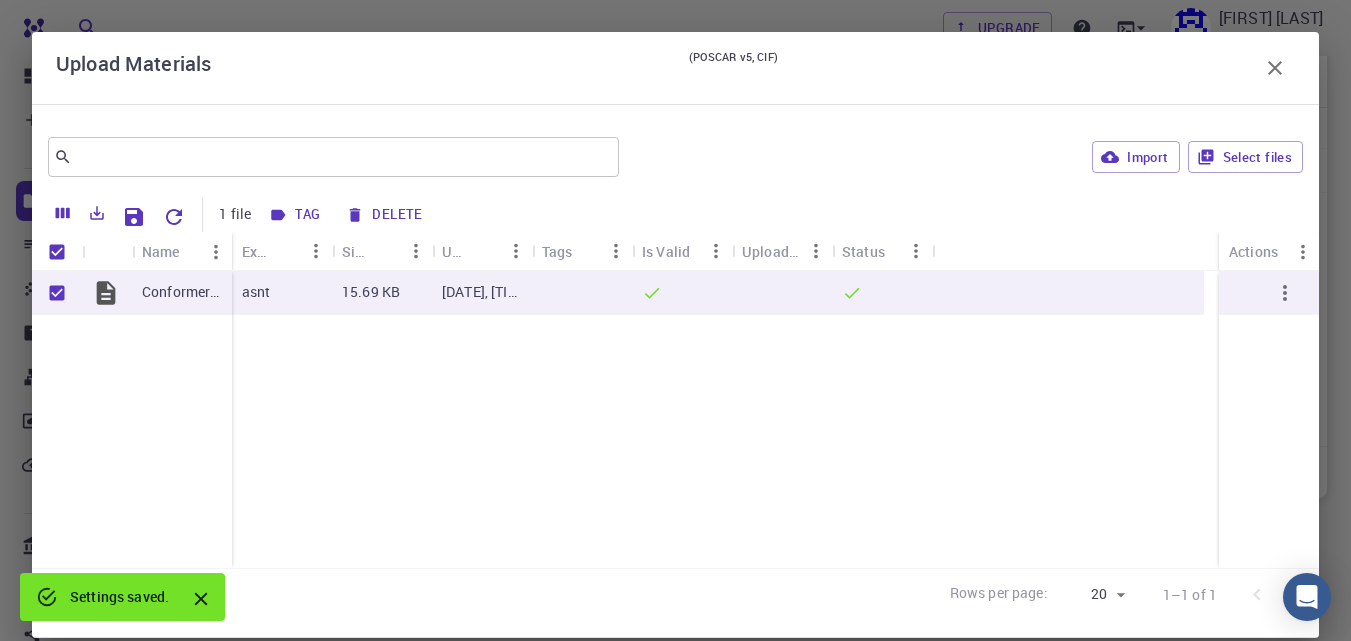 click 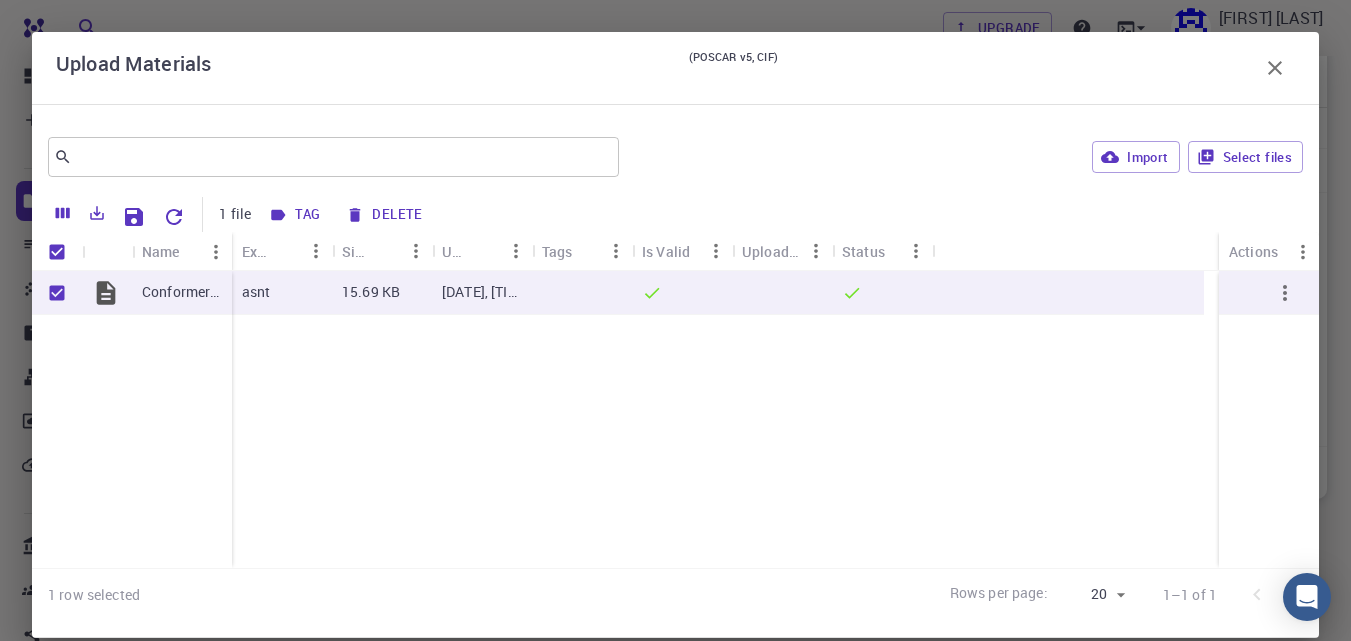 click 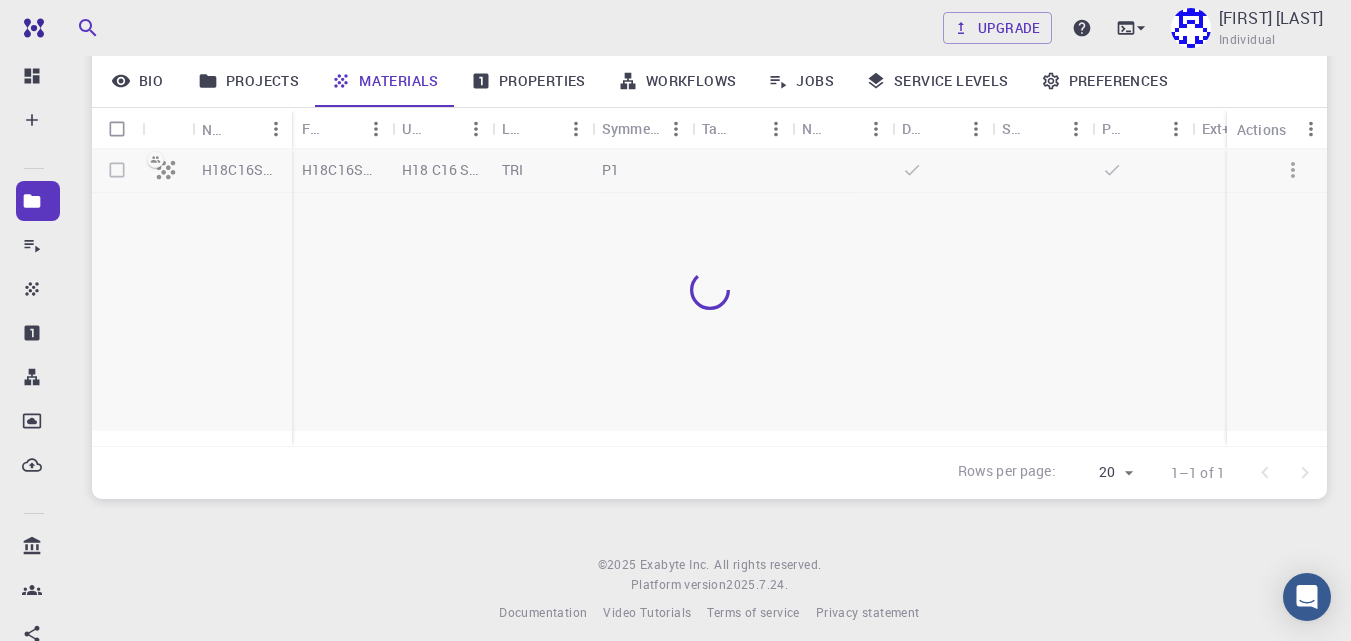 scroll, scrollTop: 262, scrollLeft: 0, axis: vertical 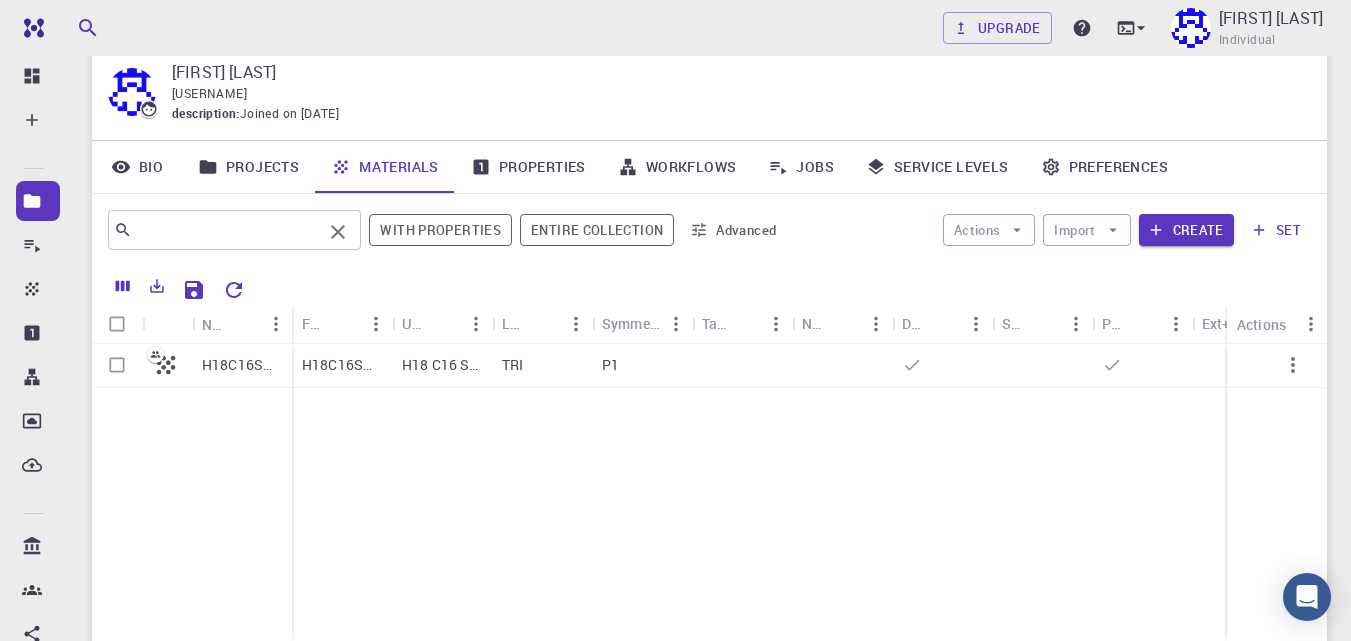 click at bounding box center [227, 230] 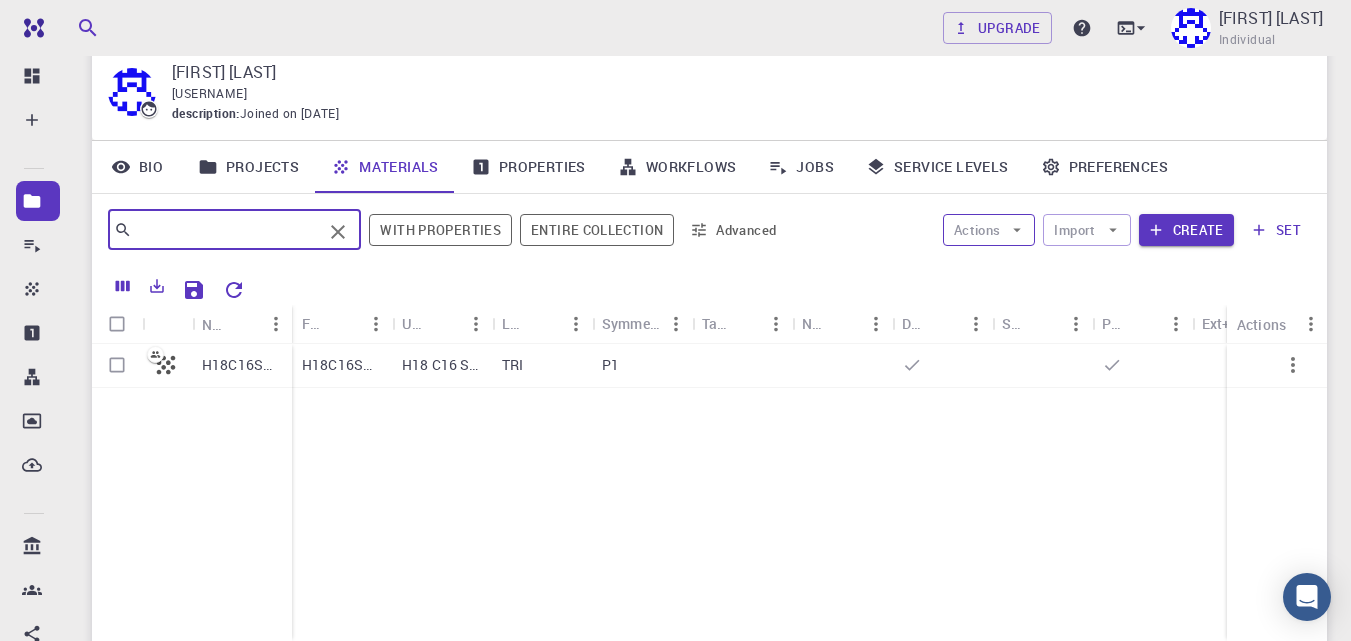click on "Actions" at bounding box center [989, 230] 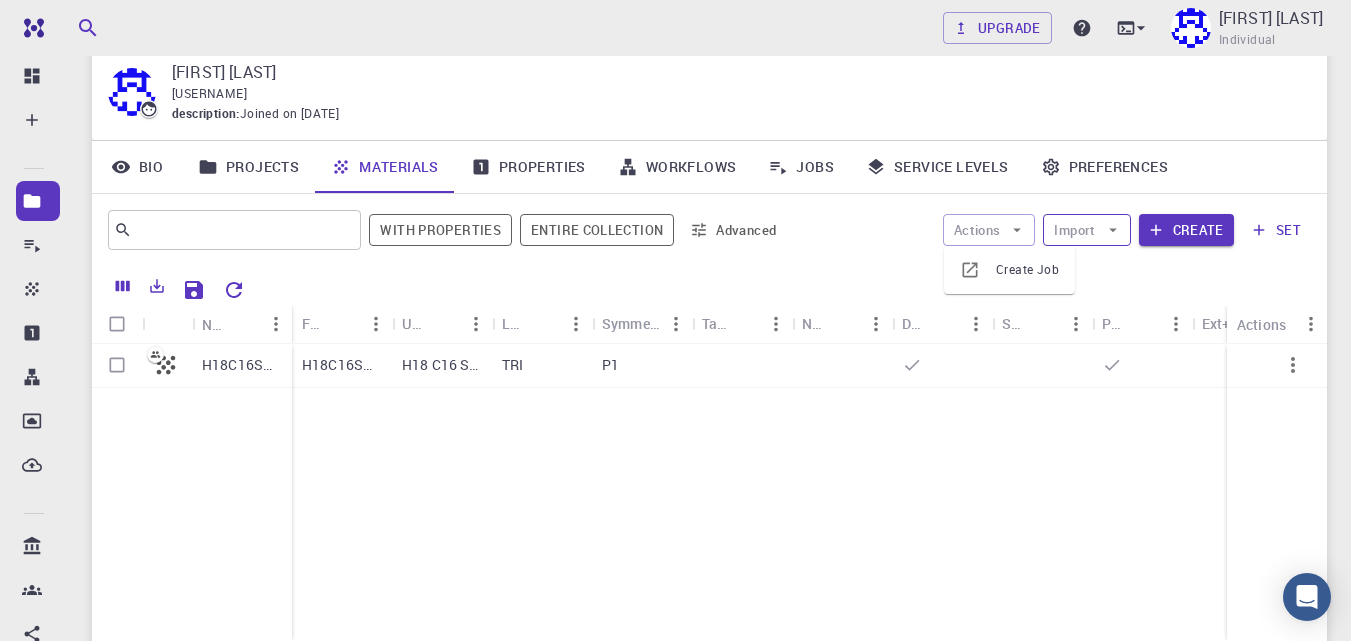 click on "Import" at bounding box center (1086, 230) 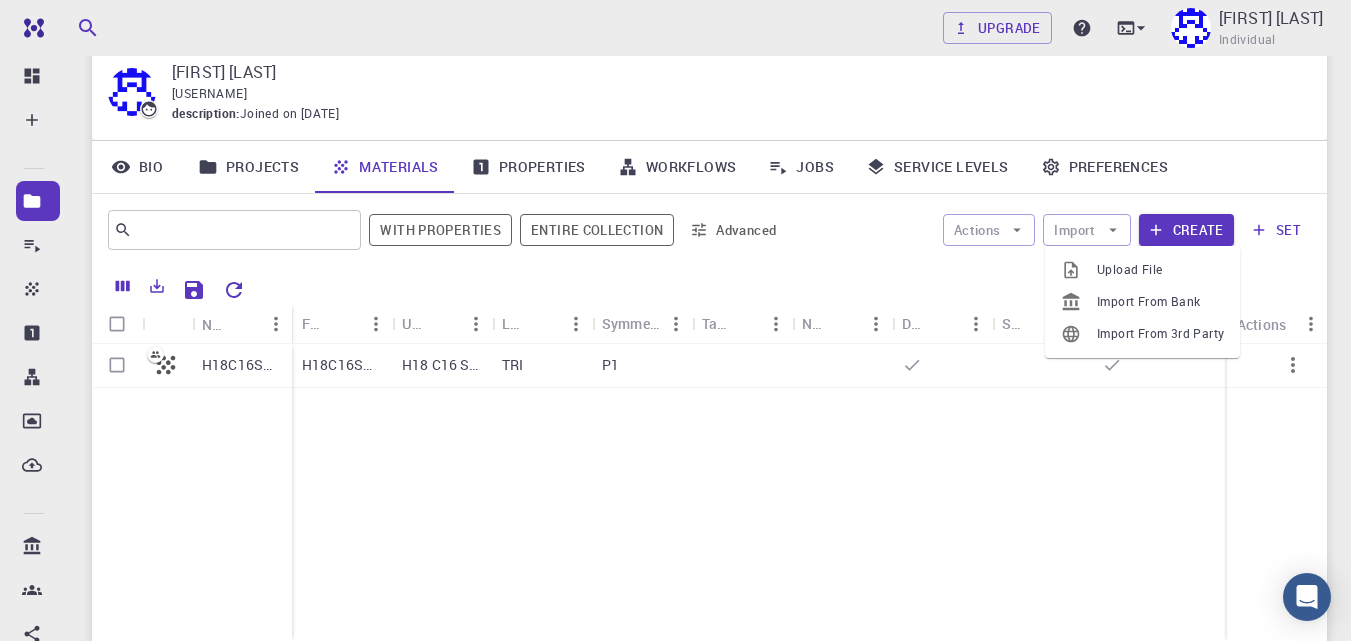 click on "Import From Bank" at bounding box center (1160, 302) 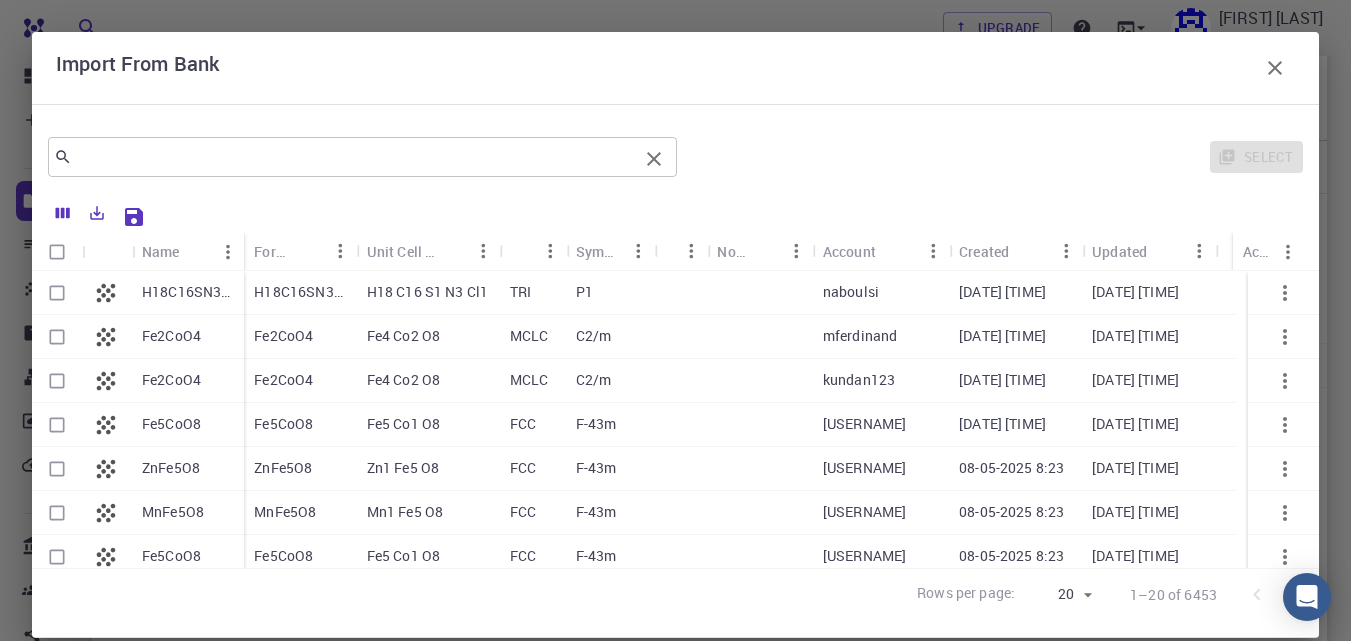 click at bounding box center [355, 157] 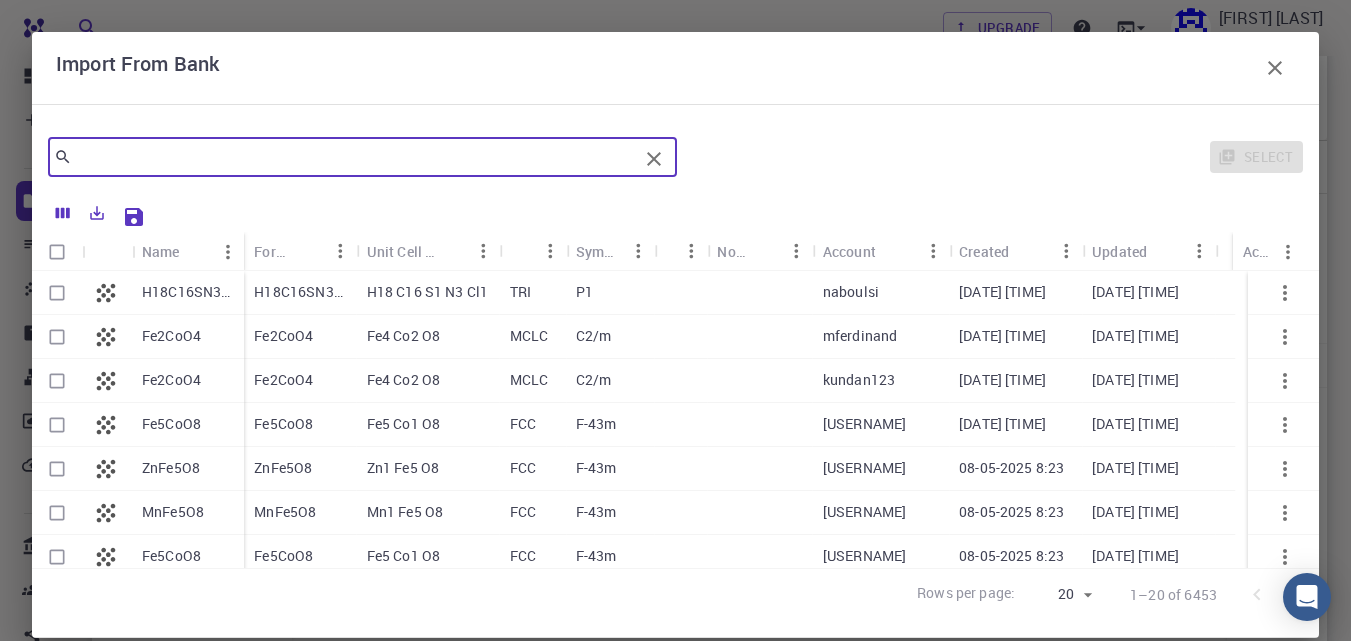 paste on "Trichodermarin A" 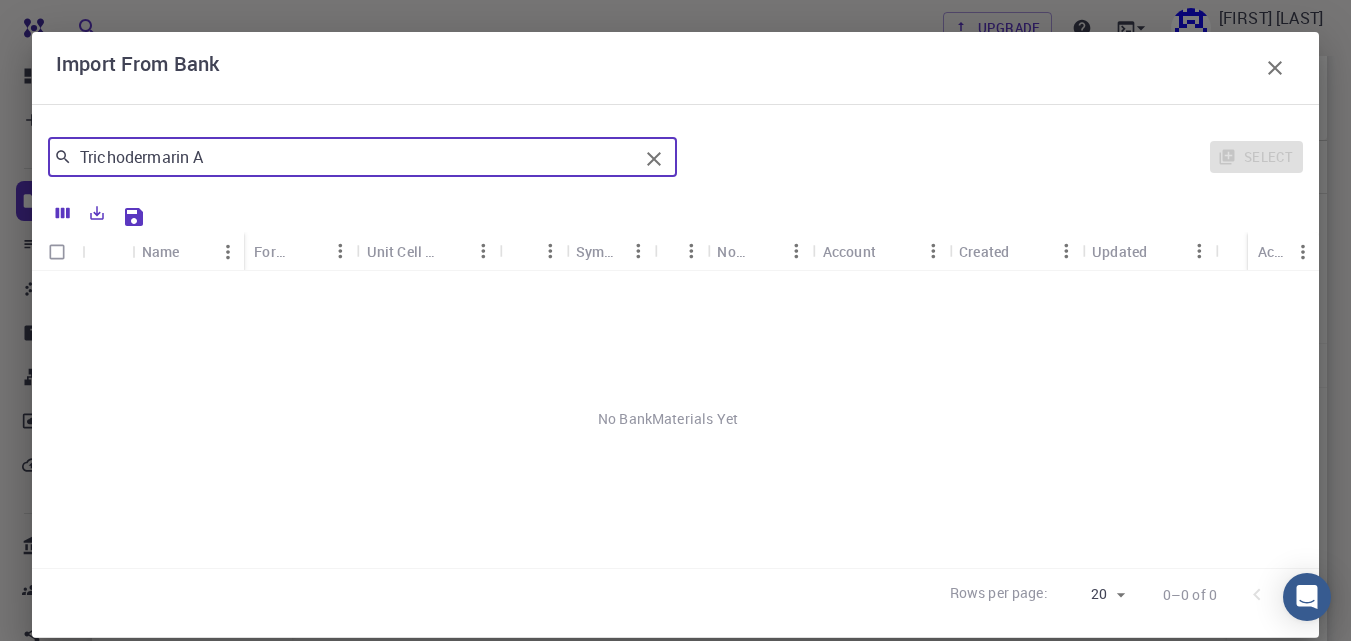 click at bounding box center [654, 159] 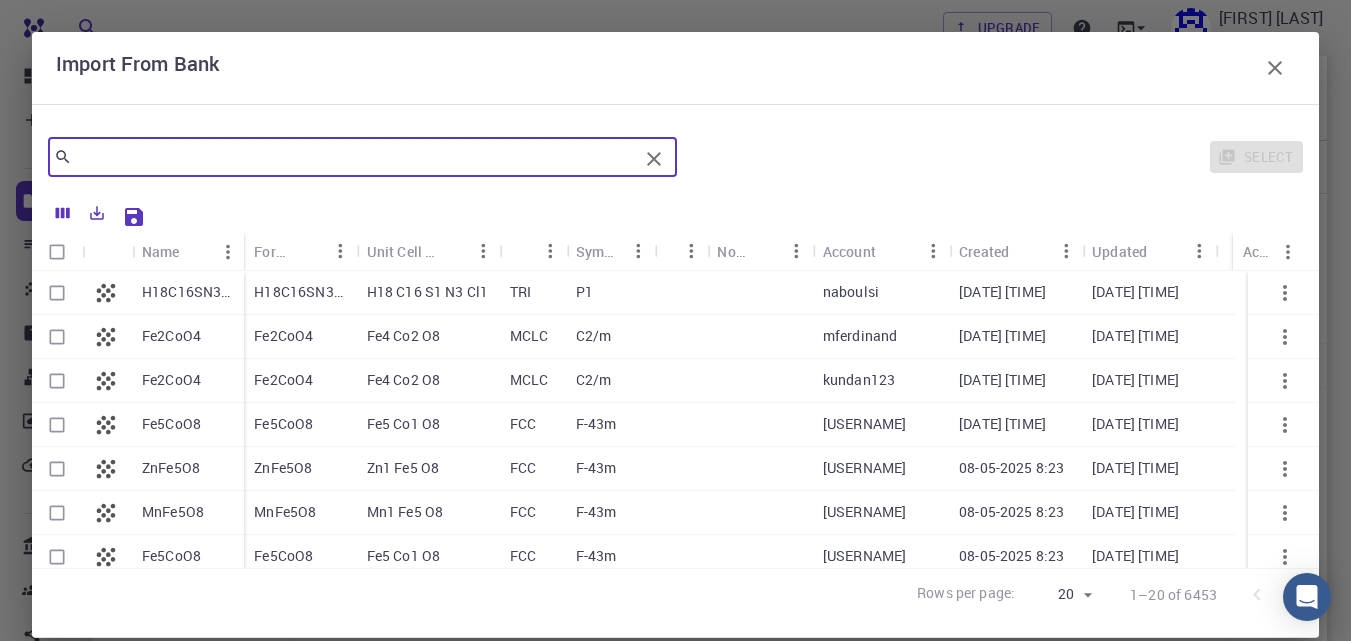 click 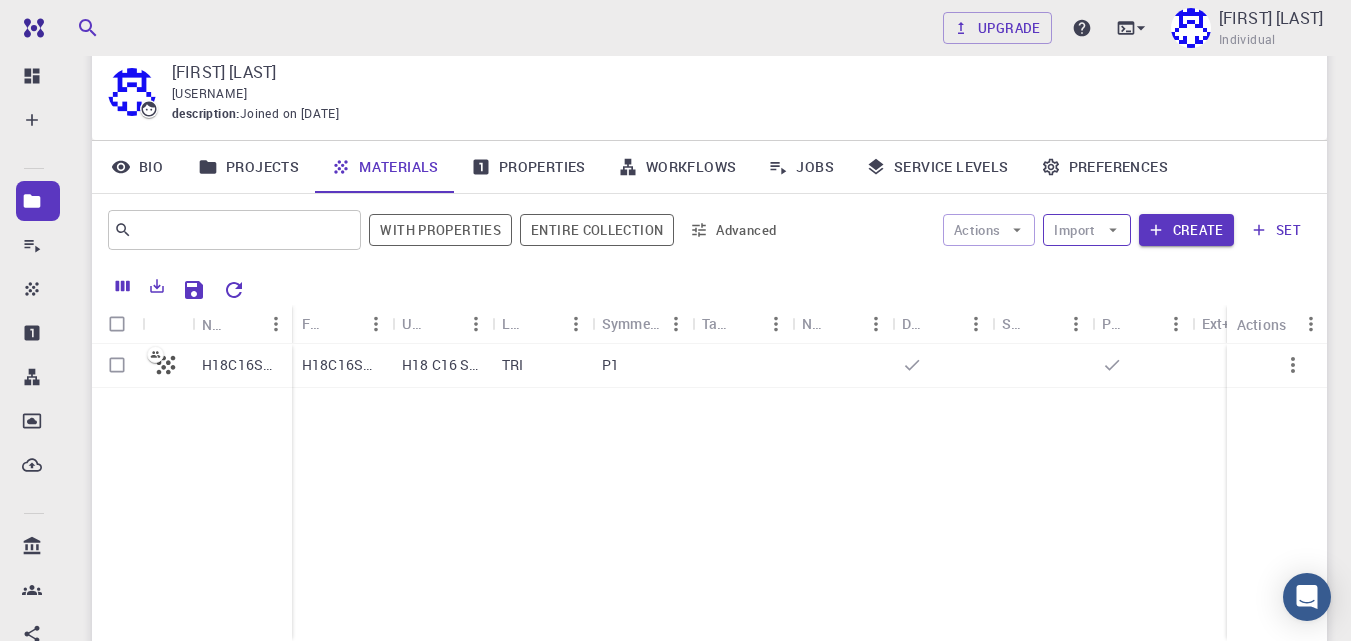 click on "Import" at bounding box center (1086, 230) 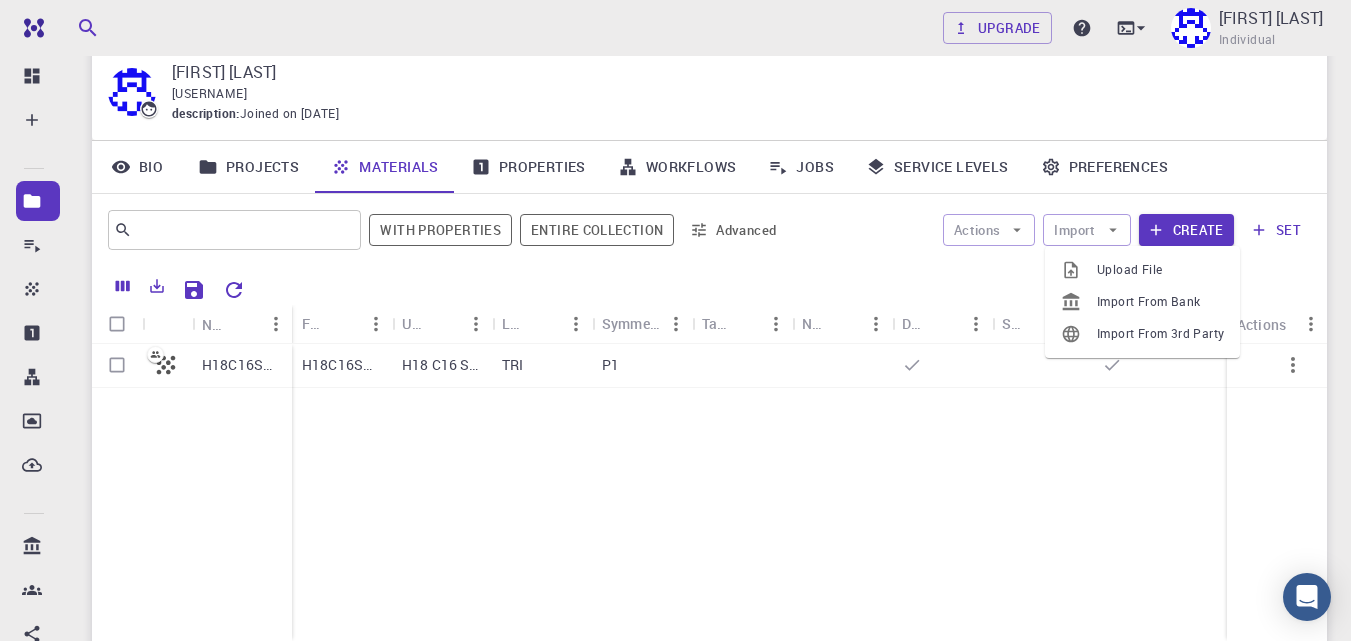 click on "Upload File" at bounding box center [1160, 270] 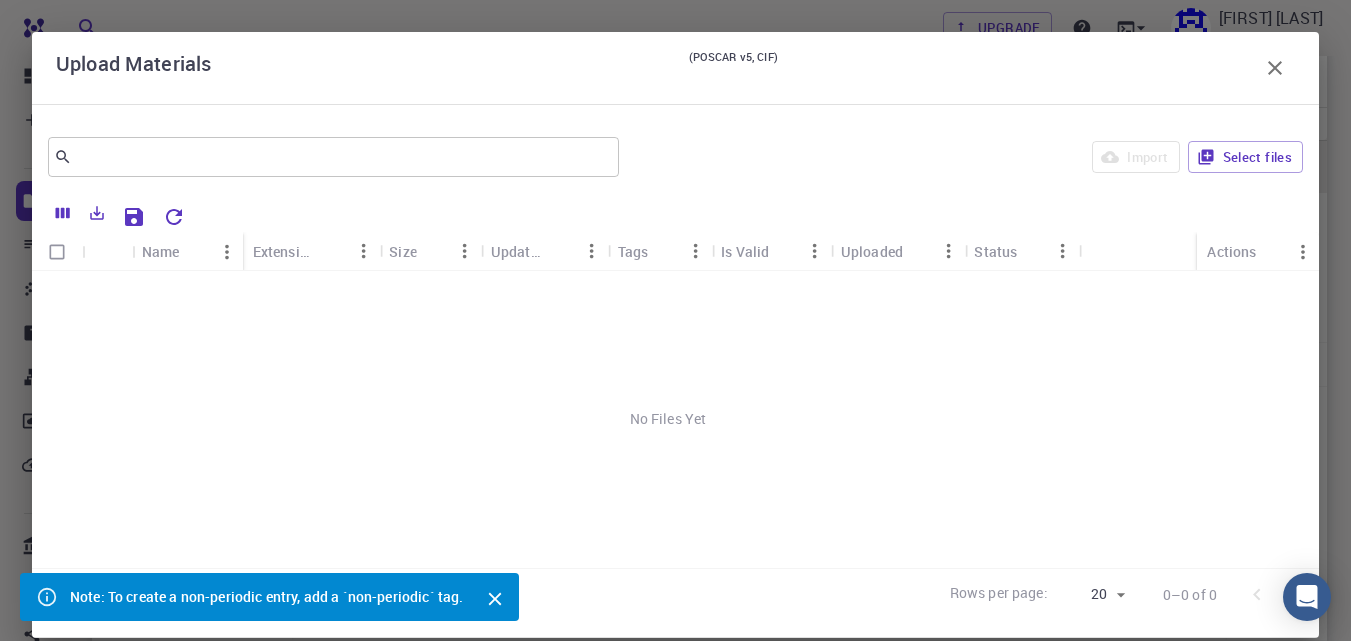 scroll, scrollTop: 263, scrollLeft: 0, axis: vertical 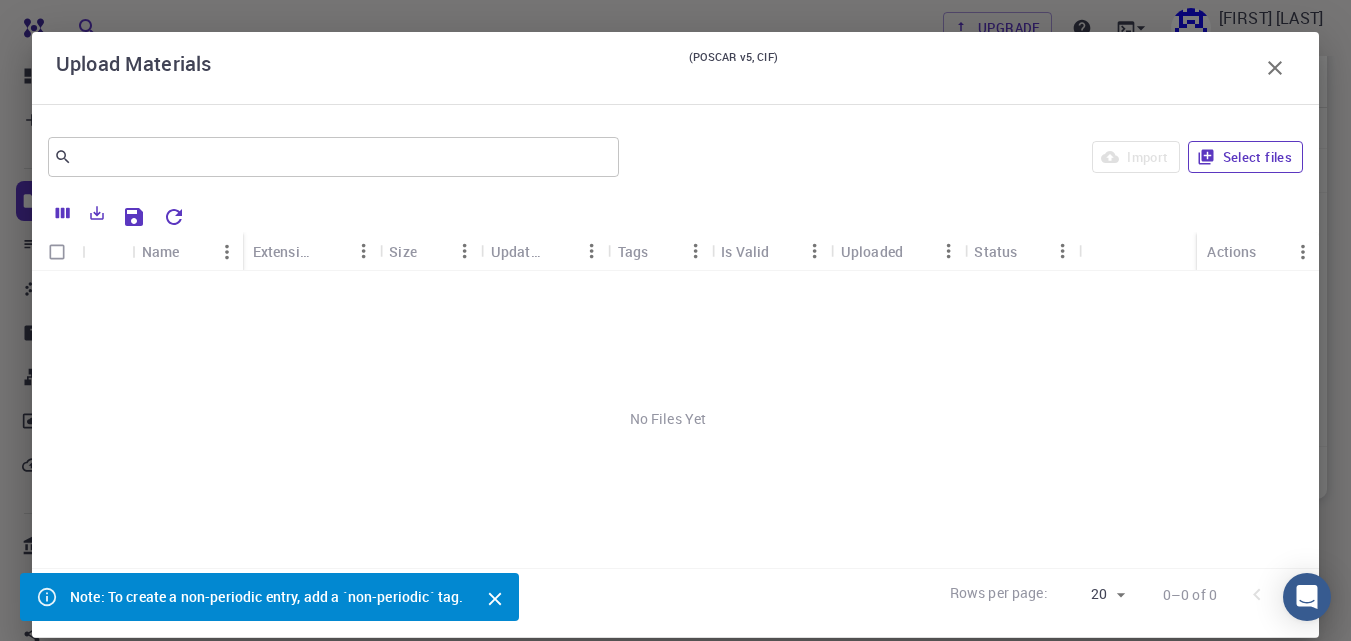 click on "Select files" at bounding box center [1245, 157] 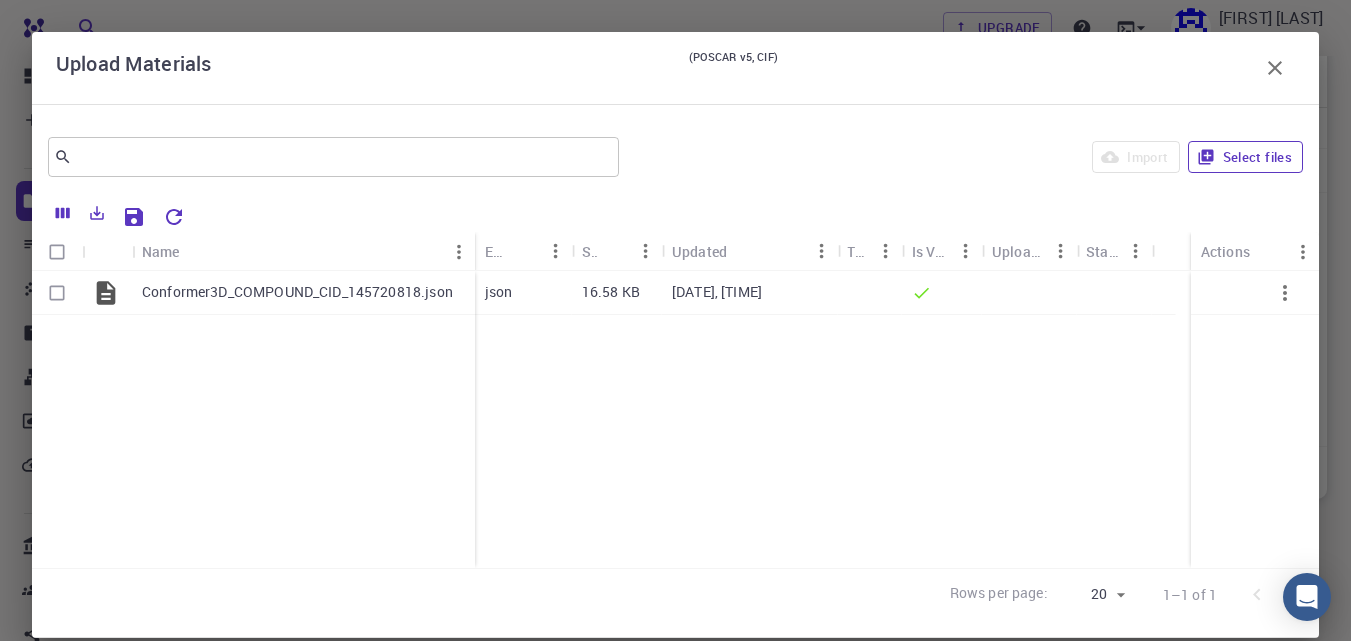 click on "Select files" at bounding box center [1245, 157] 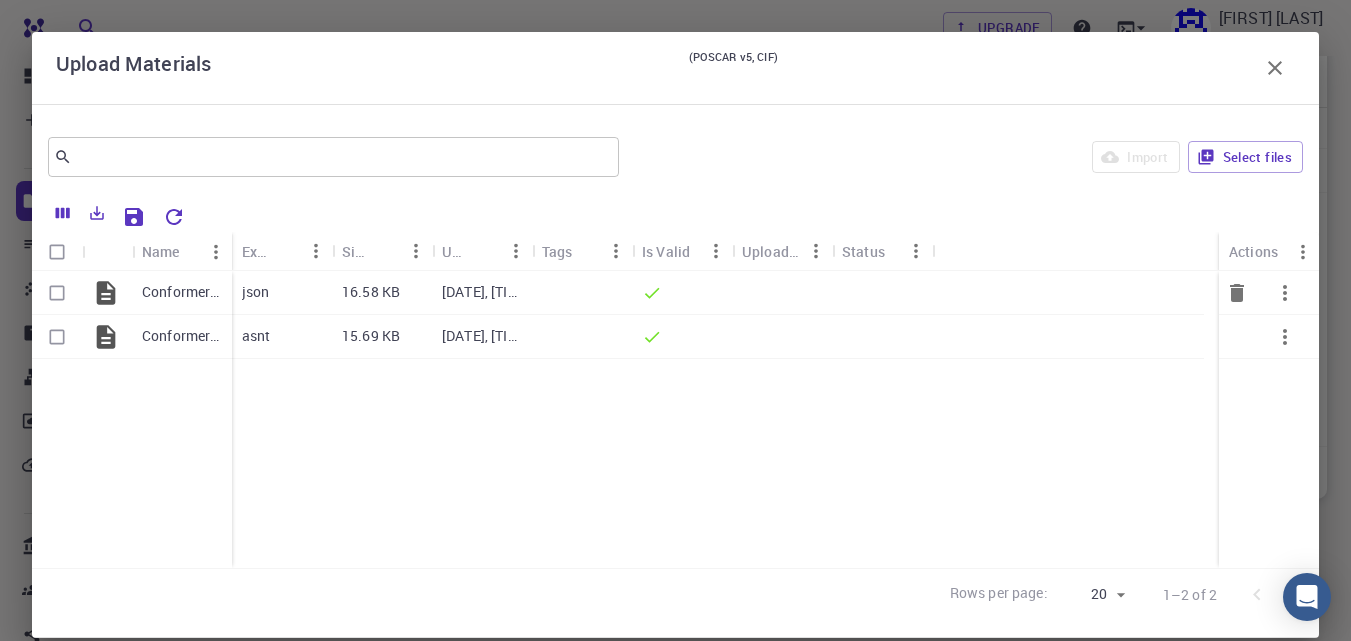 click at bounding box center [57, 293] 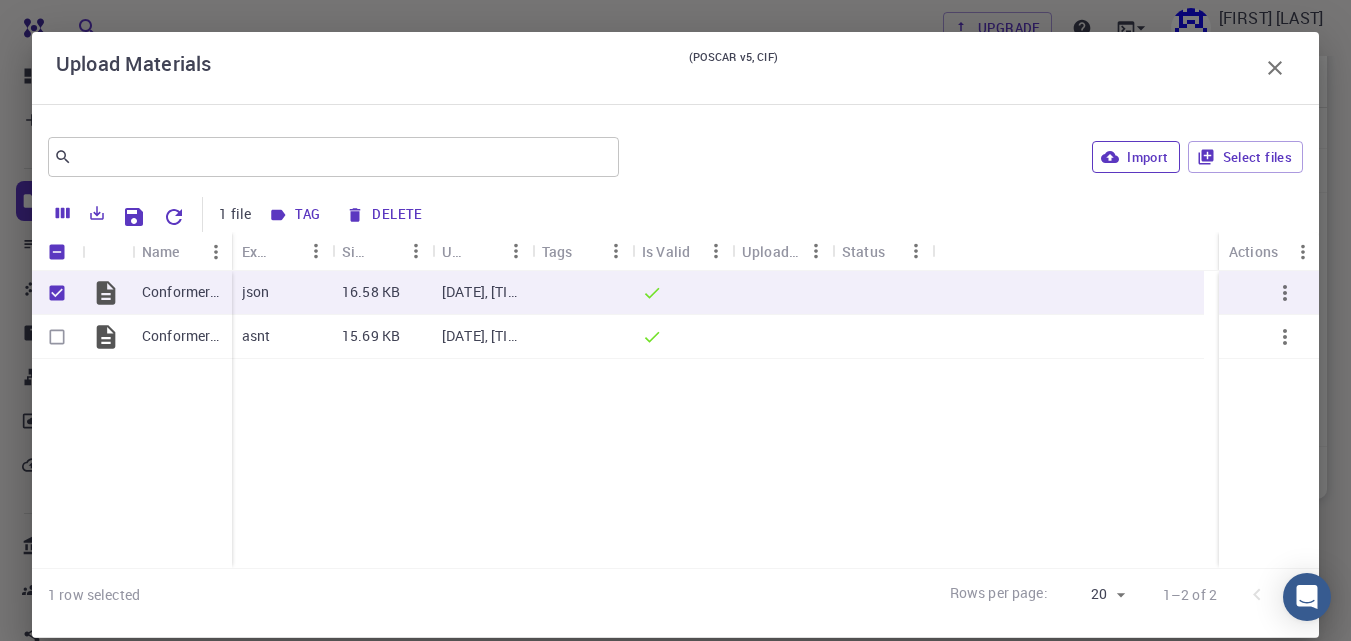 click on "Import" at bounding box center (1135, 157) 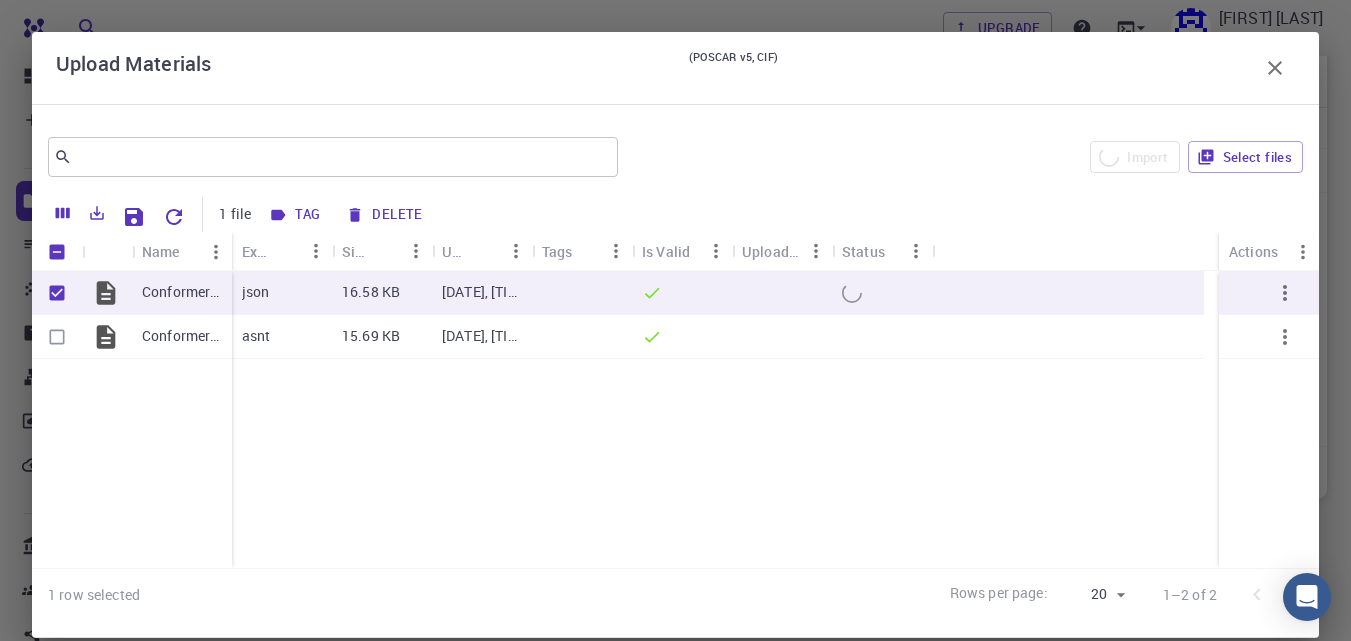 checkbox on "false" 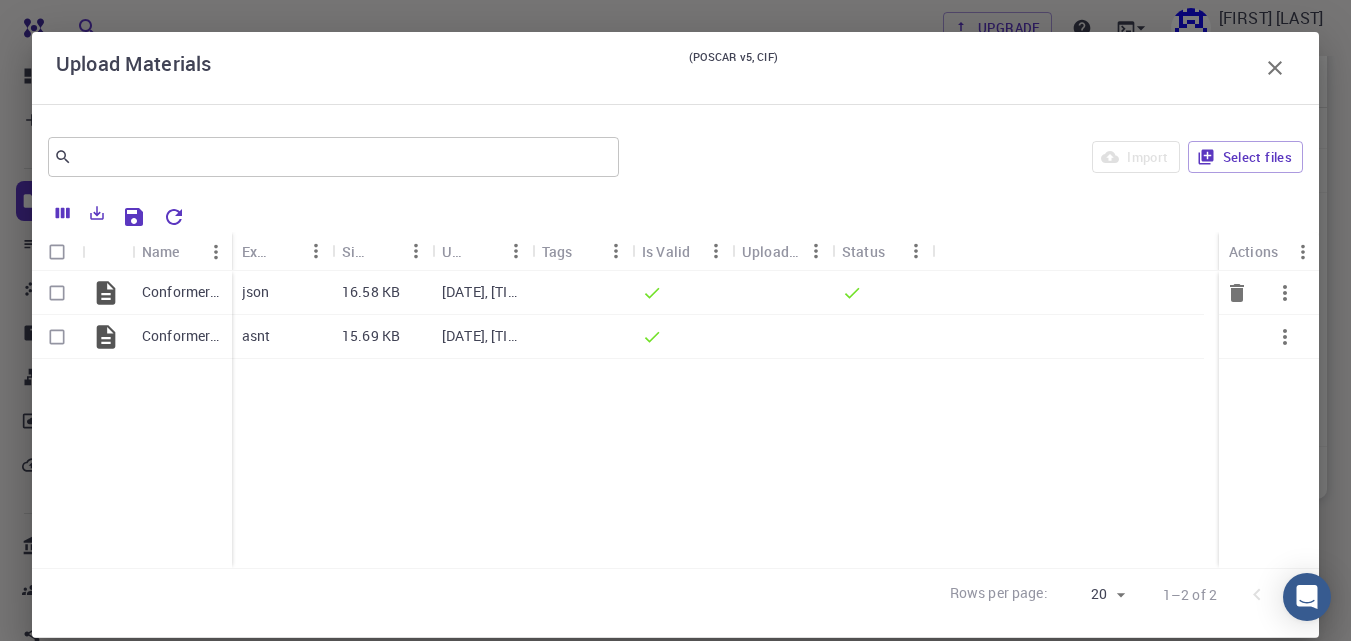 click at bounding box center (57, 293) 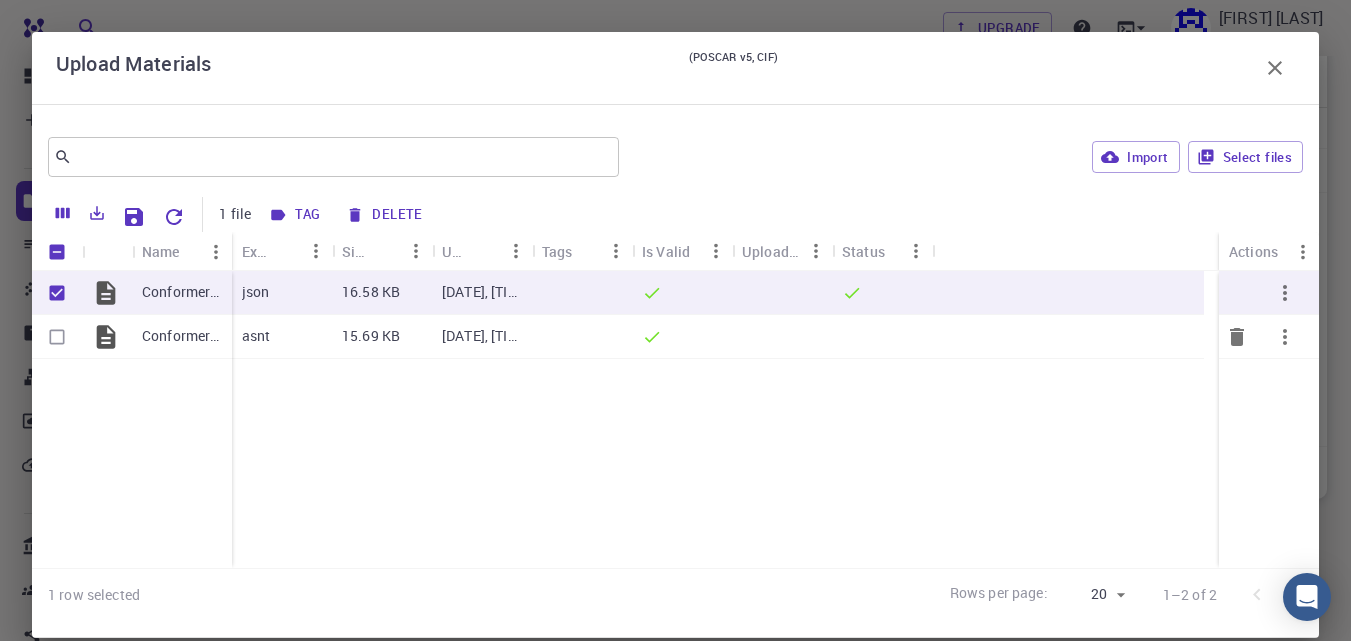 click at bounding box center [57, 337] 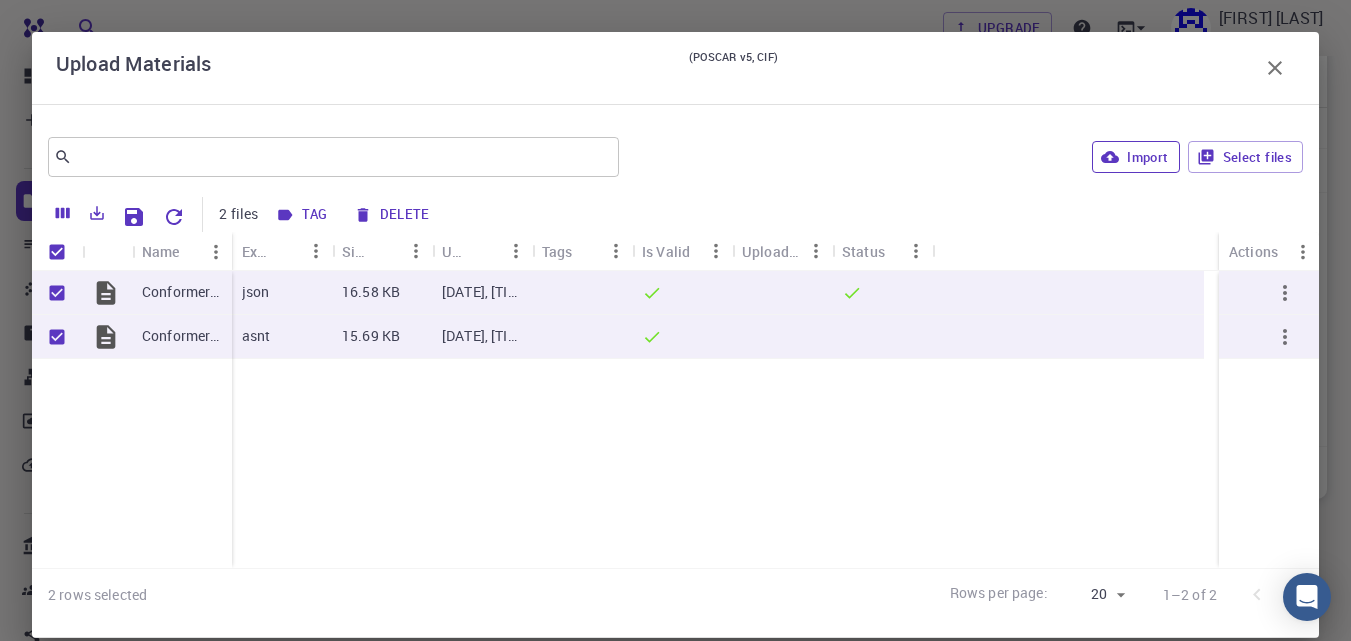 click on "Import" at bounding box center (1135, 157) 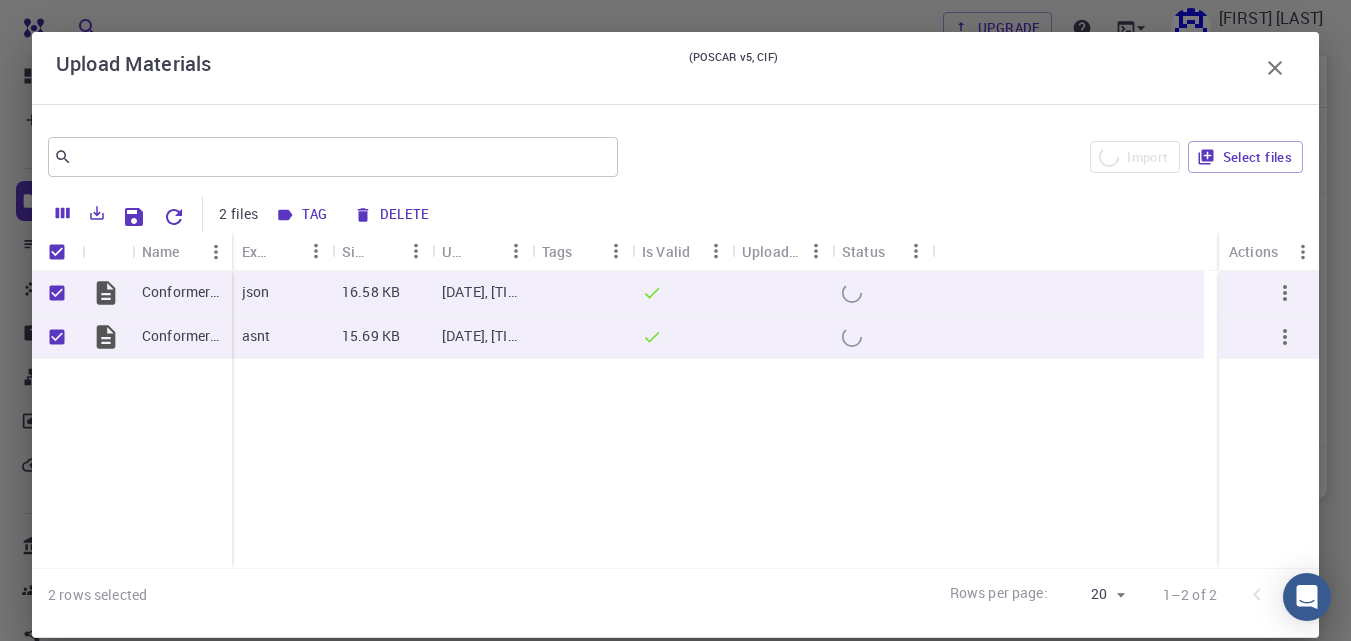 checkbox on "false" 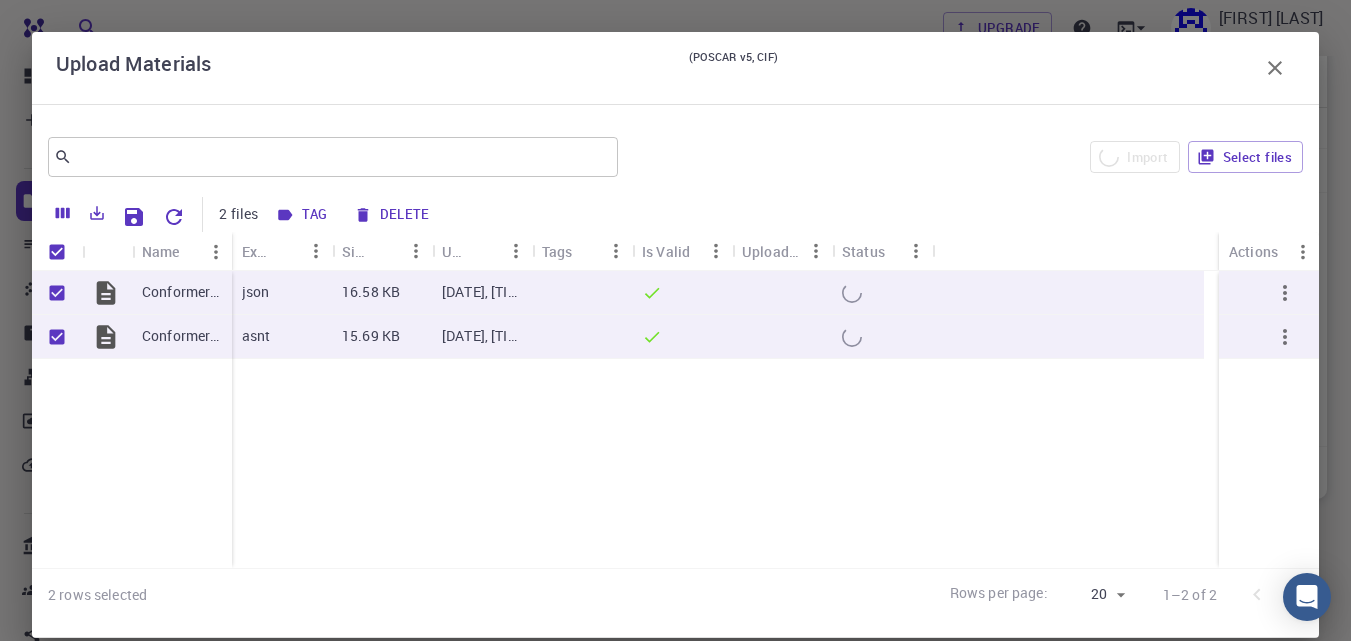checkbox on "false" 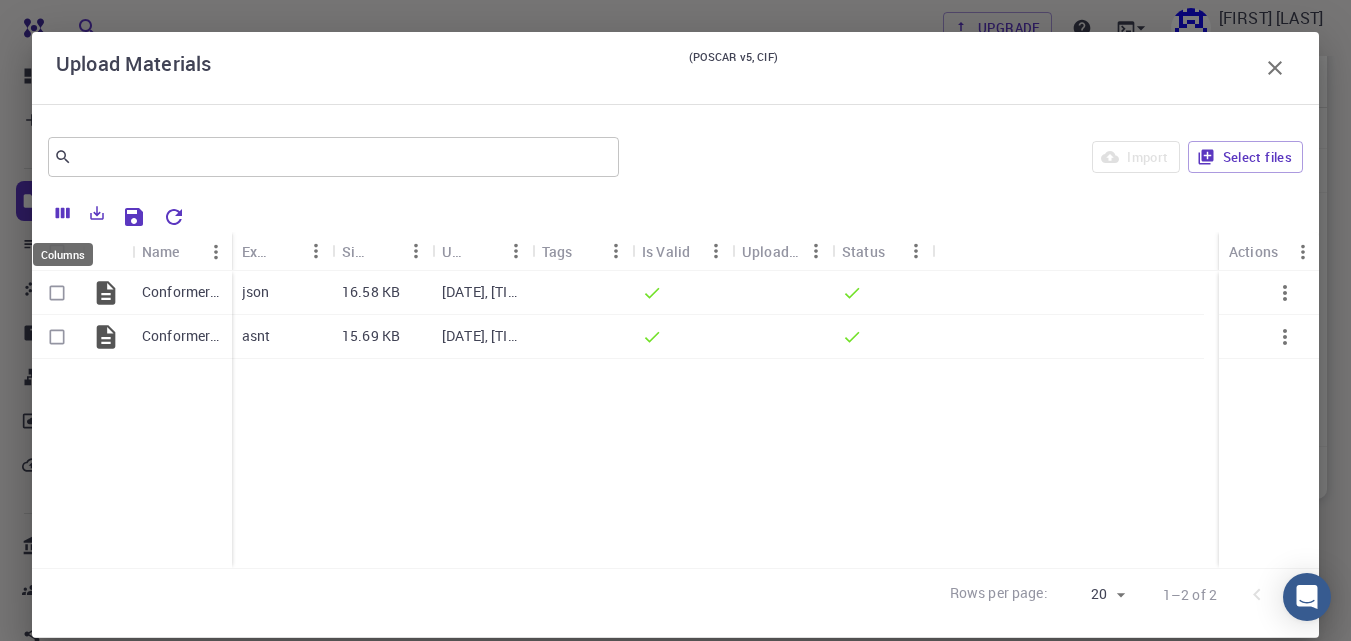 click 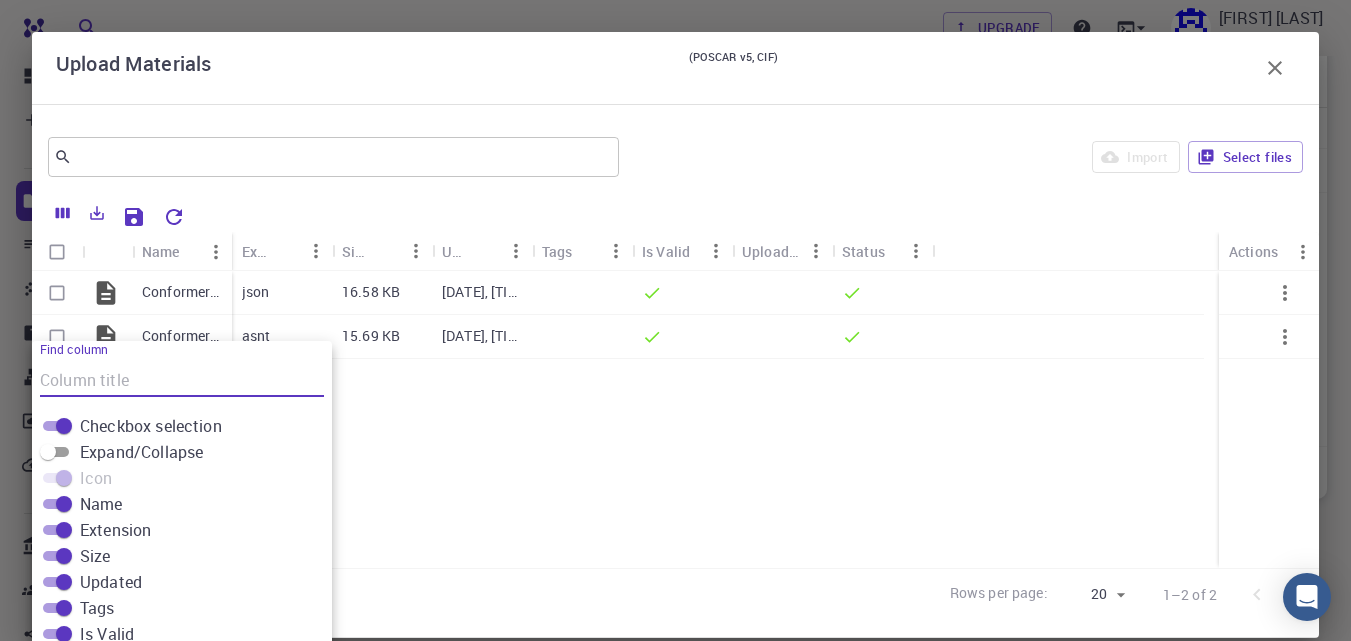scroll, scrollTop: 277, scrollLeft: 0, axis: vertical 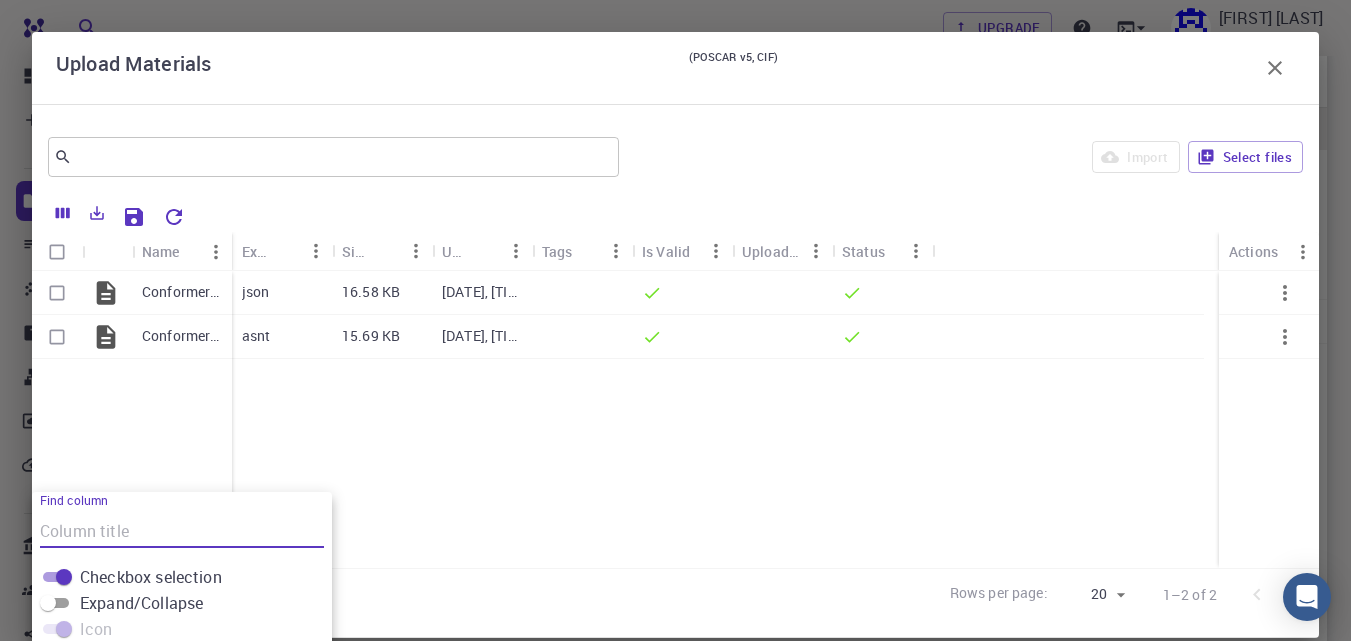 click on "Conformer3D_COMPOUND_CID_145720818.json Conformer3D_COMPOUND_CID_145720818.asnt json 16.58 KB [DATE], [TIME] asnt 15.69 KB [DATE], [TIME]" at bounding box center [675, 419] 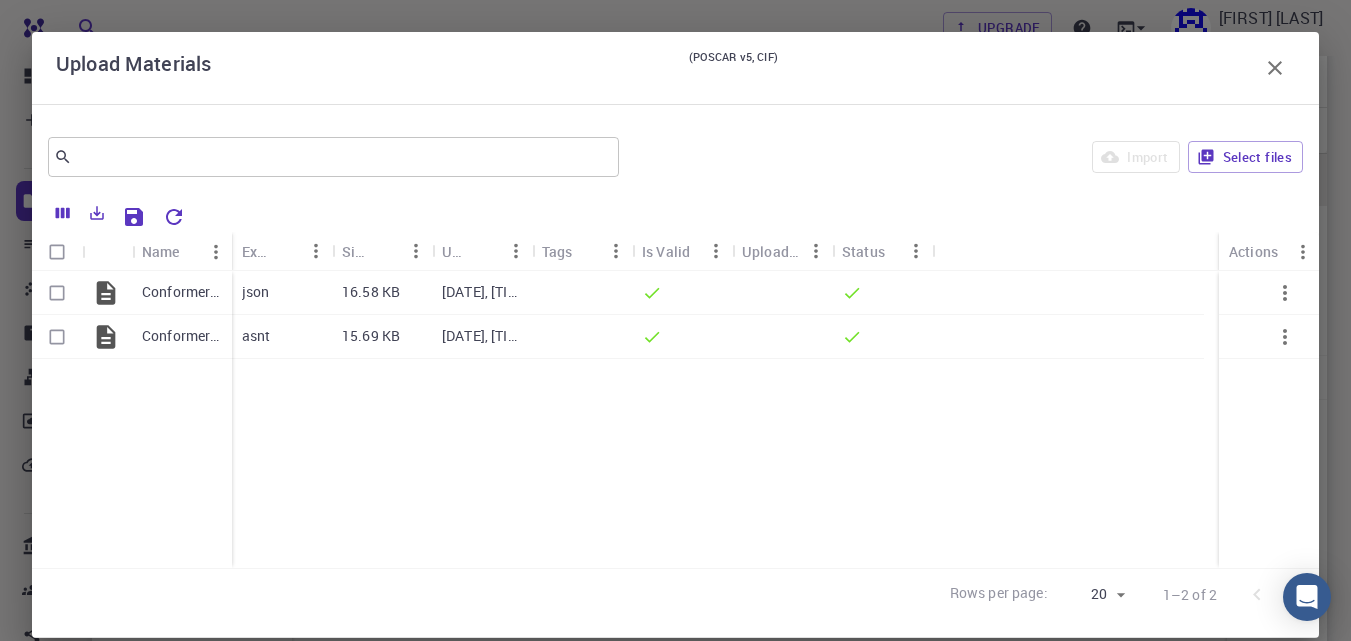 scroll, scrollTop: 0, scrollLeft: 0, axis: both 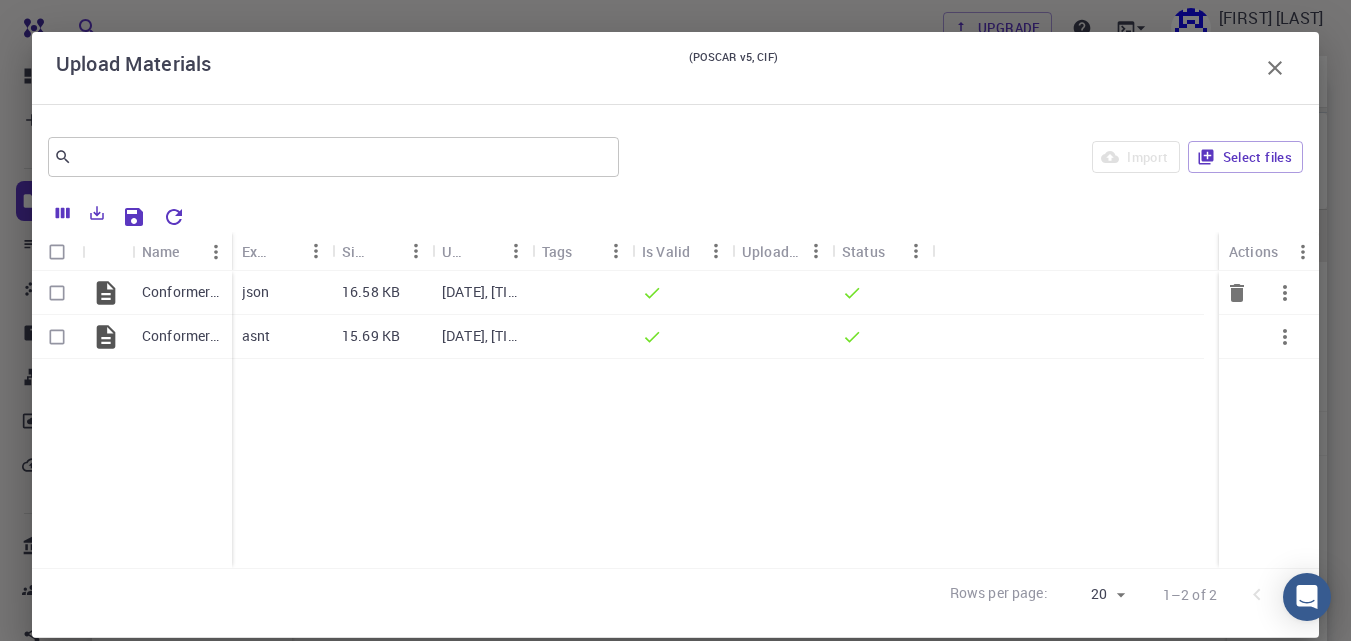 click 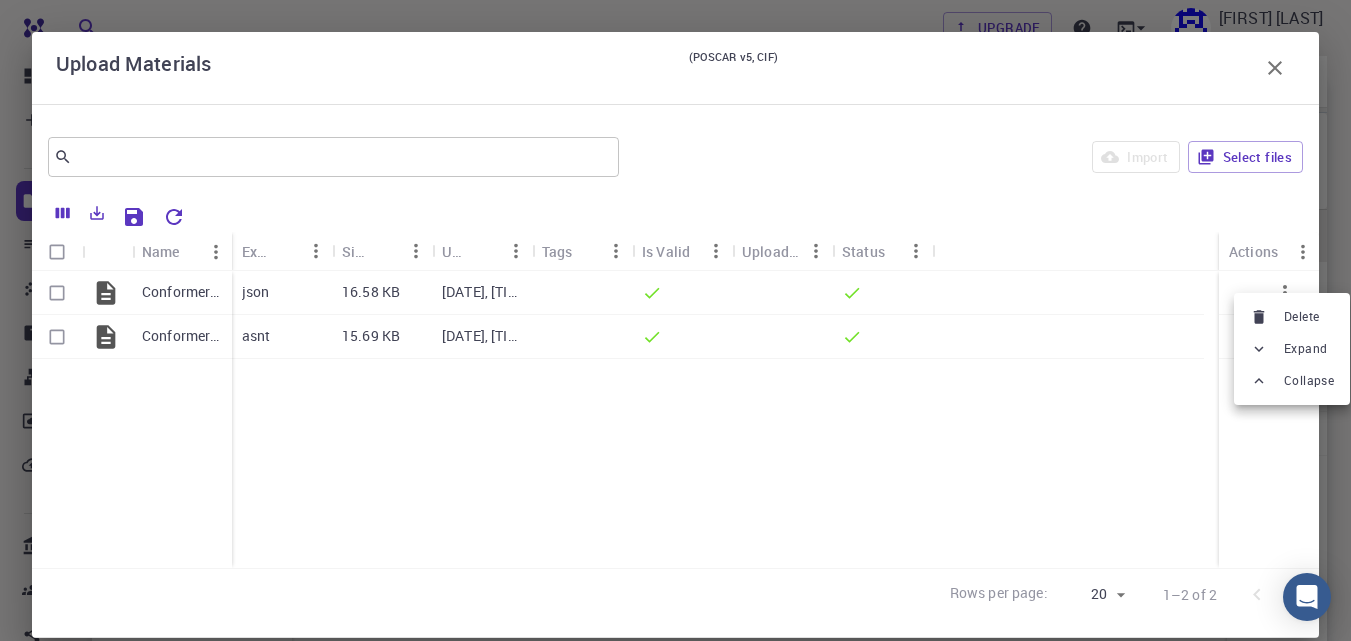 click on "Expand" at bounding box center [1305, 349] 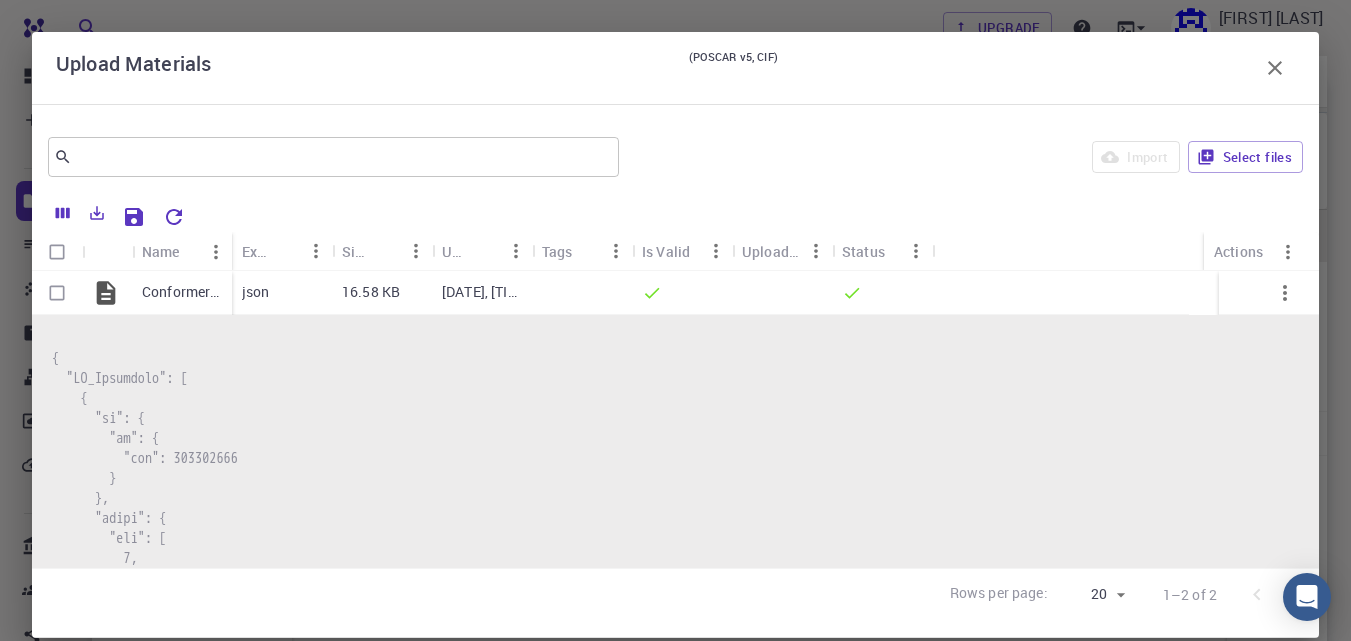click at bounding box center (749, 214) 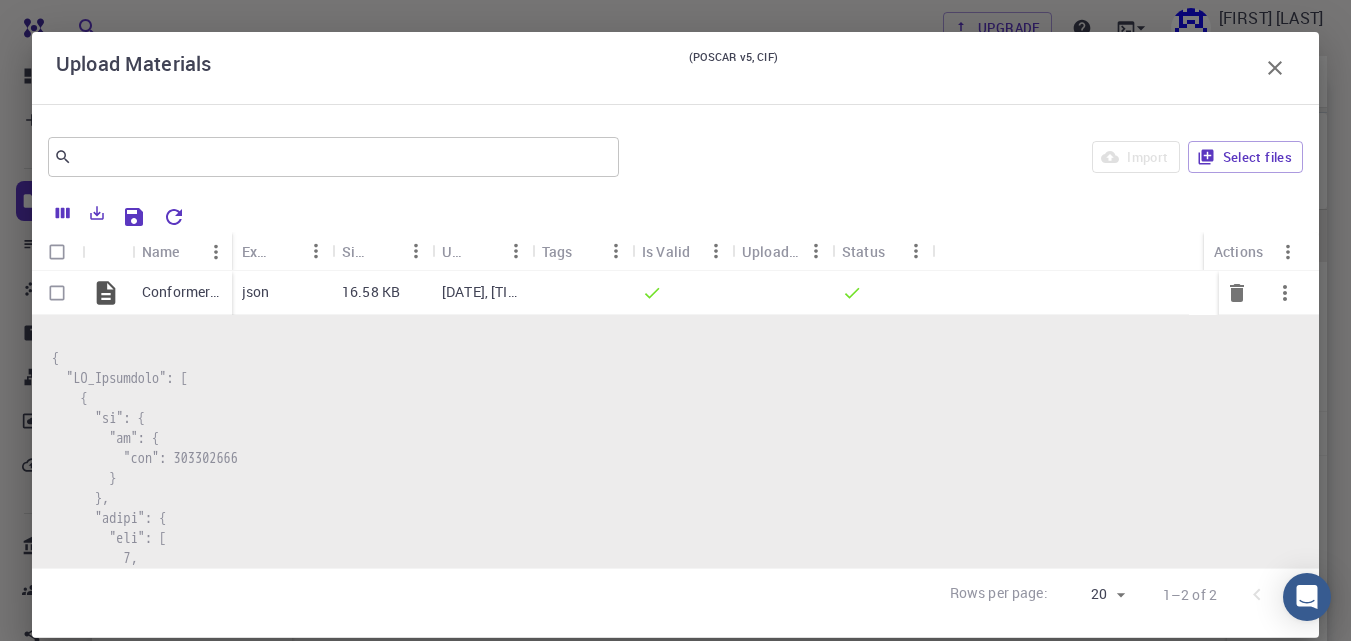 click at bounding box center (57, 293) 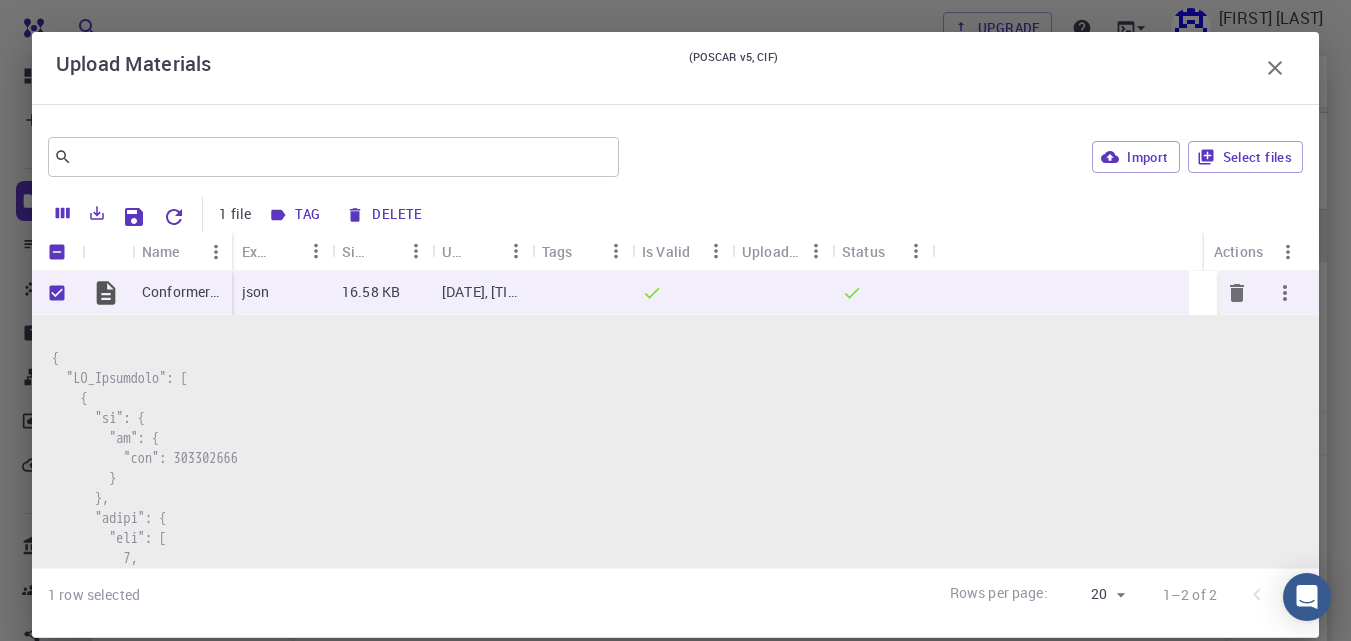 click 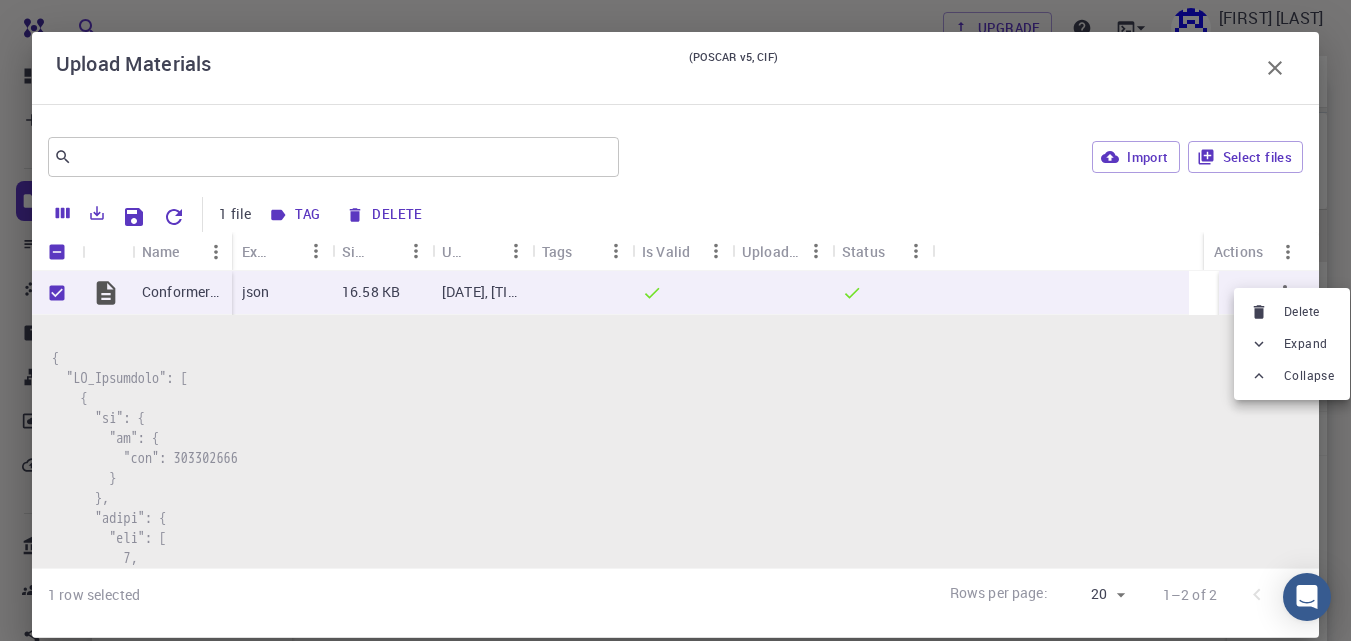 click on "Expand" at bounding box center (1292, 344) 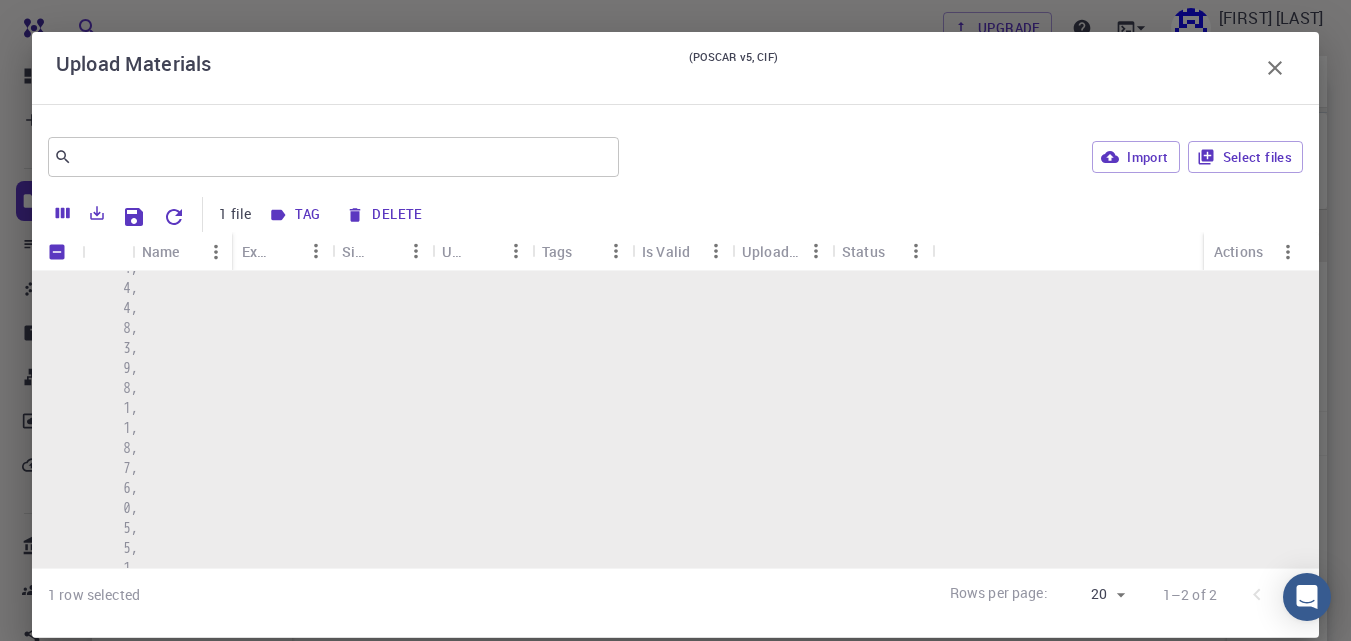 scroll, scrollTop: 3667, scrollLeft: 0, axis: vertical 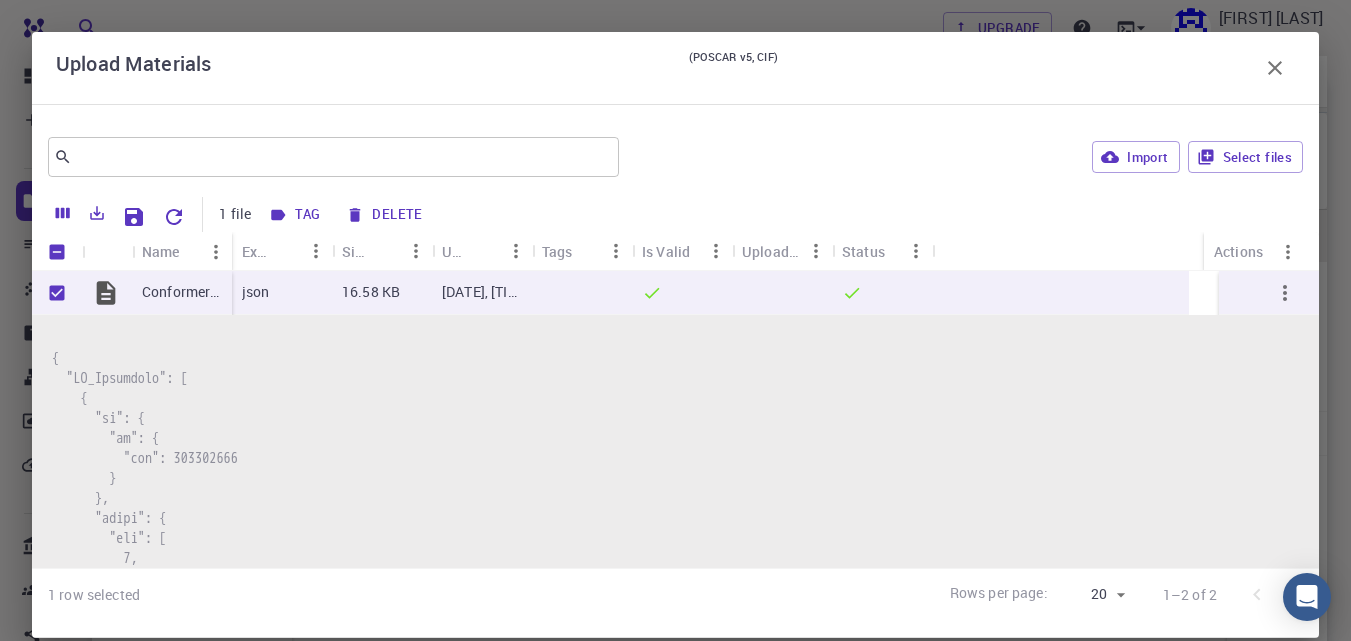 click on "Tag" at bounding box center [295, 215] 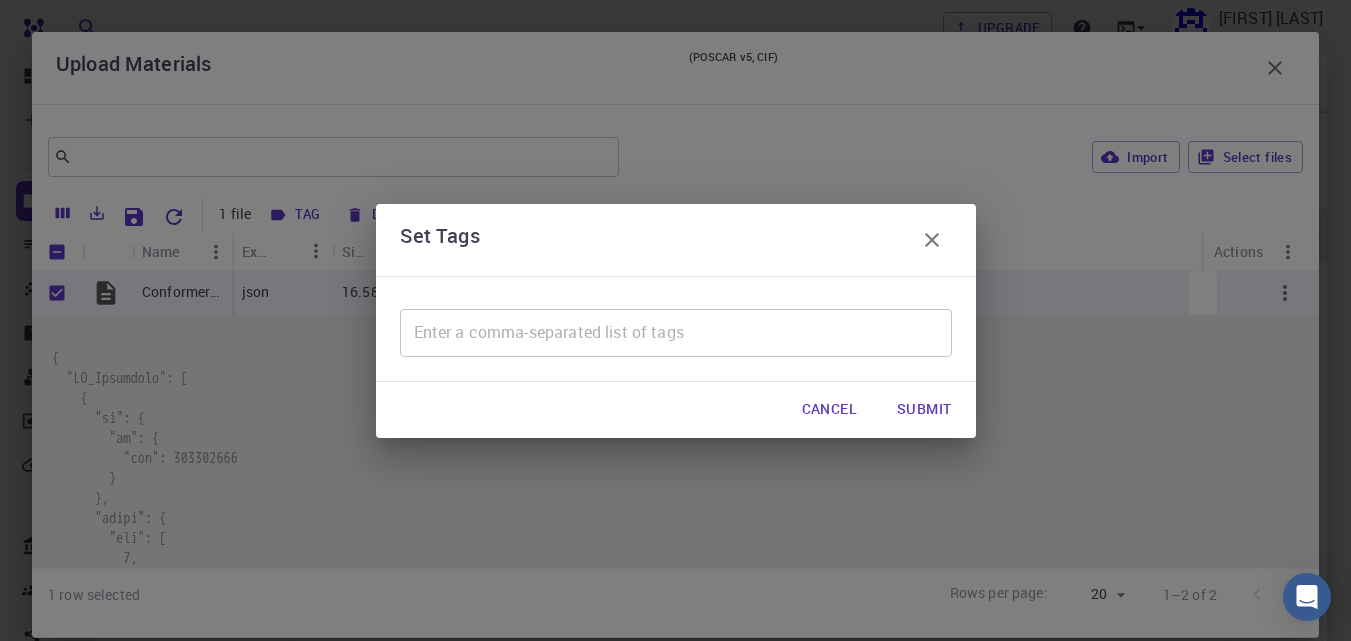 click on "Submit" at bounding box center (924, 410) 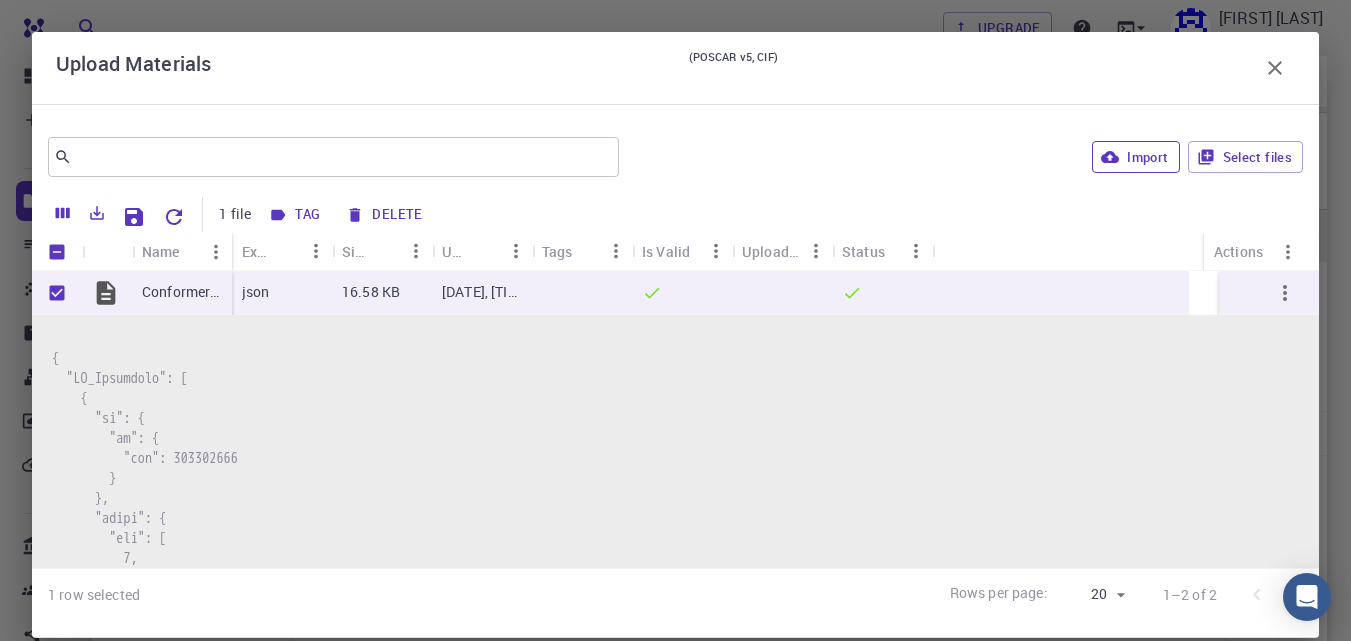 click on "Import" at bounding box center [1135, 157] 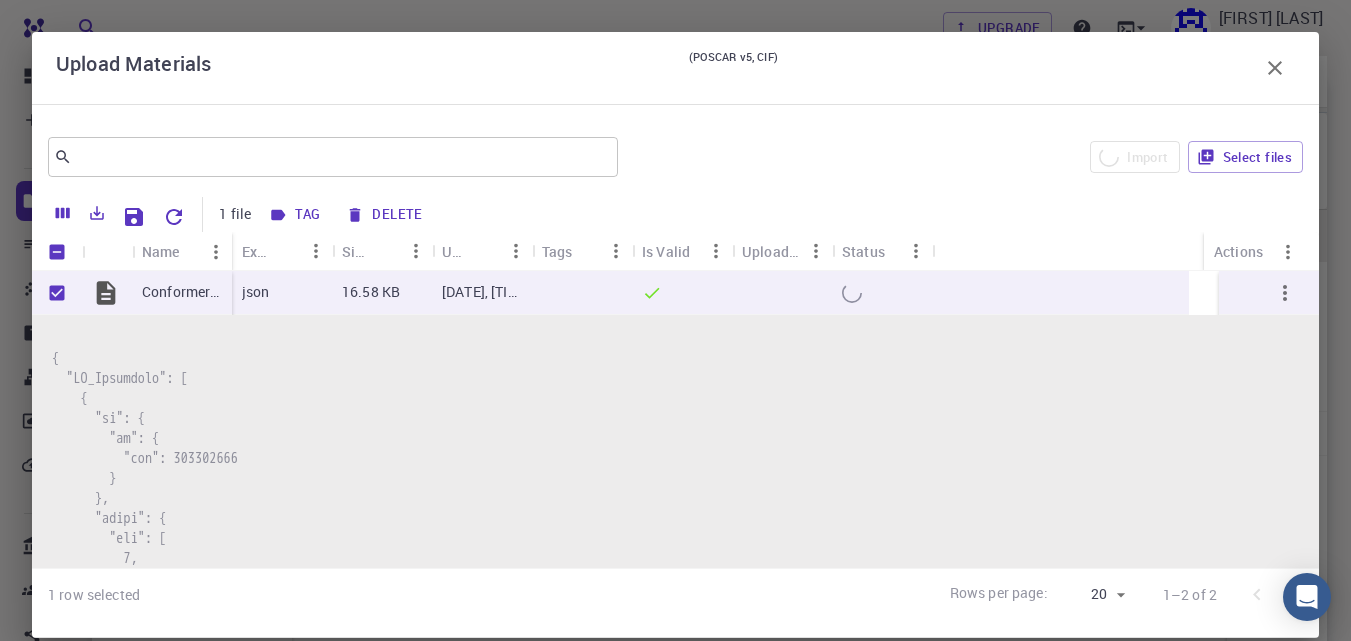 checkbox on "false" 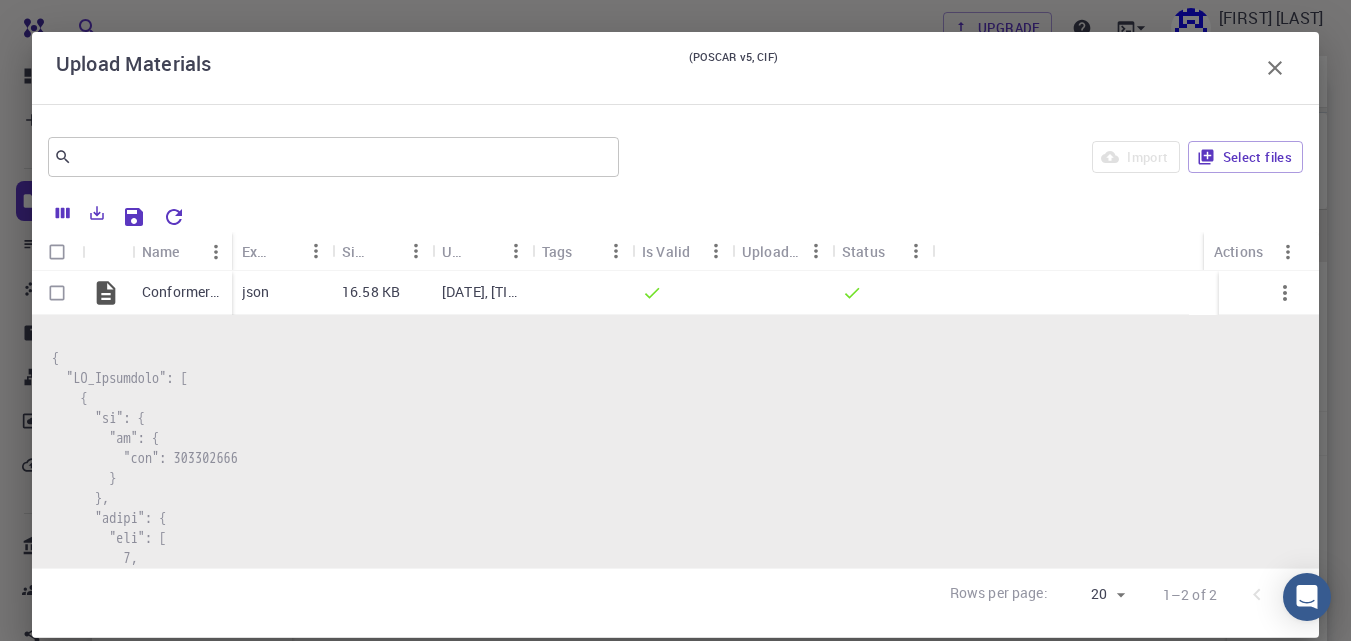 click on "Import Select files" at bounding box center [965, 157] 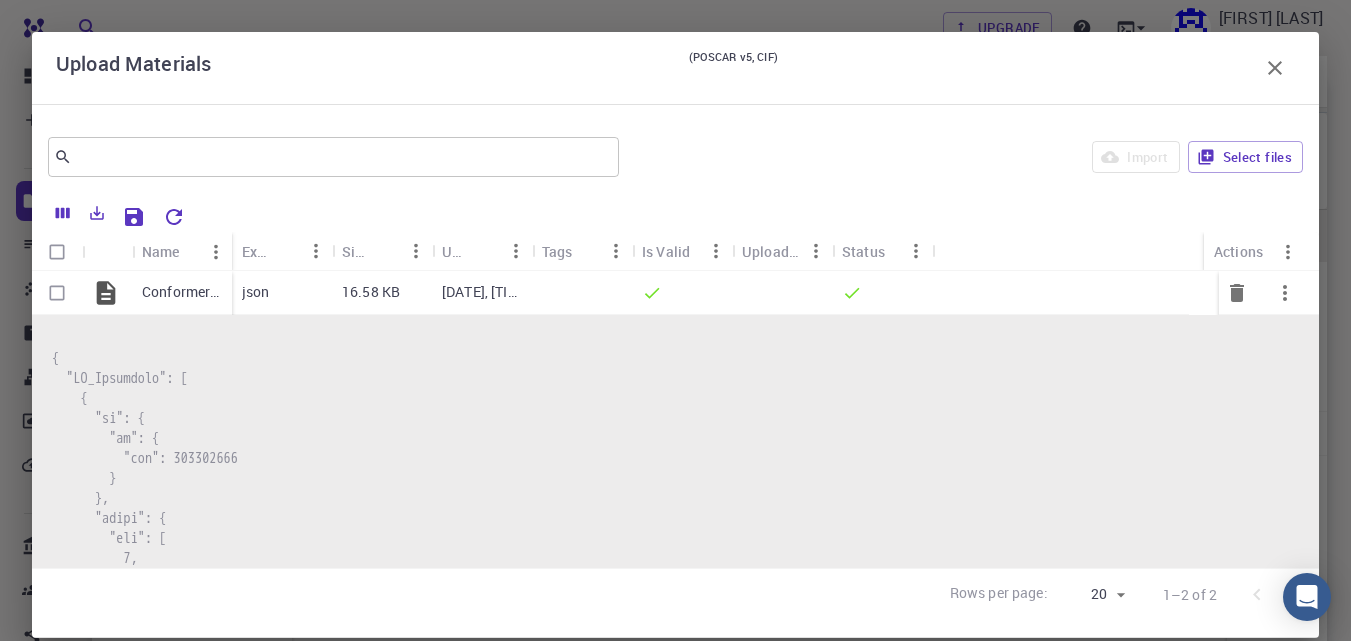 click at bounding box center [57, 293] 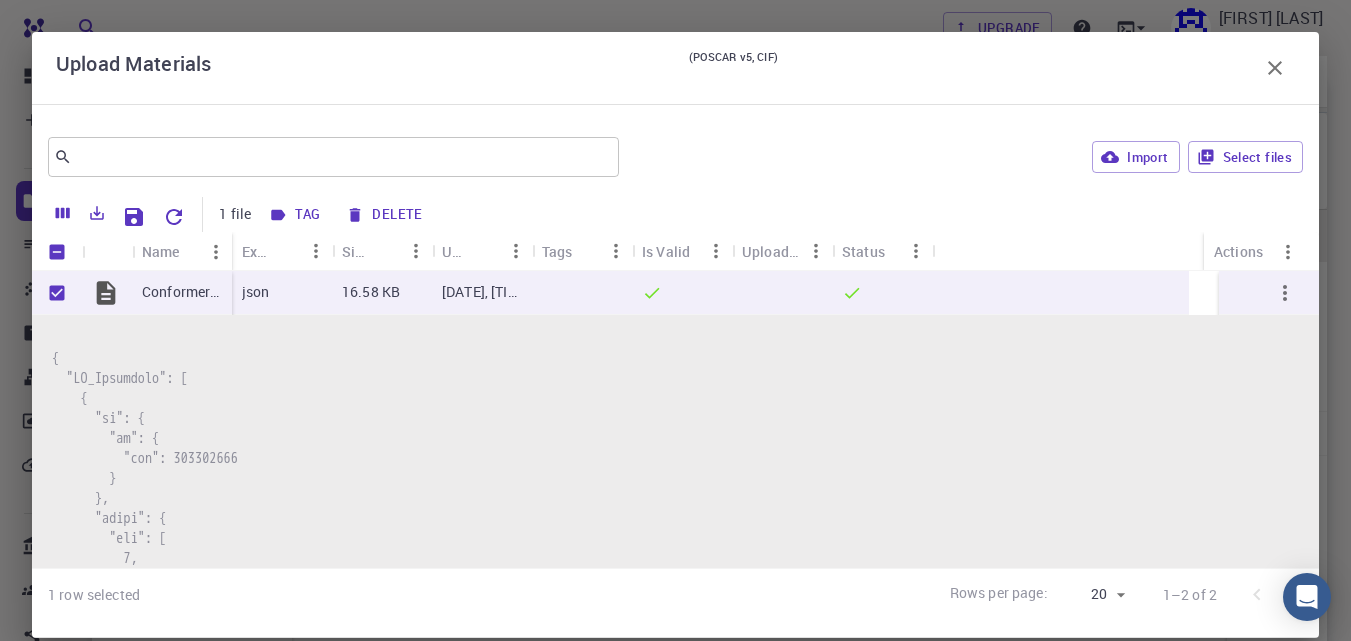 click on "Tag" at bounding box center (295, 215) 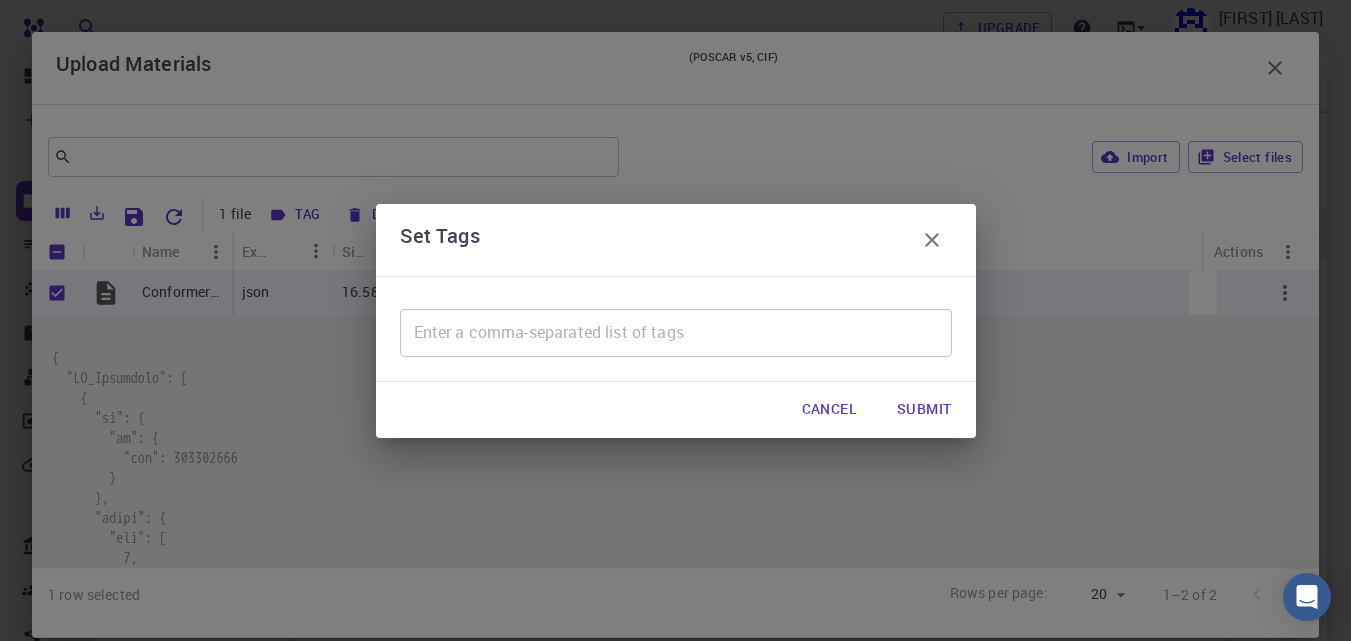 click at bounding box center [676, 333] 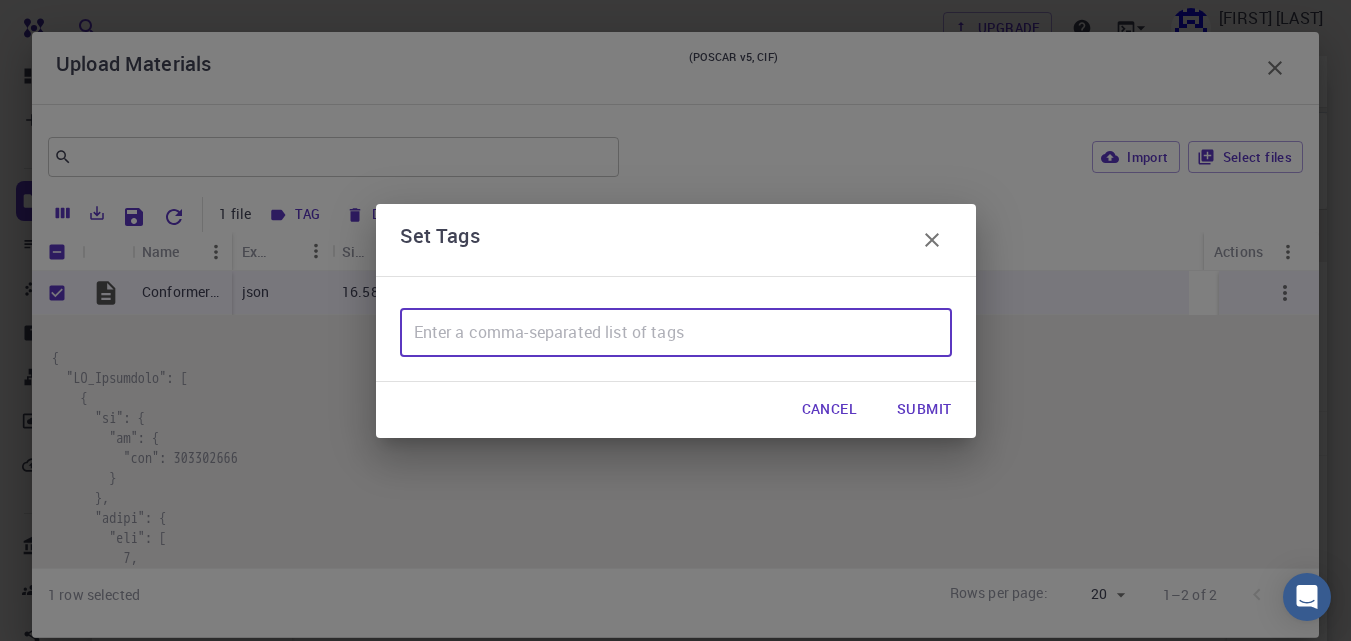 paste on "Trichodermarin A" 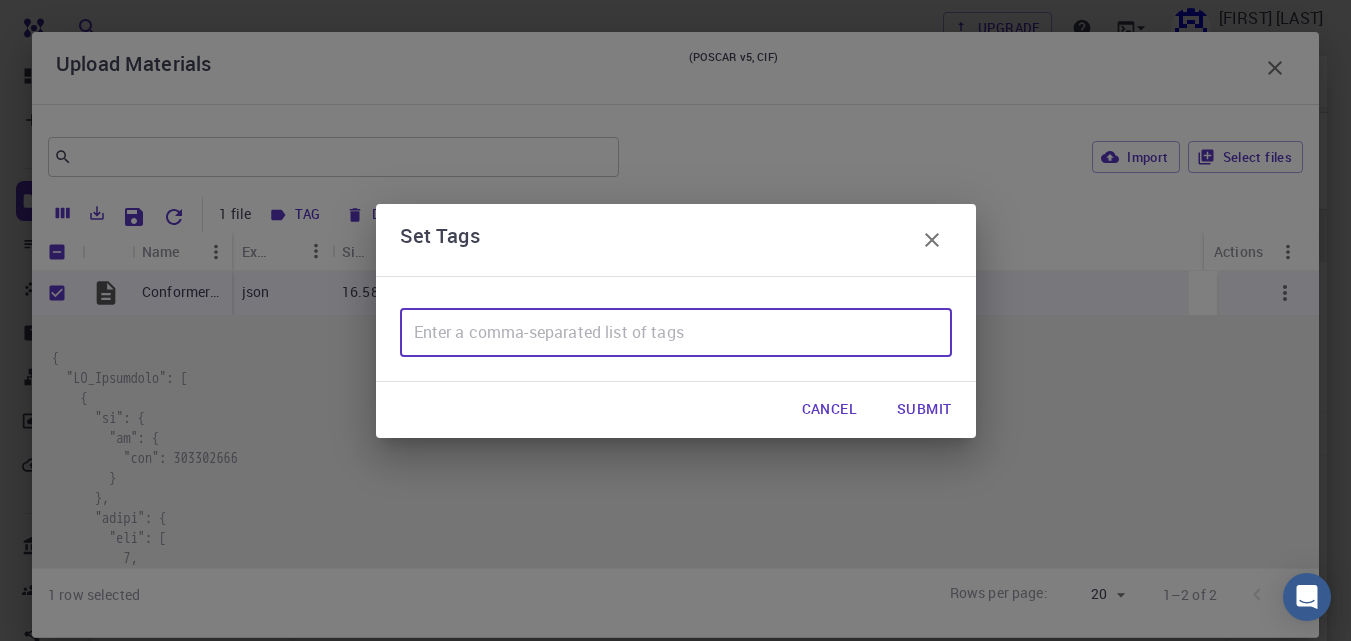 type on "Trichodermarin A" 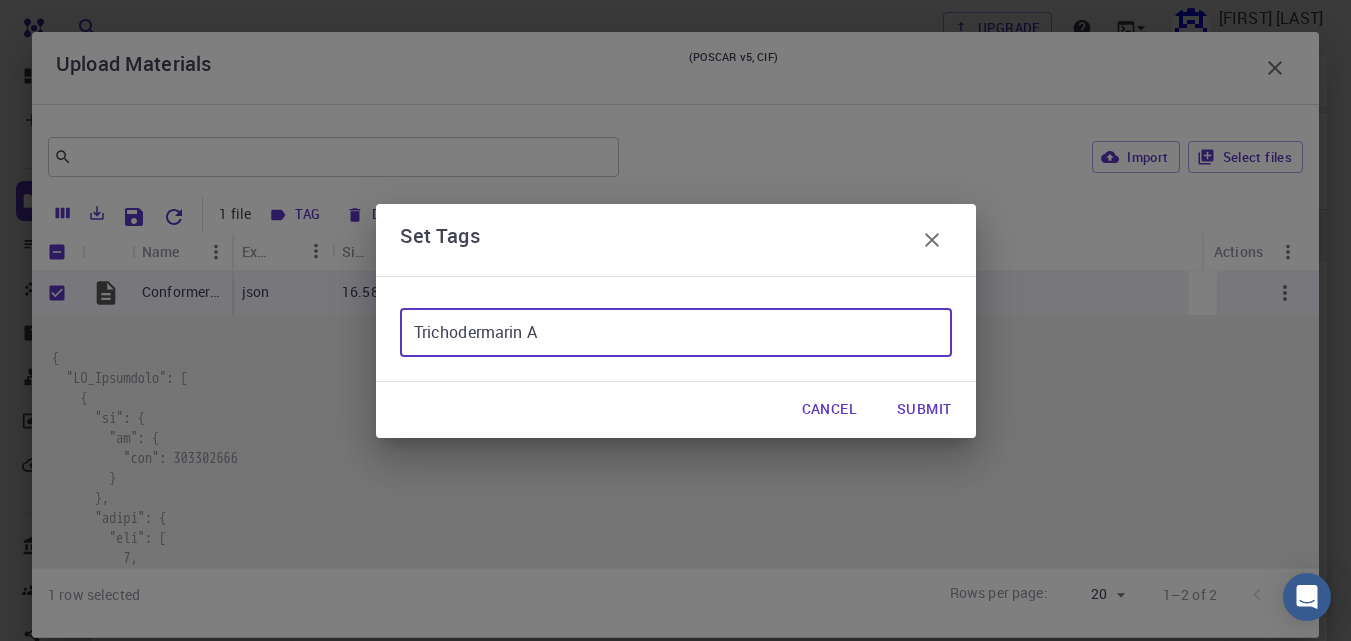click on "Submit" at bounding box center (924, 410) 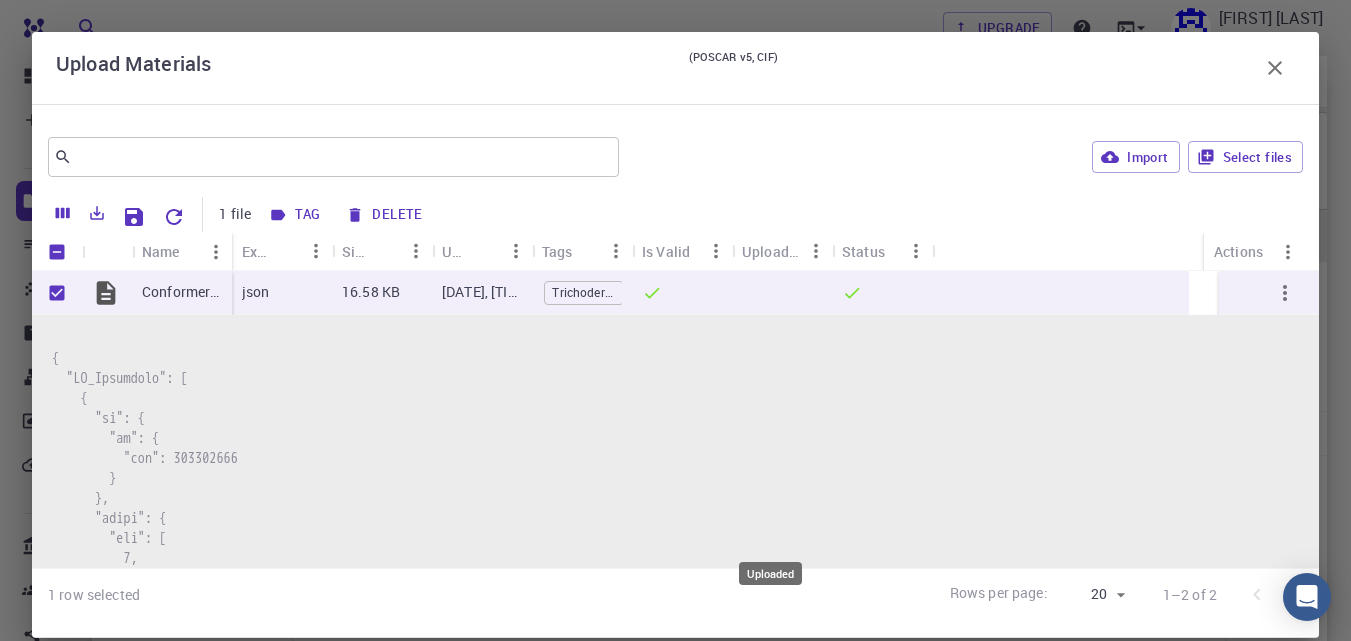 click on "Uploaded" at bounding box center [771, 251] 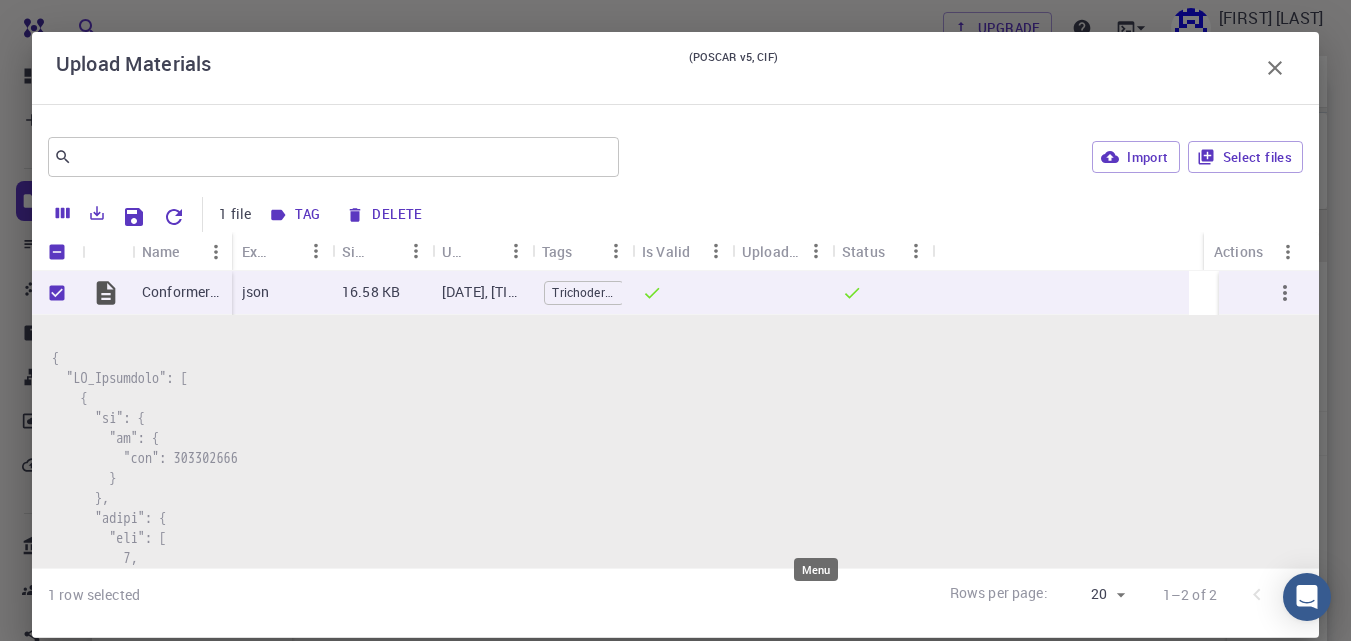 click 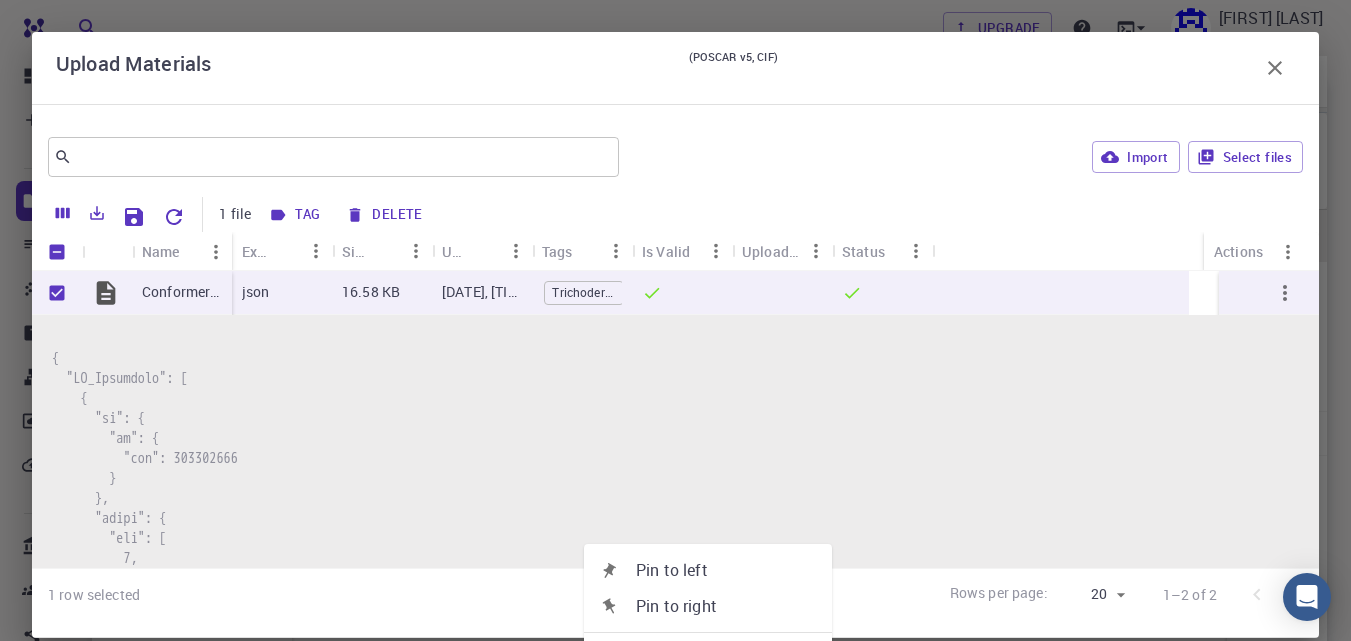 click on "​ Import Select files" at bounding box center [675, 157] 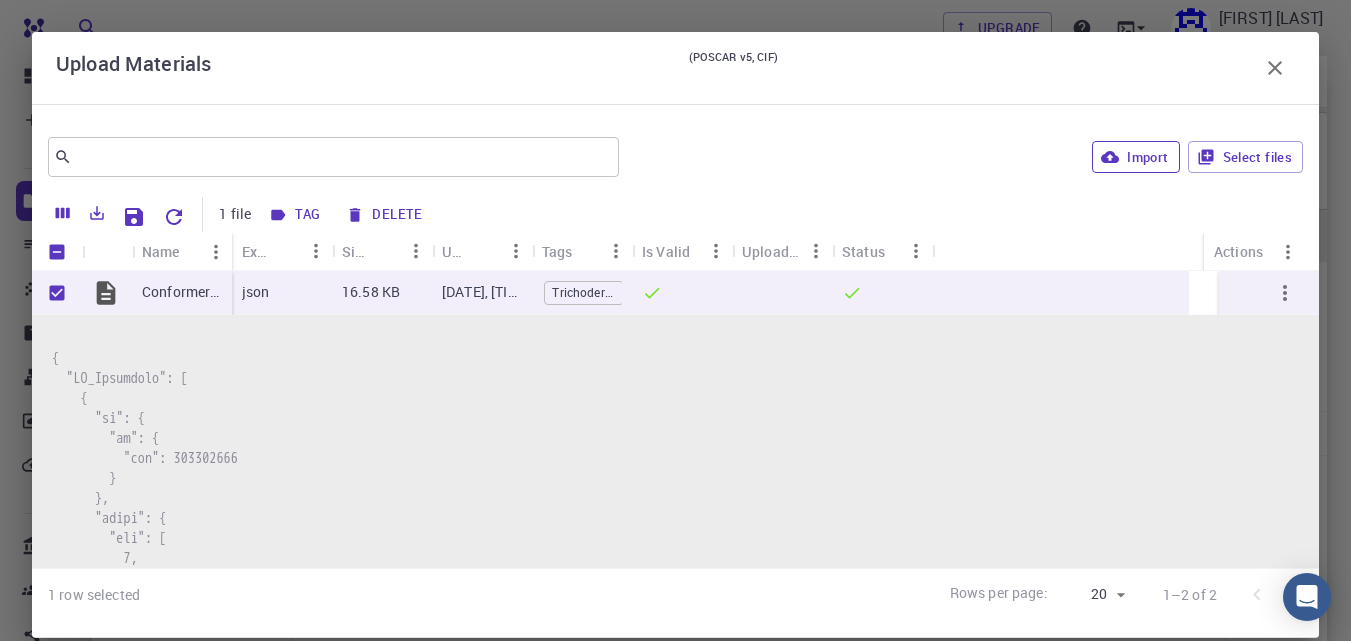 click on "Import" at bounding box center (1135, 157) 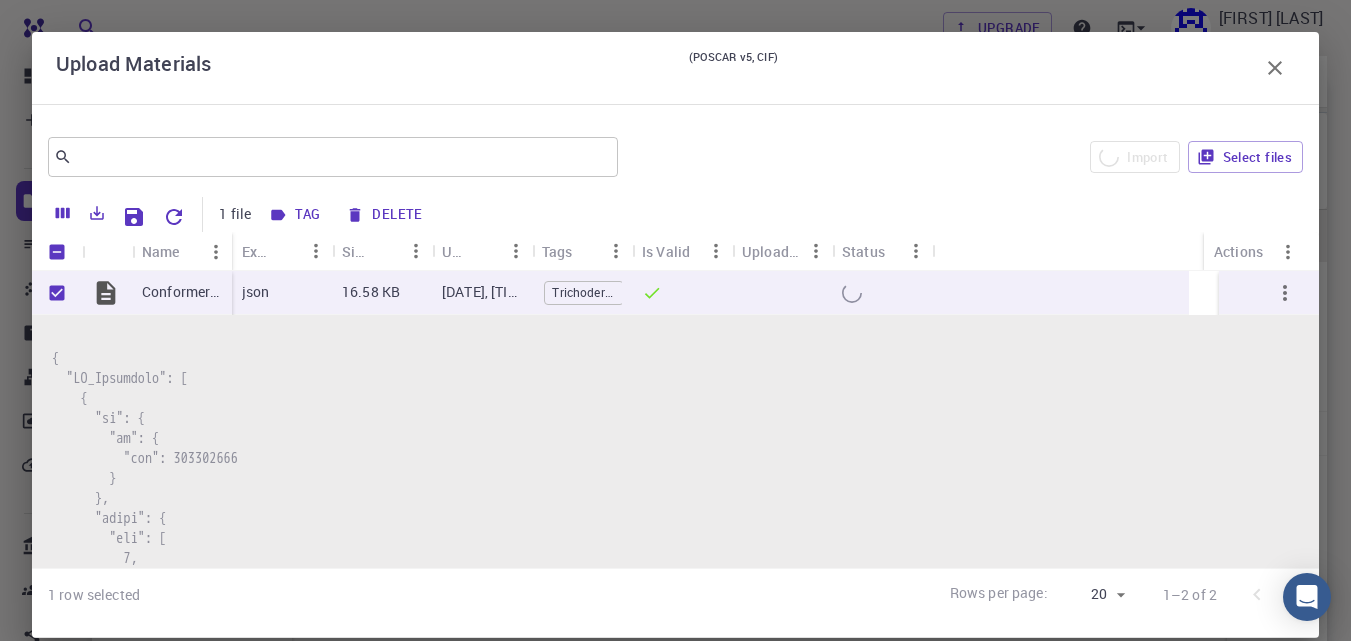 checkbox on "false" 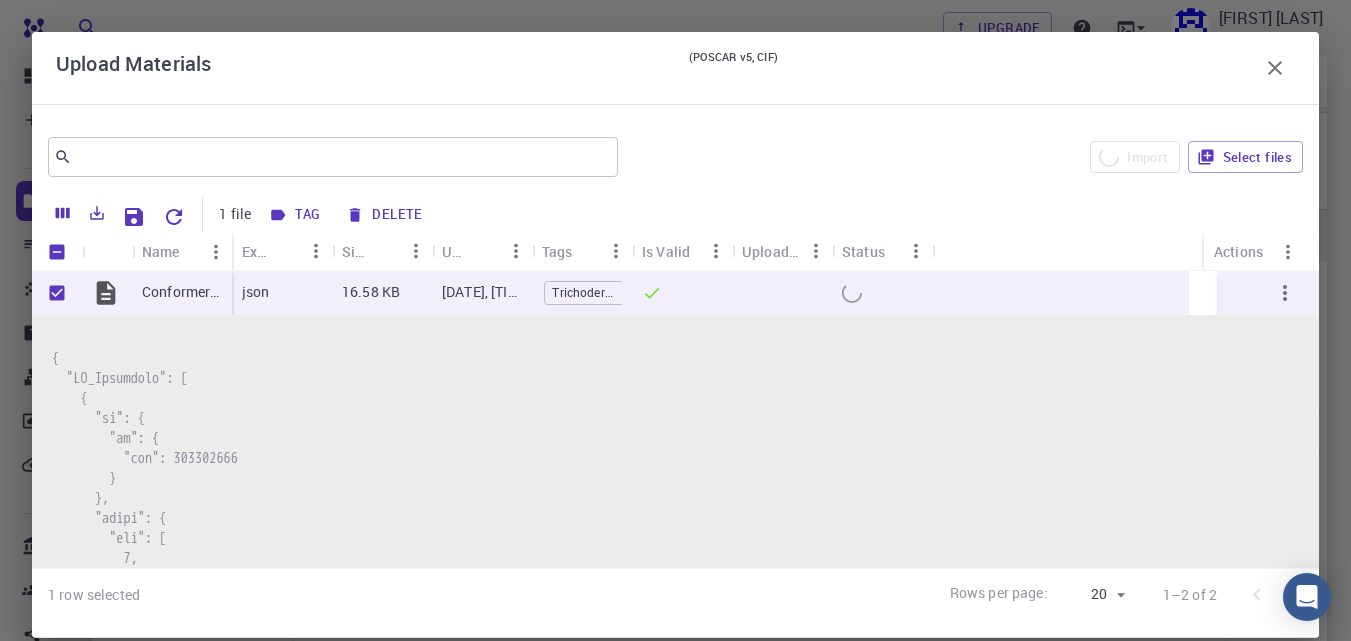 checkbox on "false" 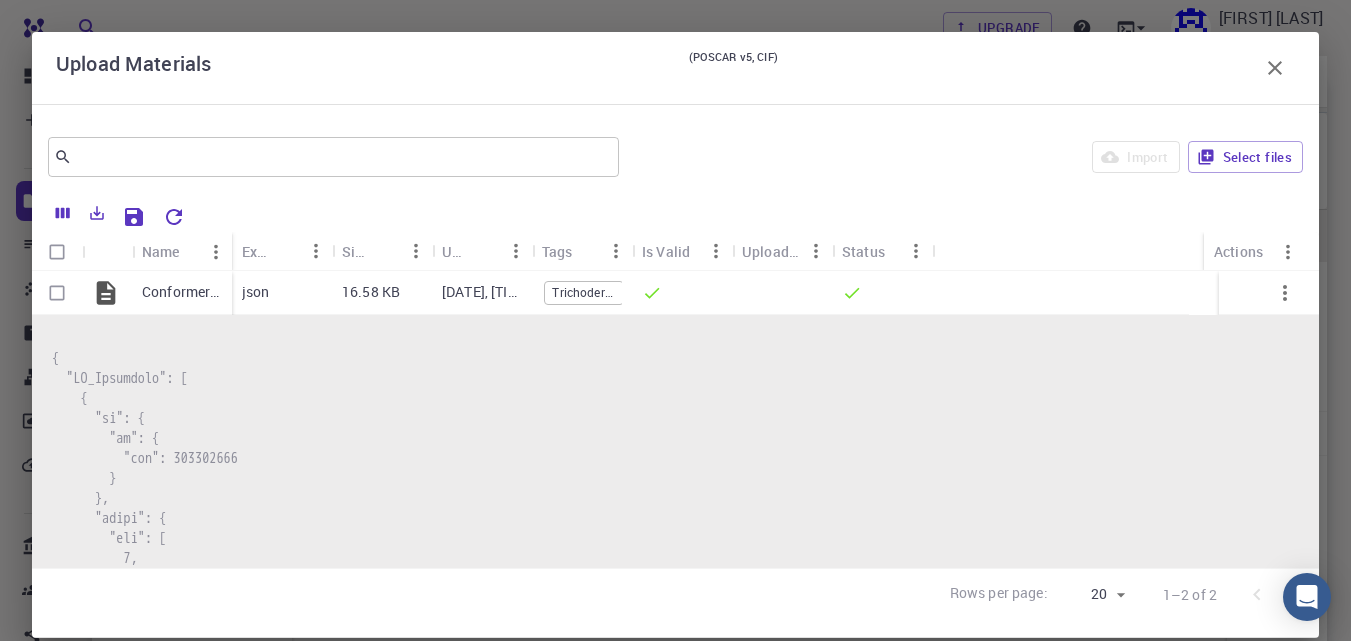 click 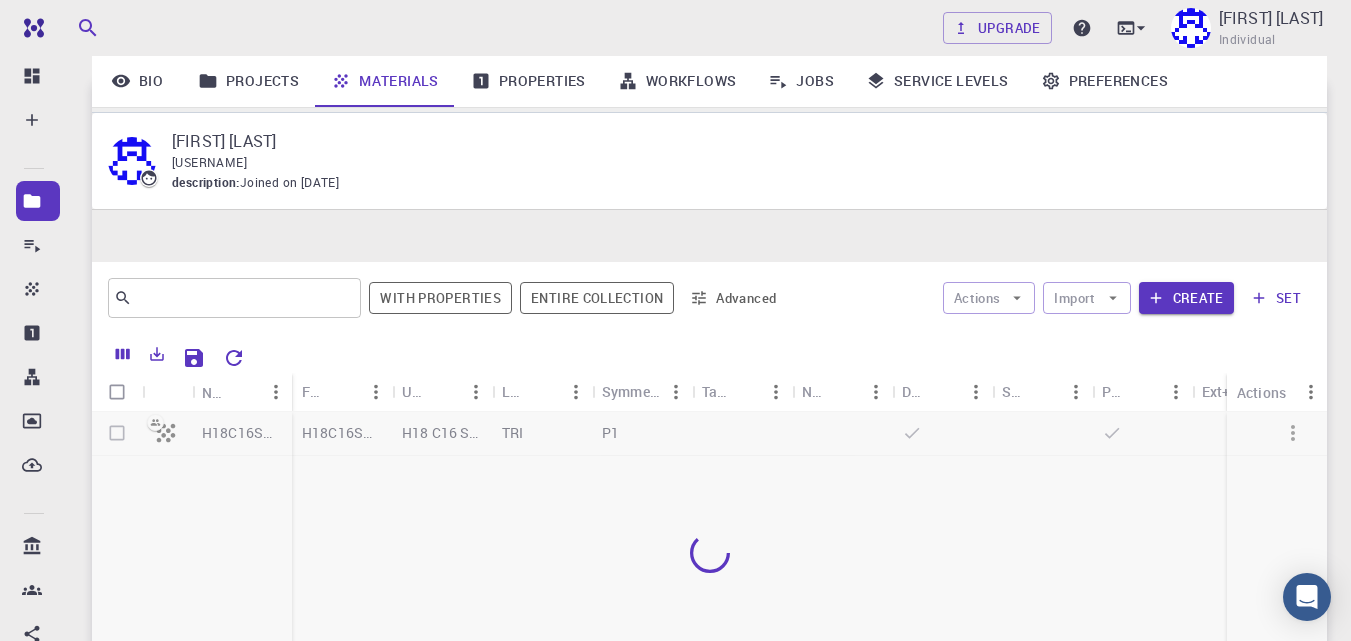 scroll, scrollTop: 262, scrollLeft: 0, axis: vertical 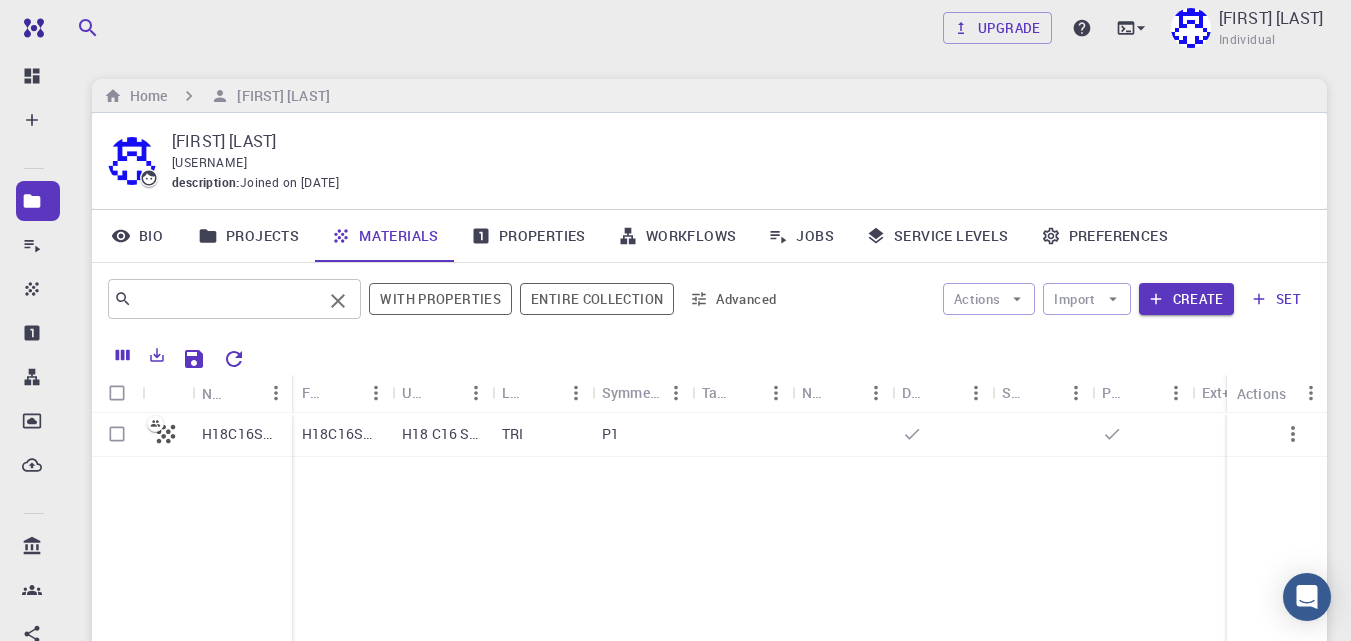 click at bounding box center (227, 299) 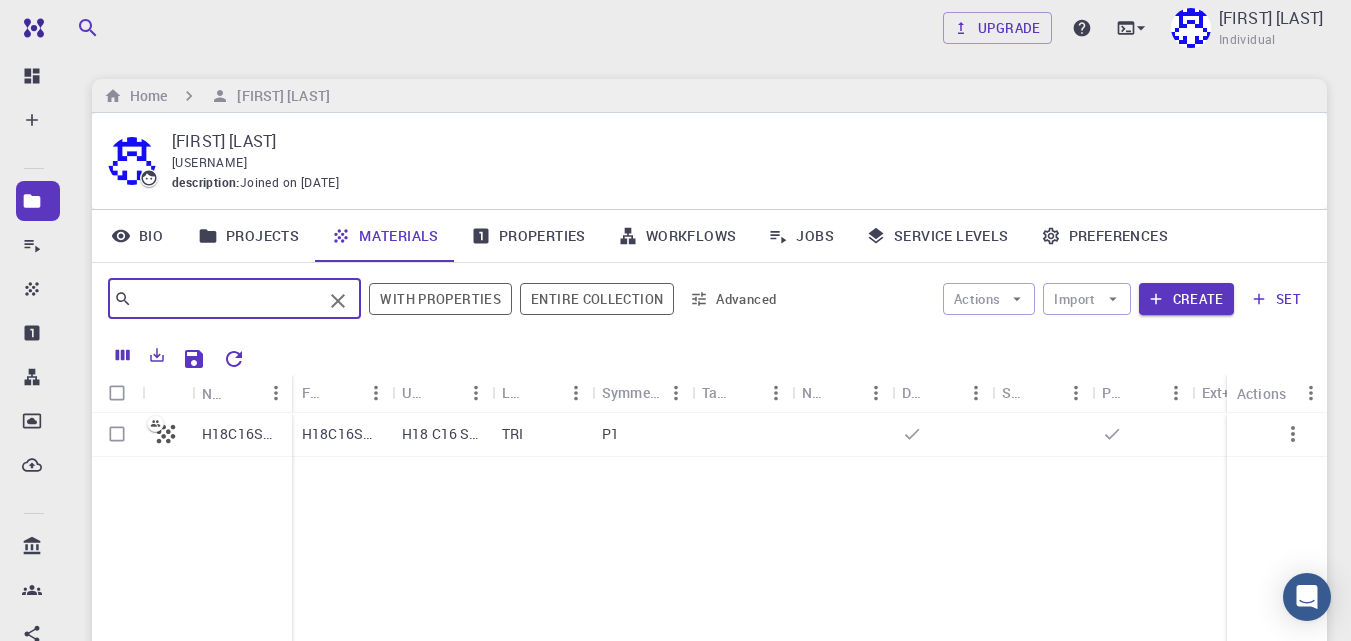 paste on "Trichodermarin A" 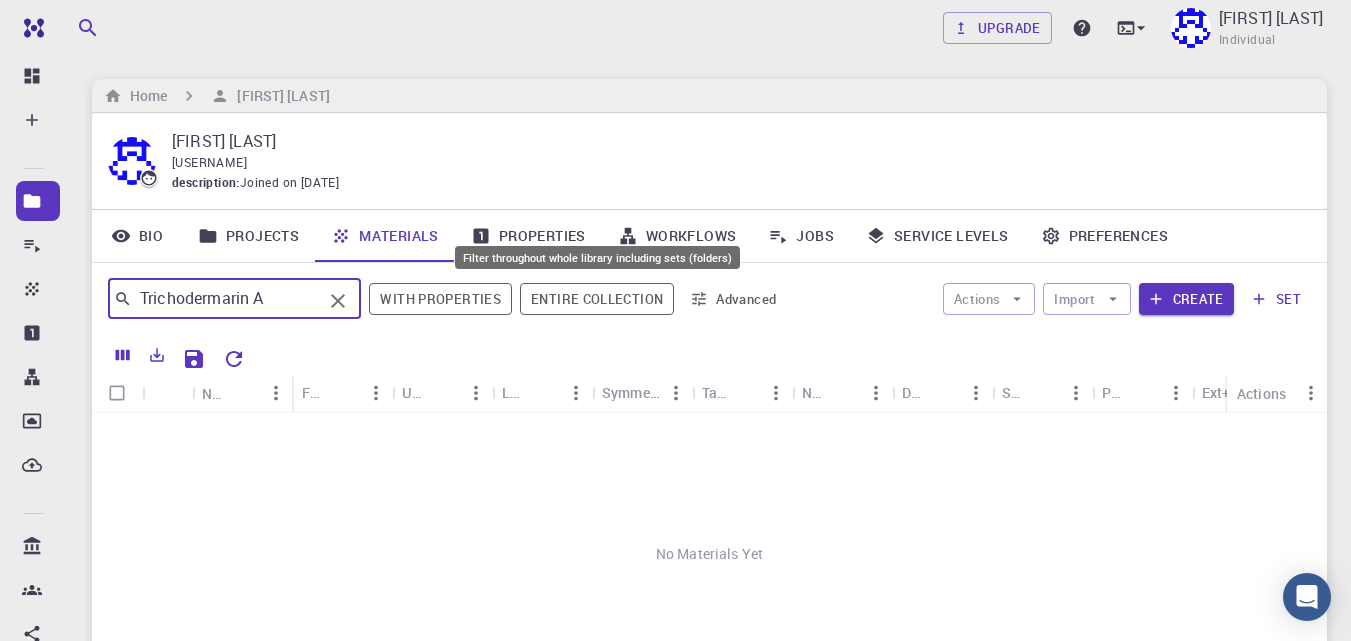 type on "Trichodermarin A" 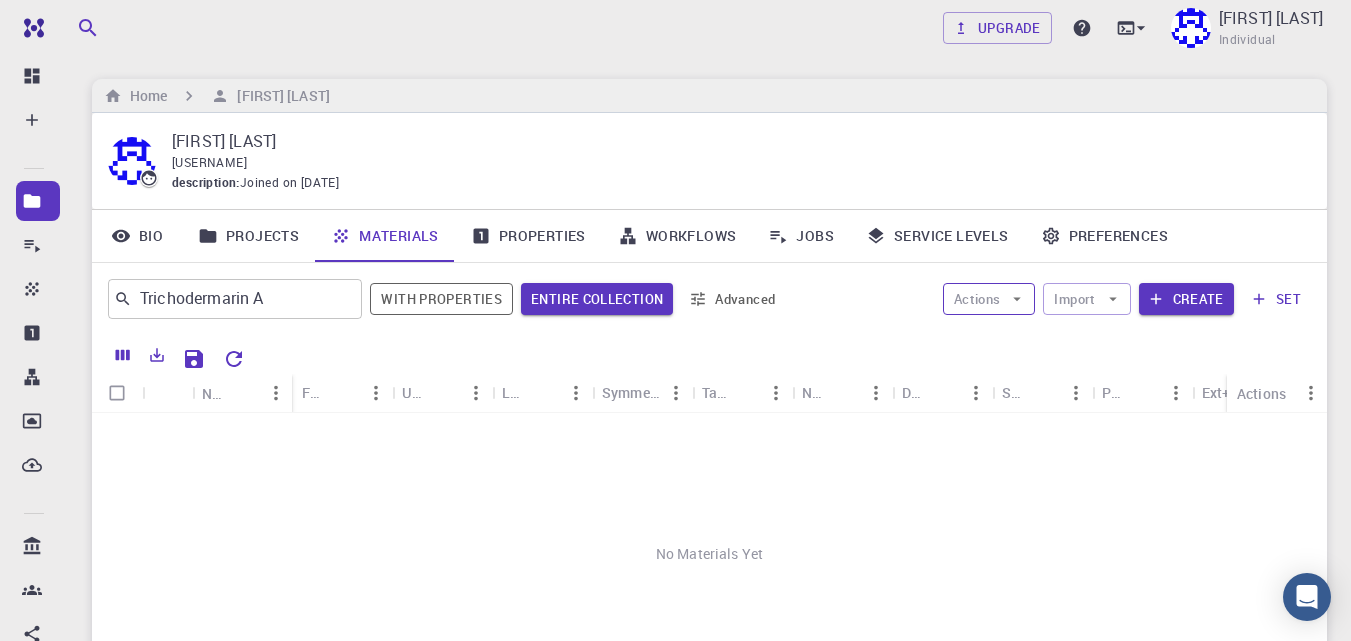 click 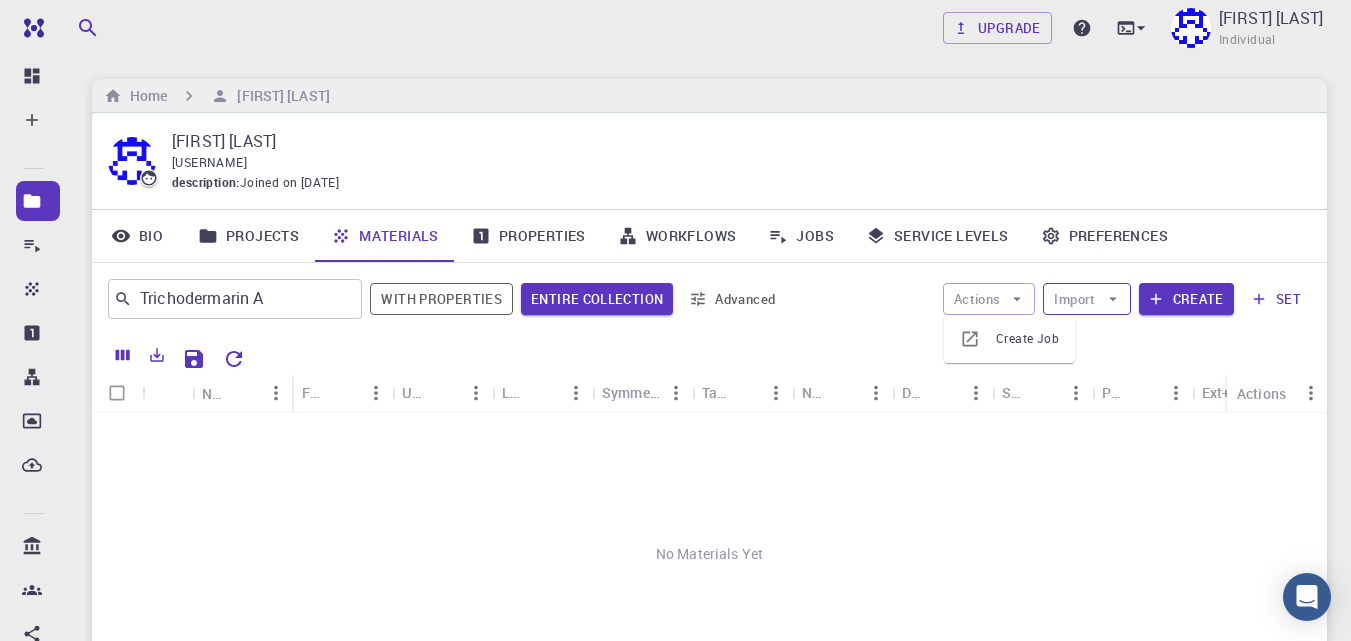 click 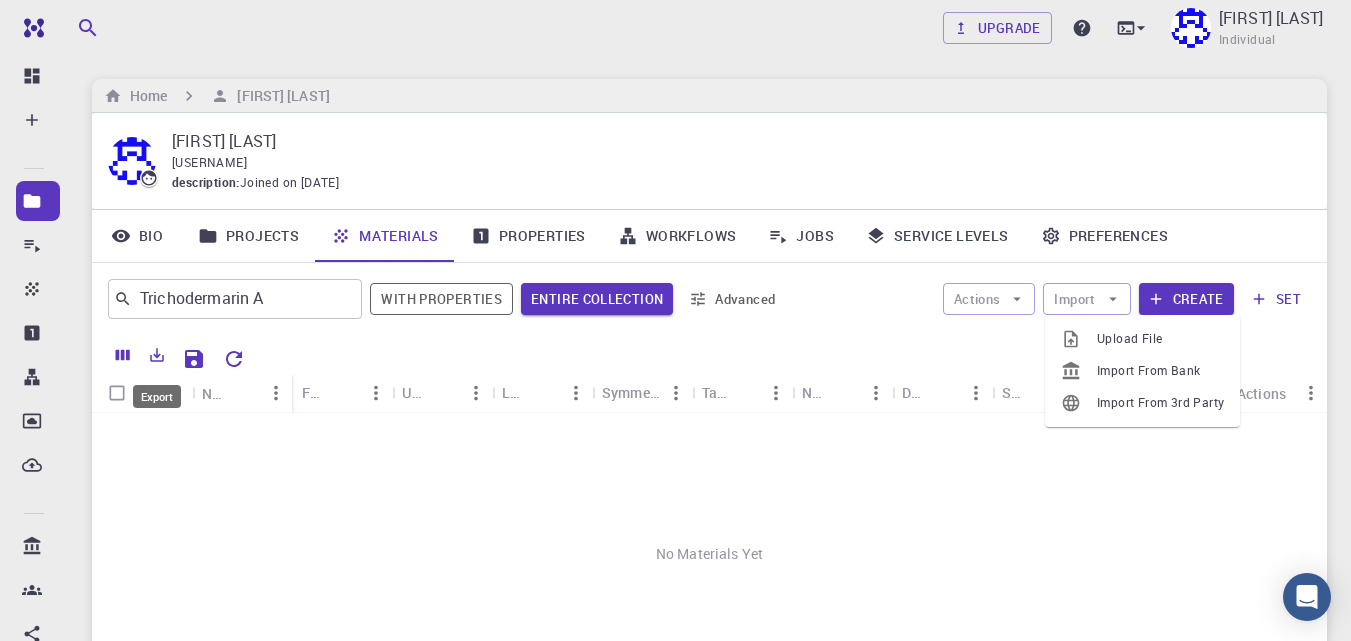 click 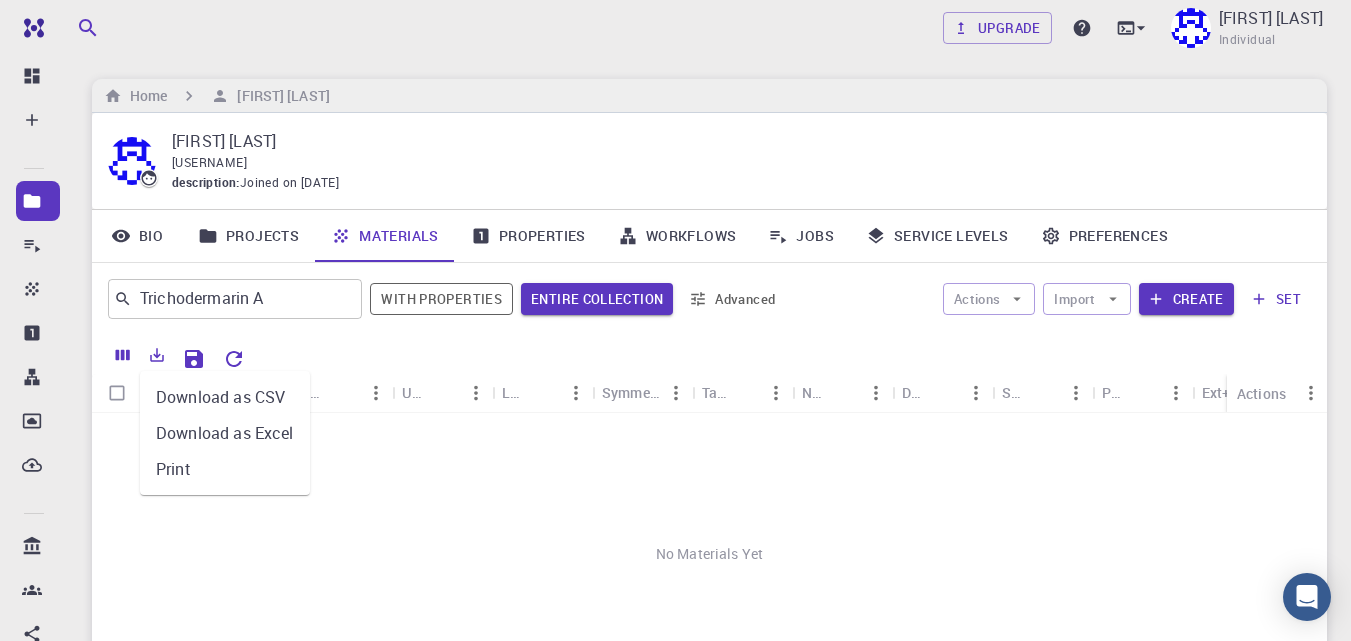 click on "No Materials Yet" at bounding box center [709, 554] 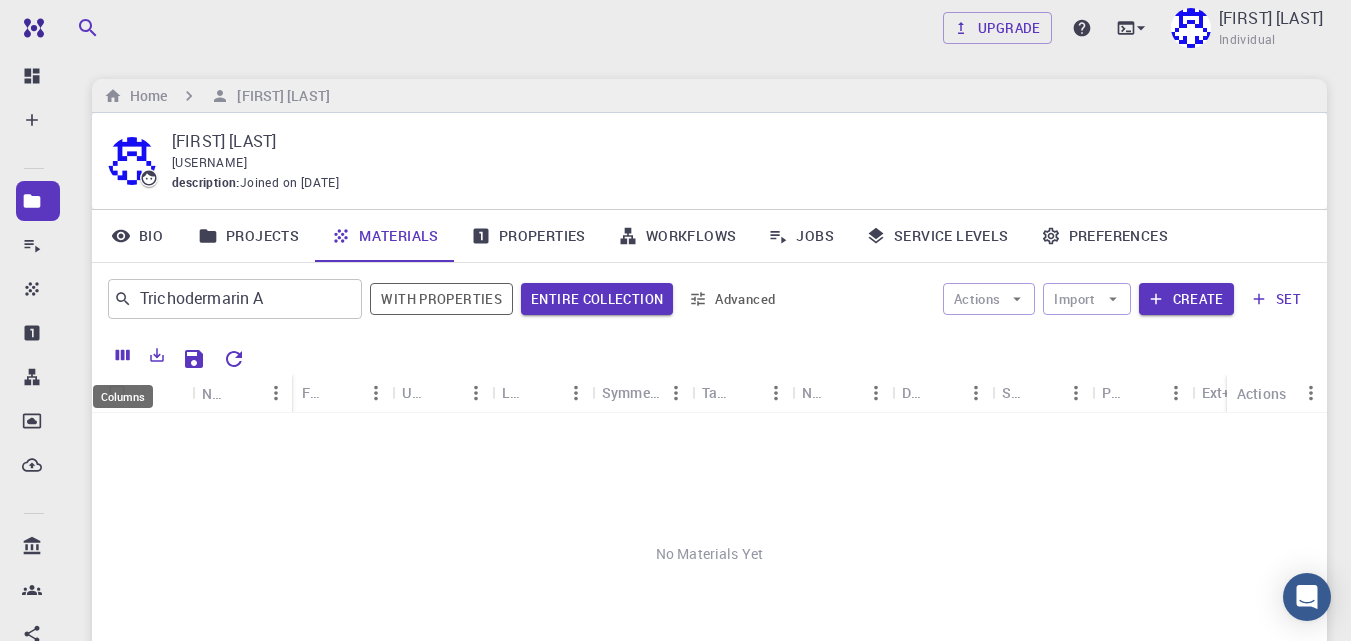click 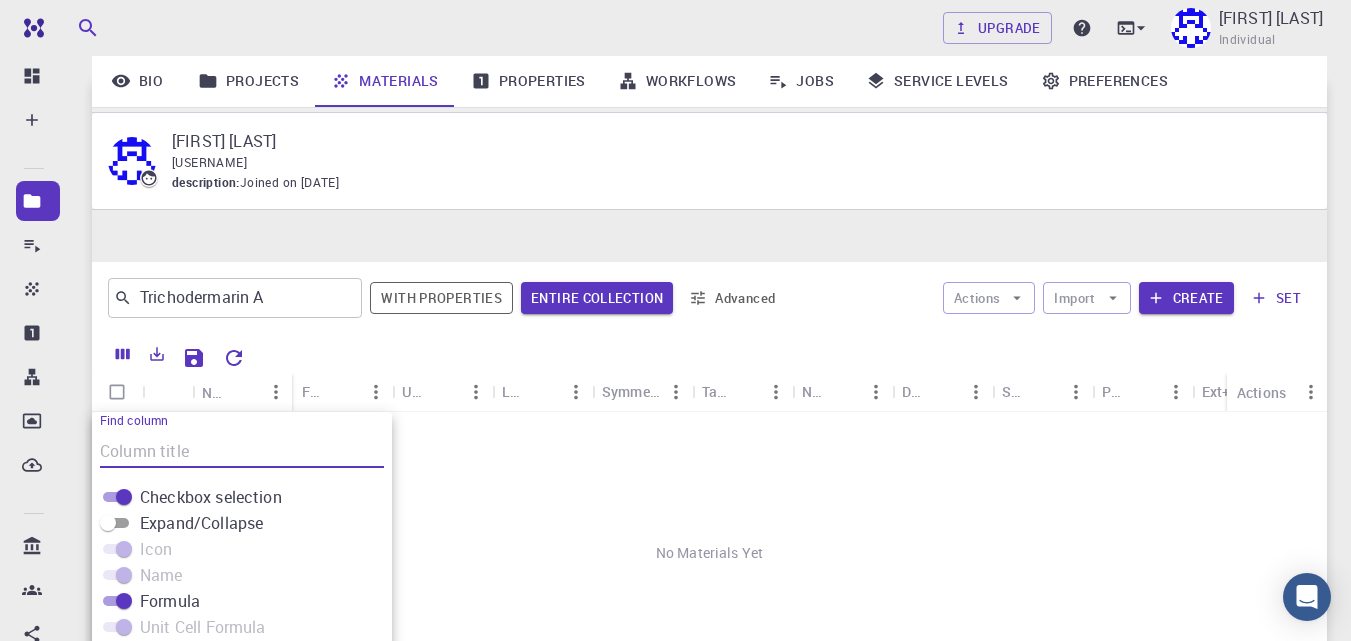 click on "No Materials Yet" at bounding box center (709, 553) 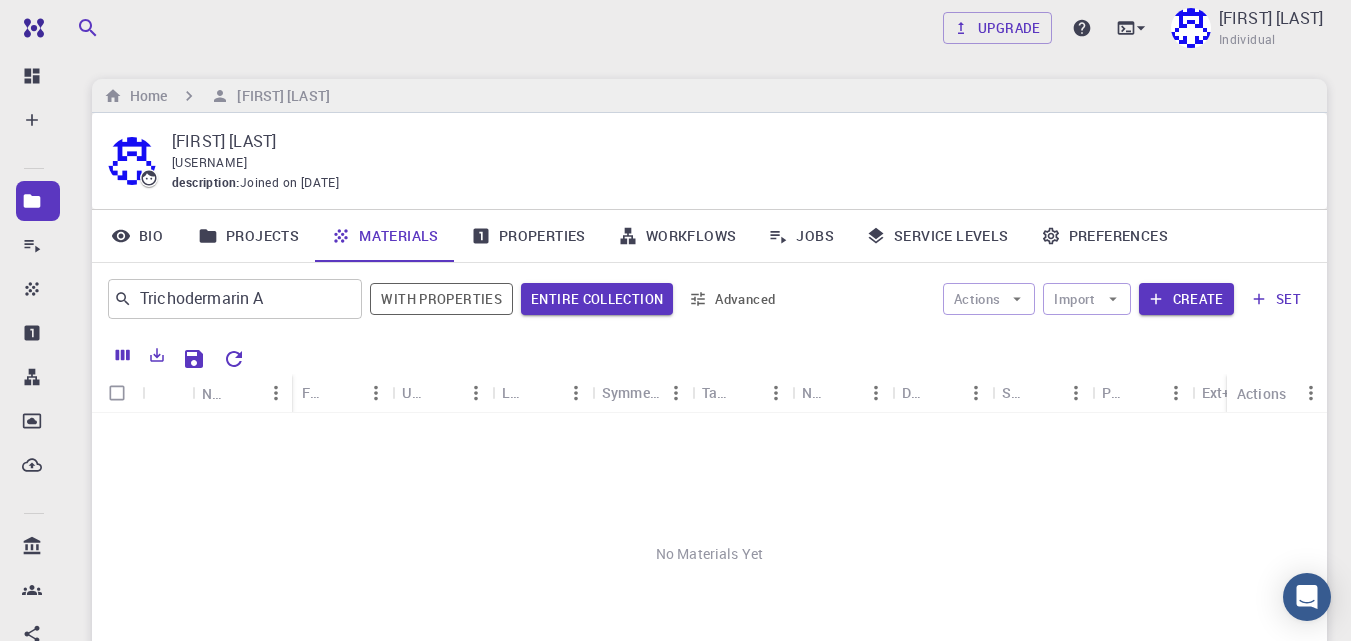 scroll, scrollTop: 5, scrollLeft: 0, axis: vertical 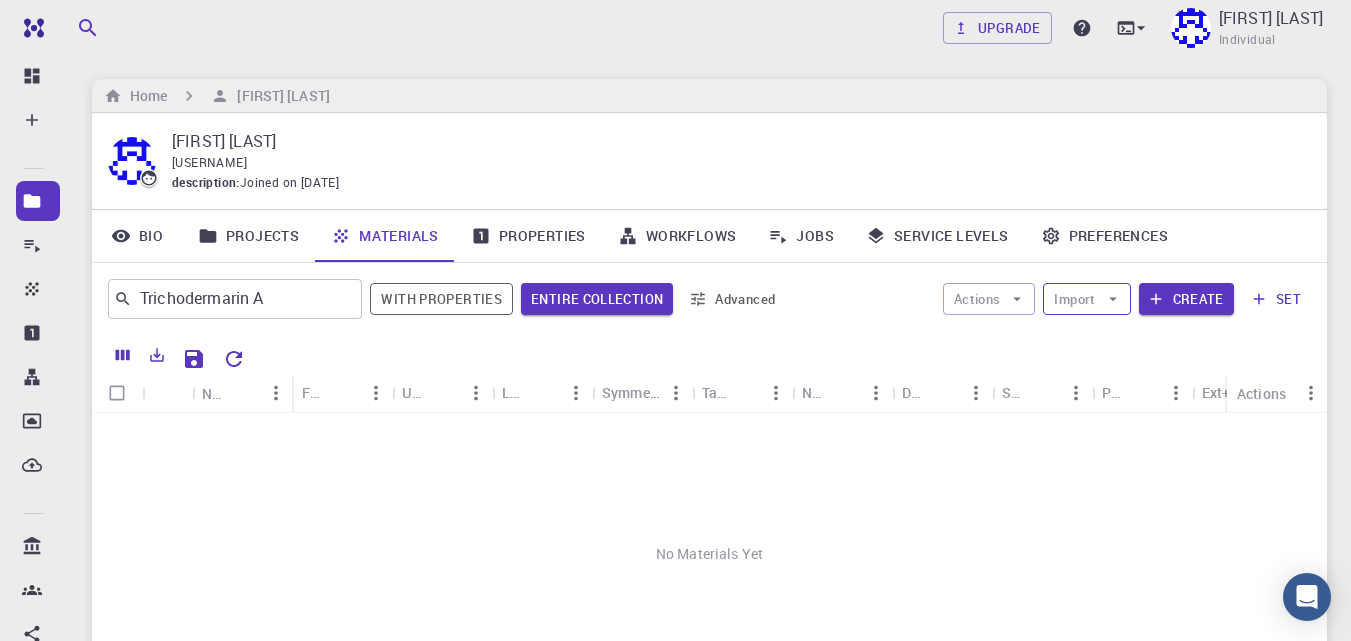 click on "Import" at bounding box center (1086, 299) 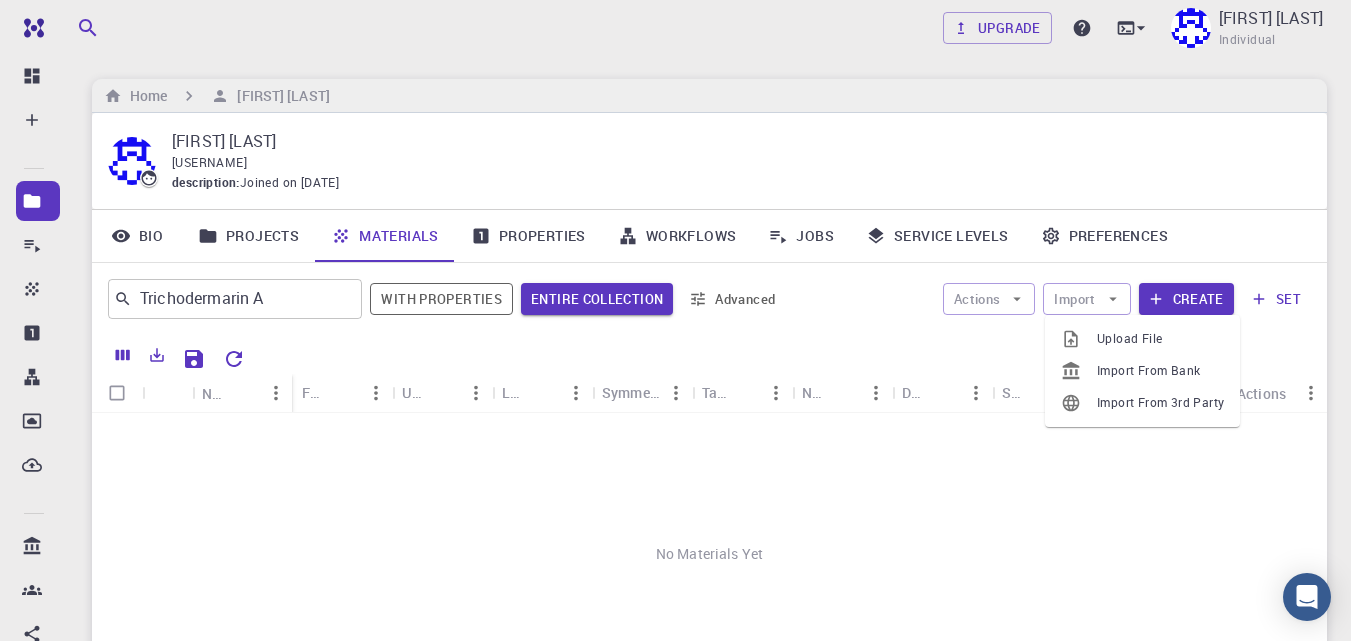click on "Import From 3rd Party" at bounding box center (1160, 403) 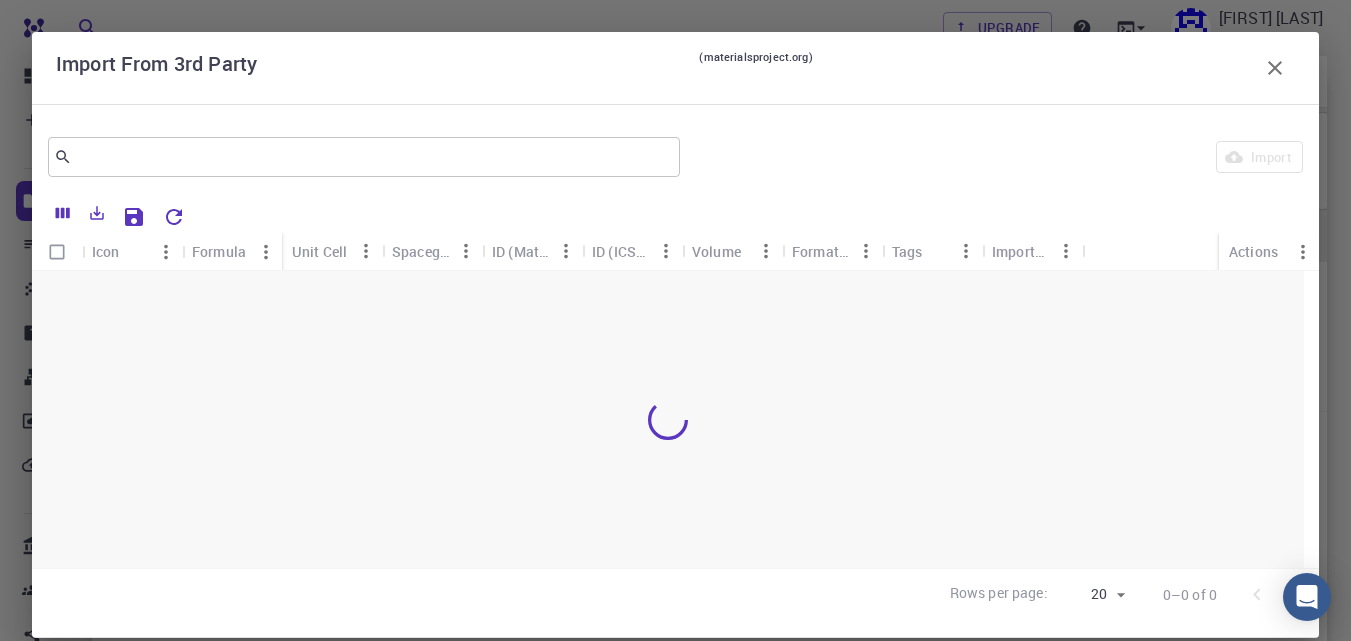 scroll, scrollTop: 263, scrollLeft: 0, axis: vertical 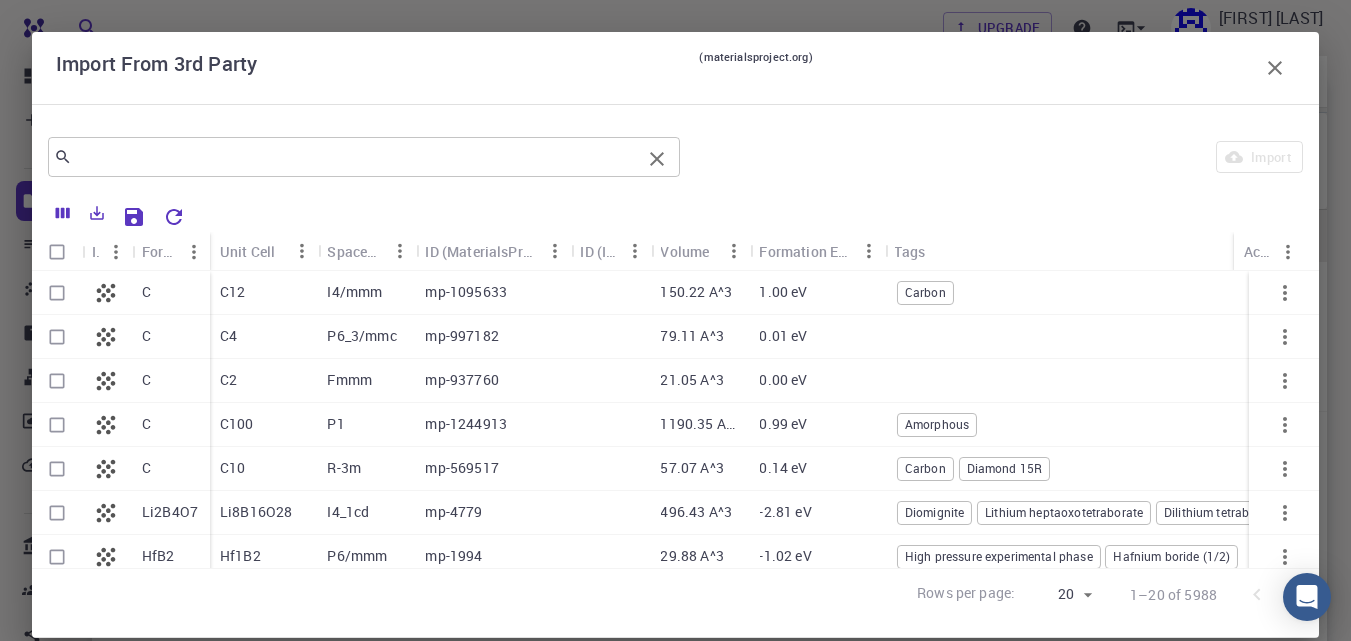 click at bounding box center [356, 157] 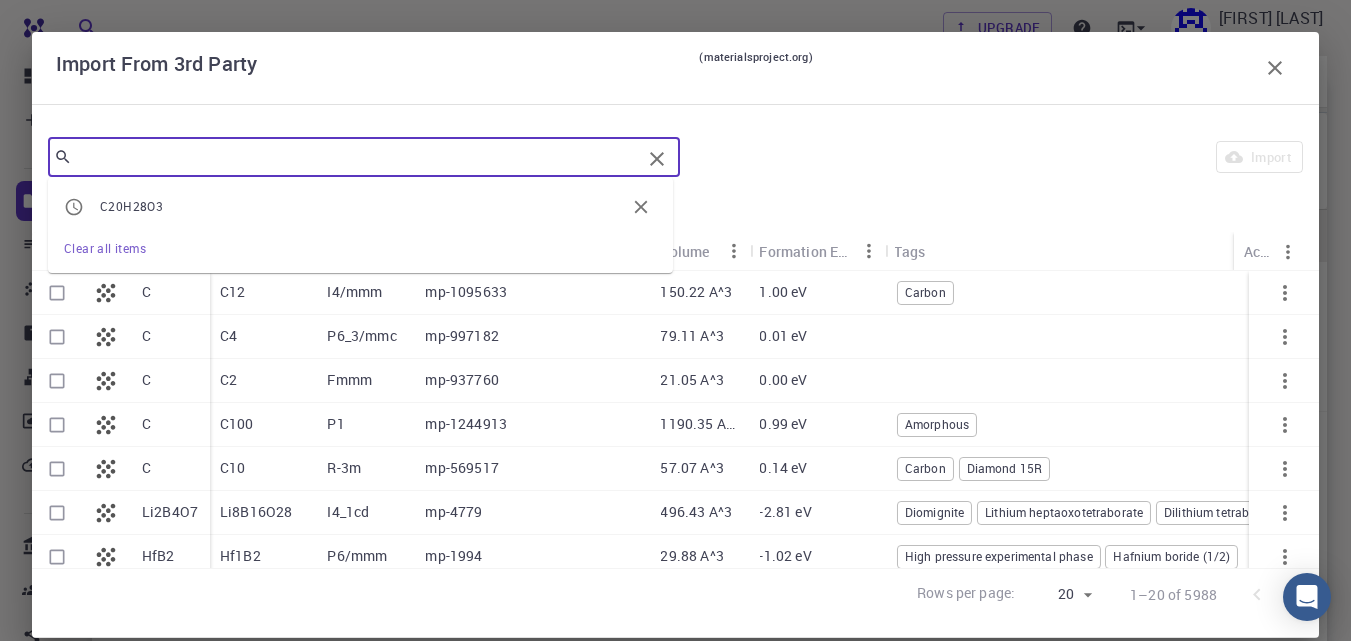 paste on "Trichodermarin A" 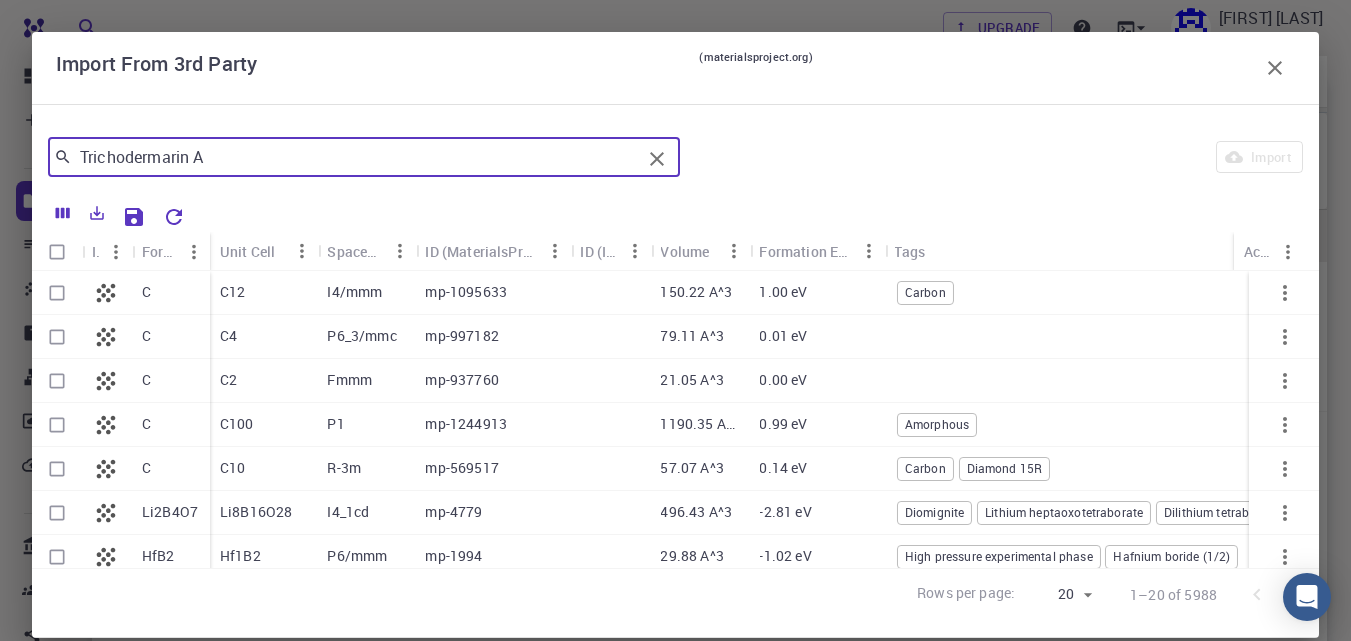 click on "Trichodermarin A" at bounding box center [356, 157] 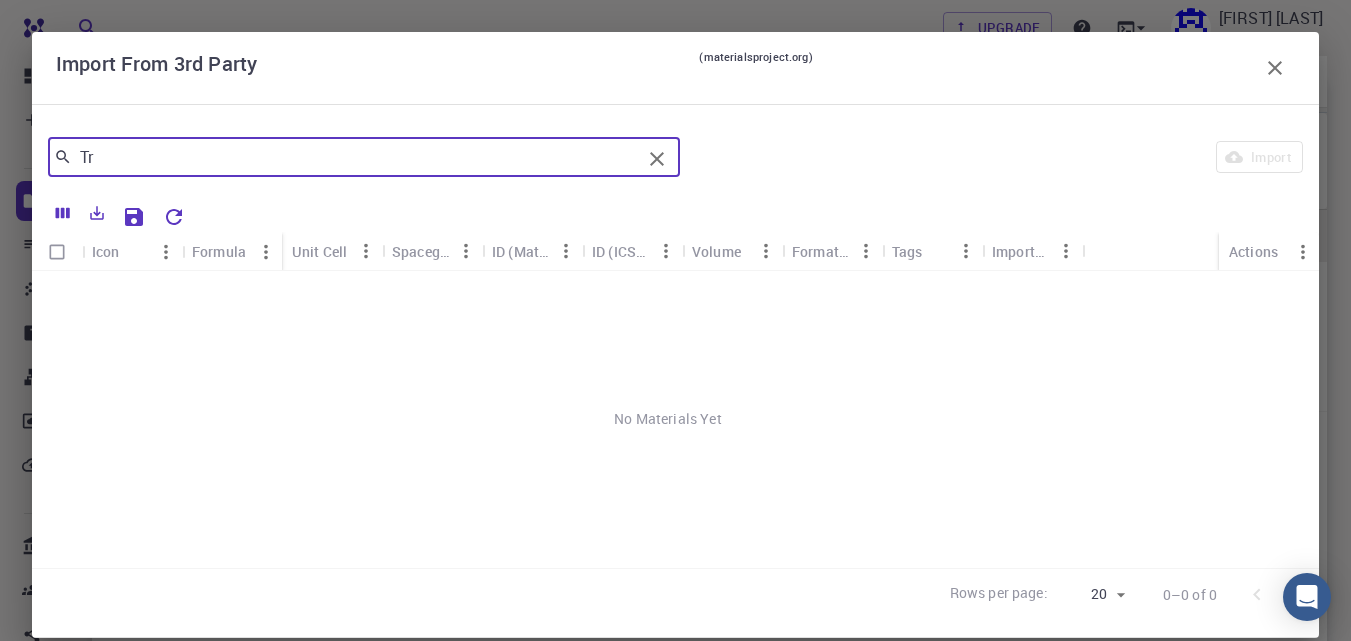 type on "T" 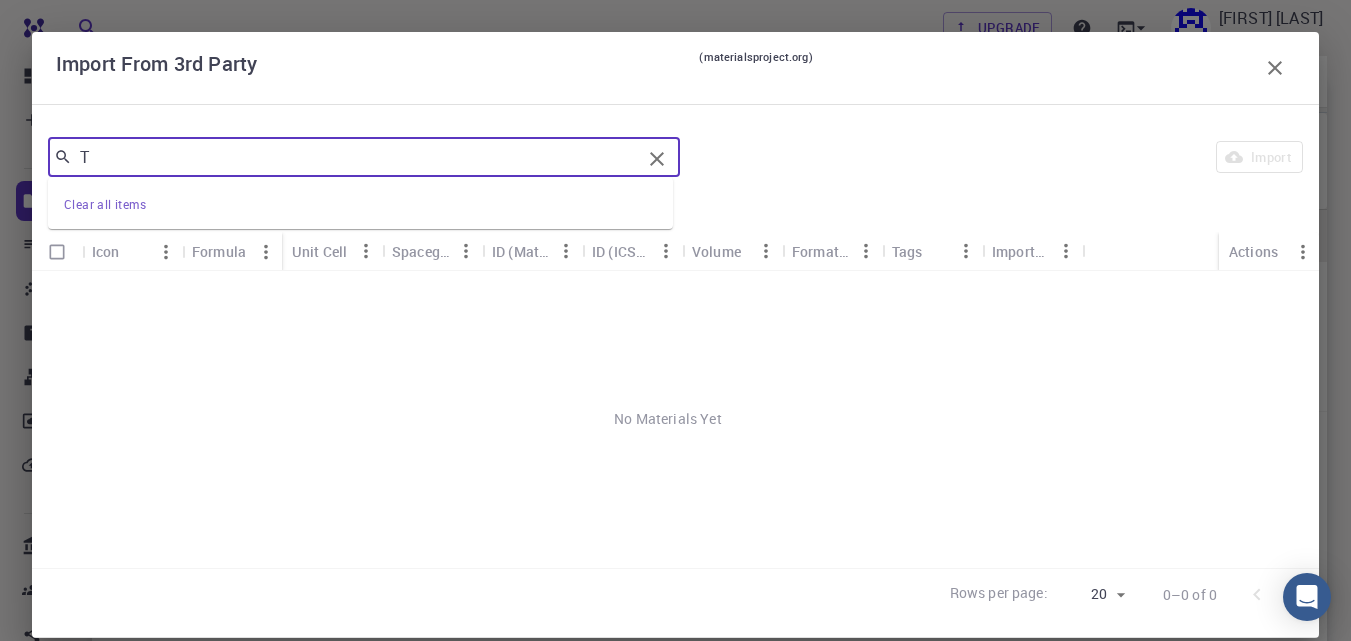 type 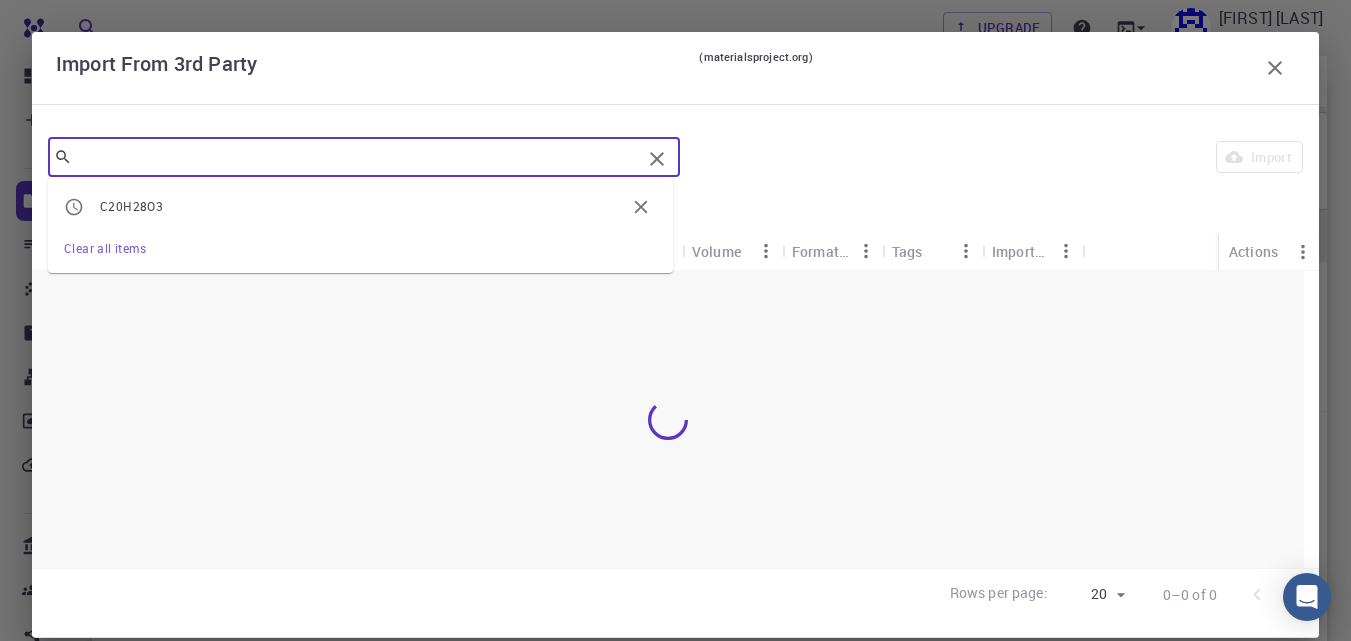 click on "Clear all items" at bounding box center (360, 247) 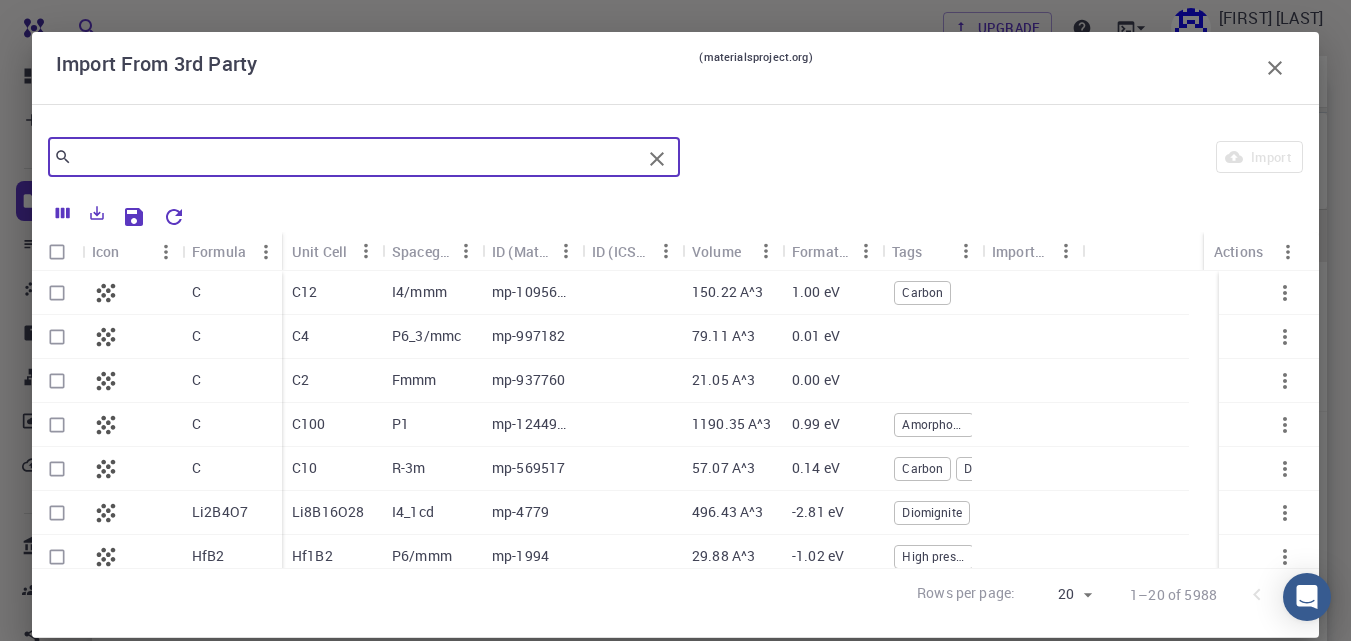 click 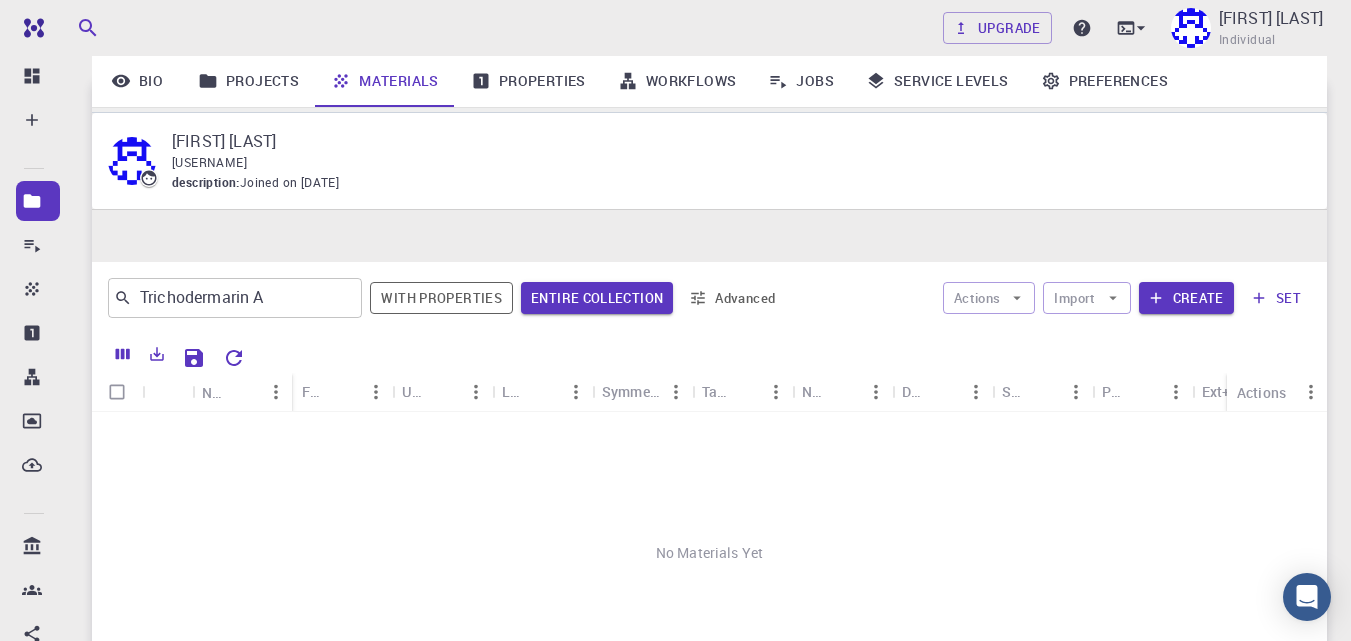 scroll, scrollTop: 262, scrollLeft: 0, axis: vertical 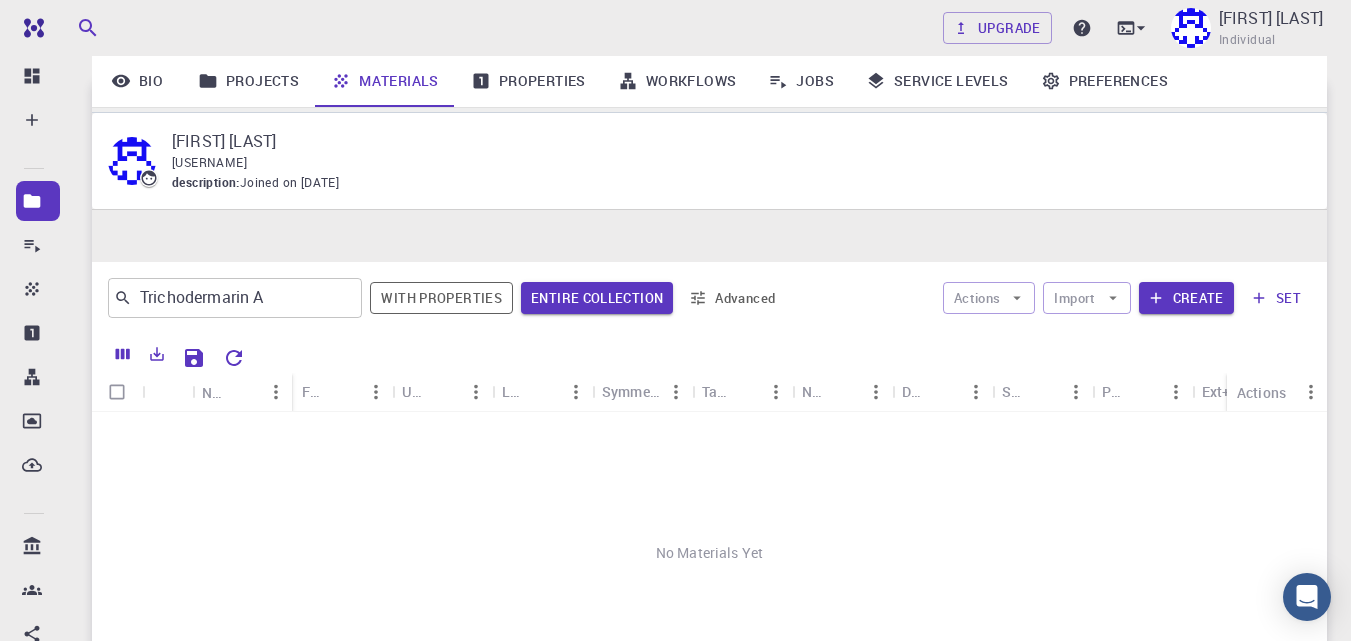 click on "Bio" at bounding box center (137, 81) 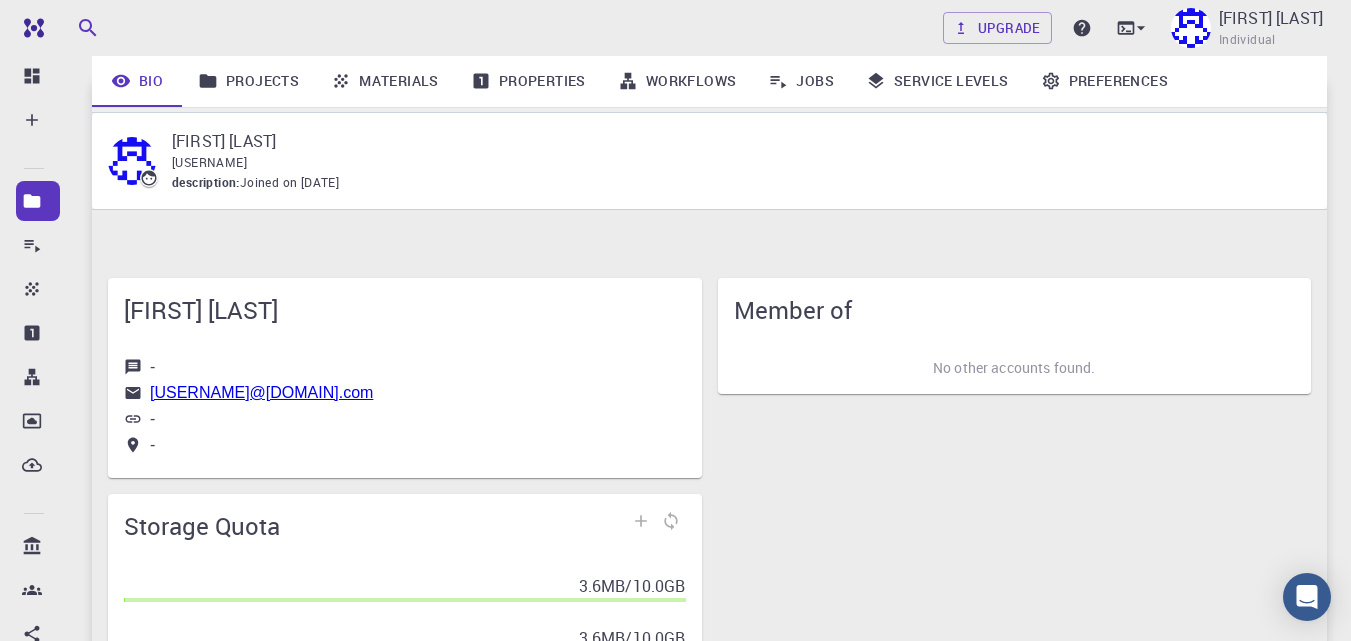 scroll, scrollTop: 225, scrollLeft: 0, axis: vertical 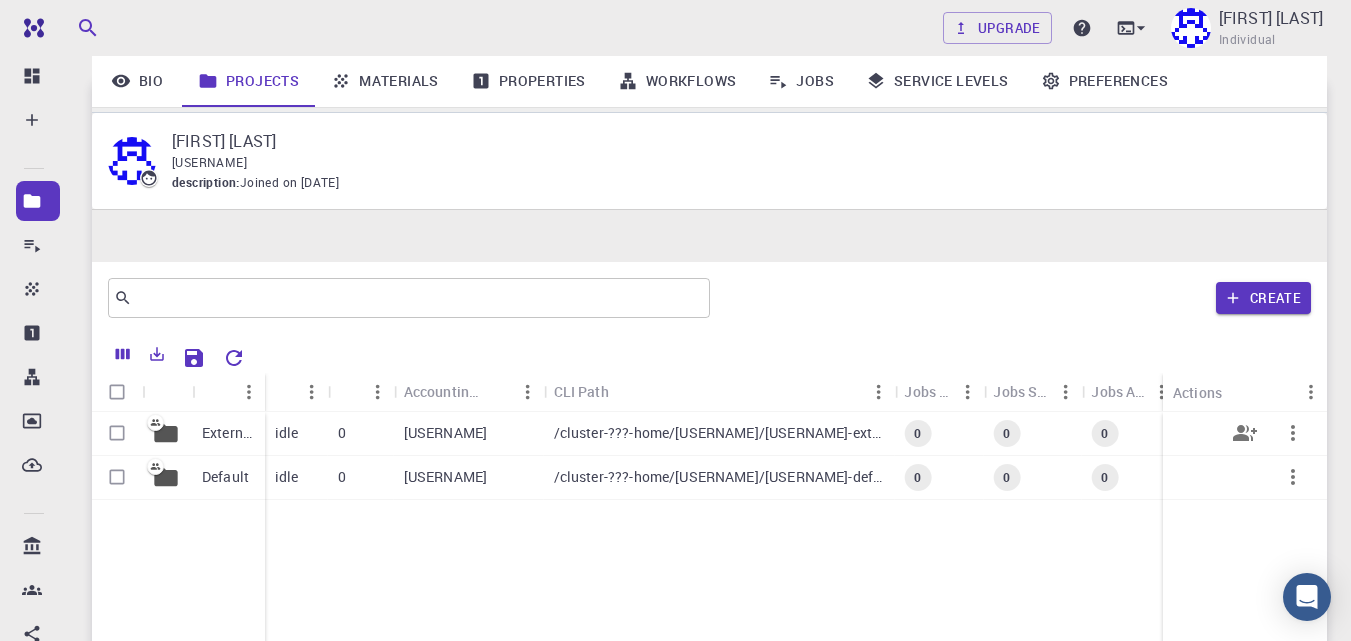click on "[USERNAME]" at bounding box center [469, 434] 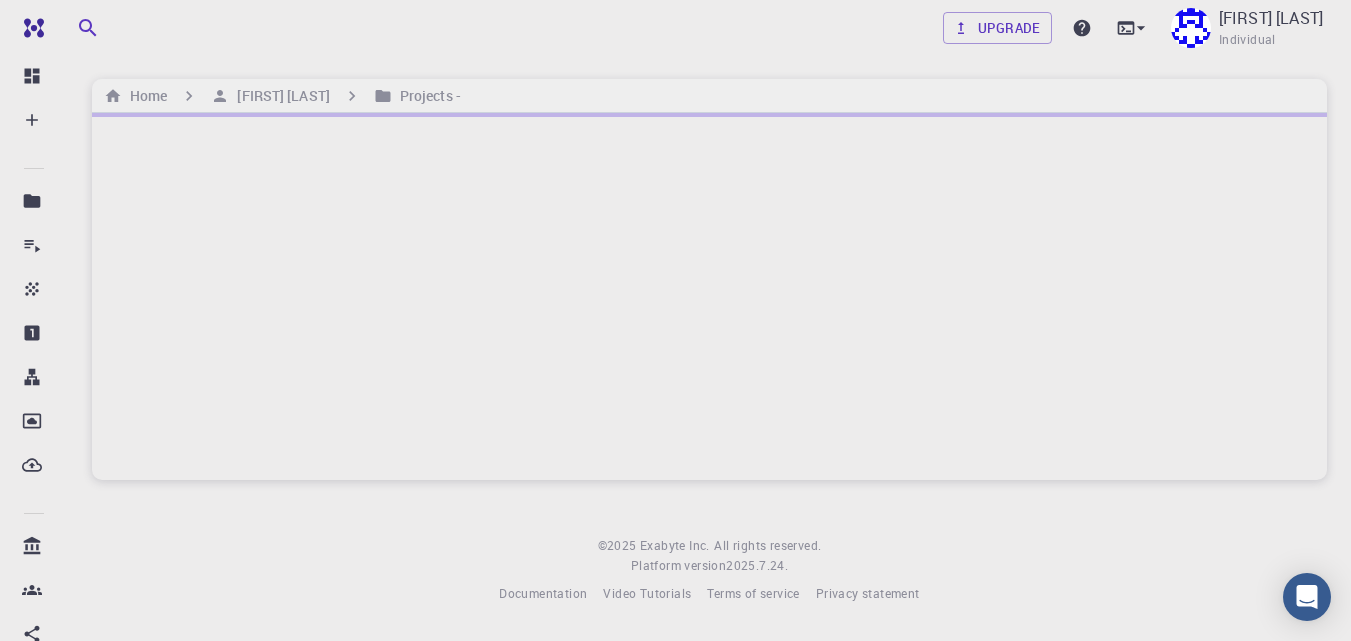 scroll, scrollTop: 0, scrollLeft: 0, axis: both 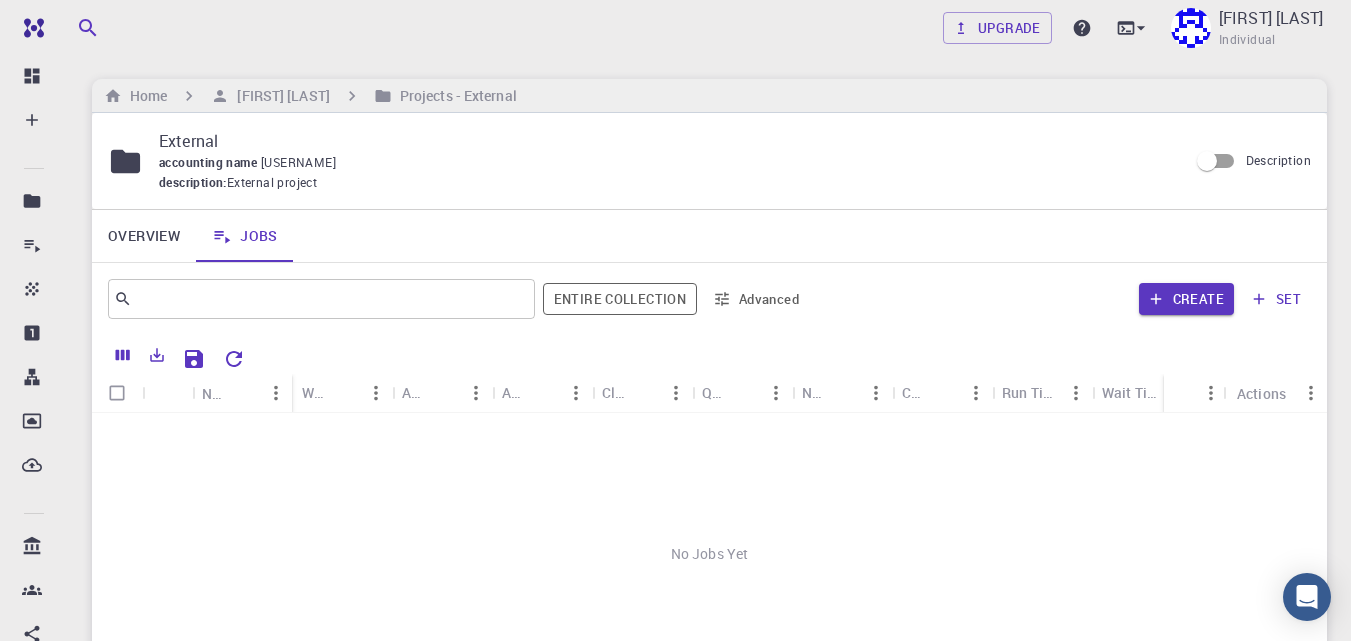 click at bounding box center (194, 393) 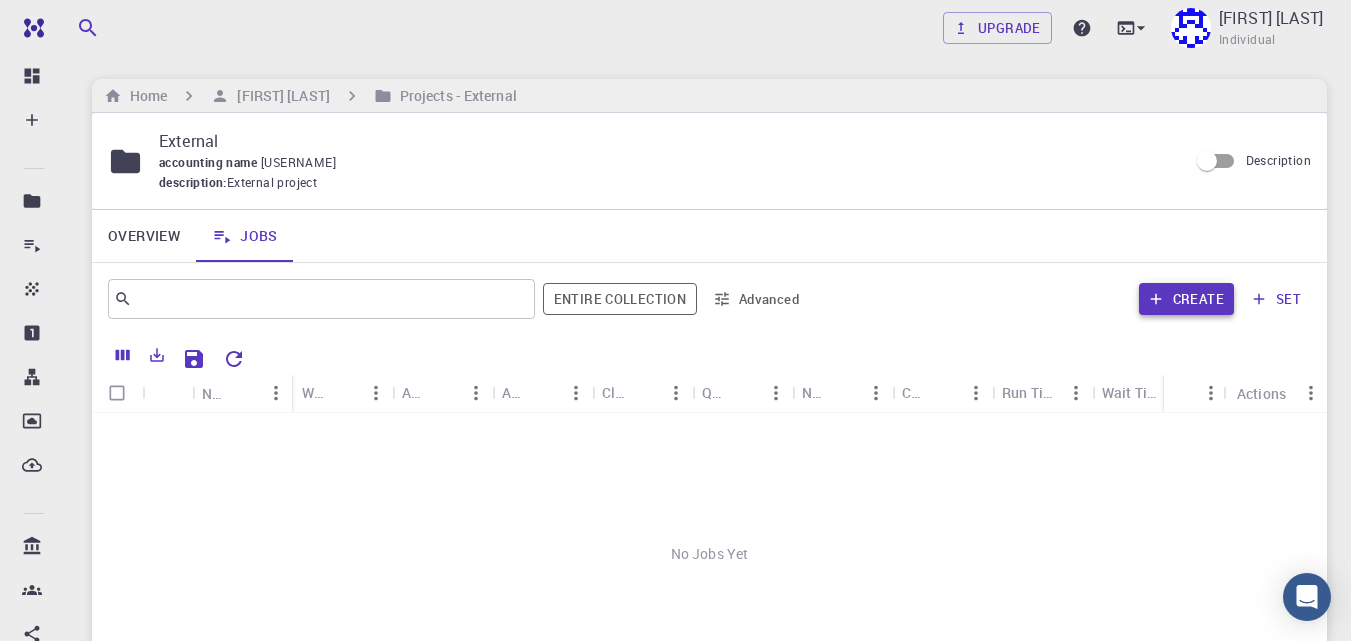 click on "Create" at bounding box center (1186, 299) 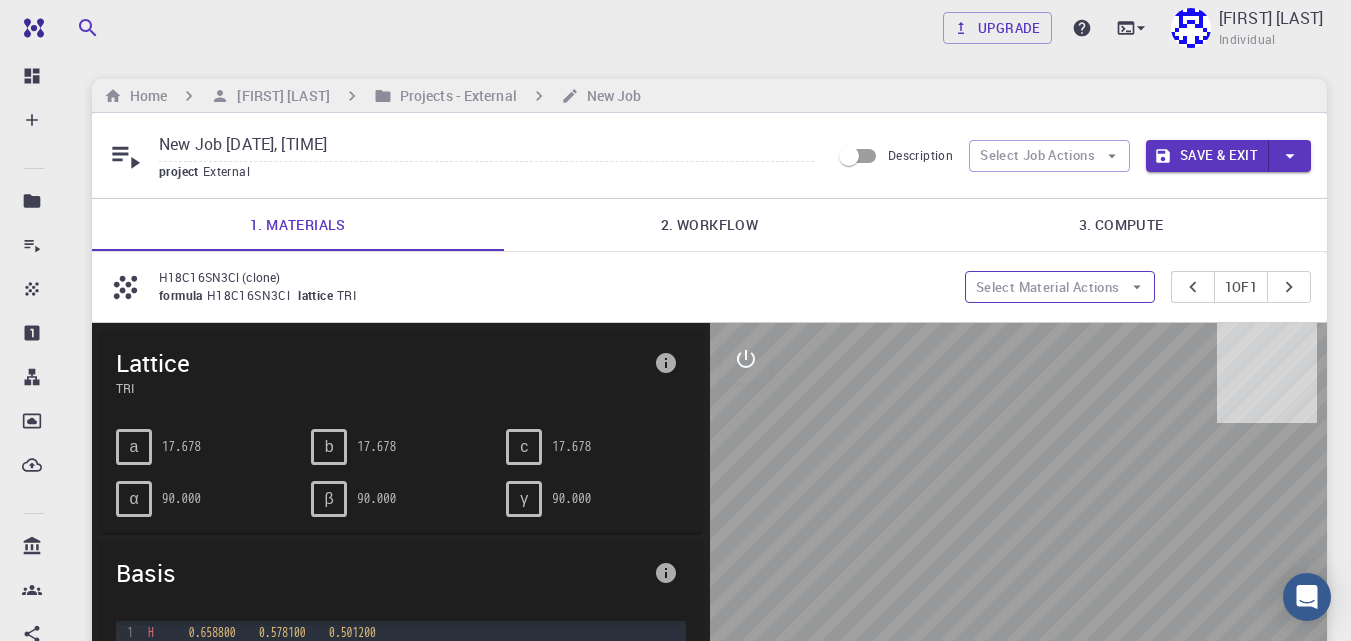 click on "Select Material Actions" at bounding box center (1060, 287) 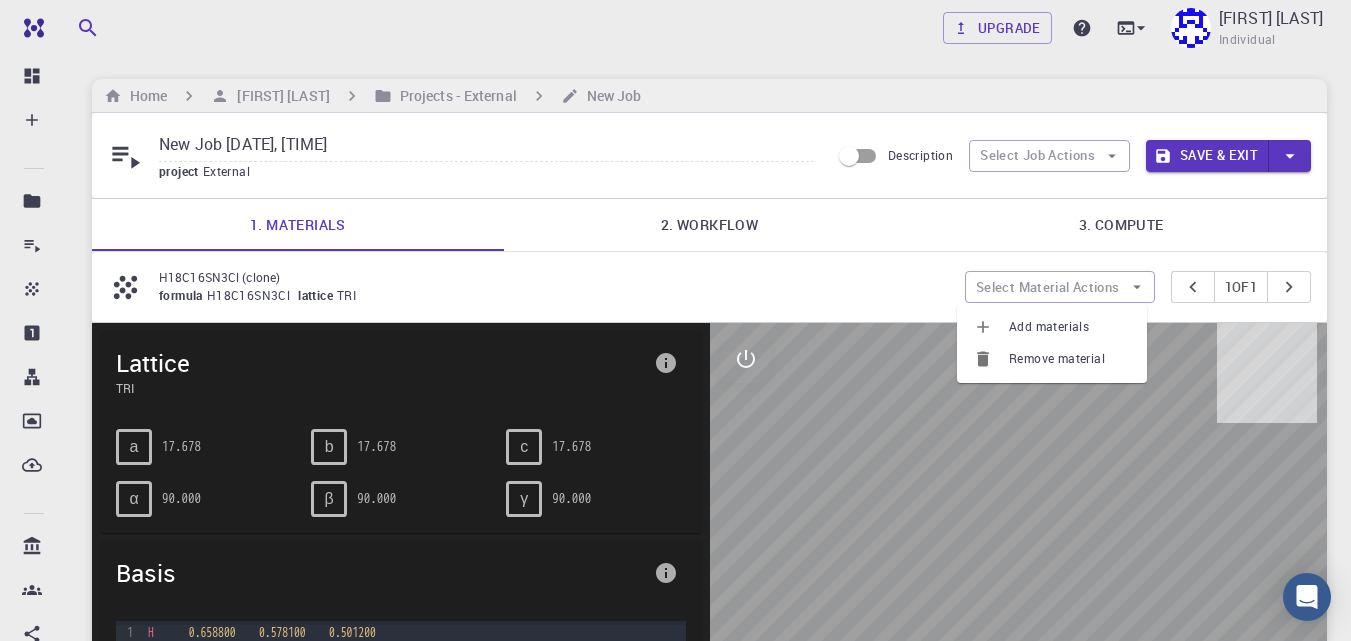 click on "Add materials" at bounding box center [1070, 327] 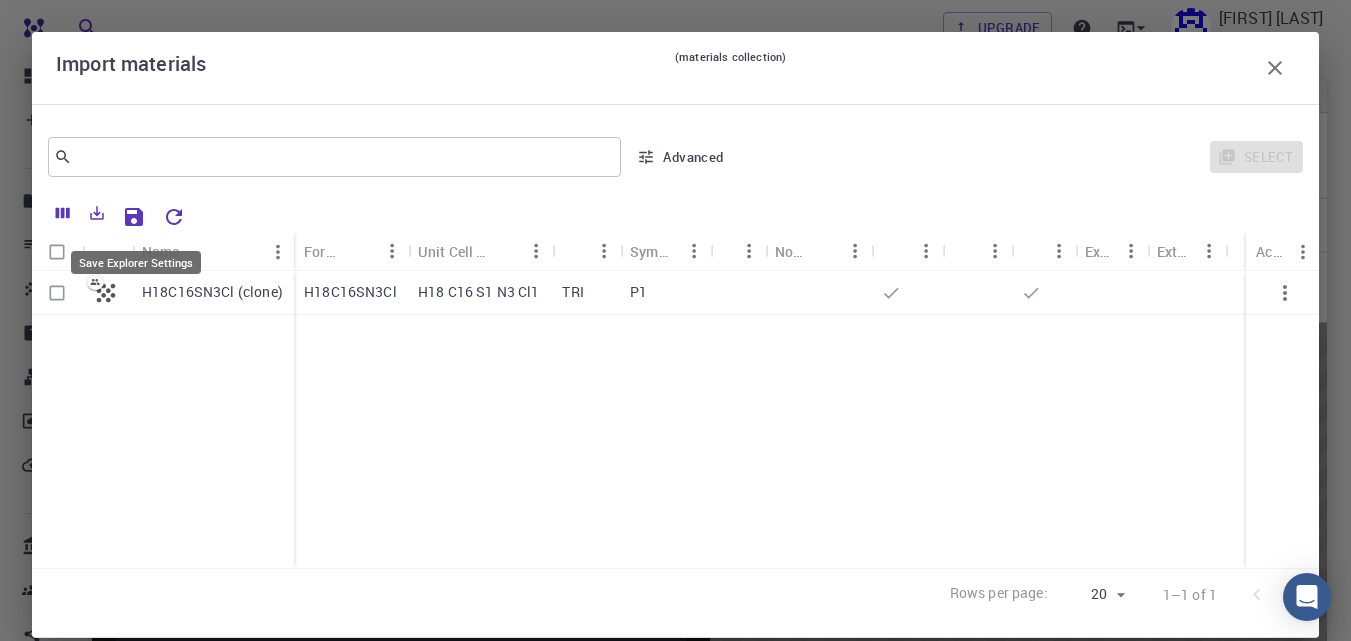 click at bounding box center (134, 217) 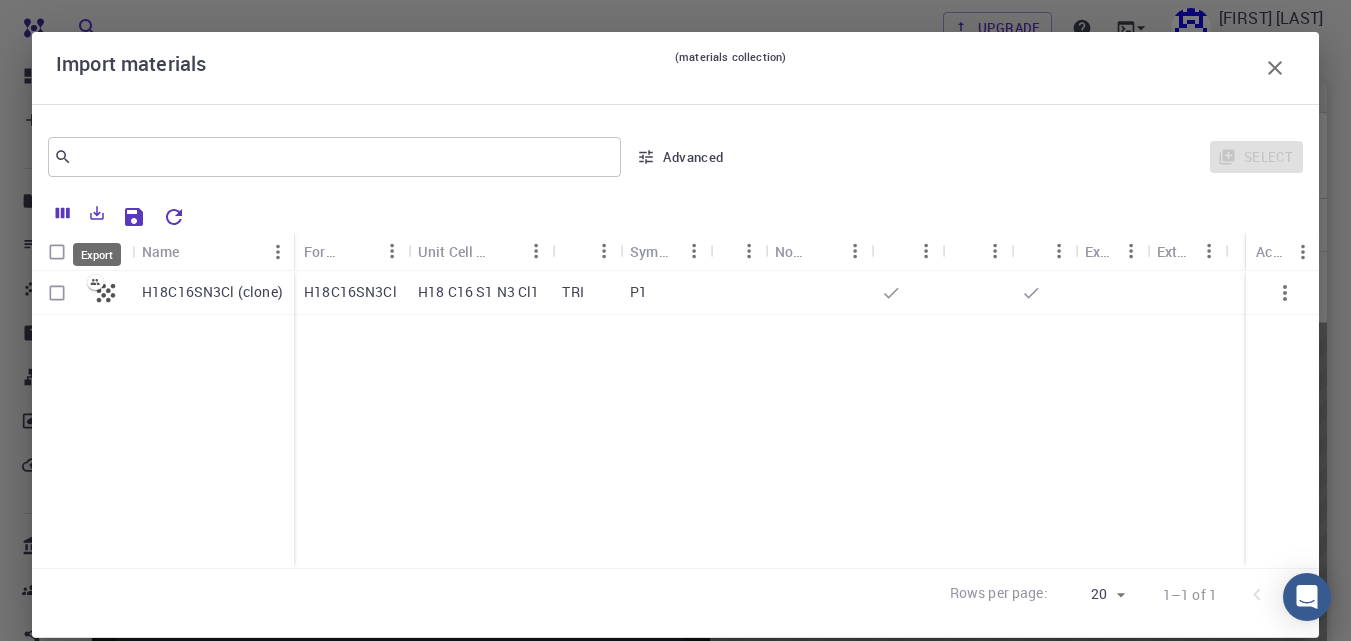 click 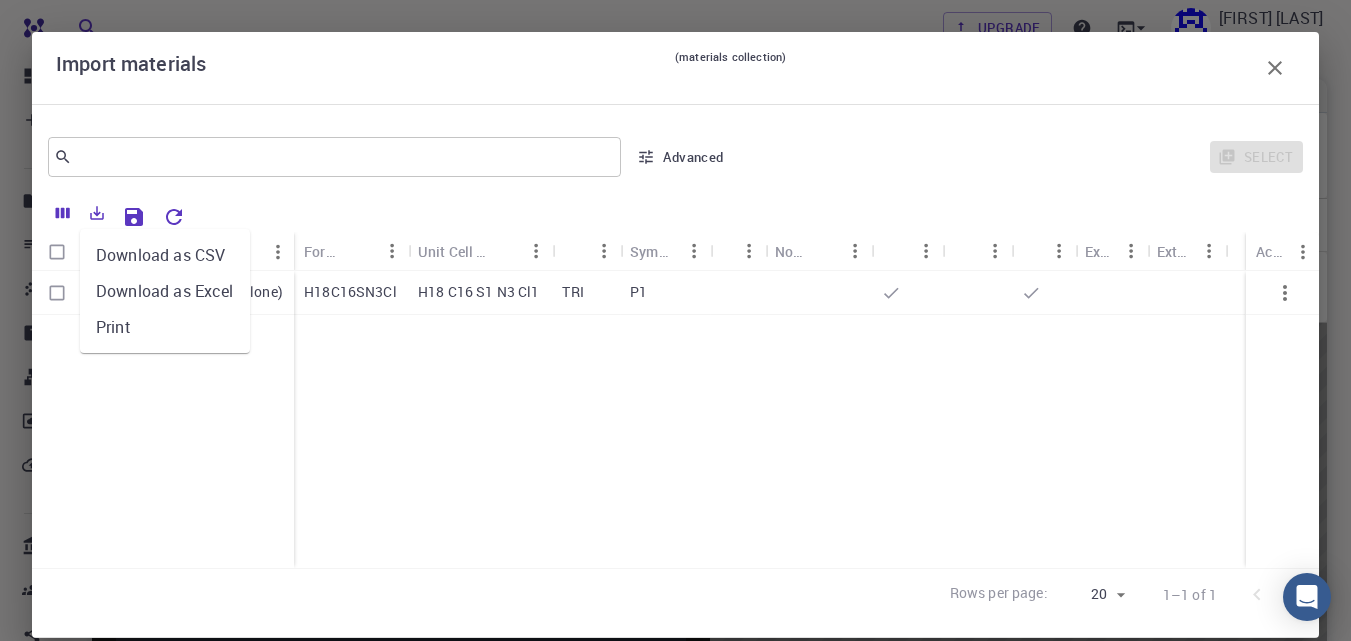 click 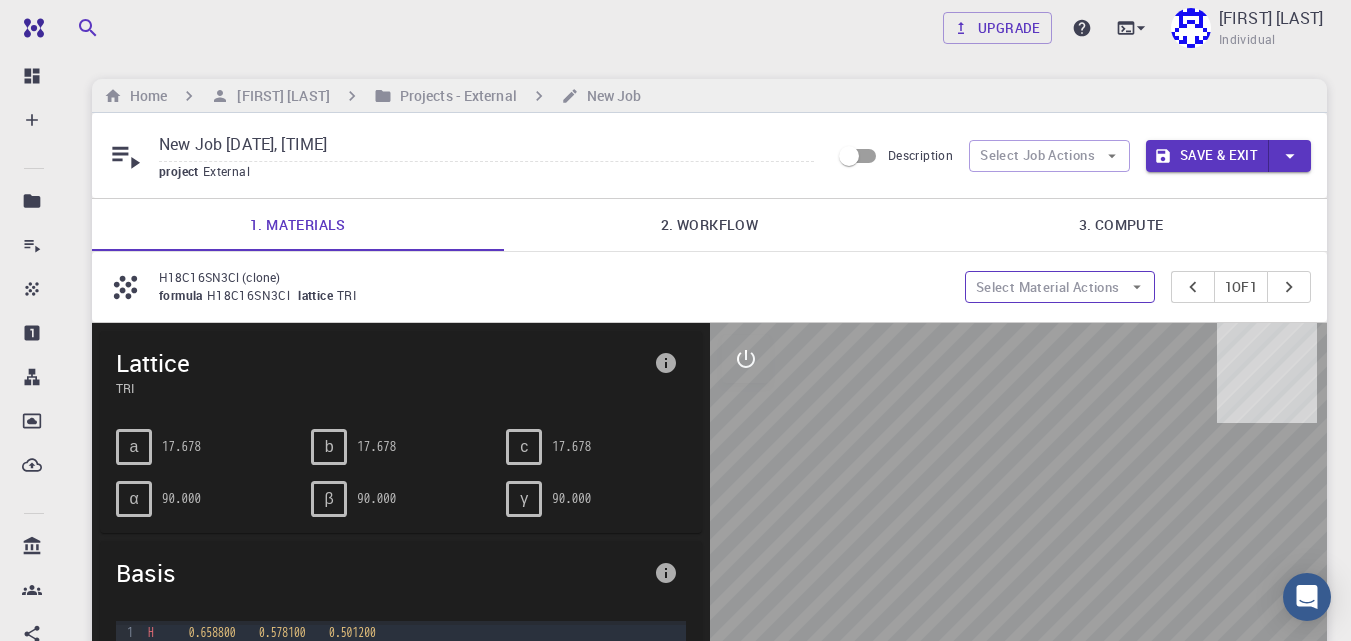 click on "Select Material Actions" at bounding box center [1060, 287] 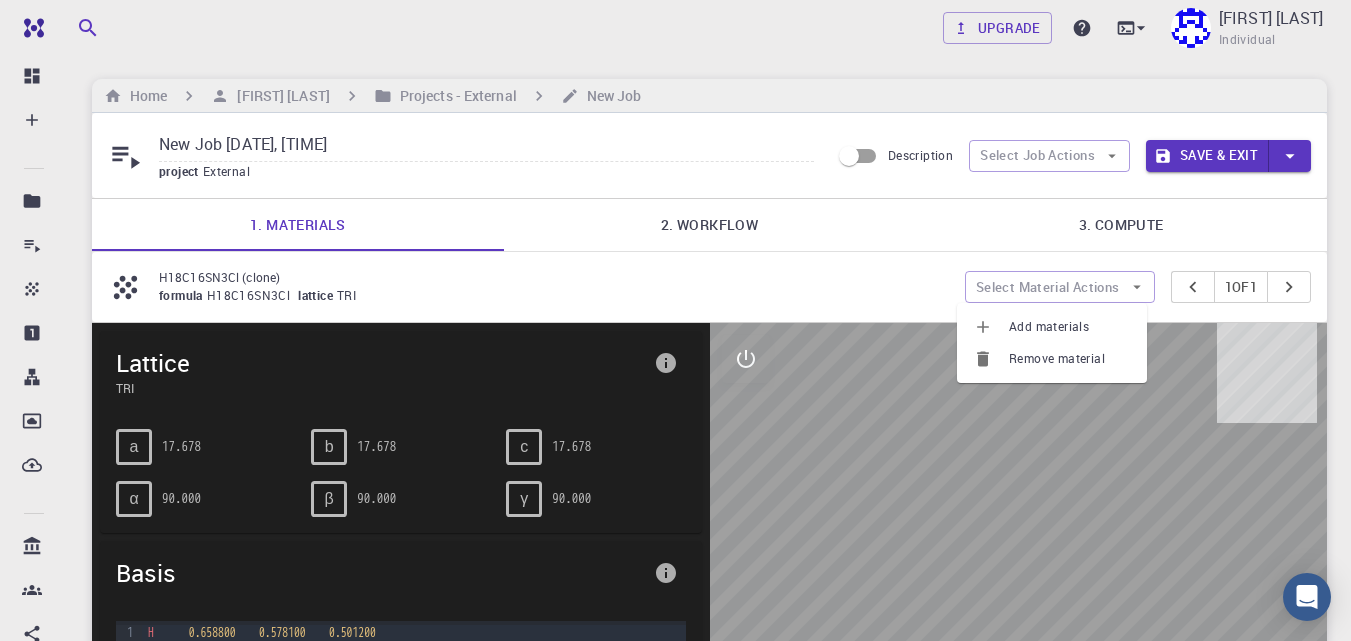 scroll, scrollTop: 0, scrollLeft: 0, axis: both 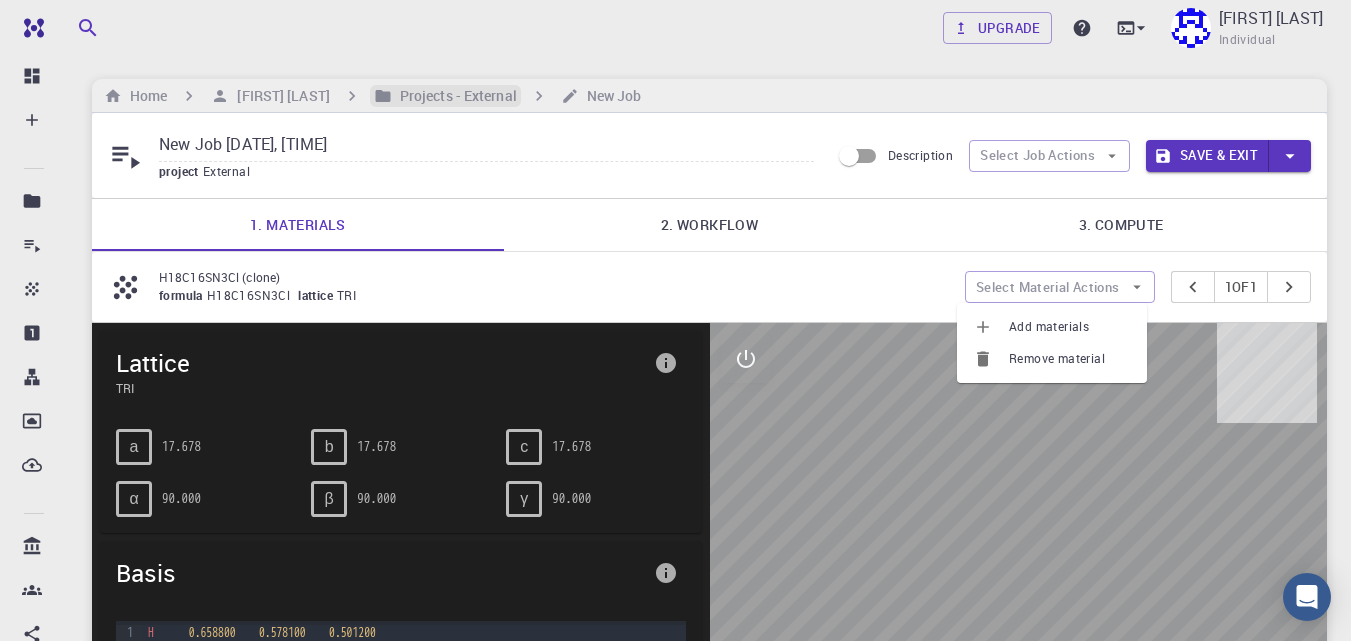 click on "Projects - External" at bounding box center [454, 96] 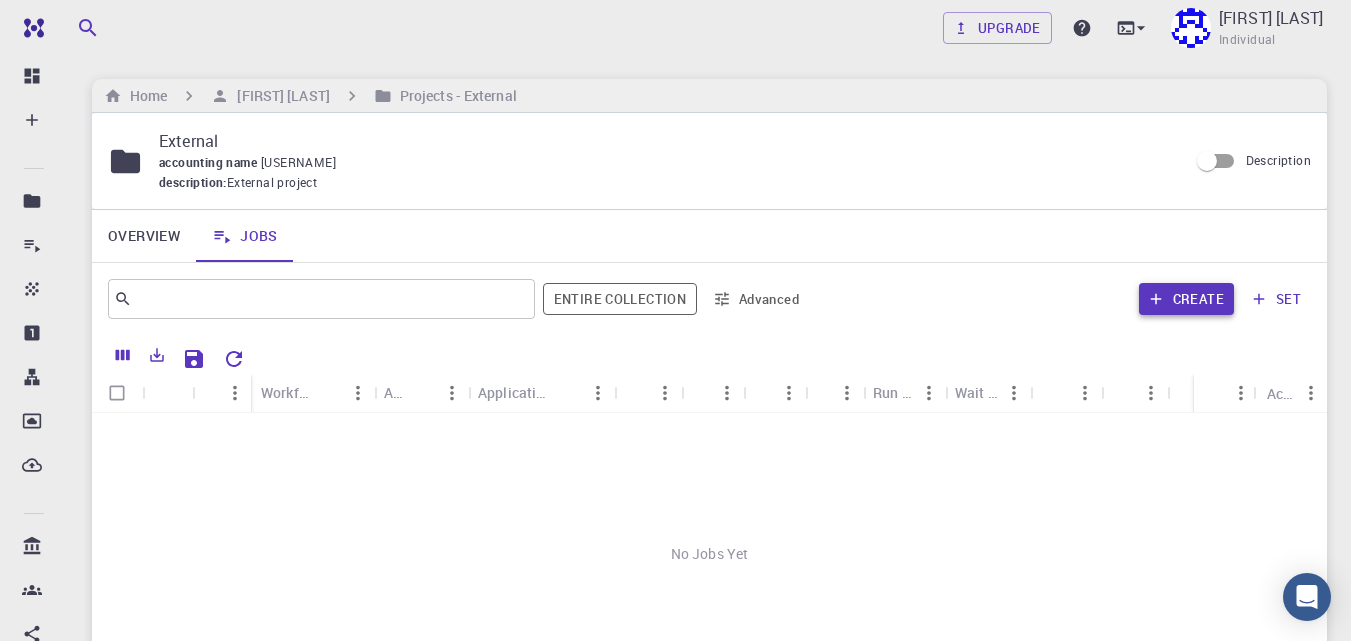 click on "Create" at bounding box center [1186, 299] 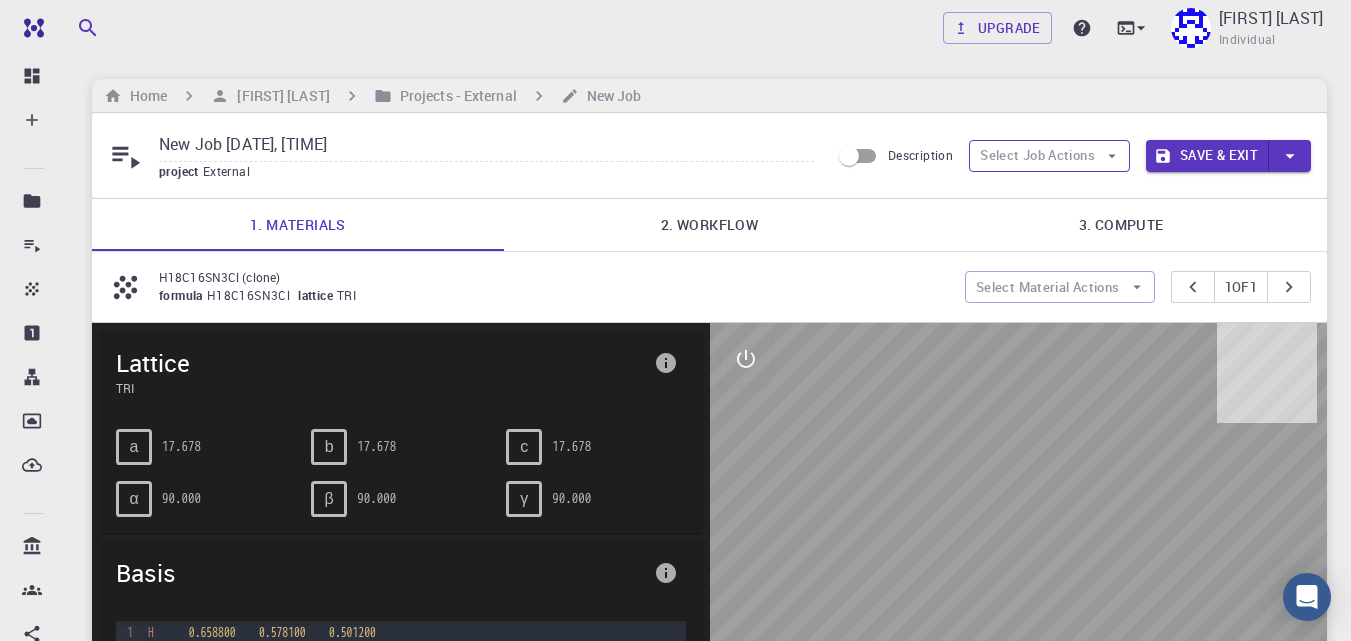 click on "Select Job Actions" at bounding box center (1049, 156) 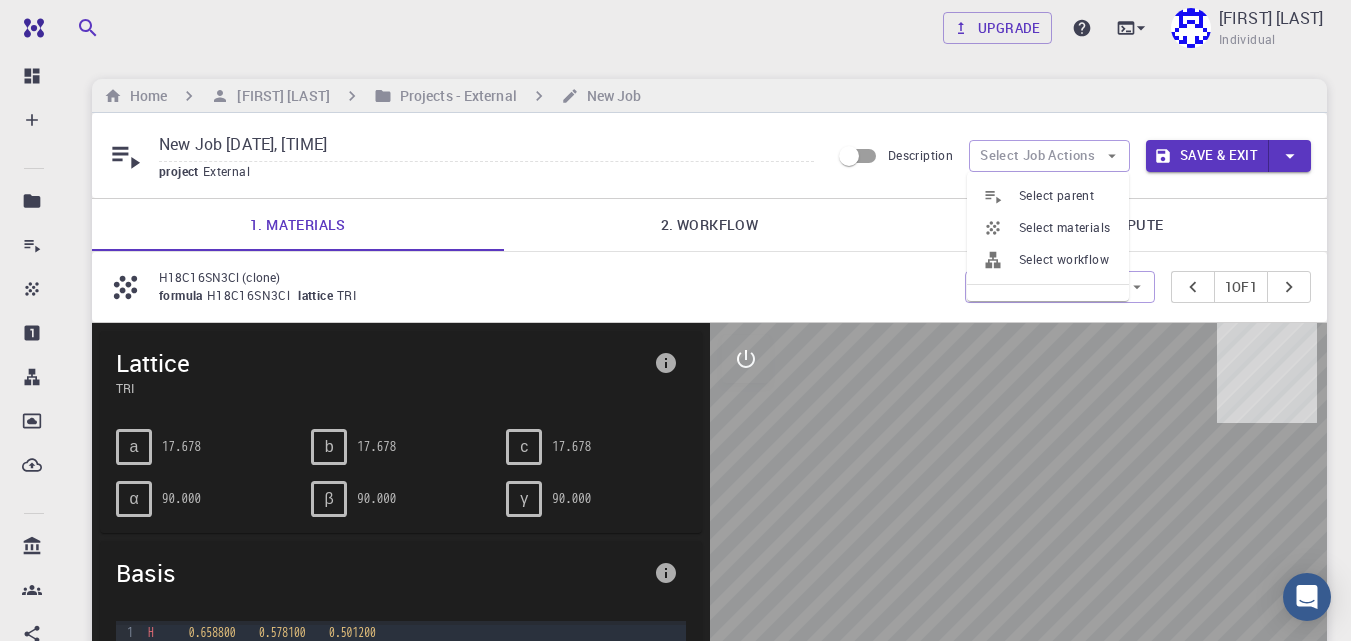 click on "Select materials" at bounding box center (1066, 228) 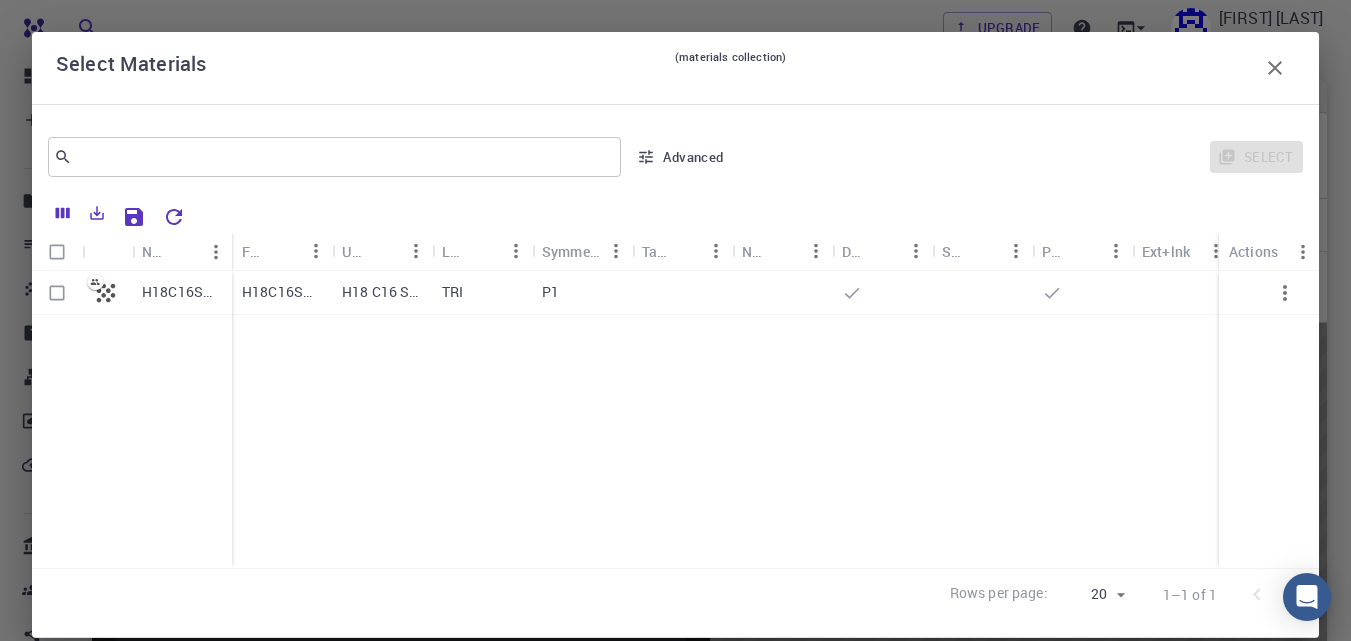 click on "Select" at bounding box center (1022, 157) 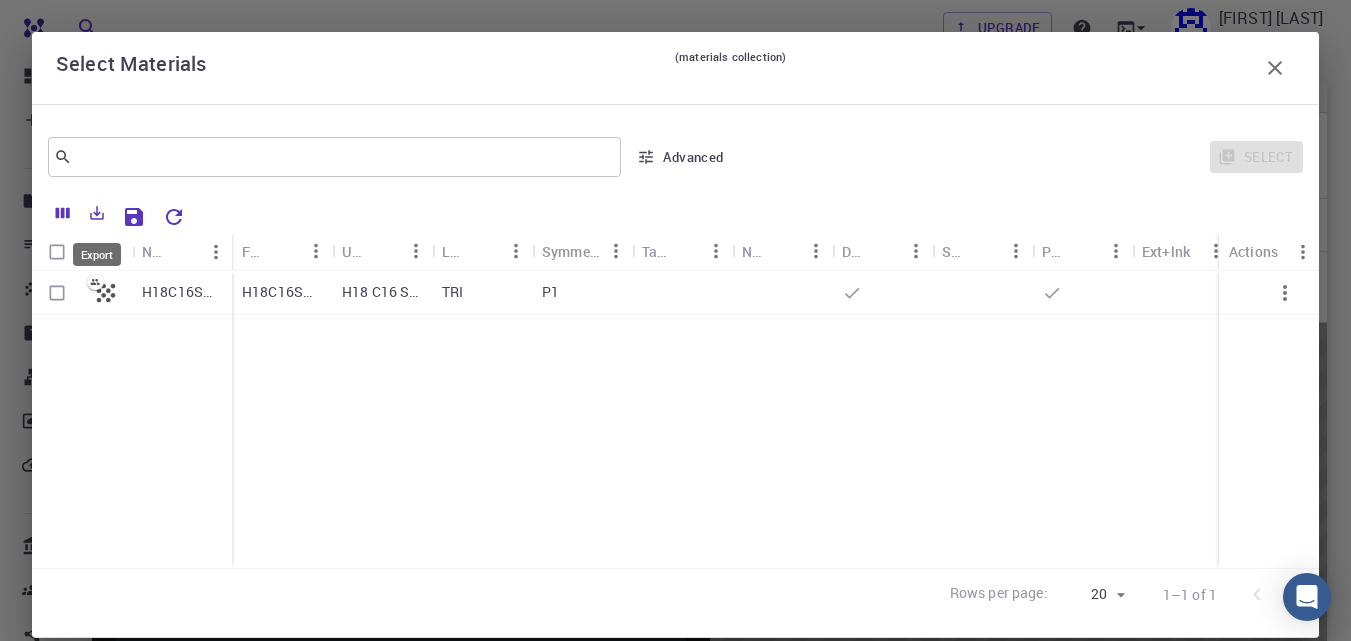 click 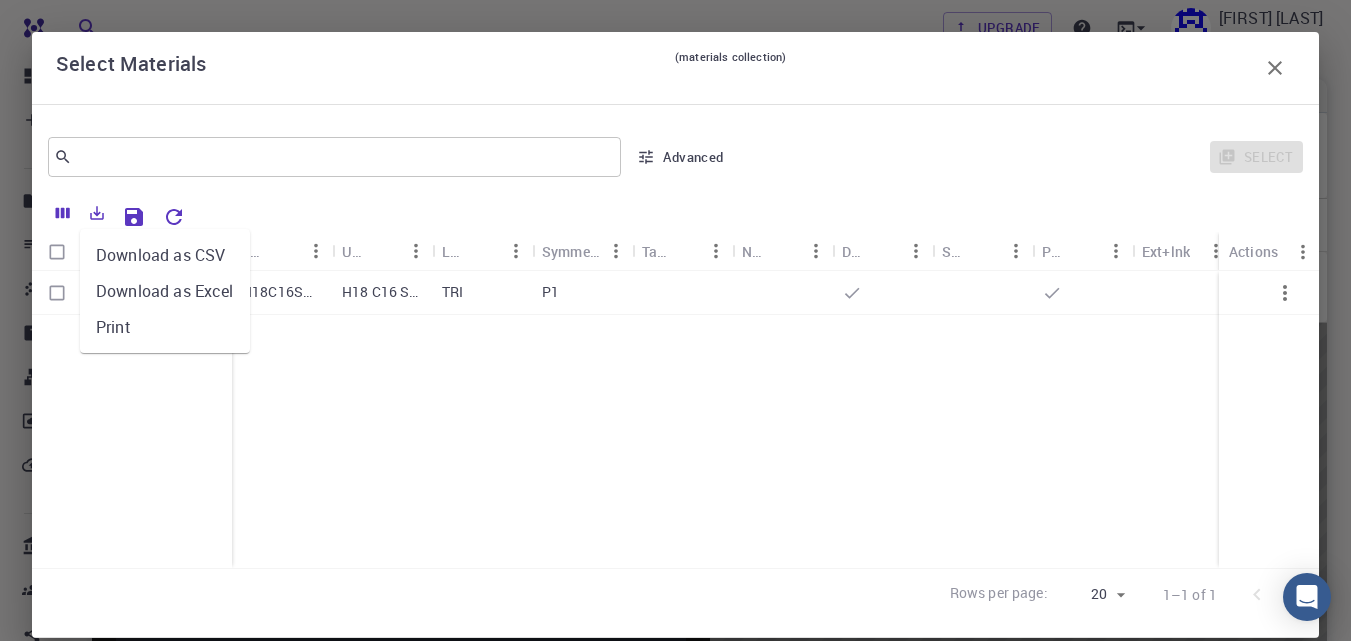 click on "Advanced" at bounding box center (681, 157) 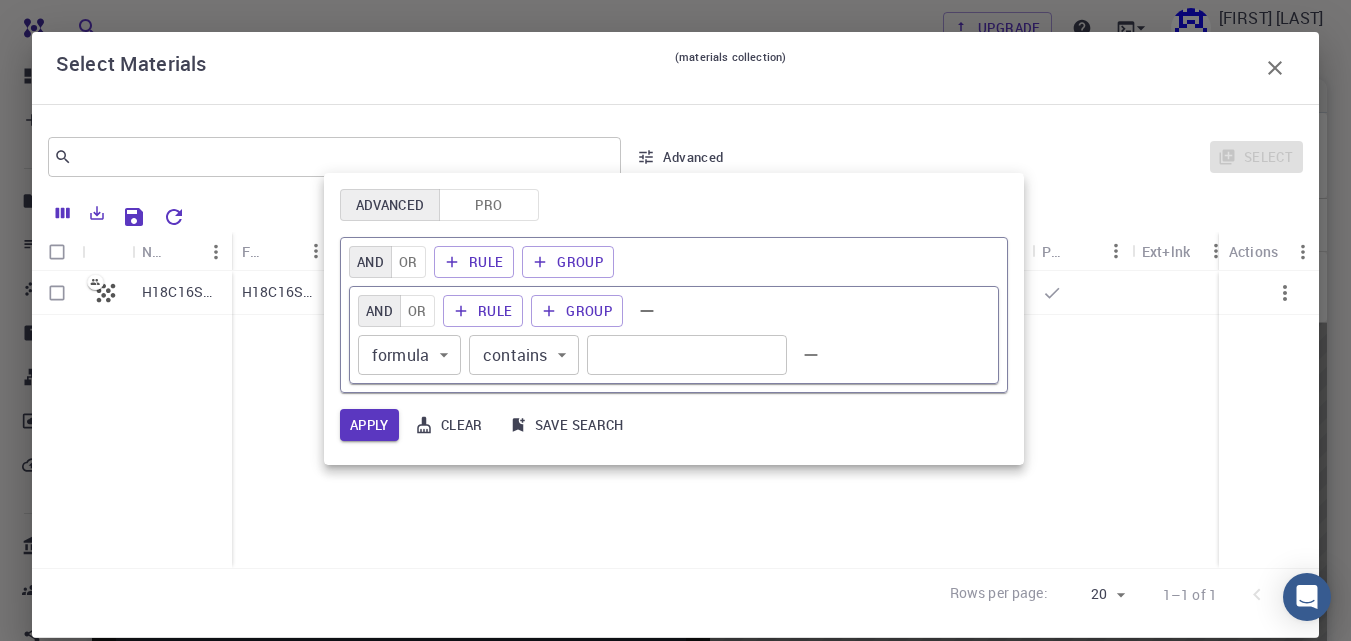 click at bounding box center (675, 320) 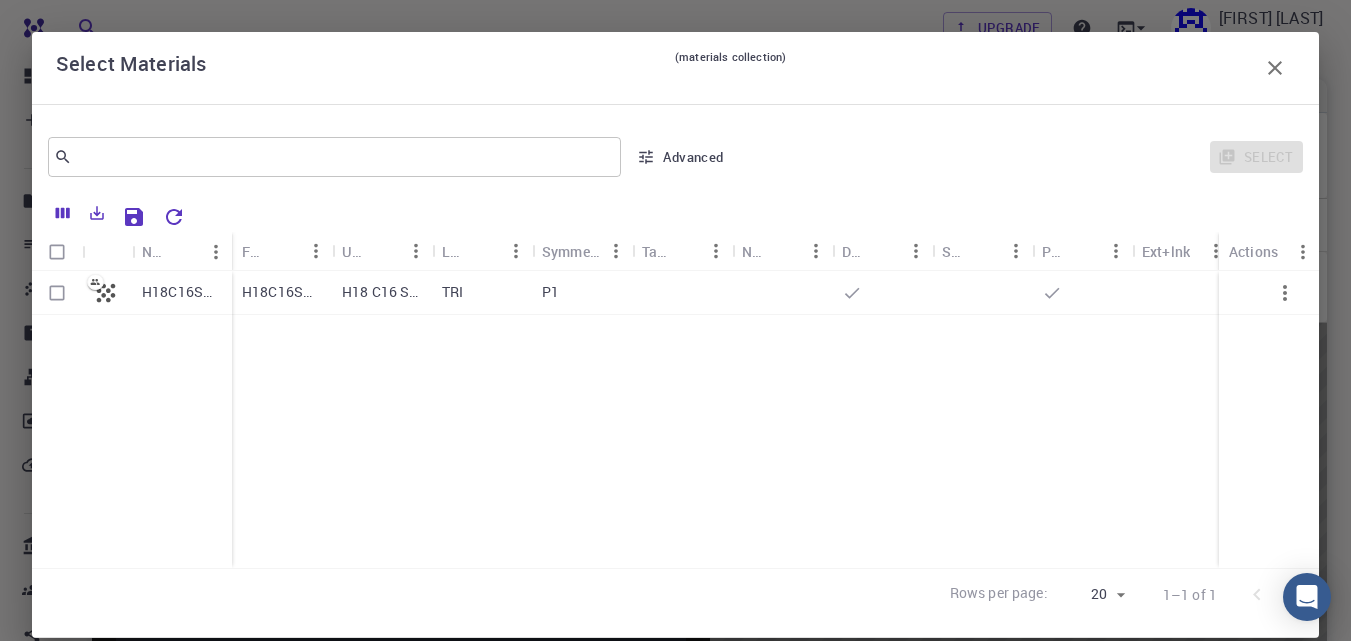 click 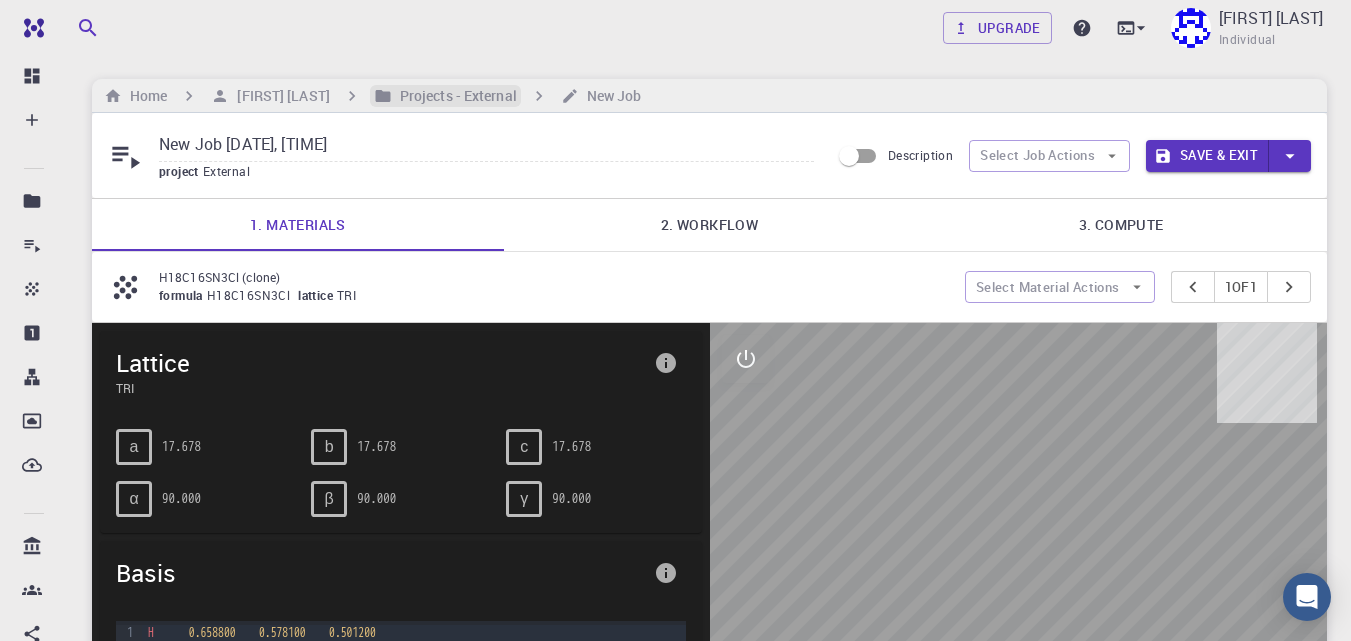 click on "Projects - External" at bounding box center (454, 96) 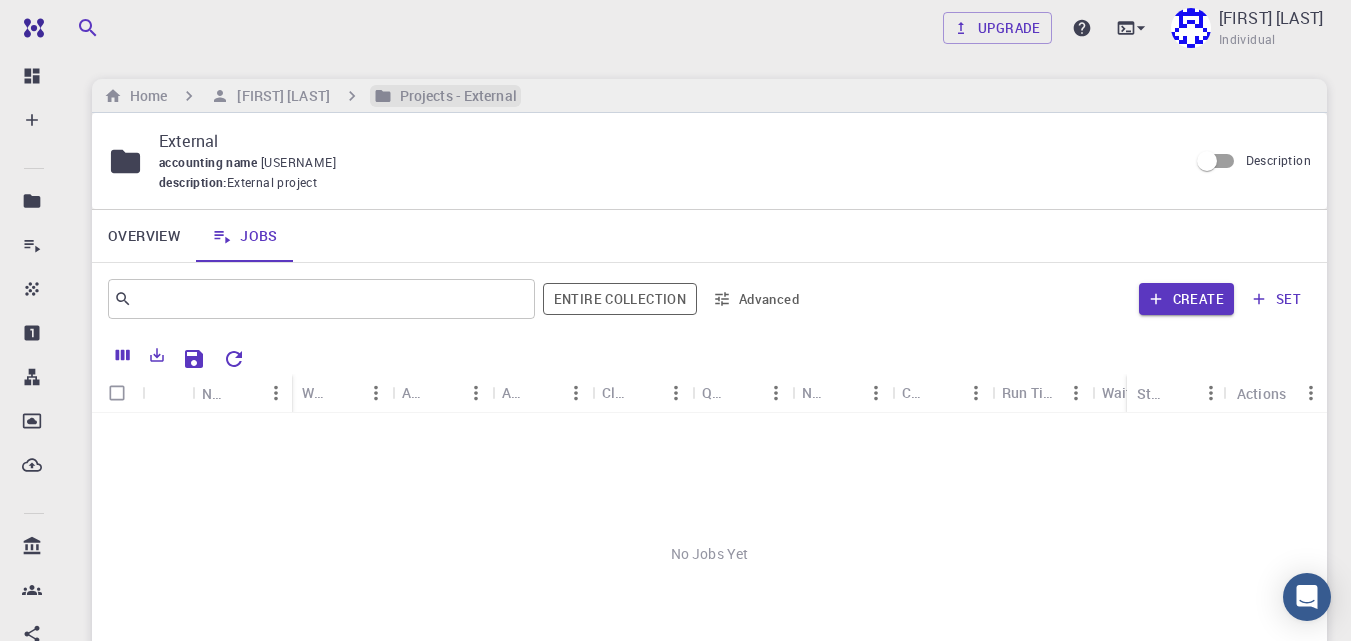 click on "Projects - External" at bounding box center (454, 96) 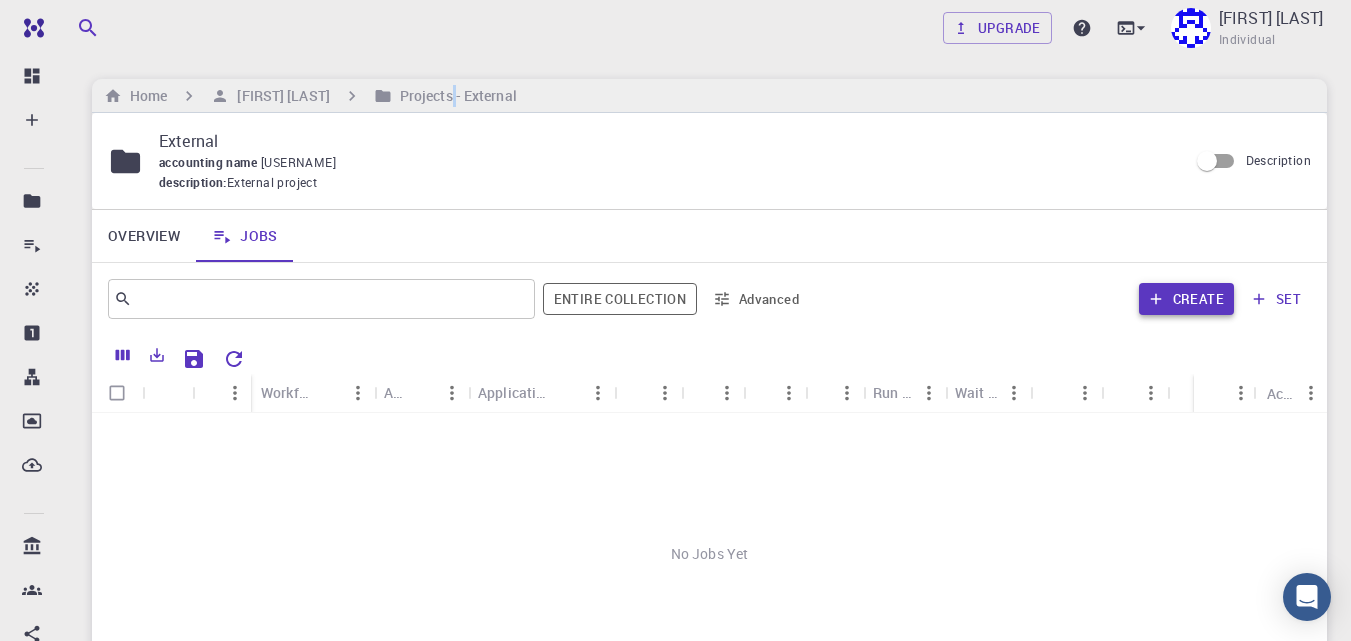 click on "Create" at bounding box center (1186, 299) 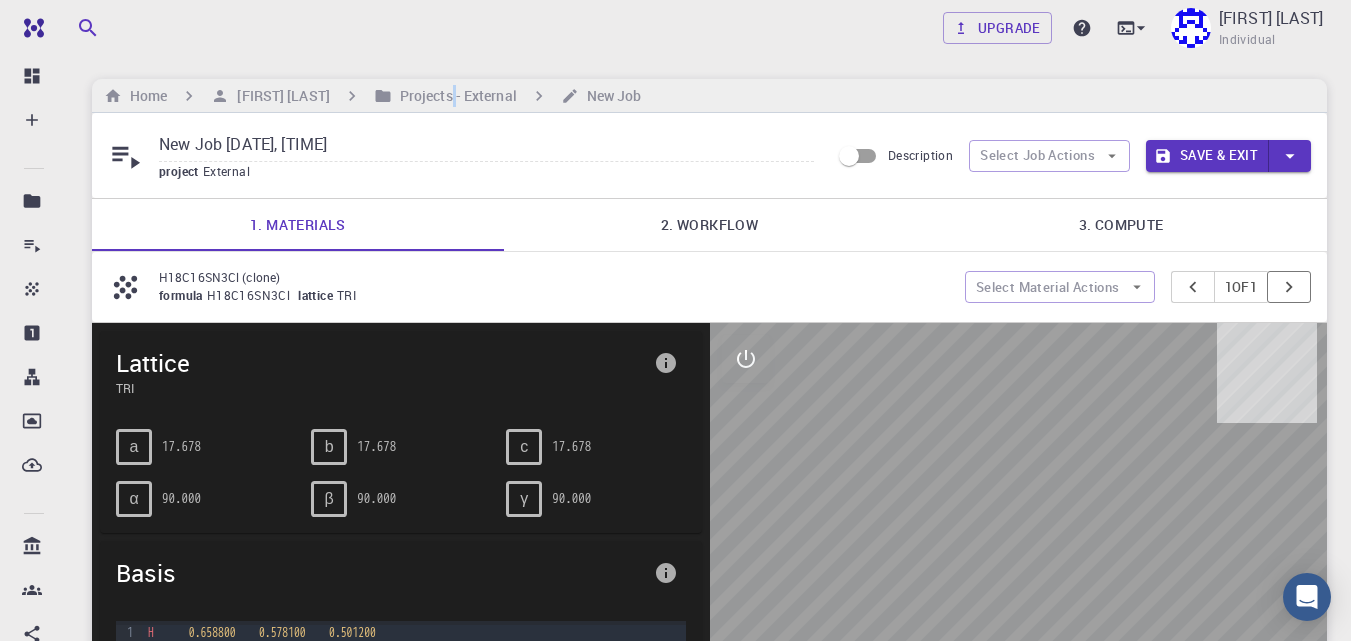 click 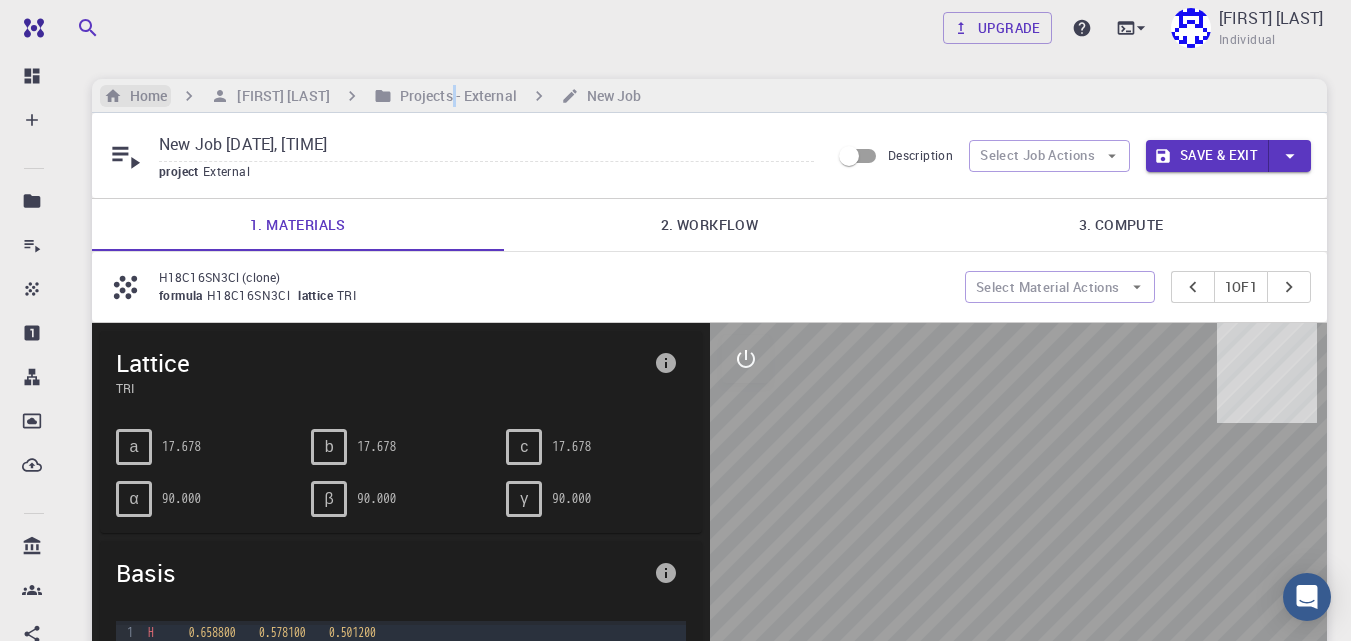 click on "Home" at bounding box center [144, 96] 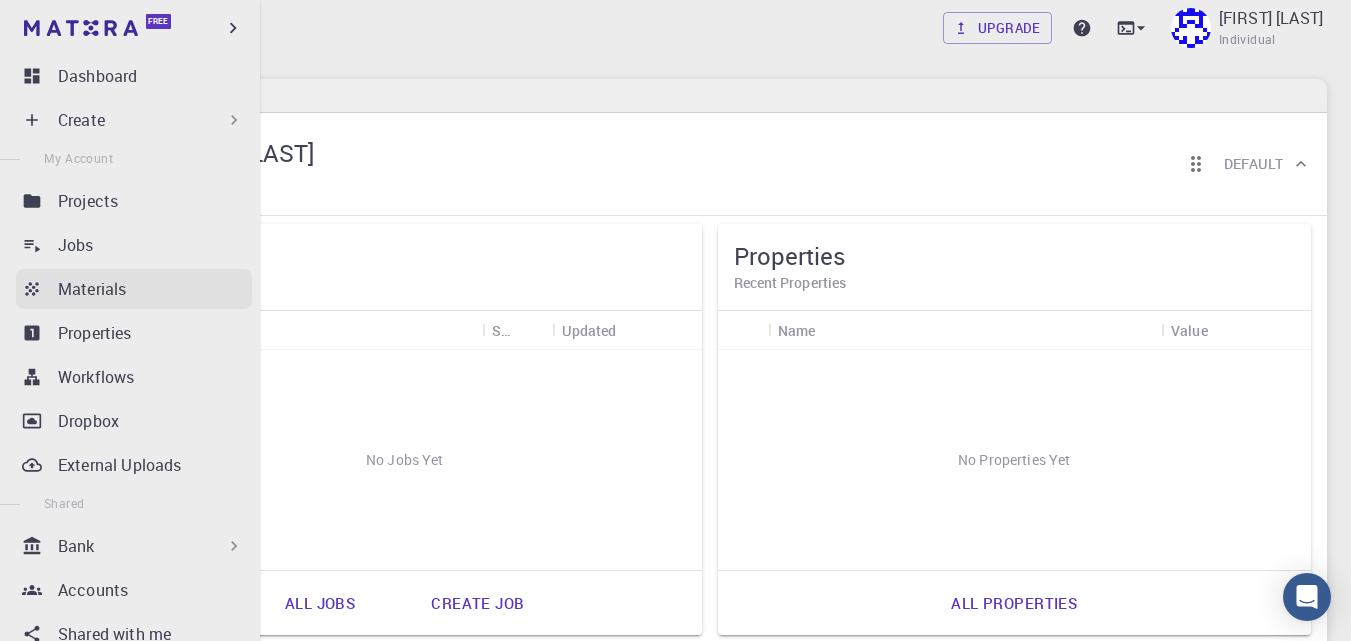 click on "Materials" at bounding box center (92, 289) 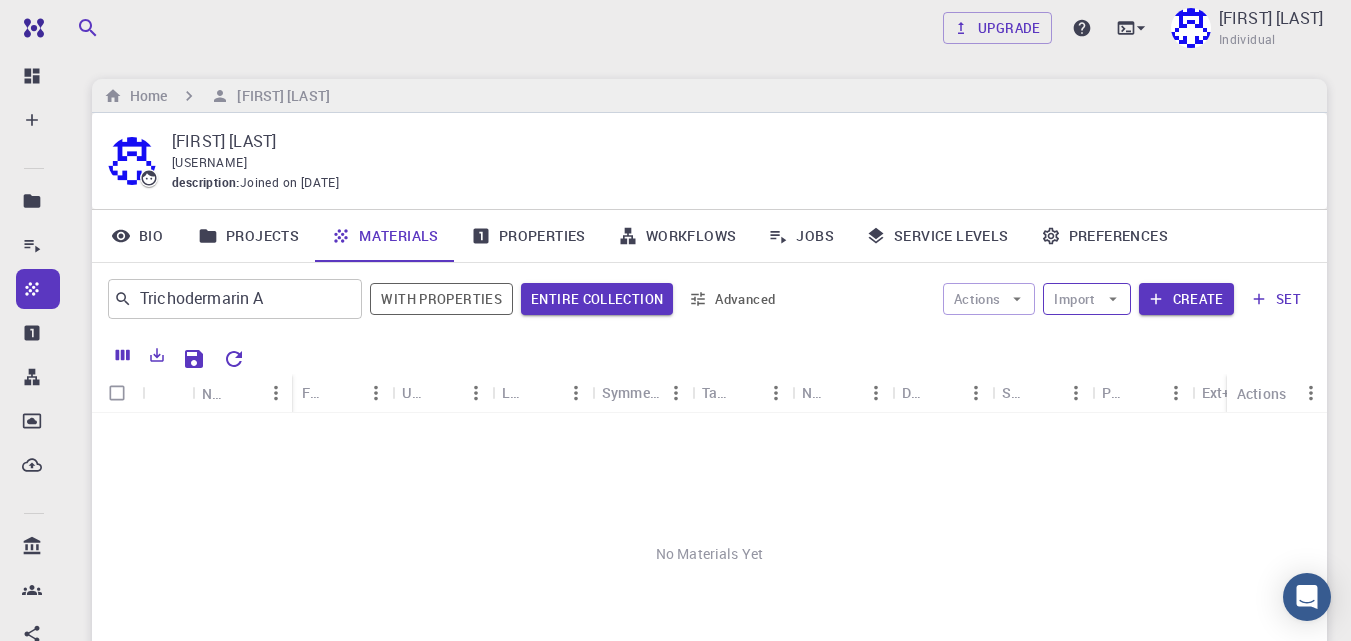 click on "Import" at bounding box center (1086, 299) 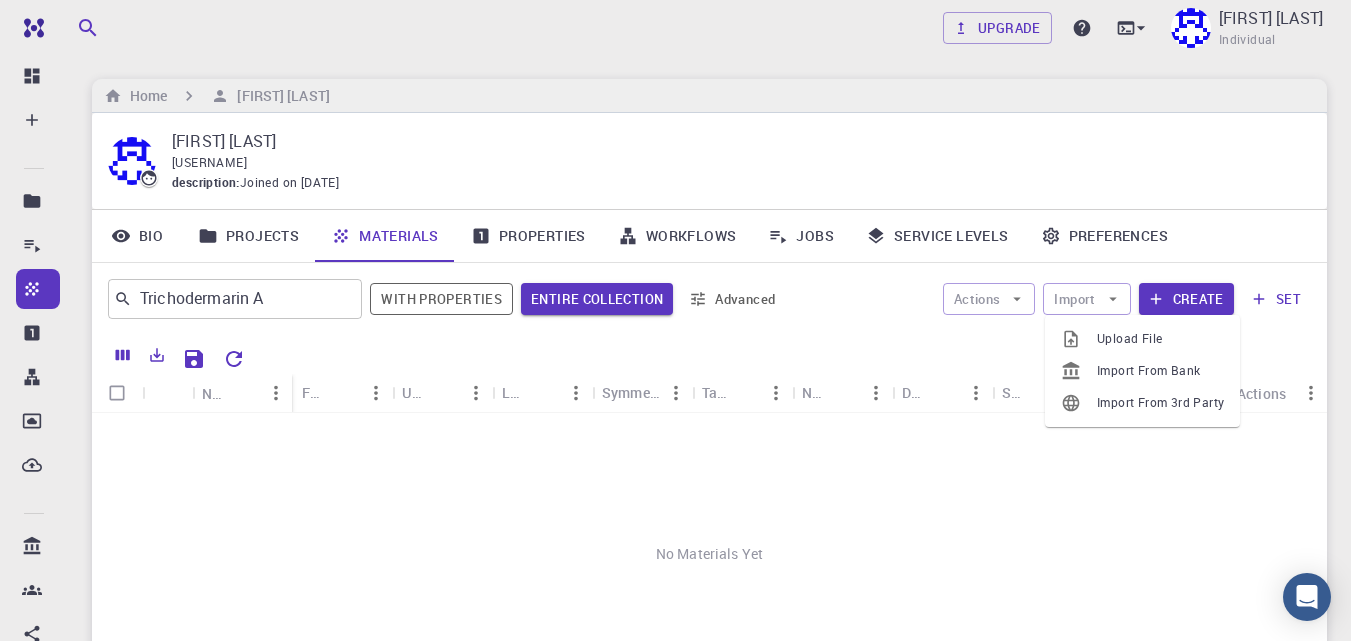 click at bounding box center (1079, 339) 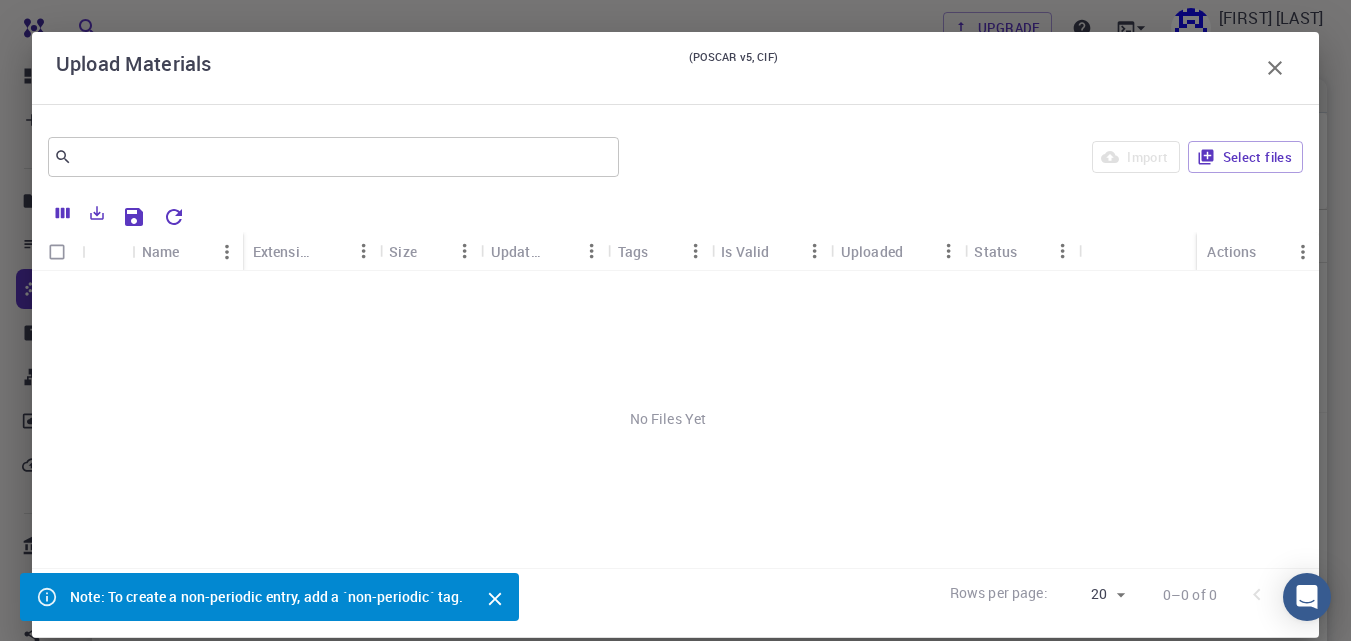 click 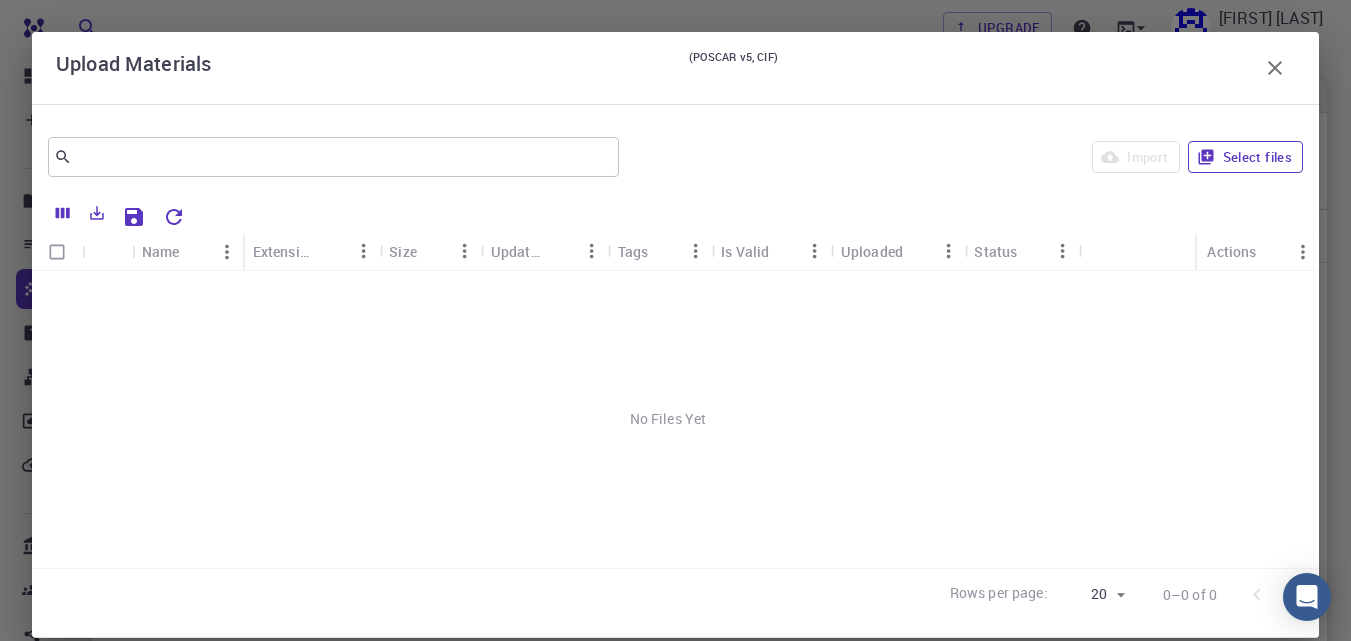 click on "Select files" at bounding box center [1245, 157] 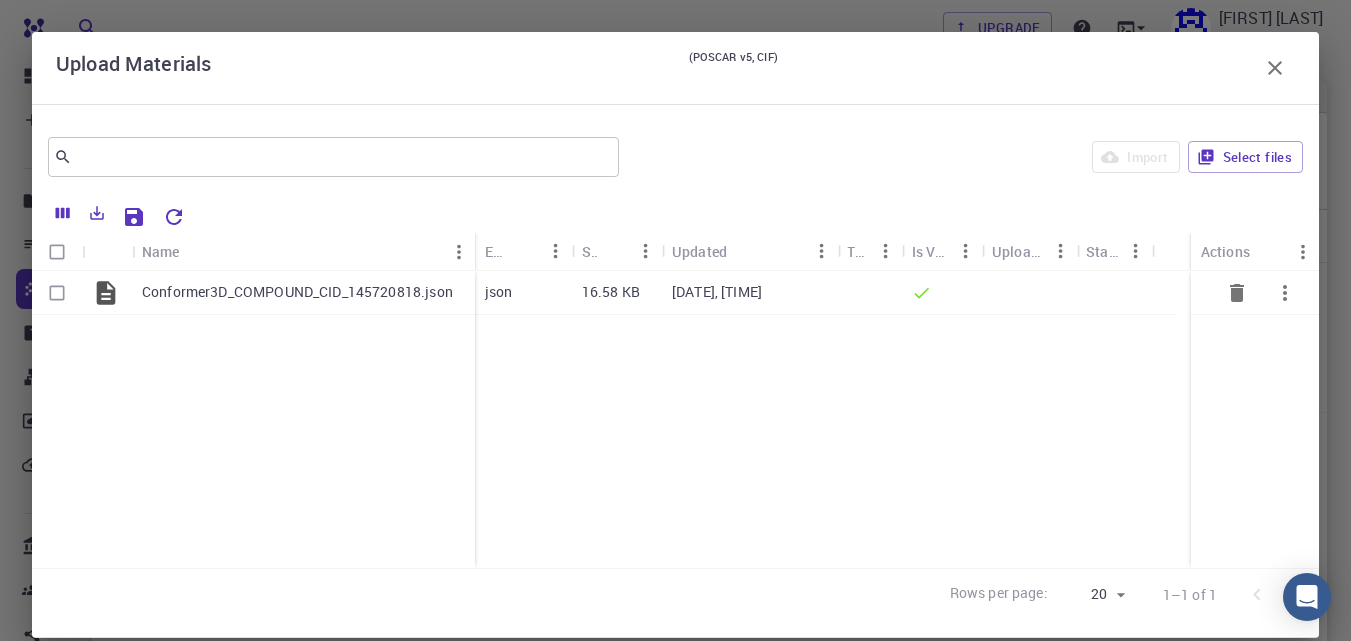 click at bounding box center (57, 293) 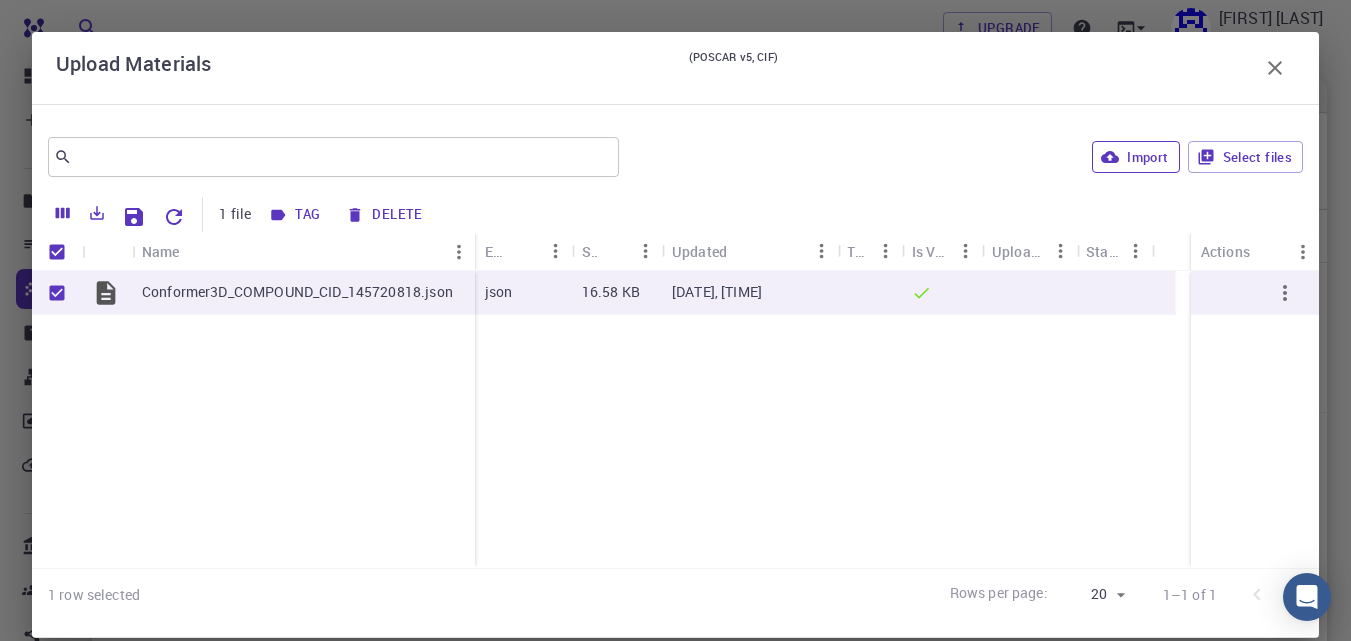 click on "Import" at bounding box center [1135, 157] 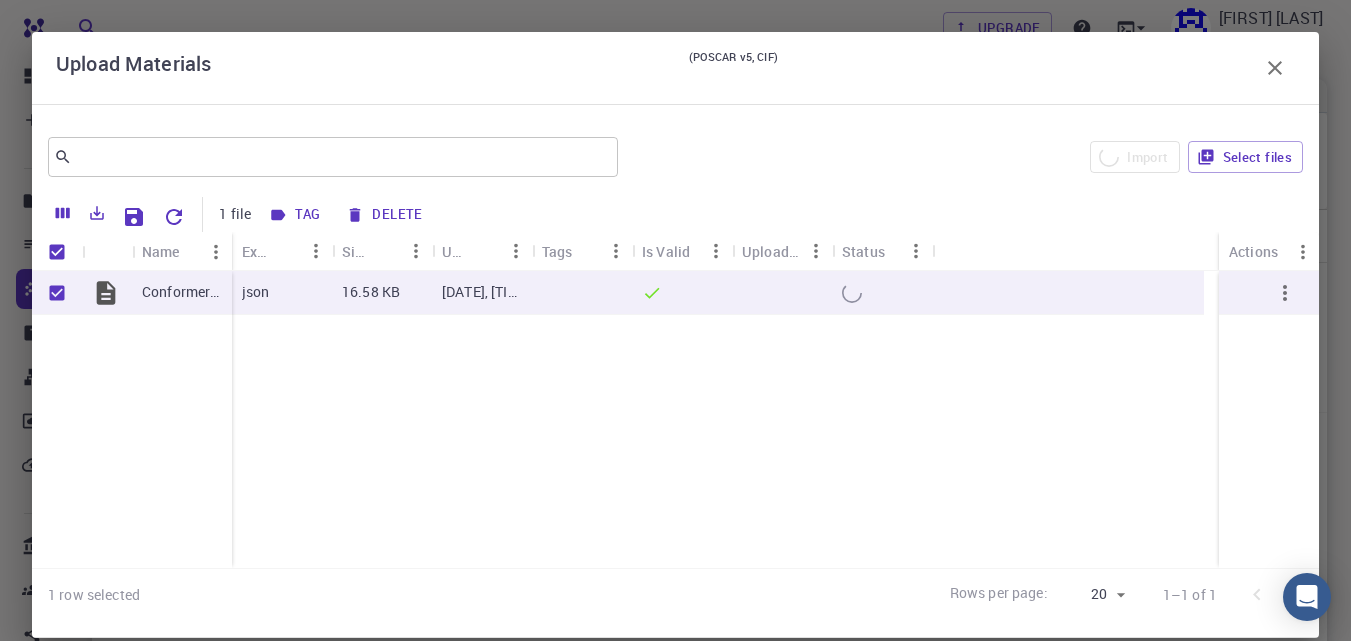 checkbox on "false" 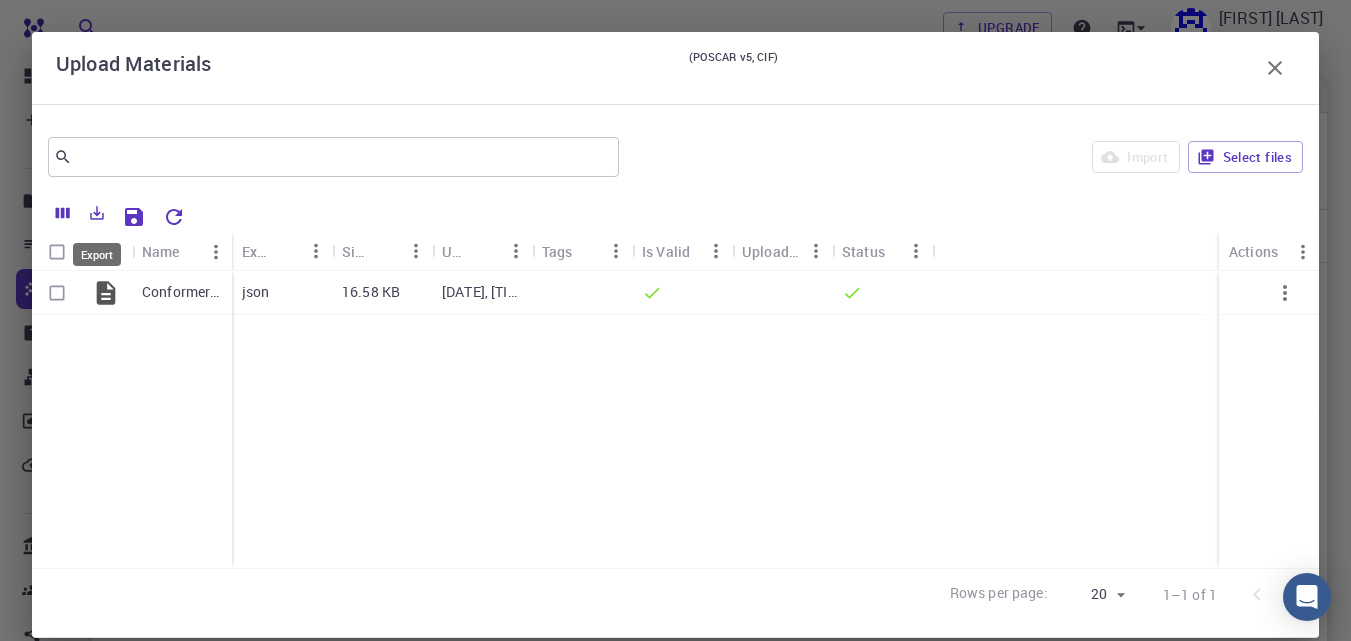 click 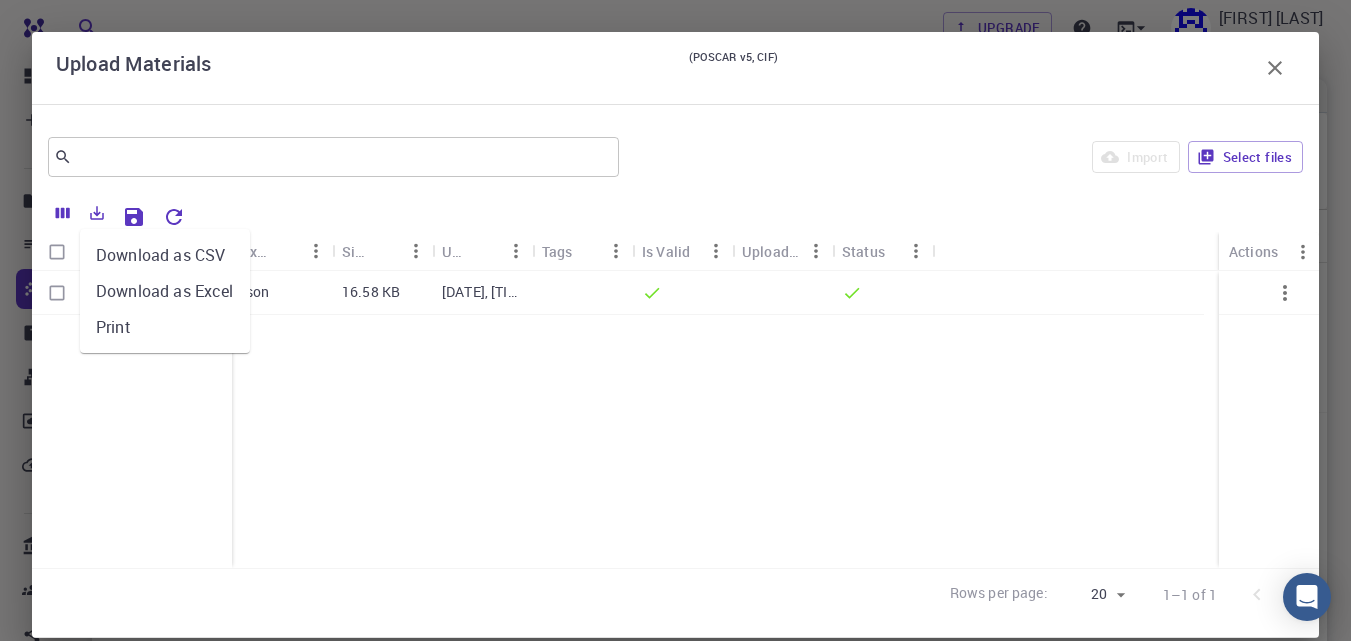 click at bounding box center (749, 214) 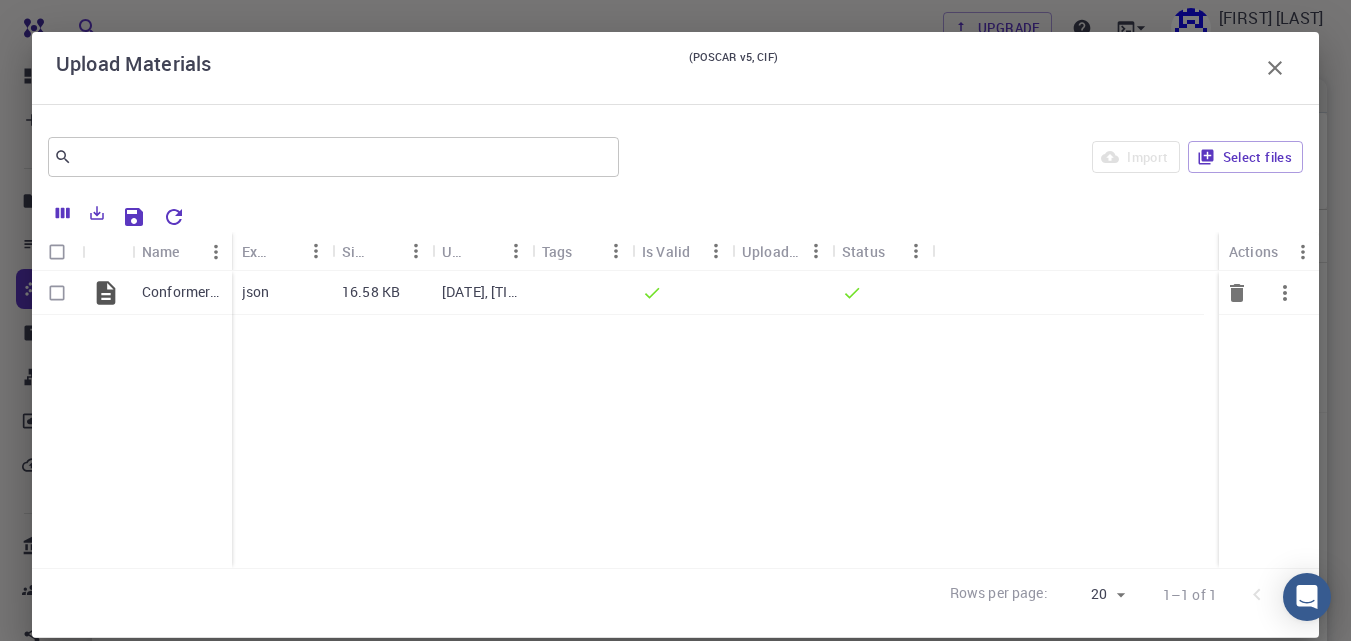 click at bounding box center [57, 293] 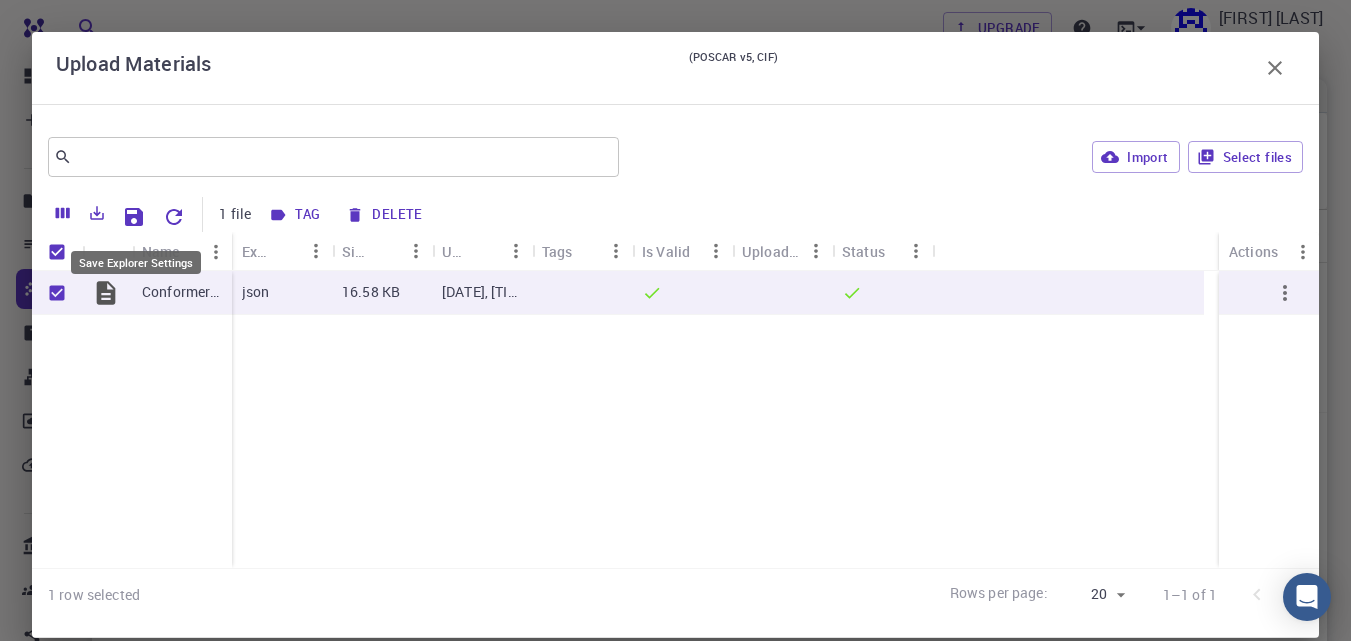 click 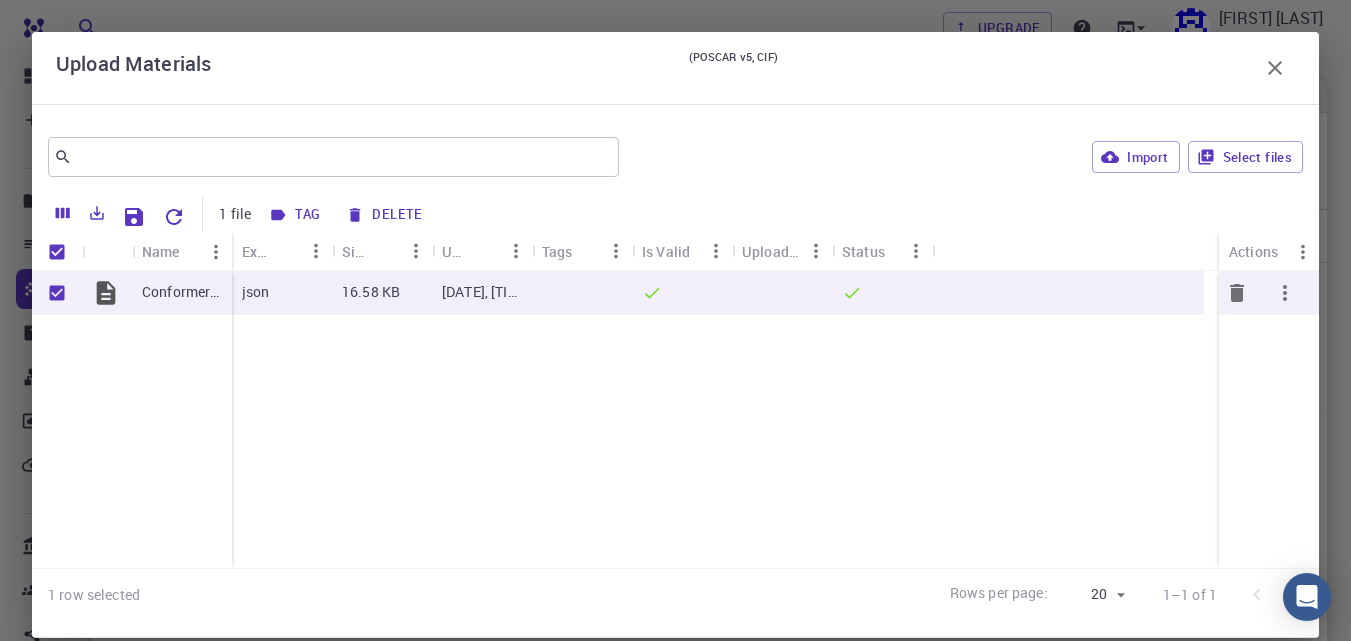 click 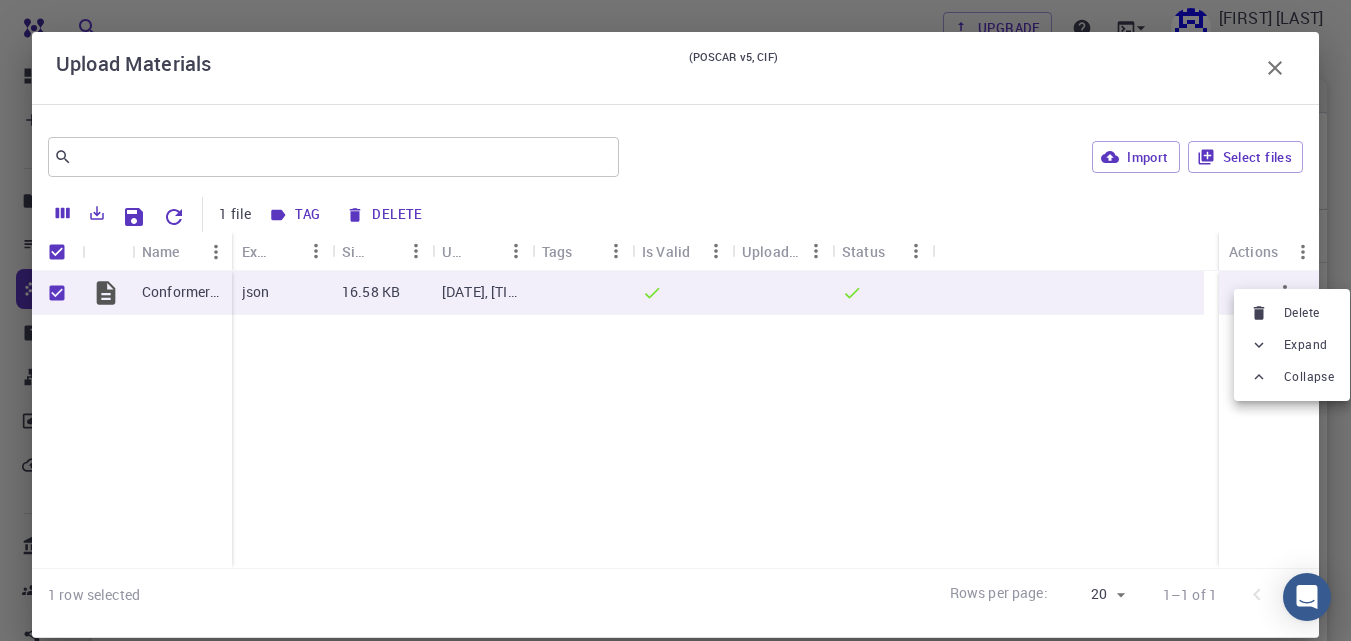 click at bounding box center [675, 320] 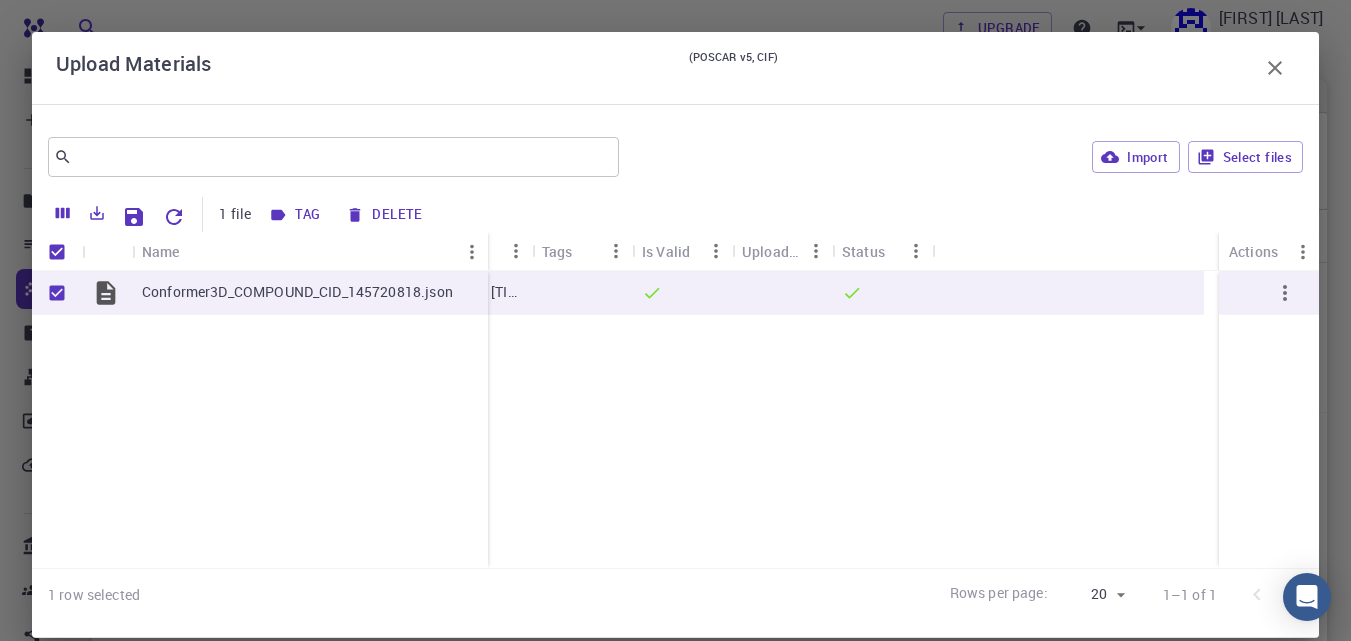 drag, startPoint x: 229, startPoint y: 256, endPoint x: 489, endPoint y: 258, distance: 260.0077 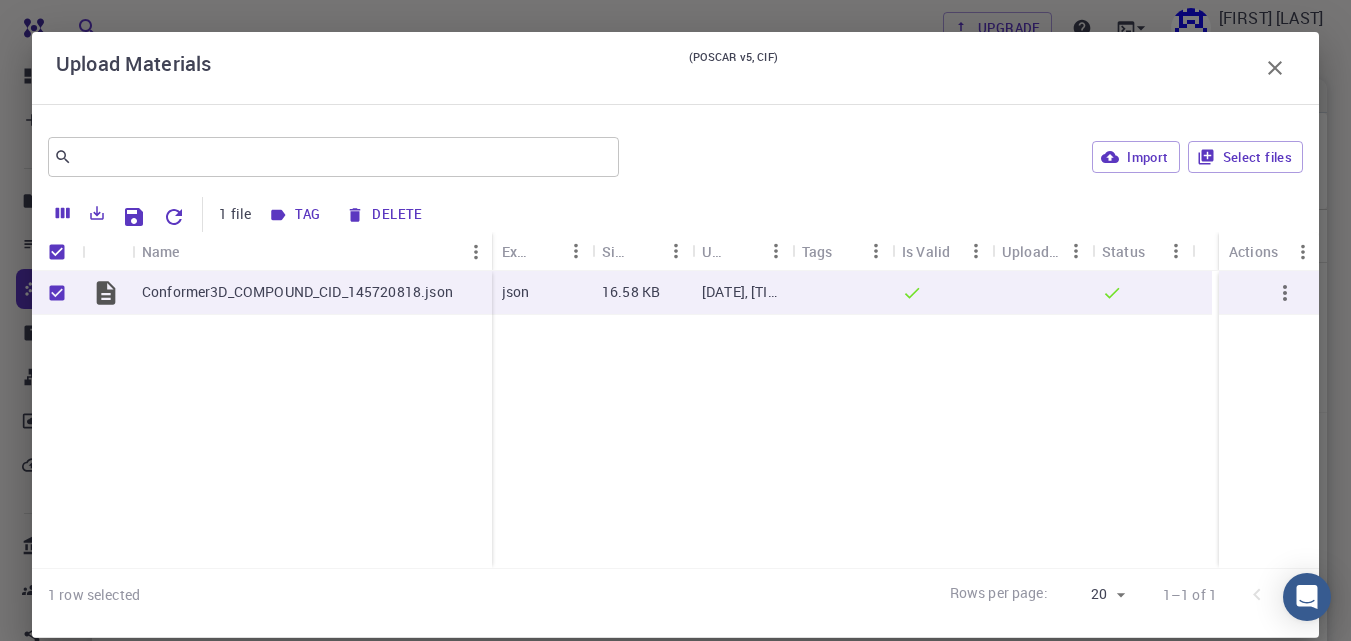 click 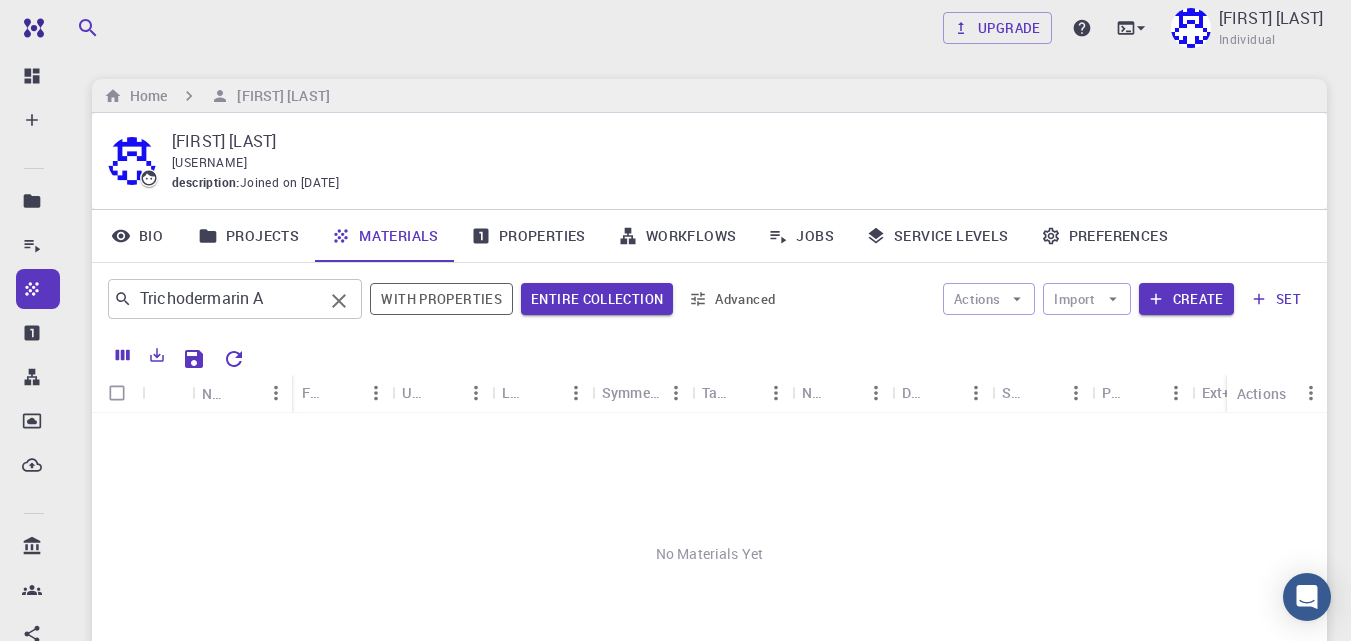 click on "Trichodermarin A" at bounding box center (227, 299) 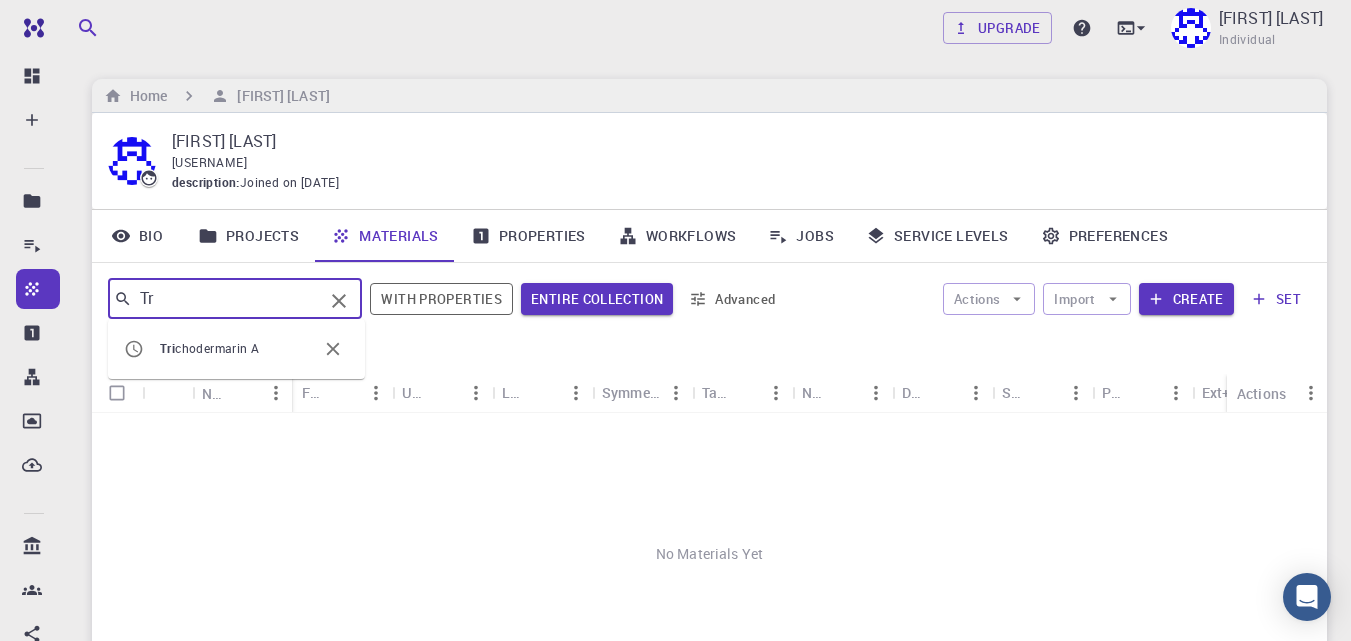 type on "T" 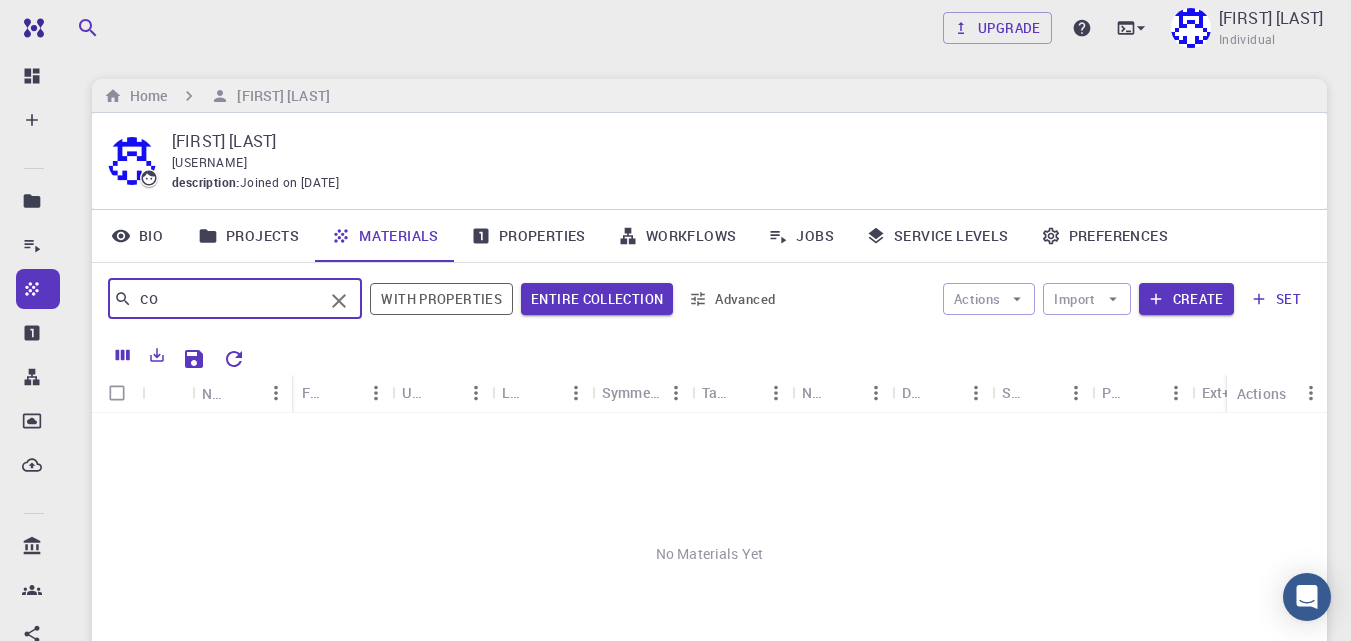type on "c" 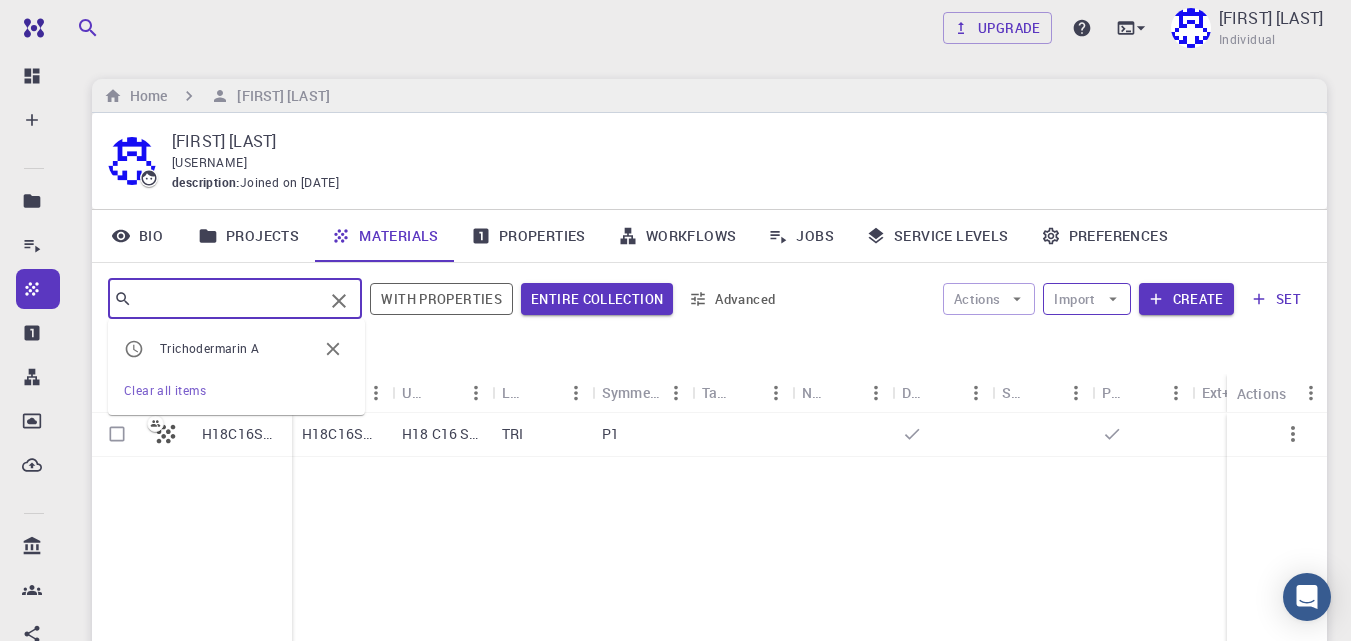 type 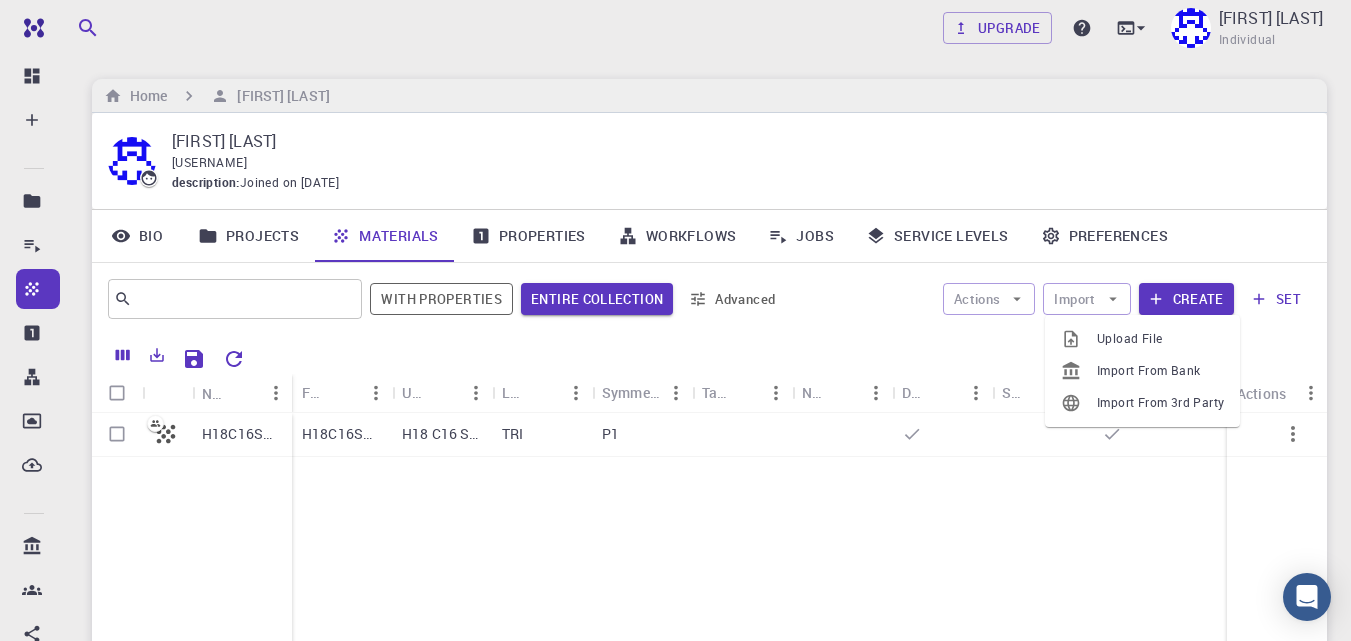 click at bounding box center [1079, 339] 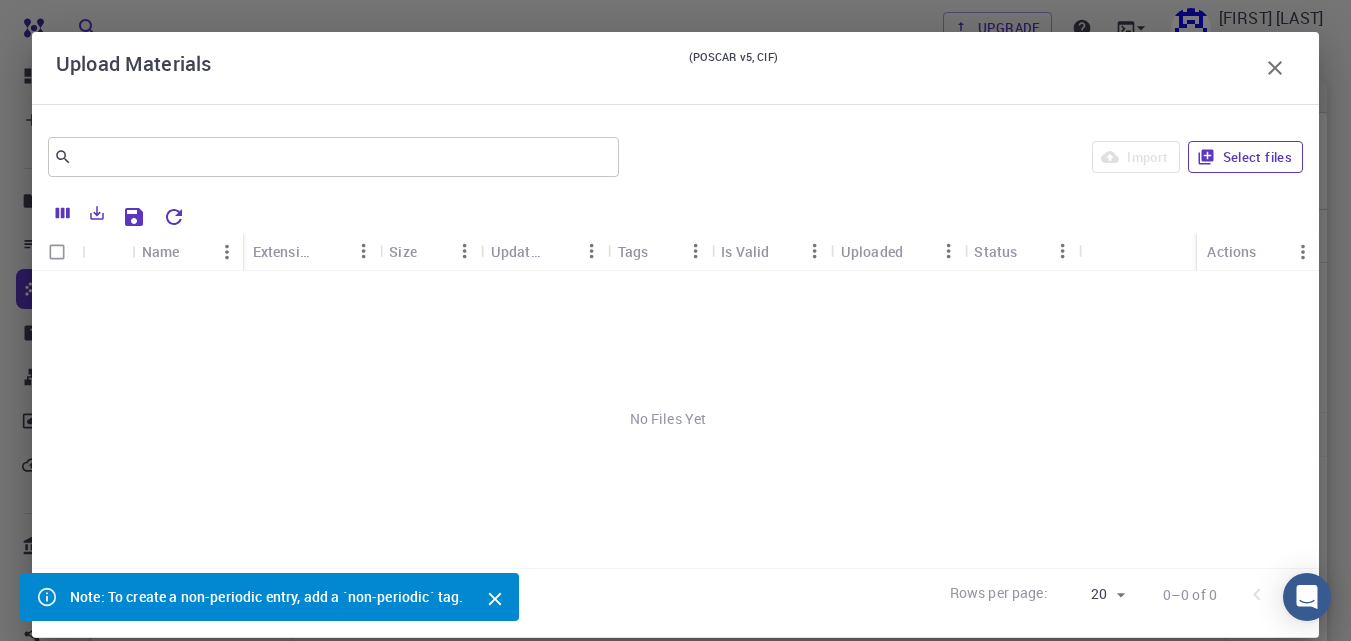 click on "Select files" at bounding box center [1245, 157] 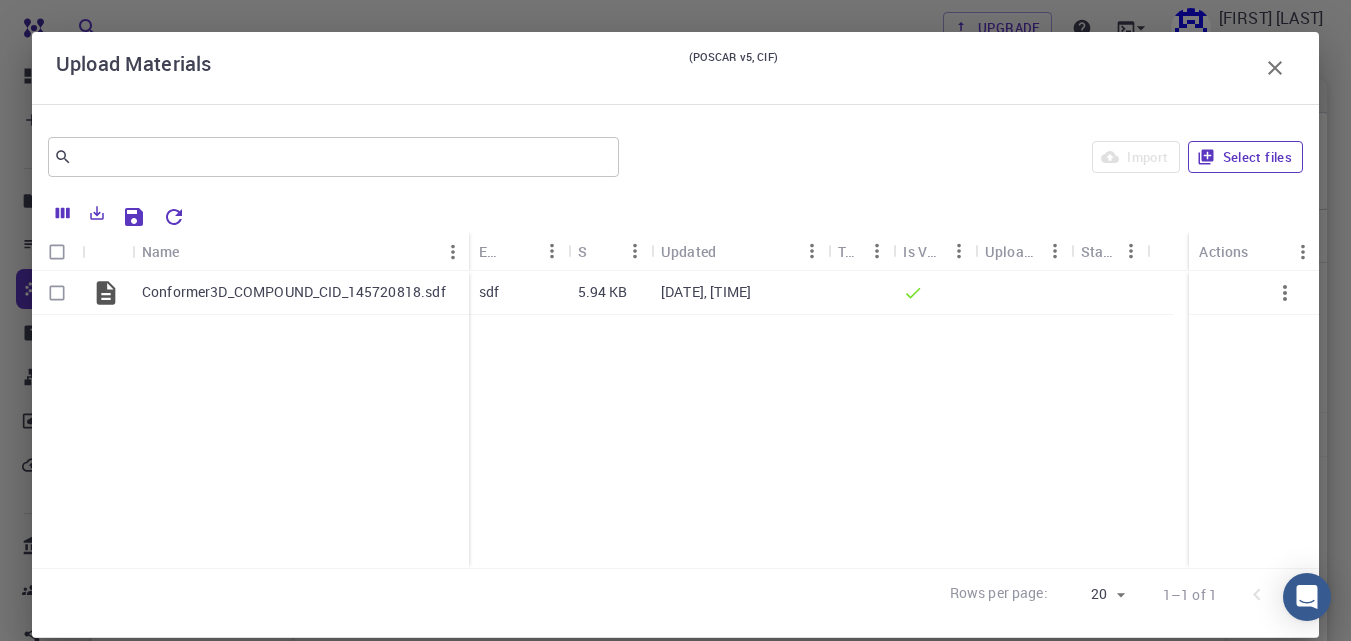 click on "Select files" at bounding box center (1245, 157) 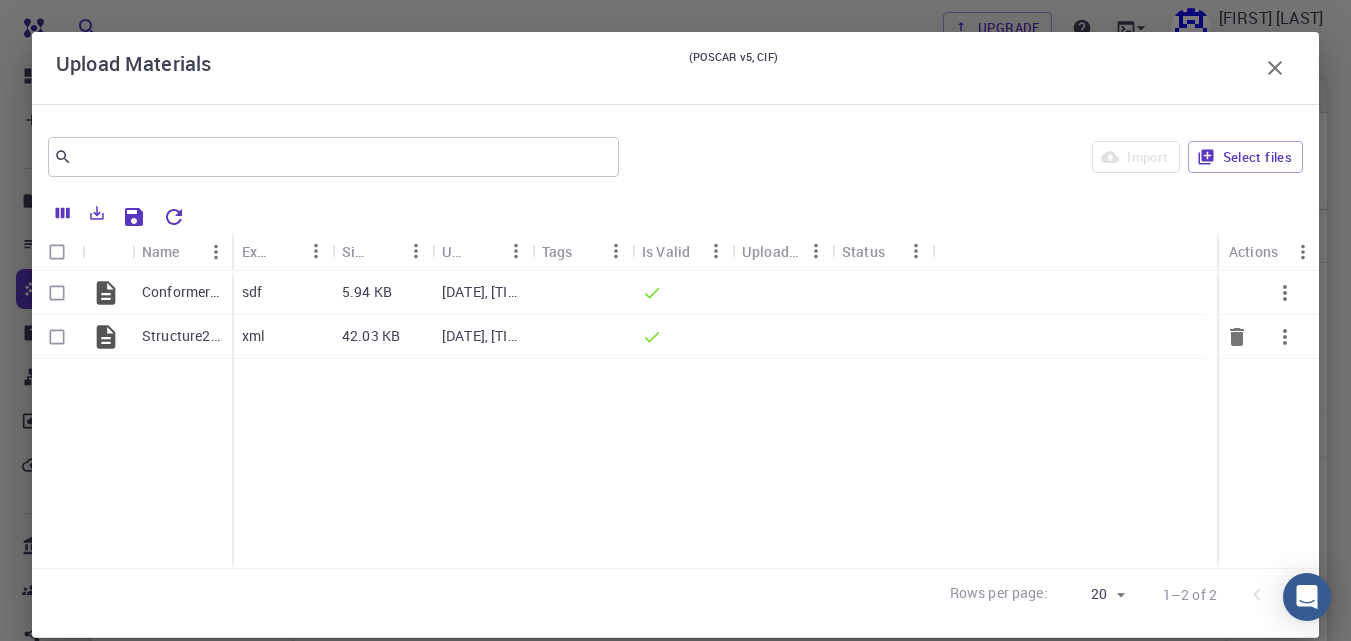 click at bounding box center [57, 337] 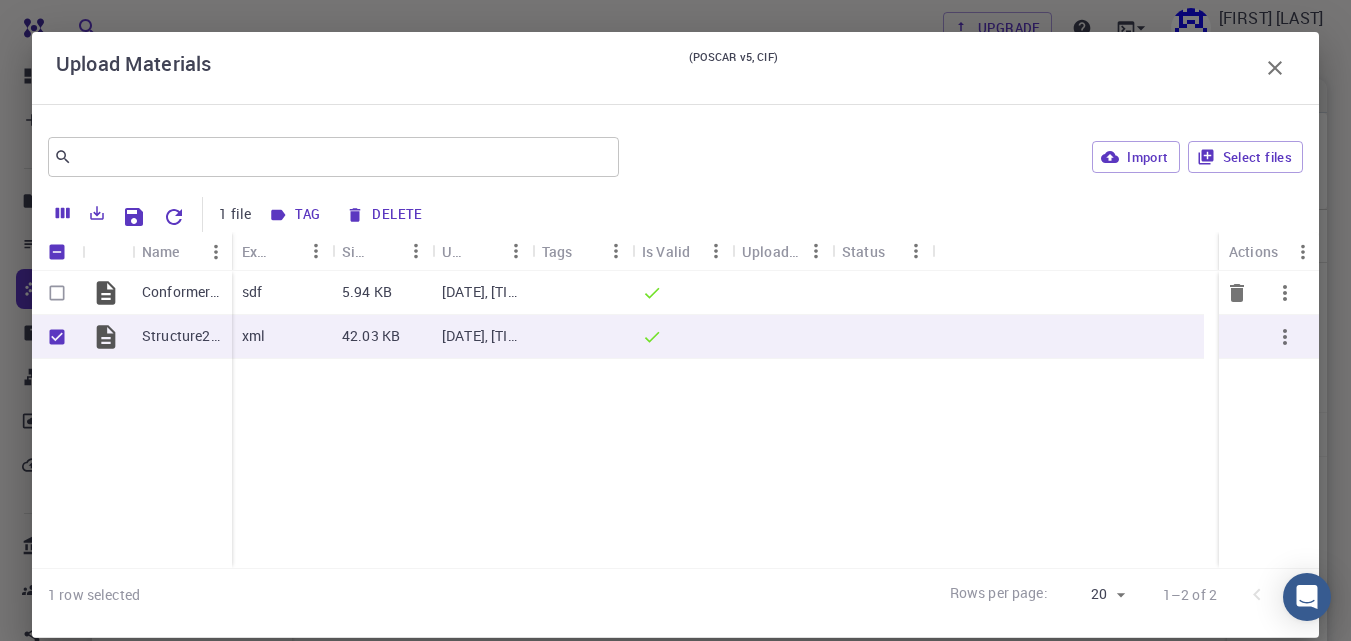 click at bounding box center [57, 293] 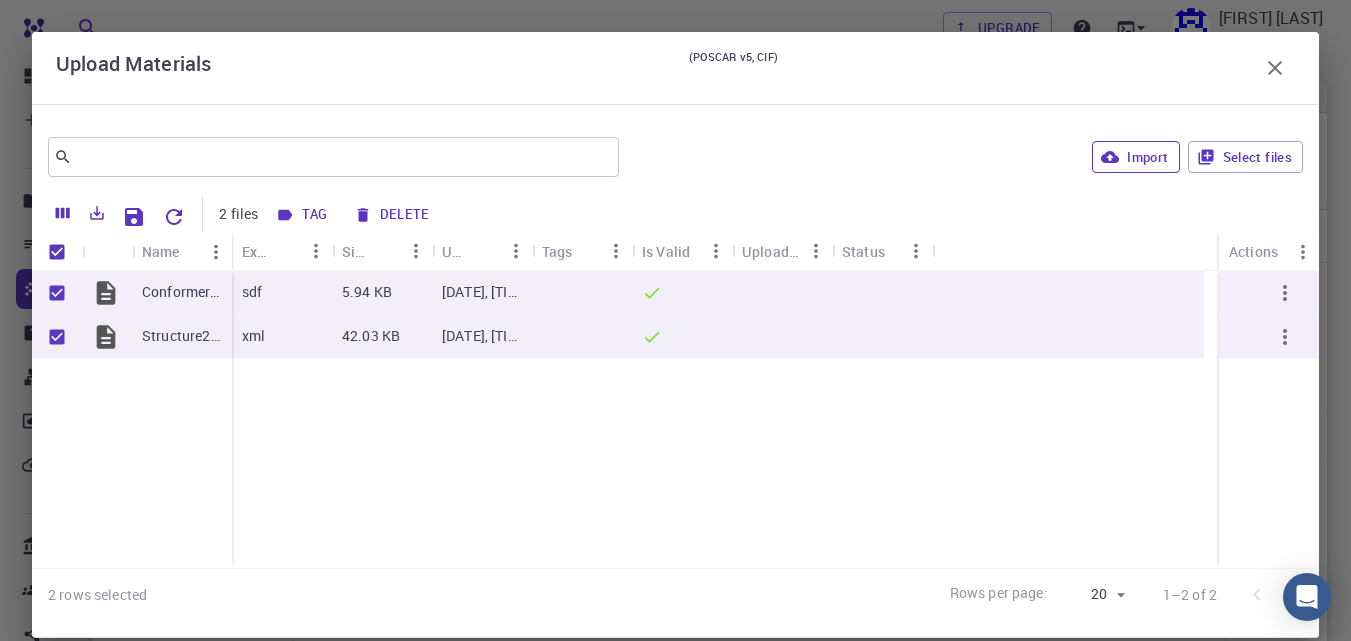 click on "Import" at bounding box center (1135, 157) 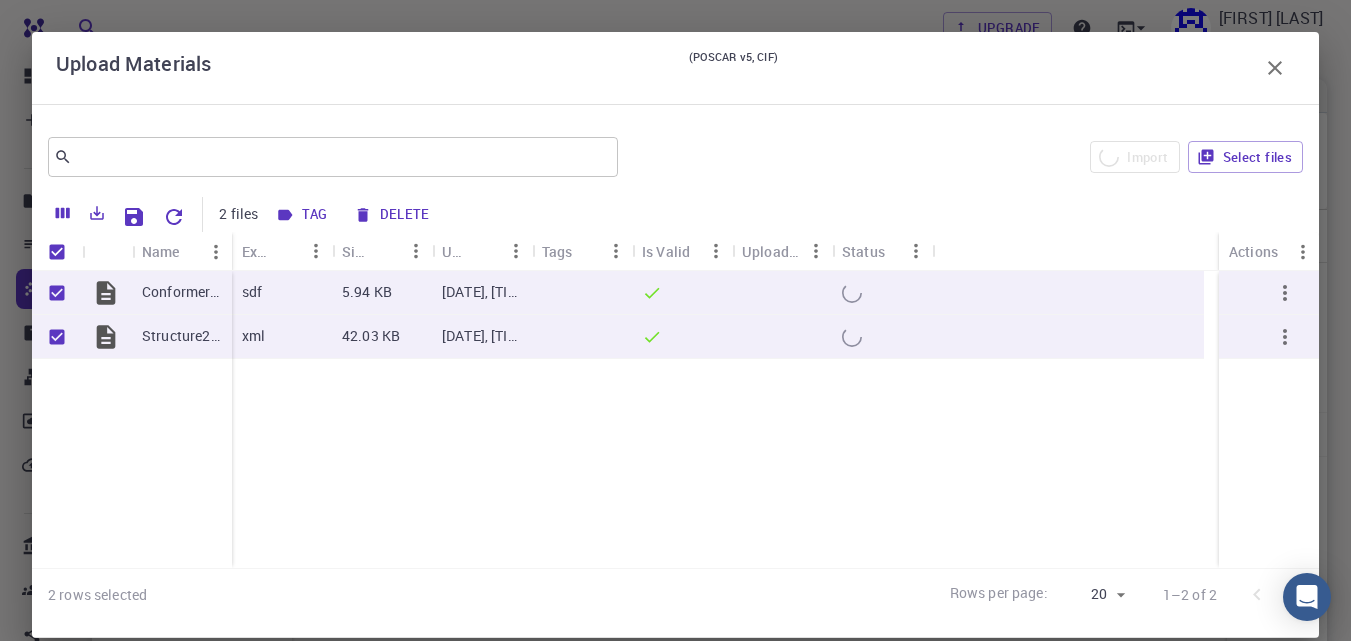 checkbox on "false" 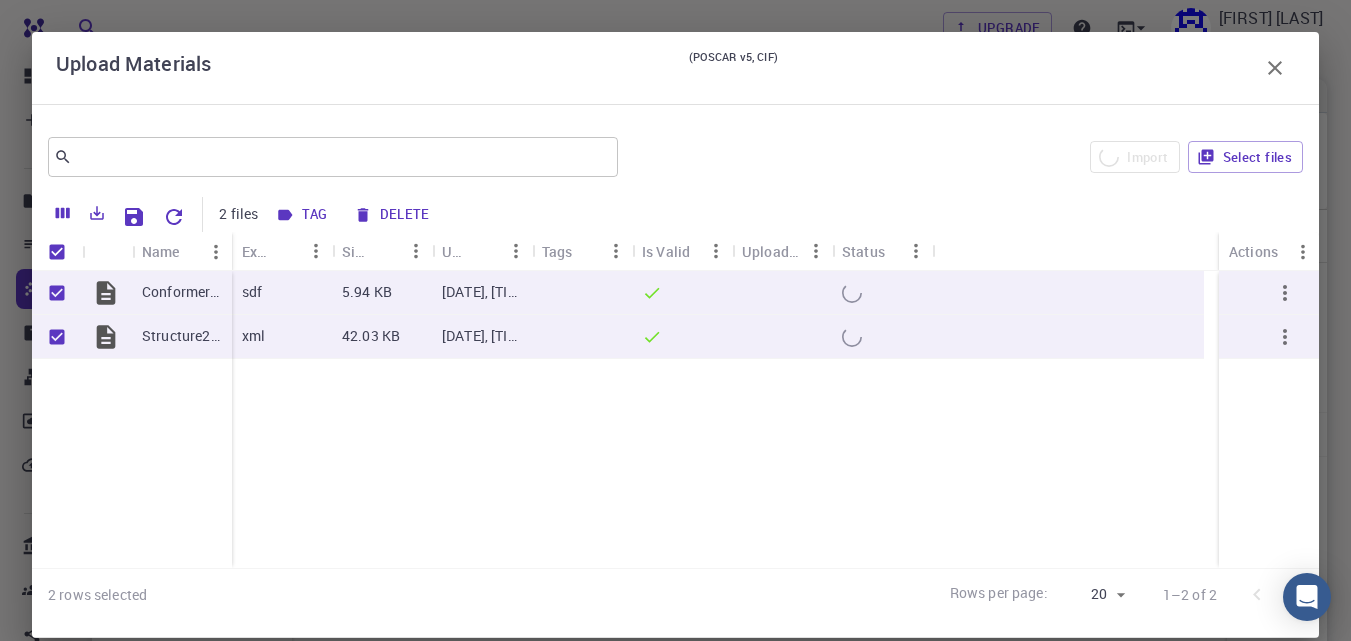 checkbox on "false" 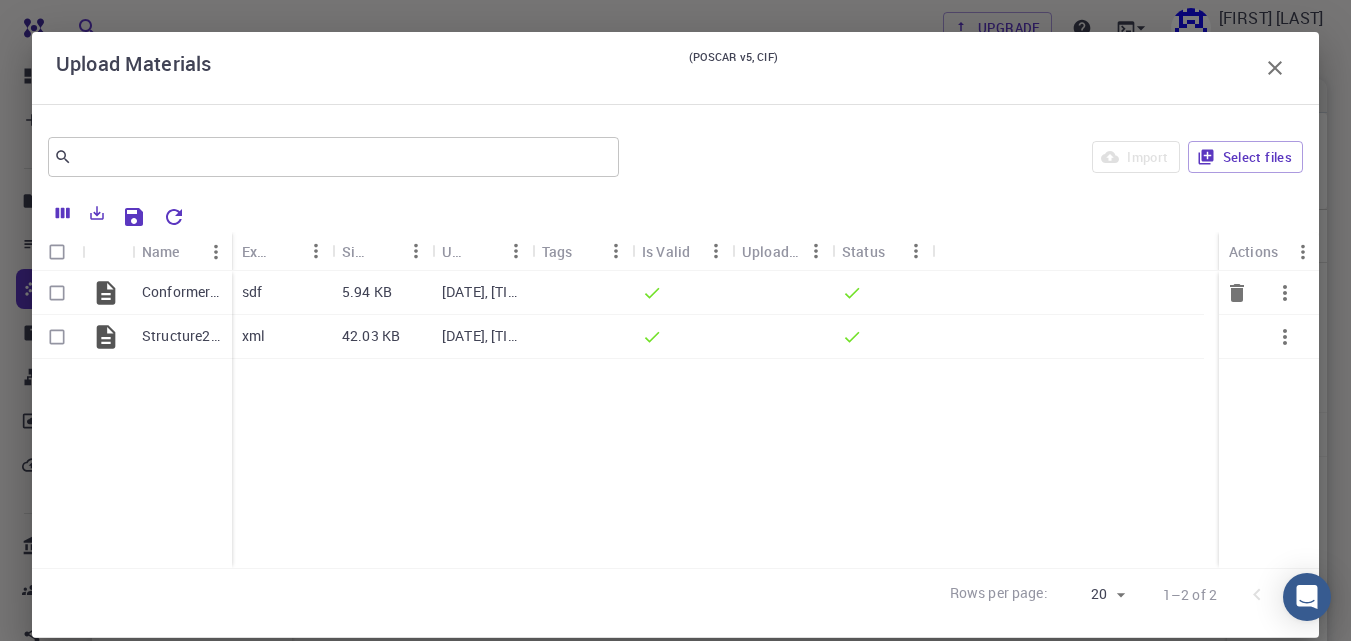 click 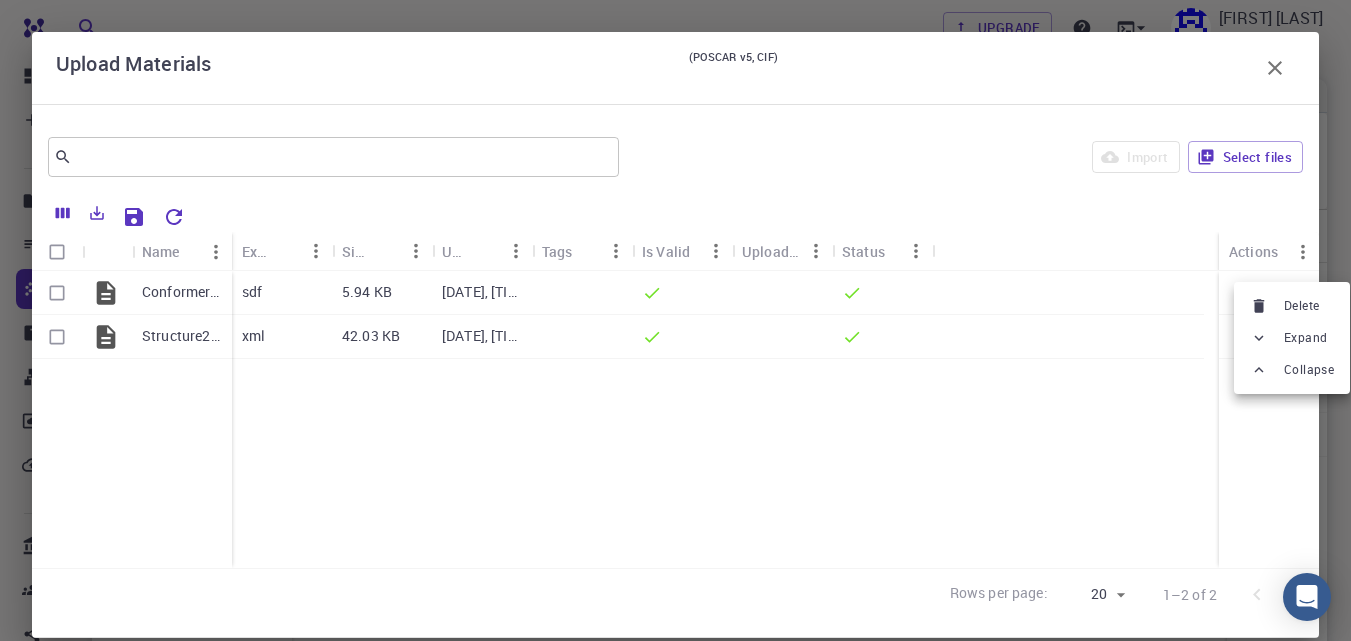click at bounding box center [675, 320] 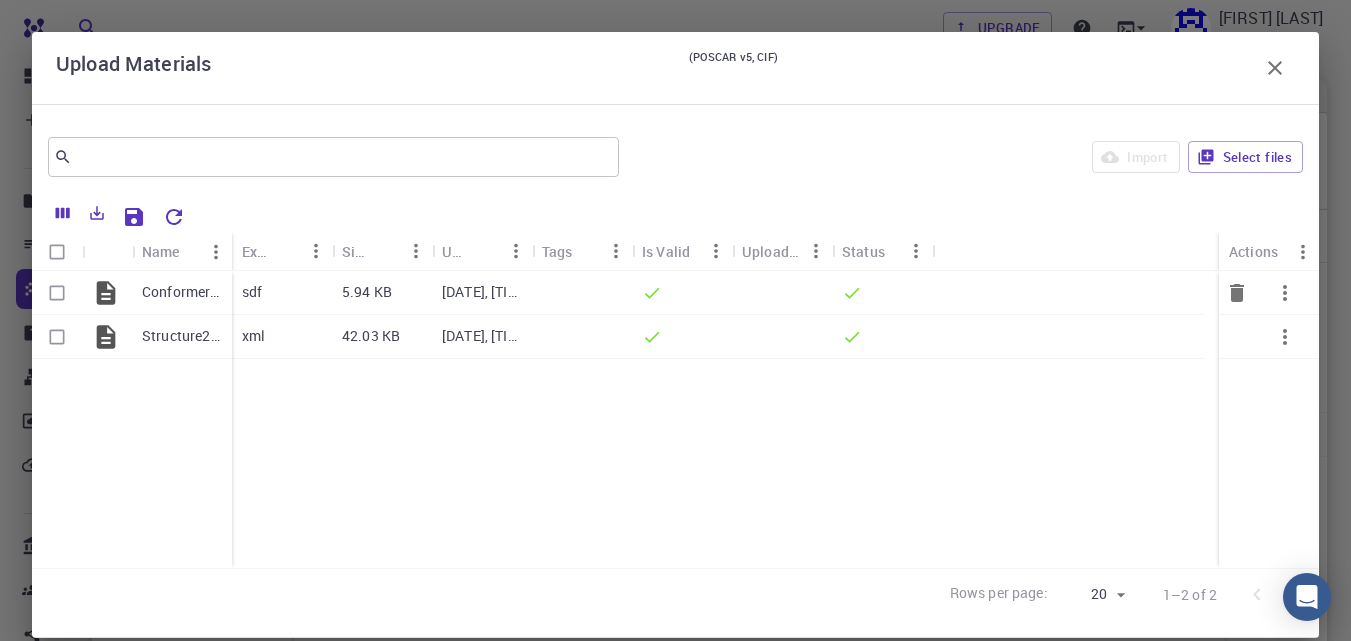 click at bounding box center (57, 293) 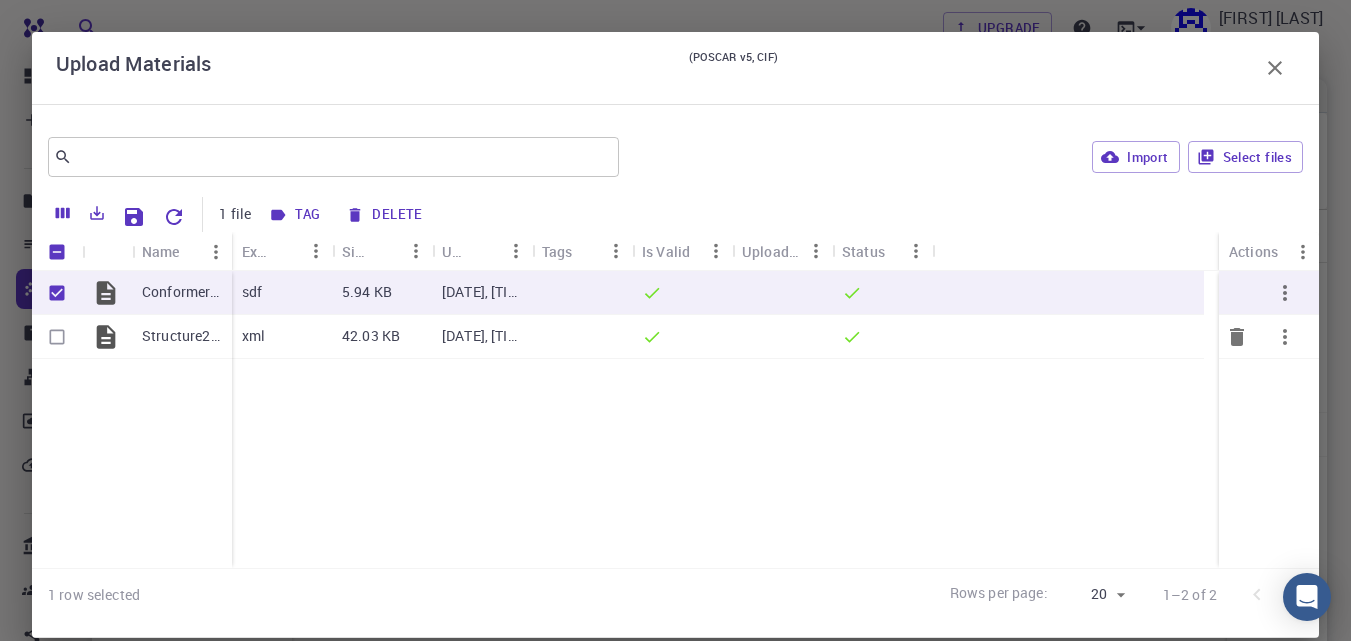 click at bounding box center (57, 337) 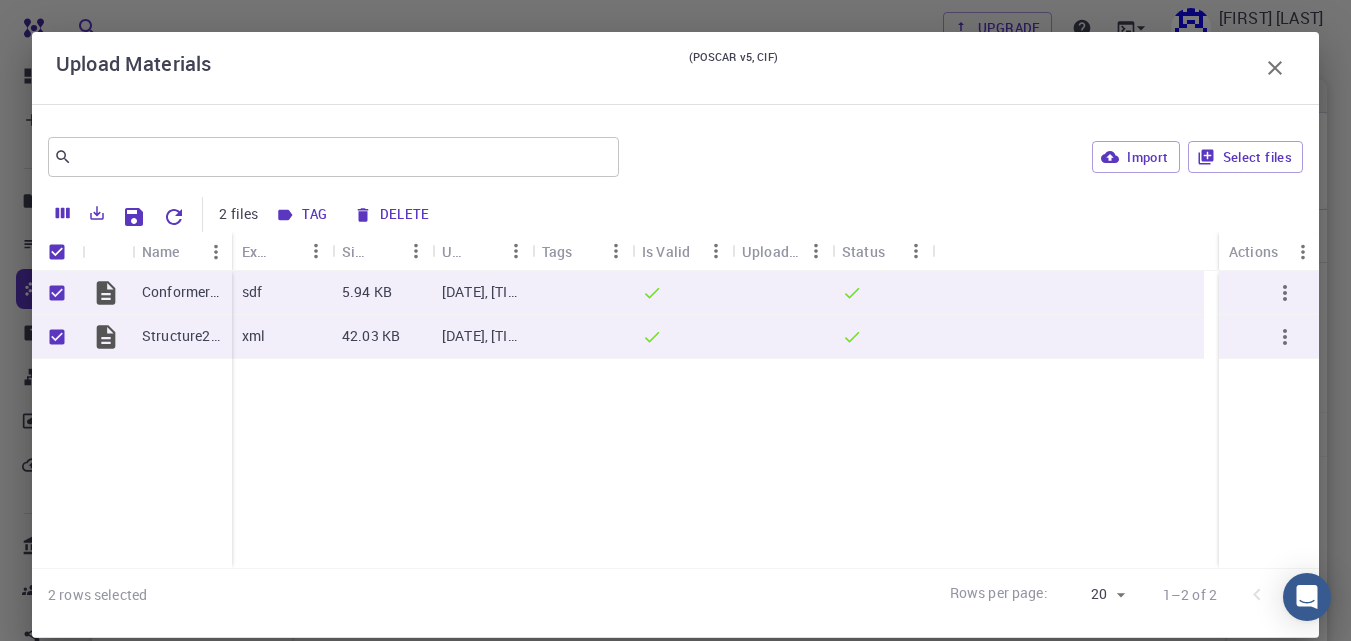 scroll, scrollTop: 29, scrollLeft: 0, axis: vertical 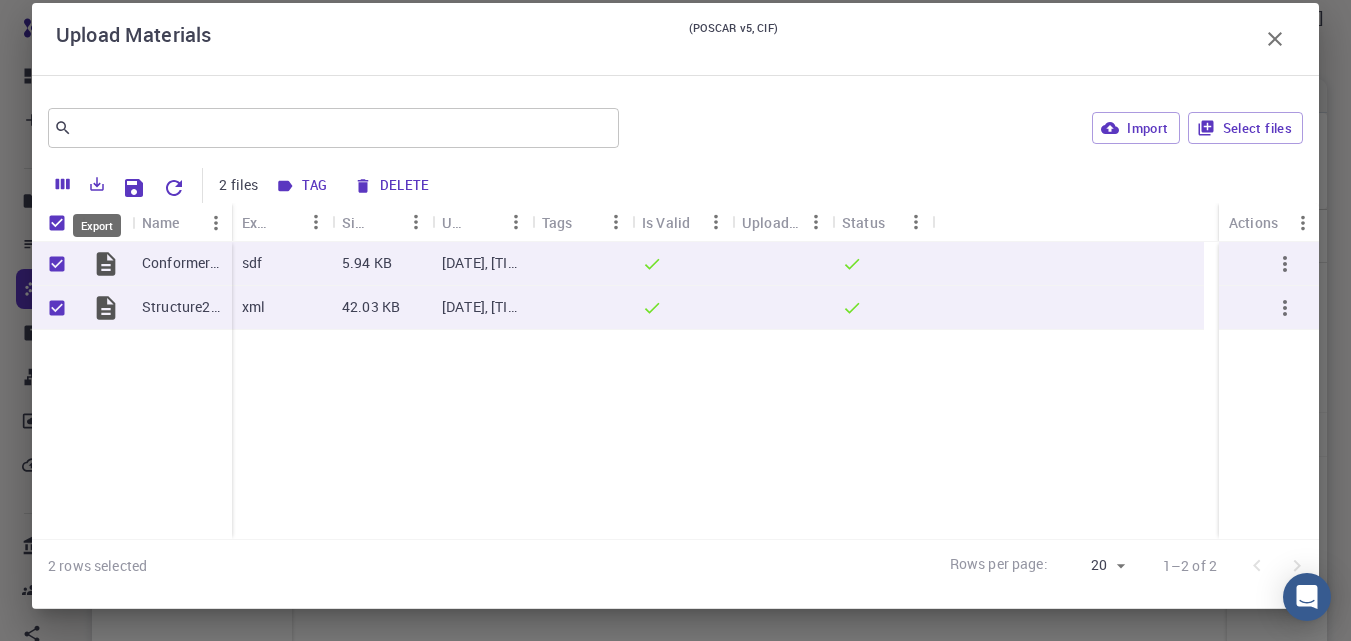 click 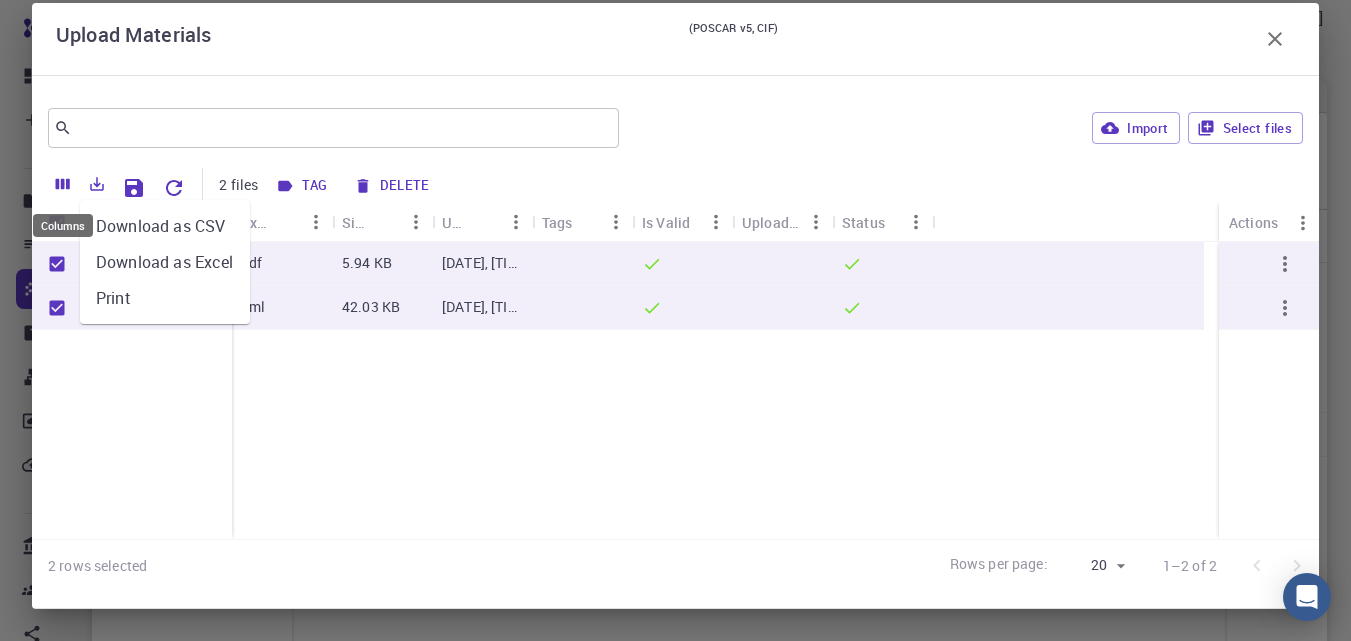 click 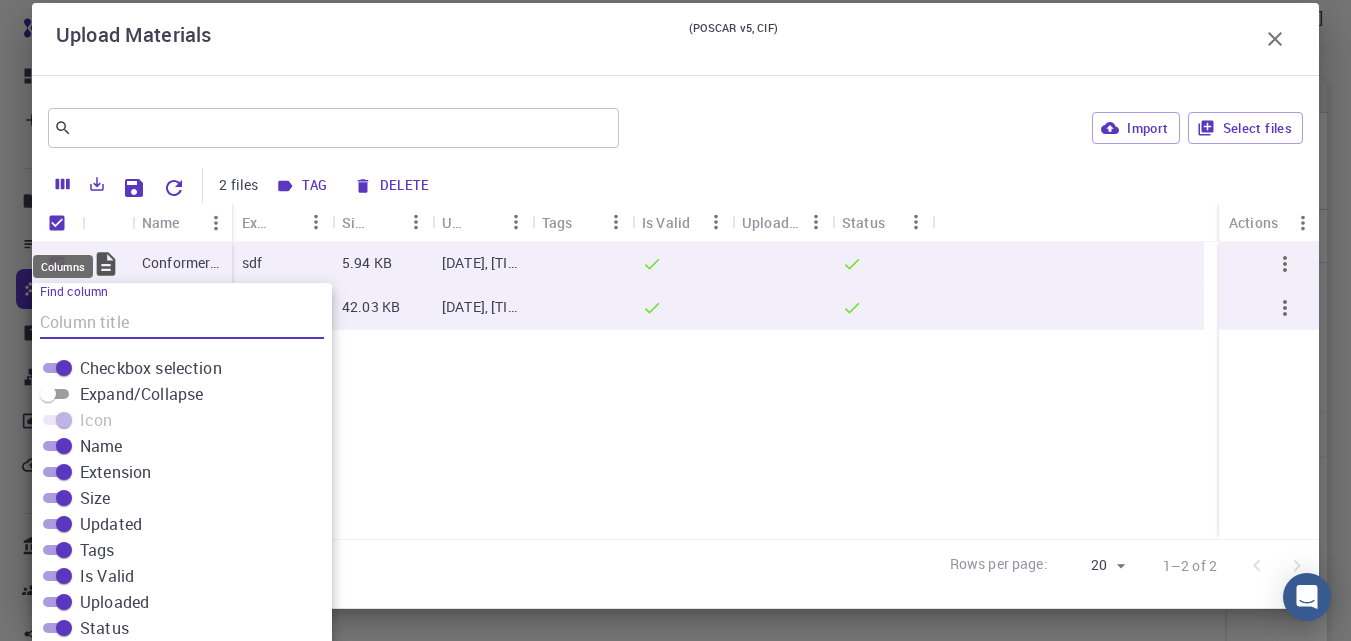 scroll, scrollTop: 41, scrollLeft: 0, axis: vertical 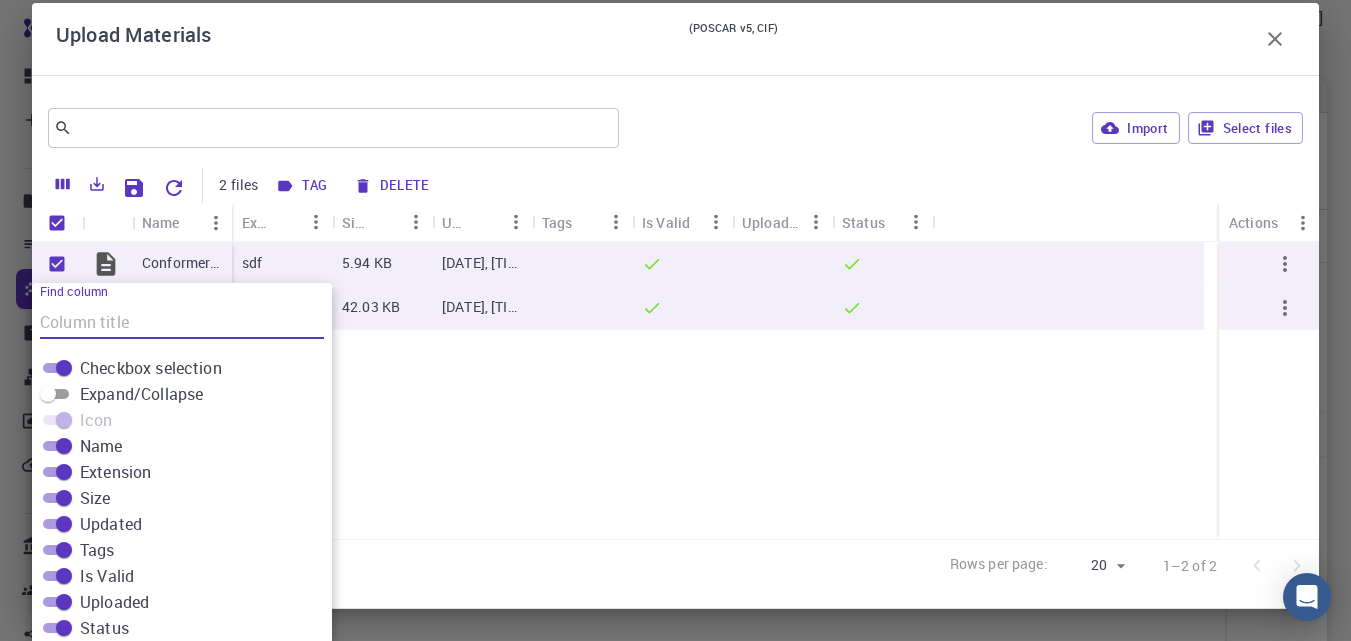 click on "Conformer3D_COMPOUND_CID_145720818.sdf Structure2D_COMPOUND_CID_145720818.xml sdf 5.94 KB [DATE], [TIME] xml 42.03 KB [DATE], [TIME]" at bounding box center [675, 390] 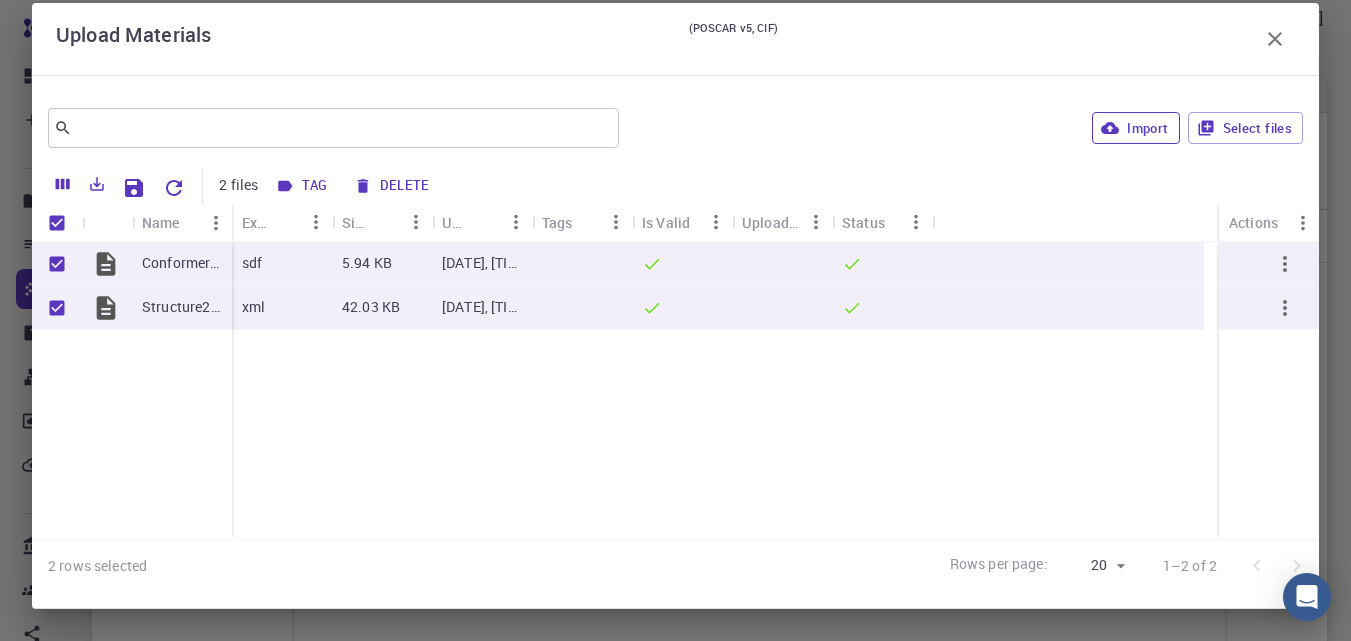 click on "Import" at bounding box center (1135, 128) 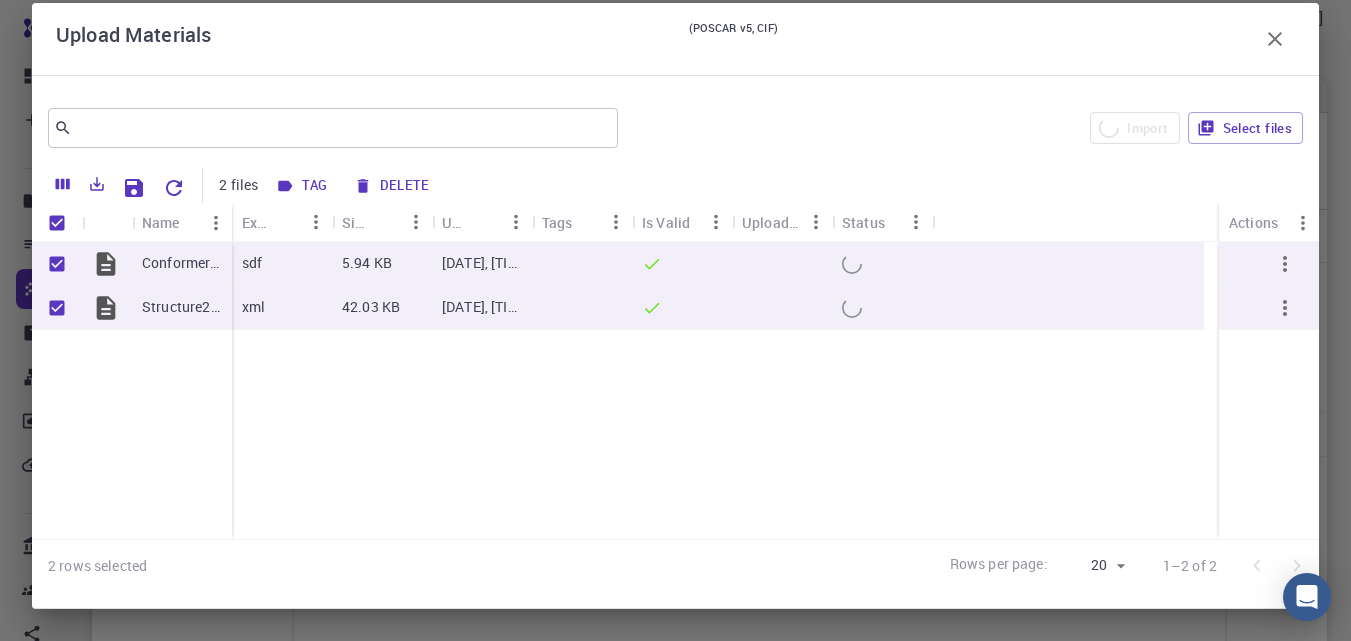 checkbox on "false" 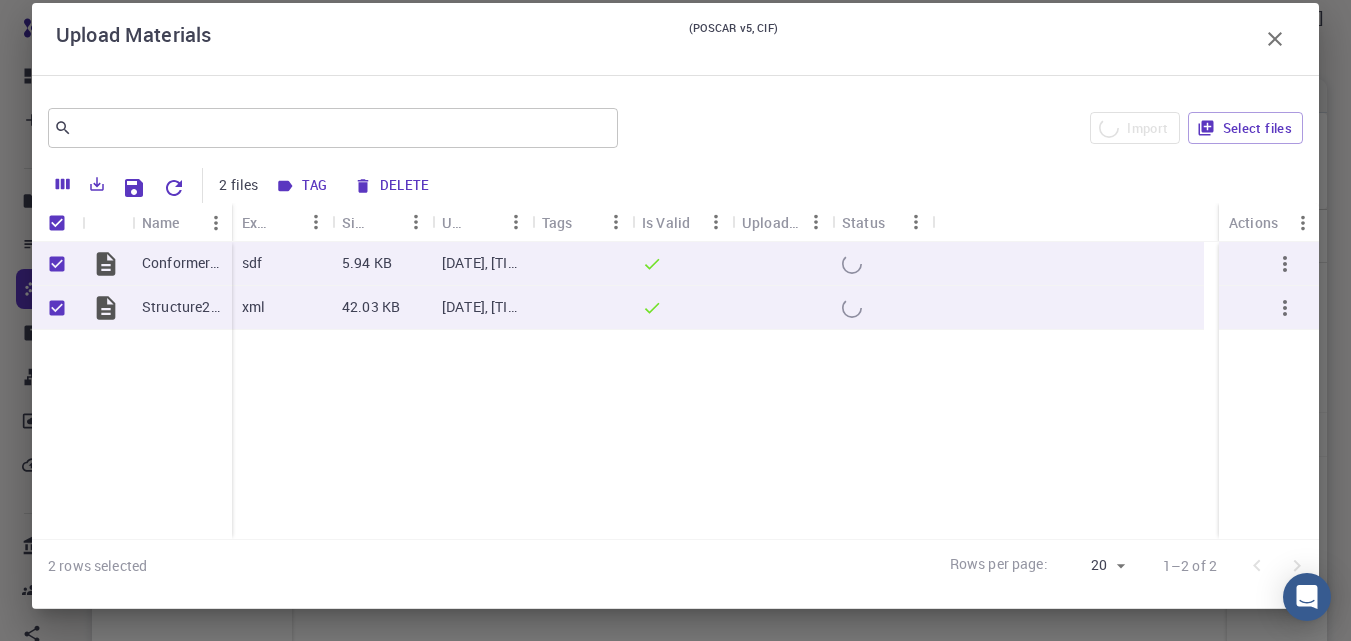 checkbox on "false" 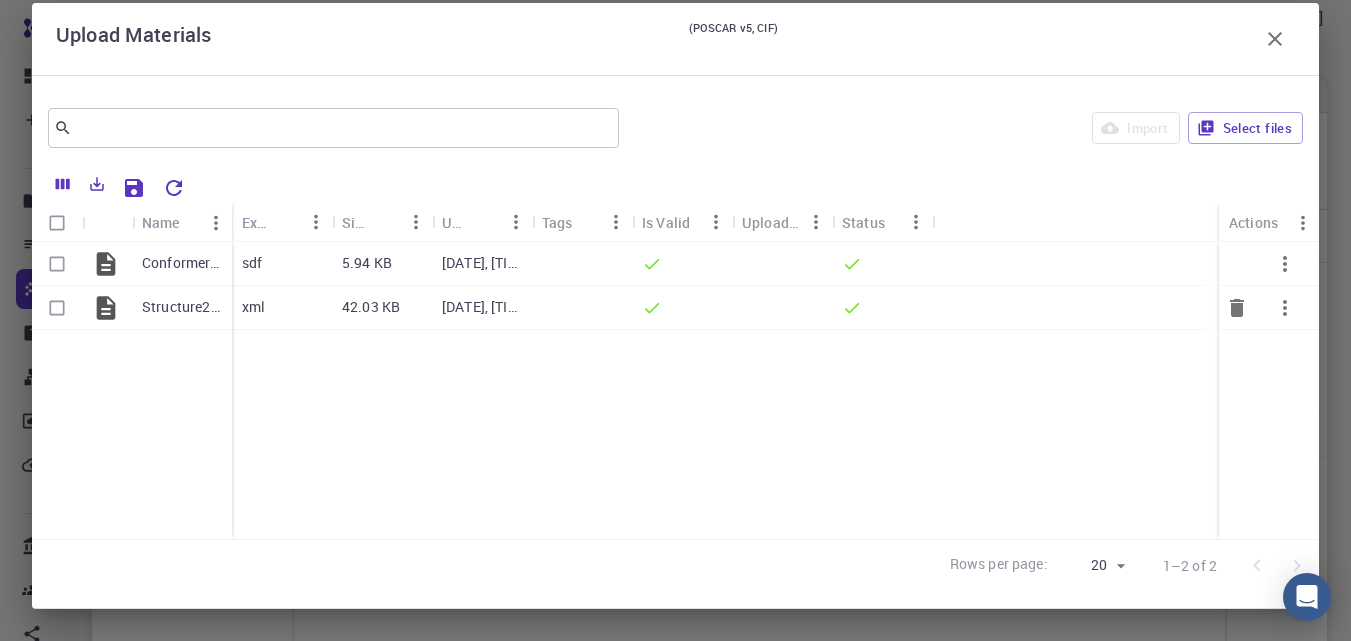 click on "Structure2D_COMPOUND_CID_145720818.xml" at bounding box center [182, 307] 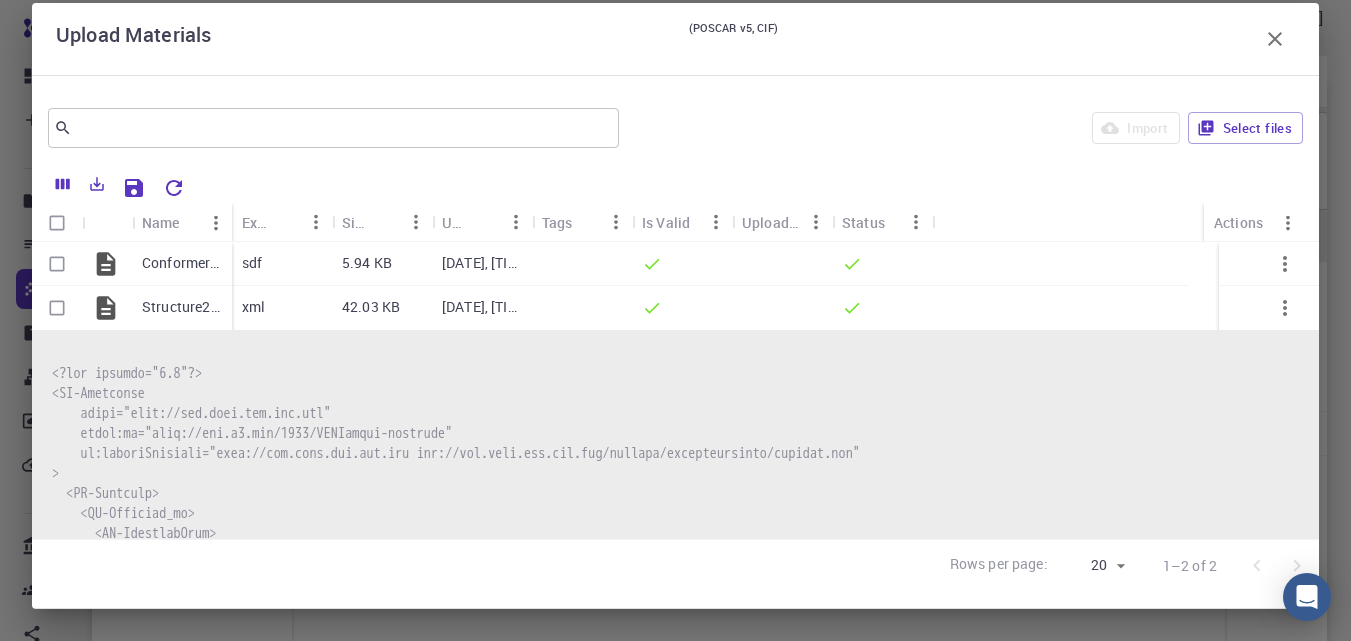 scroll, scrollTop: 277, scrollLeft: 0, axis: vertical 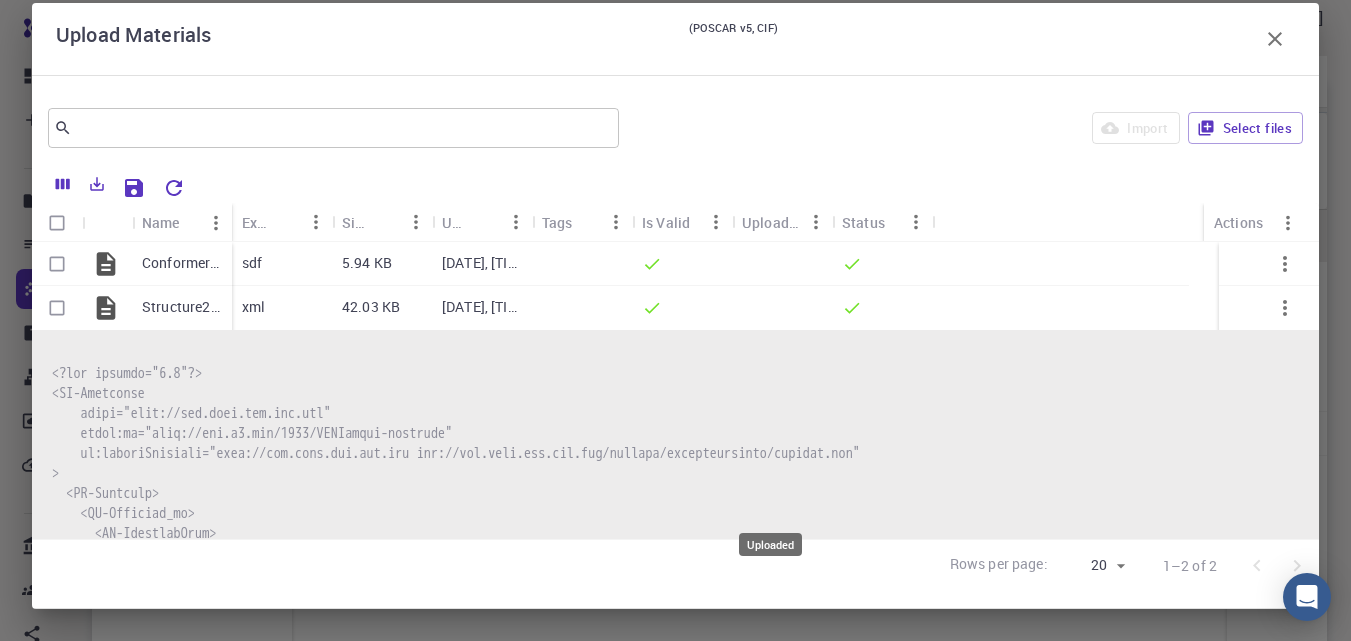 click on "Uploaded" at bounding box center [771, 222] 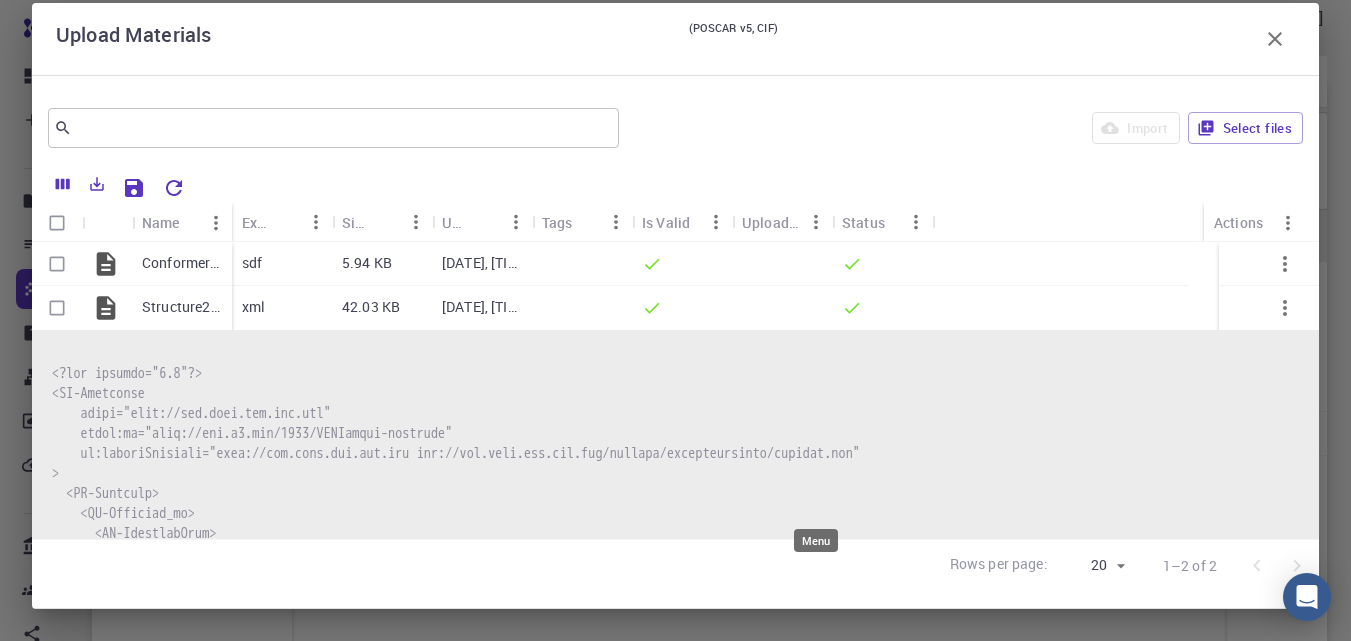 click 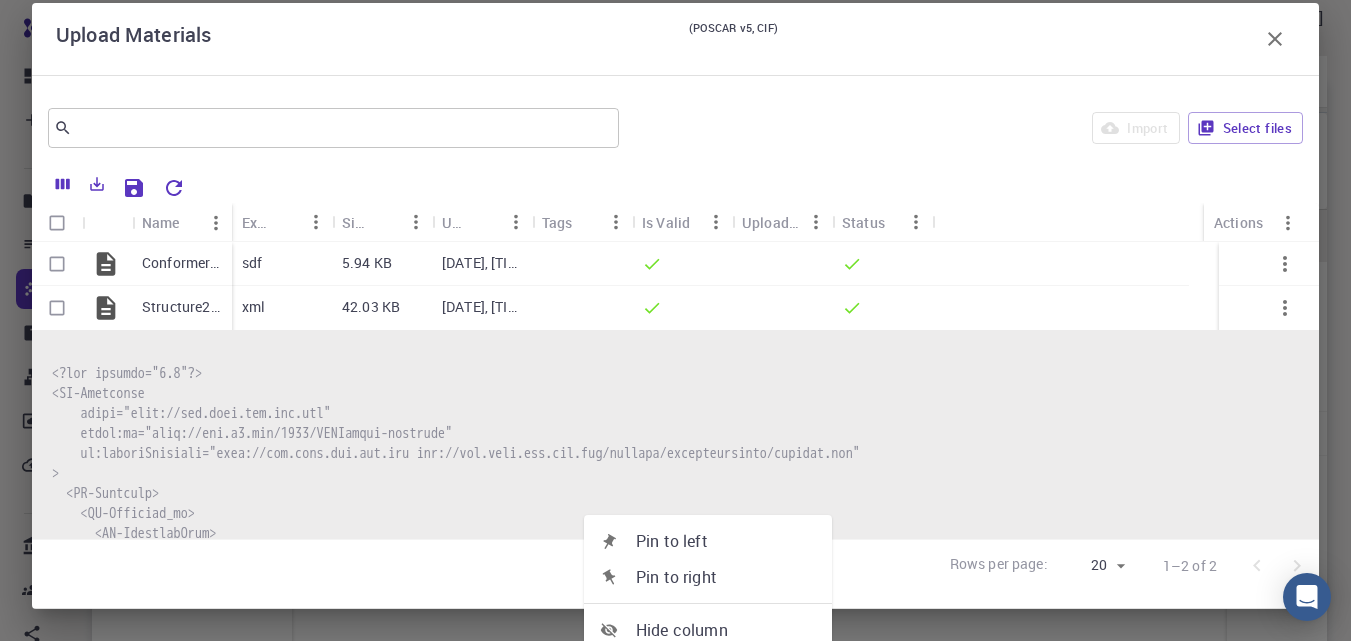 click on "Manage columns" at bounding box center (726, 666) 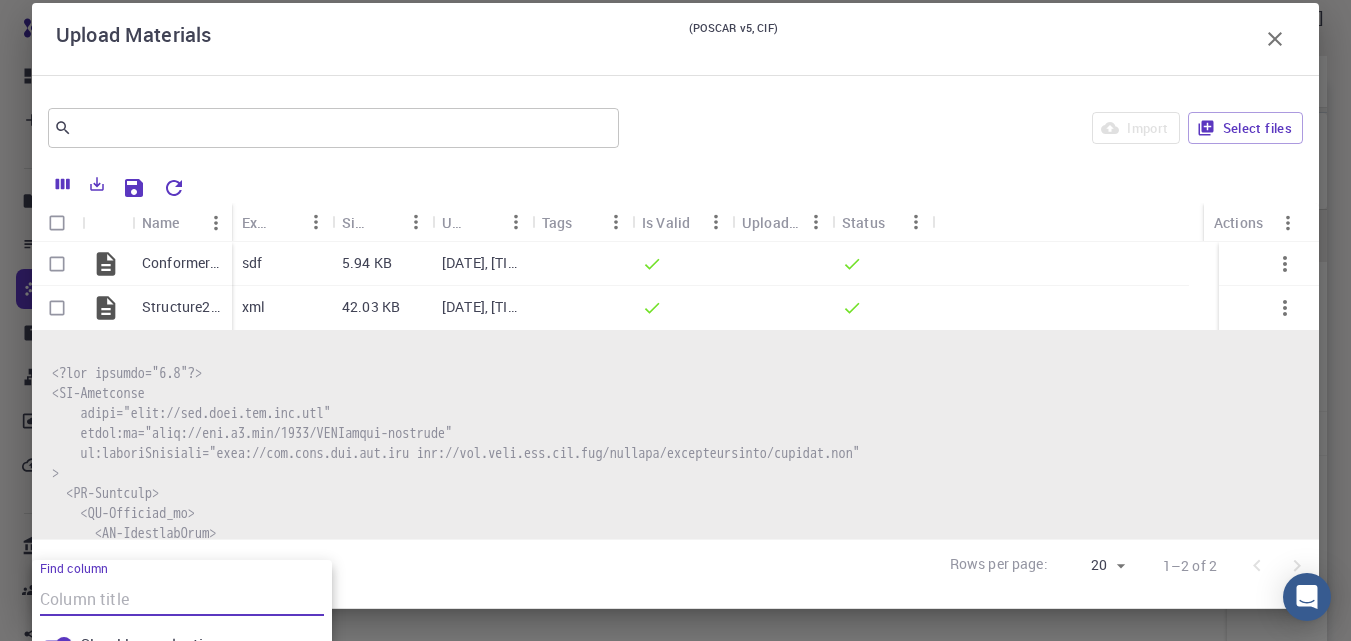 scroll, scrollTop: 41, scrollLeft: 0, axis: vertical 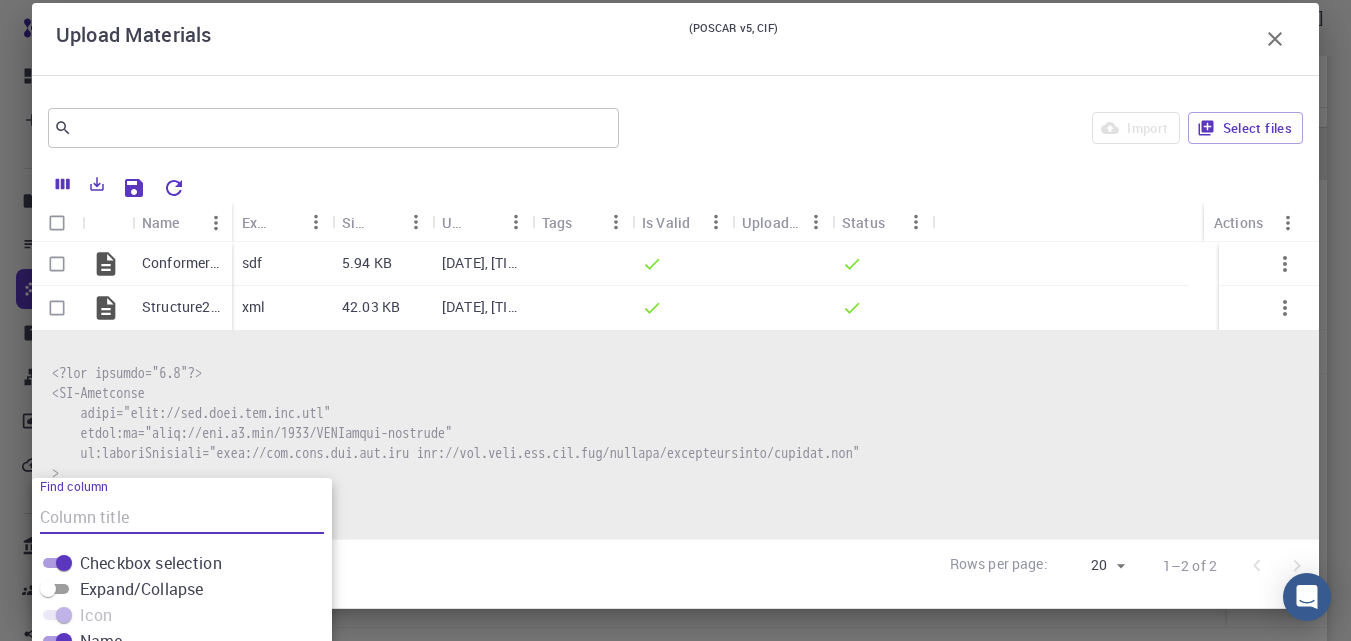 click on "Actions" at bounding box center [108, 849] 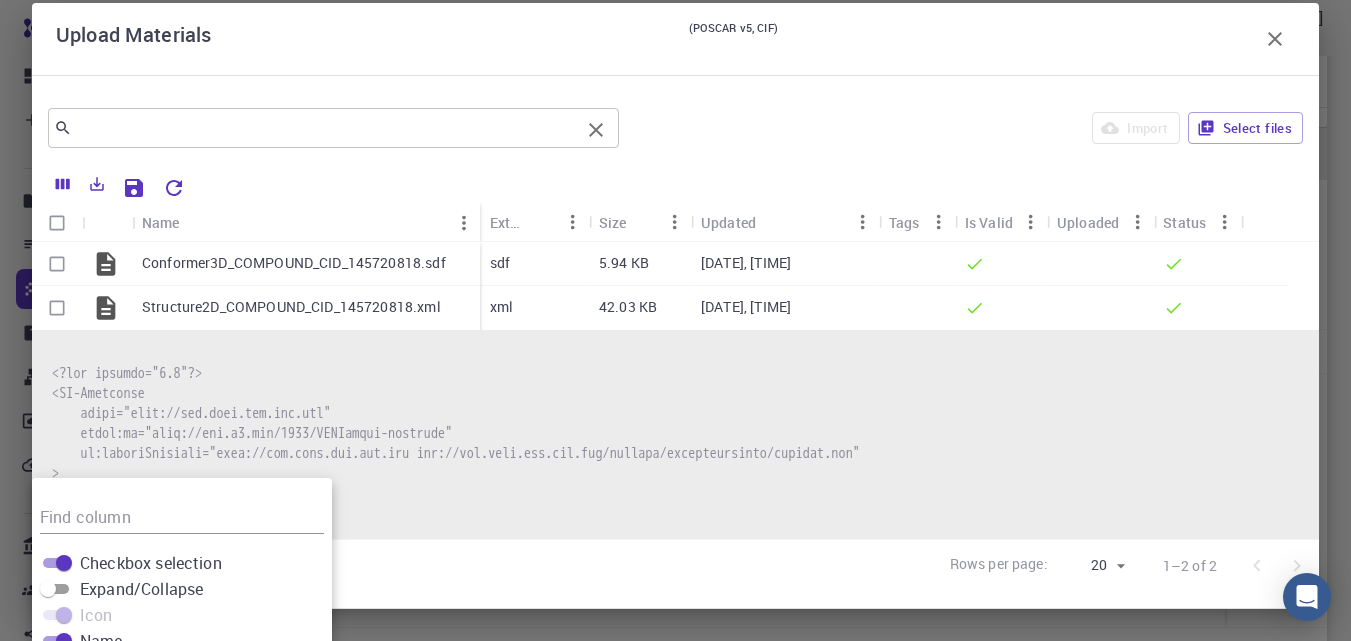 click on "​" at bounding box center [333, 128] 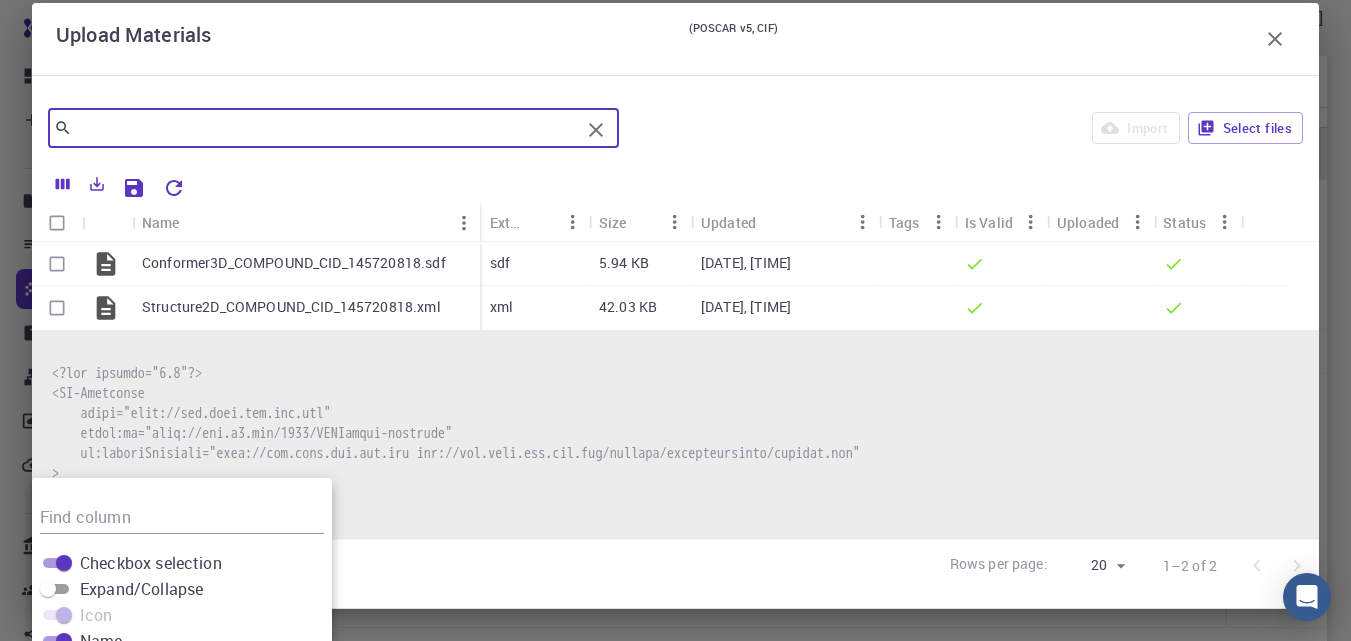 scroll, scrollTop: 0, scrollLeft: 0, axis: both 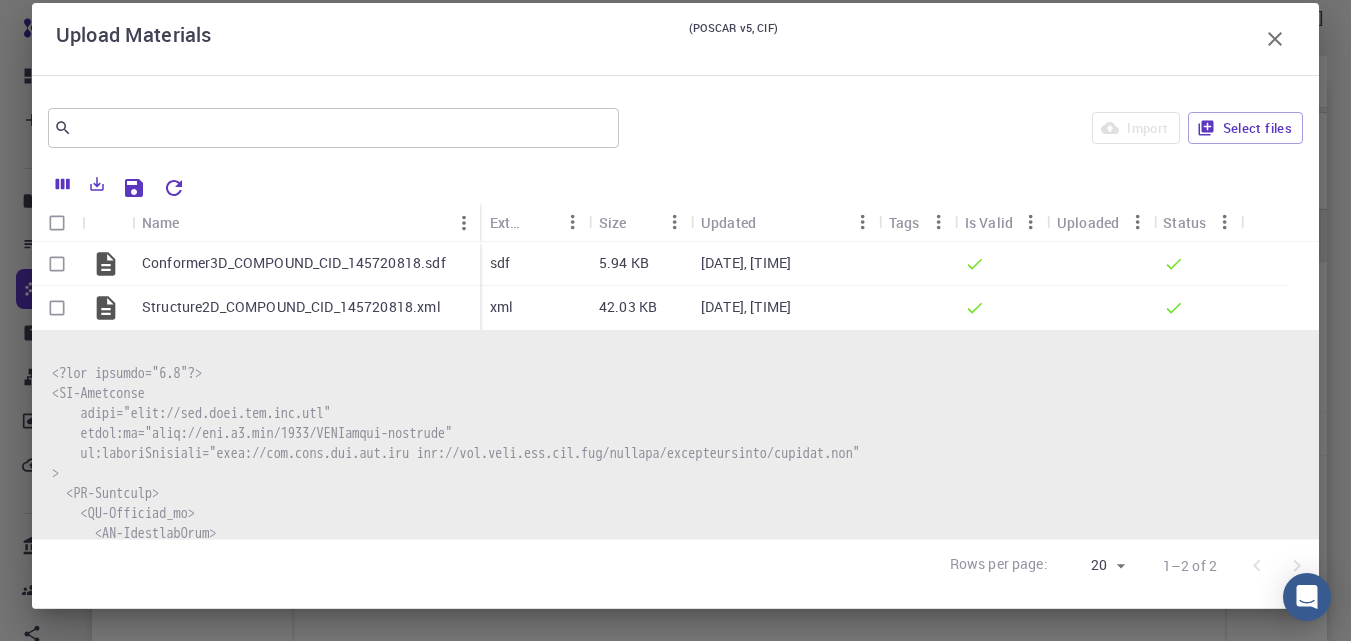 click at bounding box center (57, 264) 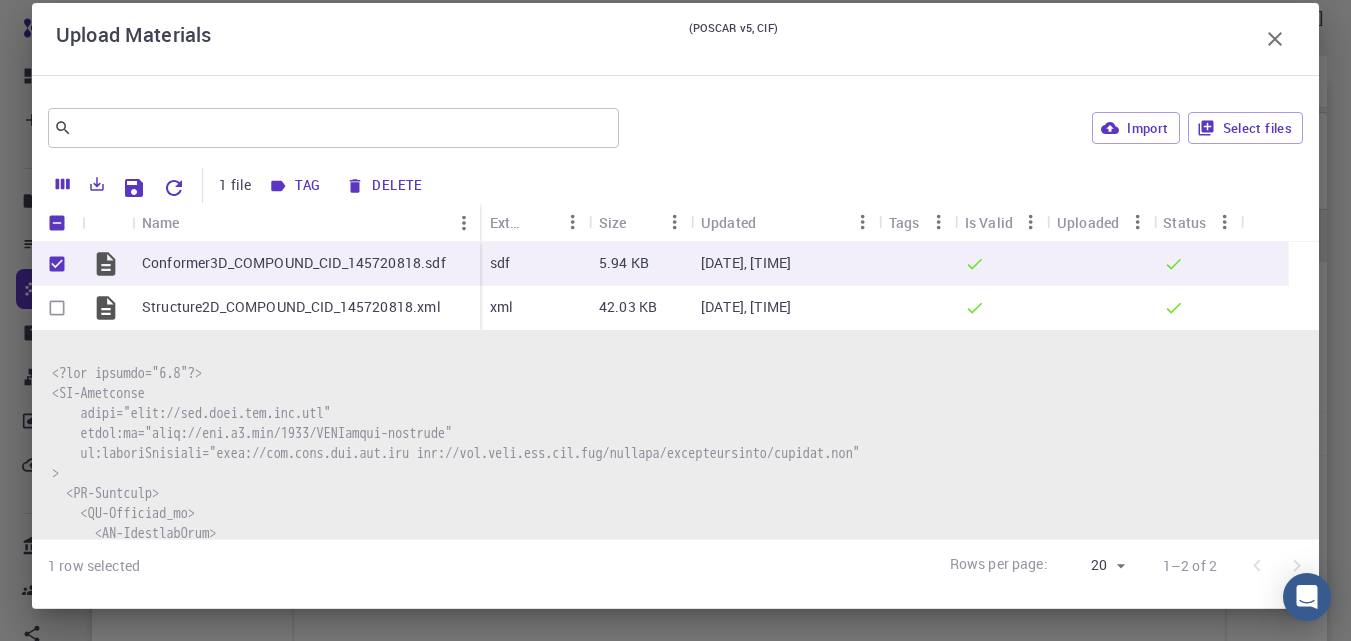 click at bounding box center (57, 308) 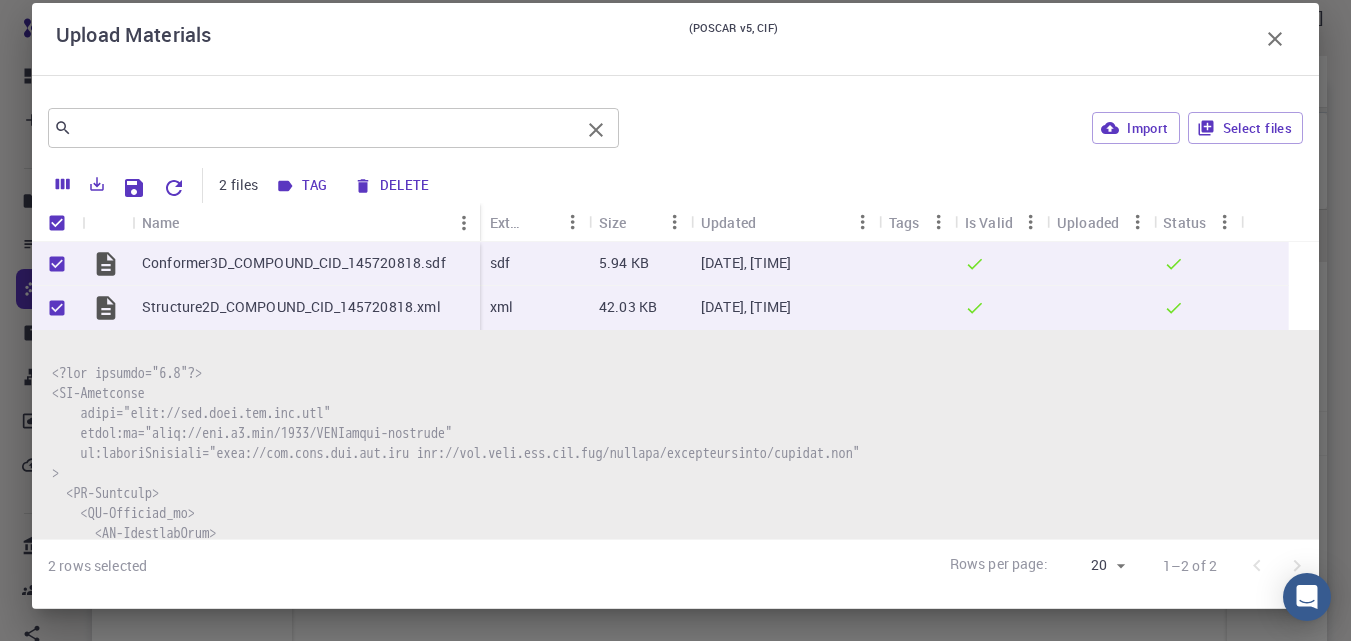 click at bounding box center [326, 128] 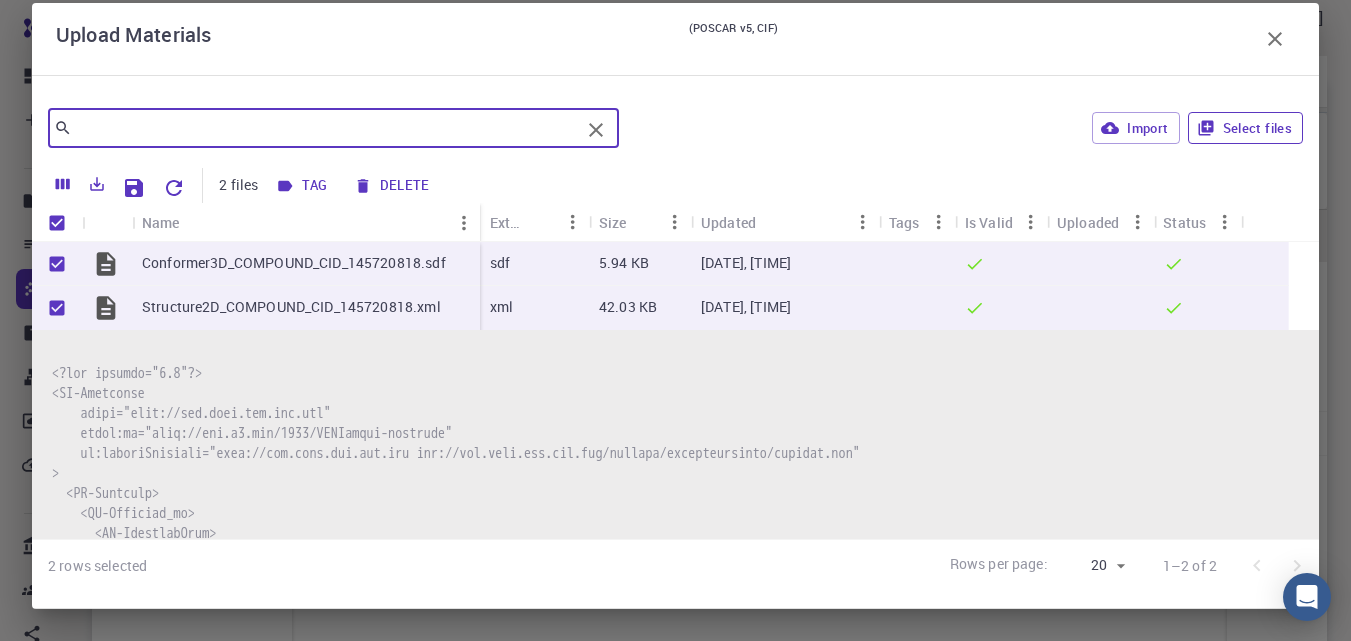 click on "Select files" at bounding box center (1245, 128) 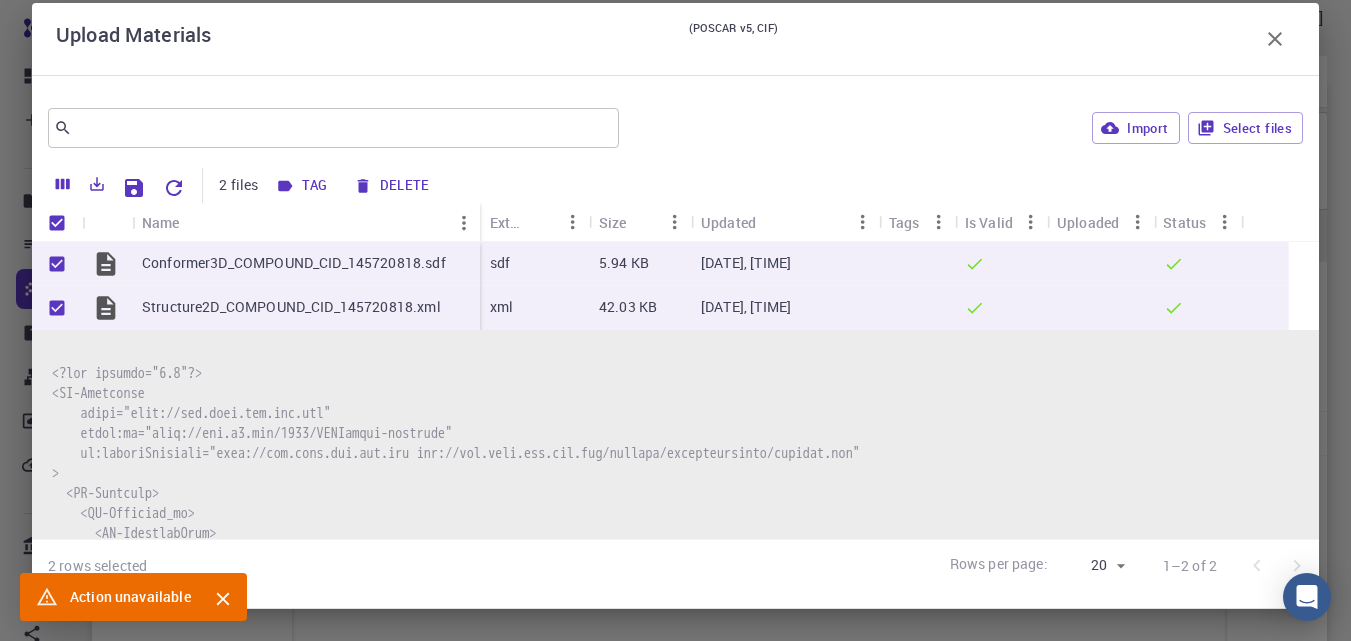 click on "Tag Delete" at bounding box center (767, 185) 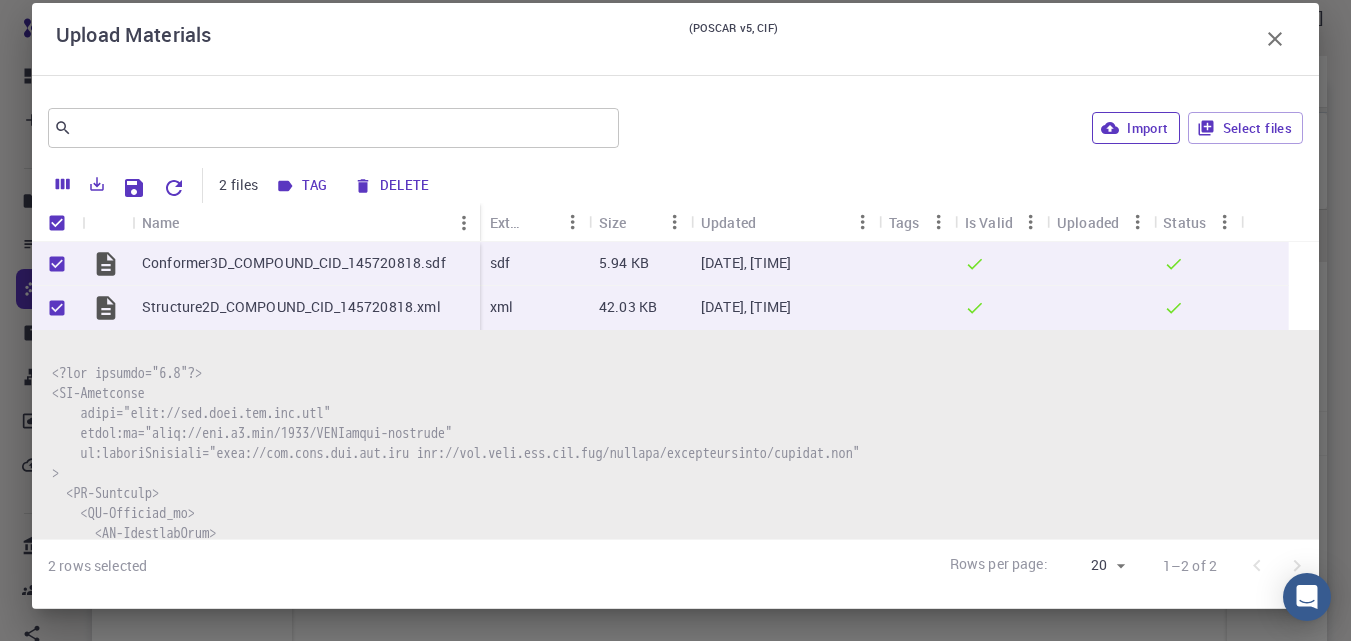 click on "Import" at bounding box center [1135, 128] 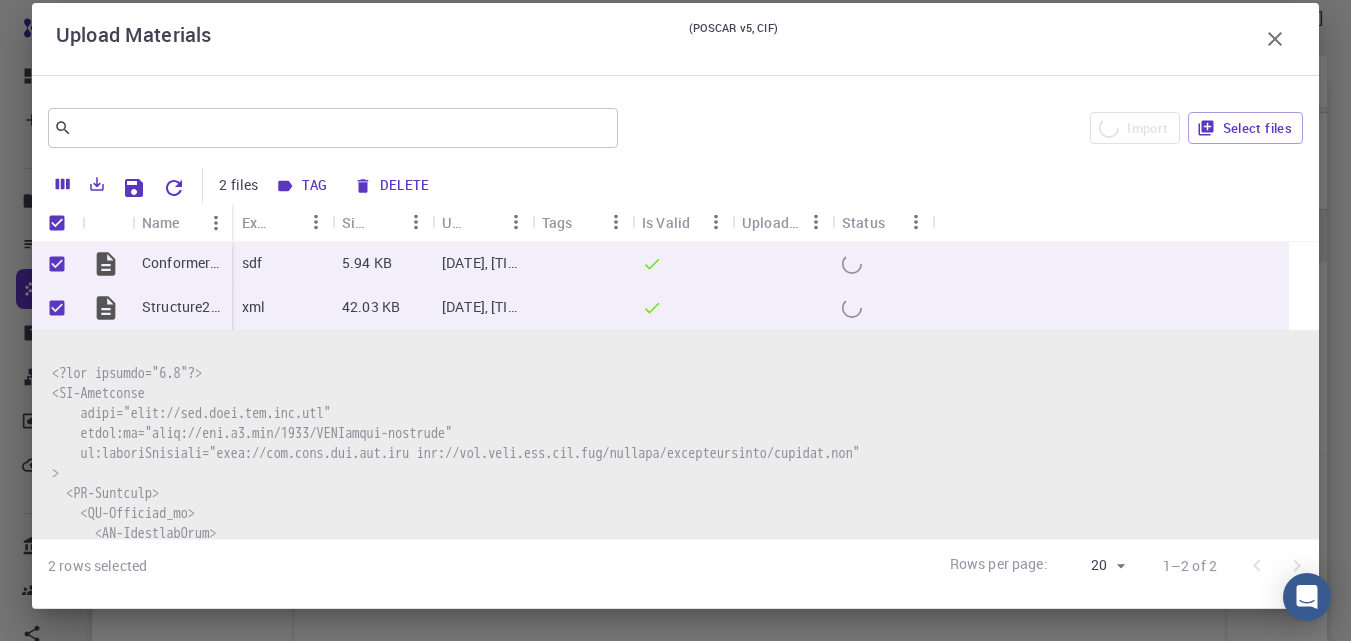 checkbox on "false" 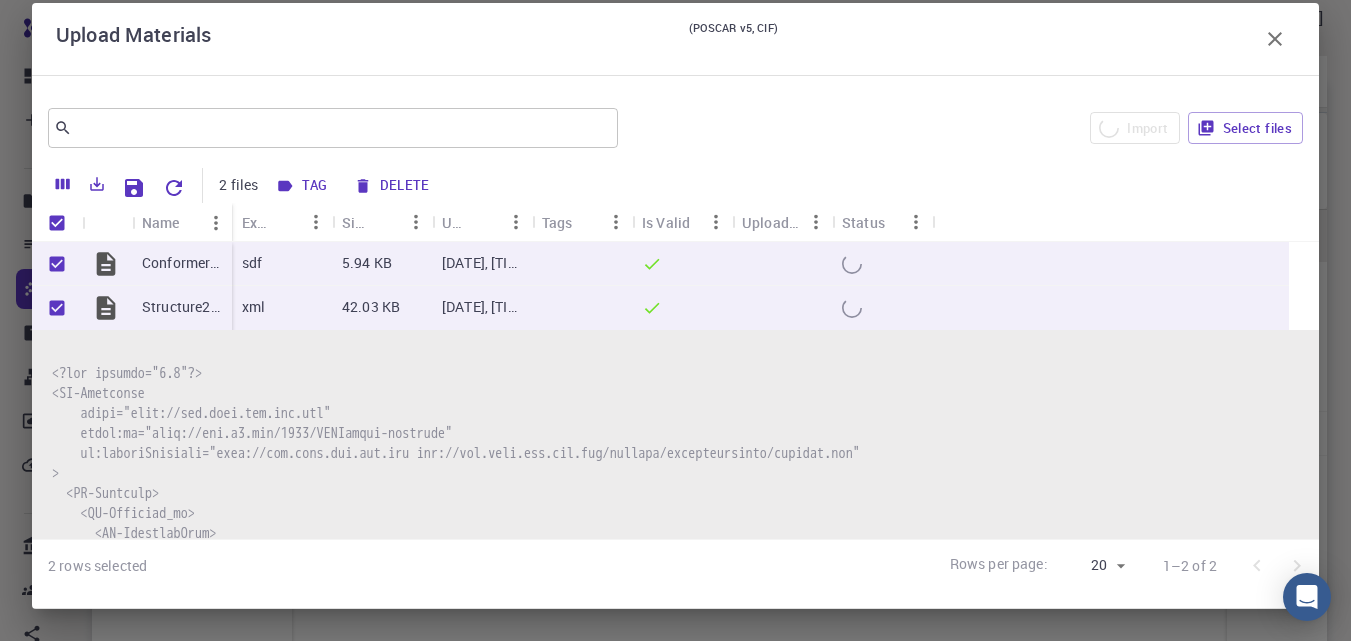 checkbox on "false" 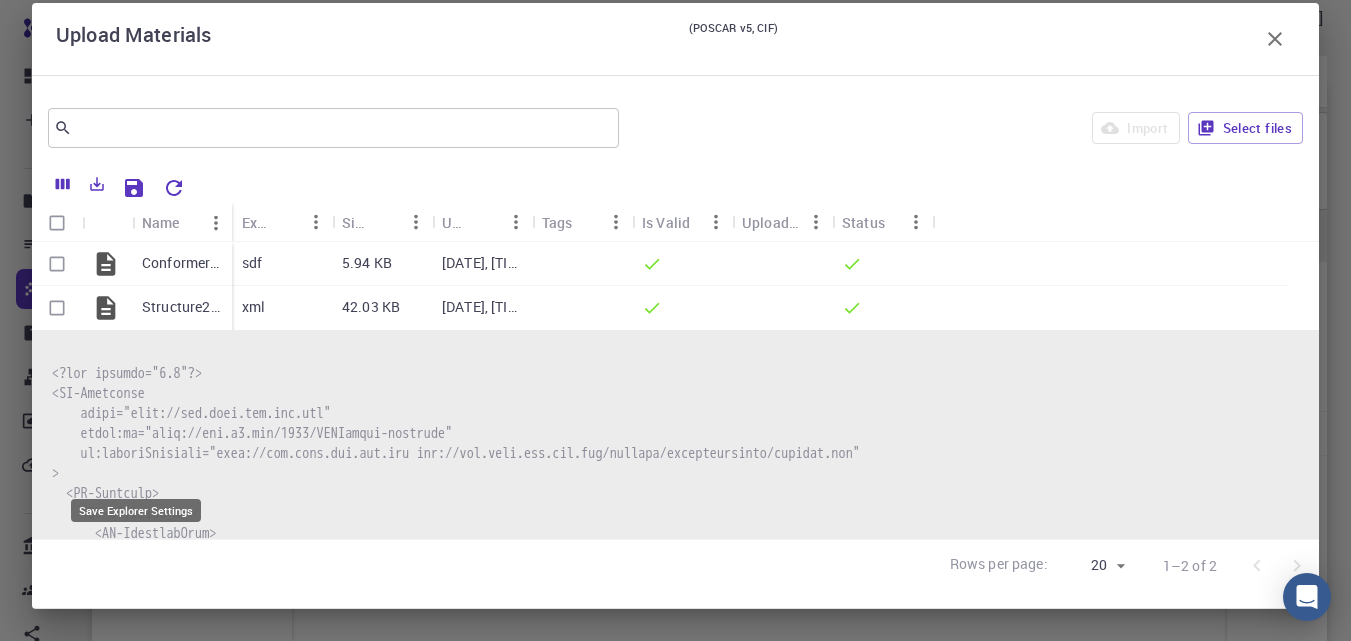 click 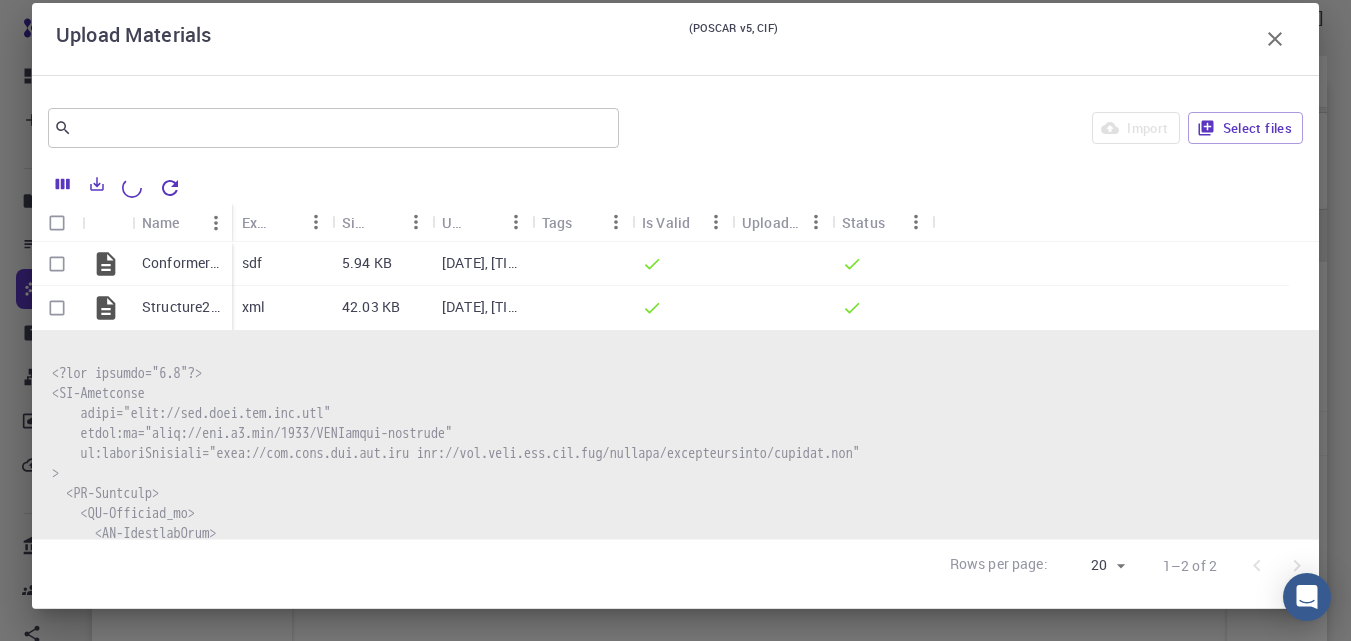 click at bounding box center [57, 264] 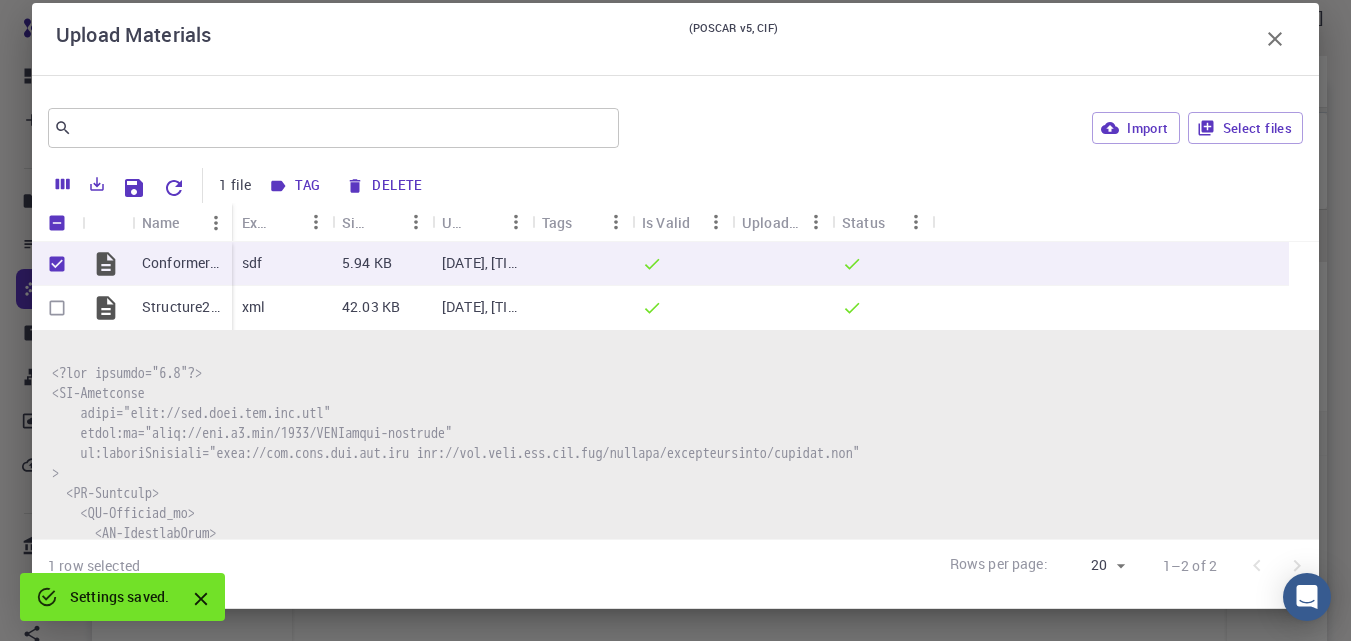 click at bounding box center [57, 308] 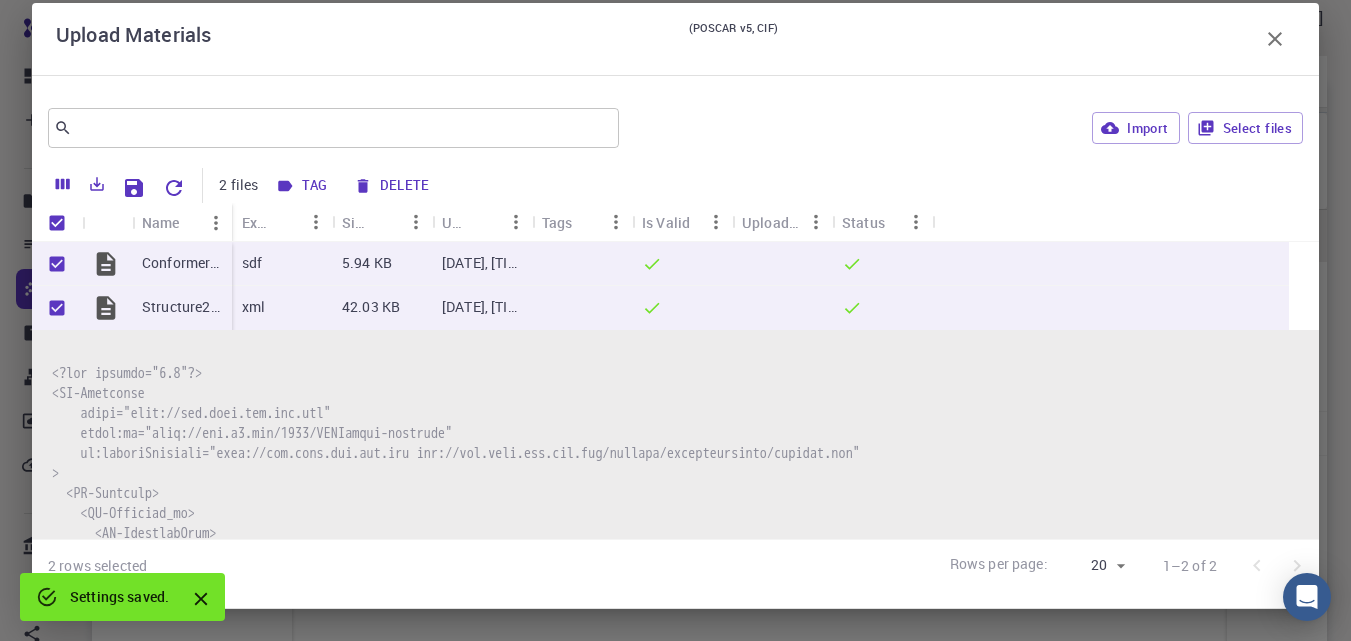 click on "Tag" at bounding box center (302, 186) 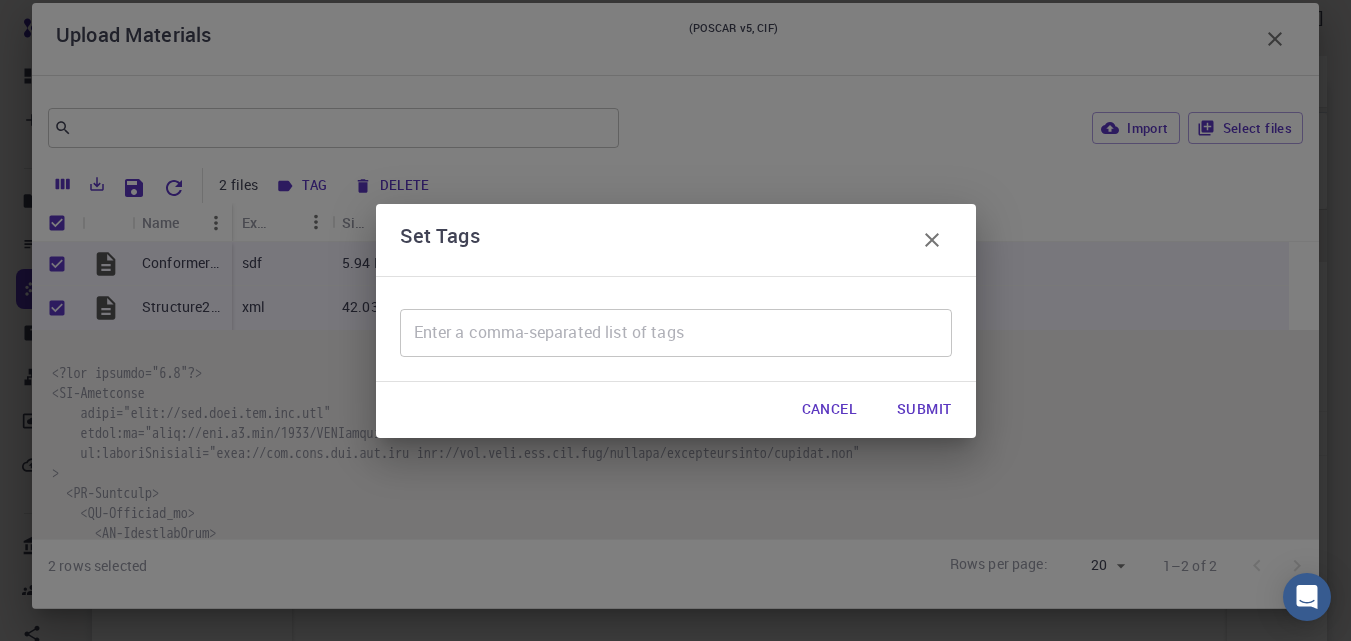 click 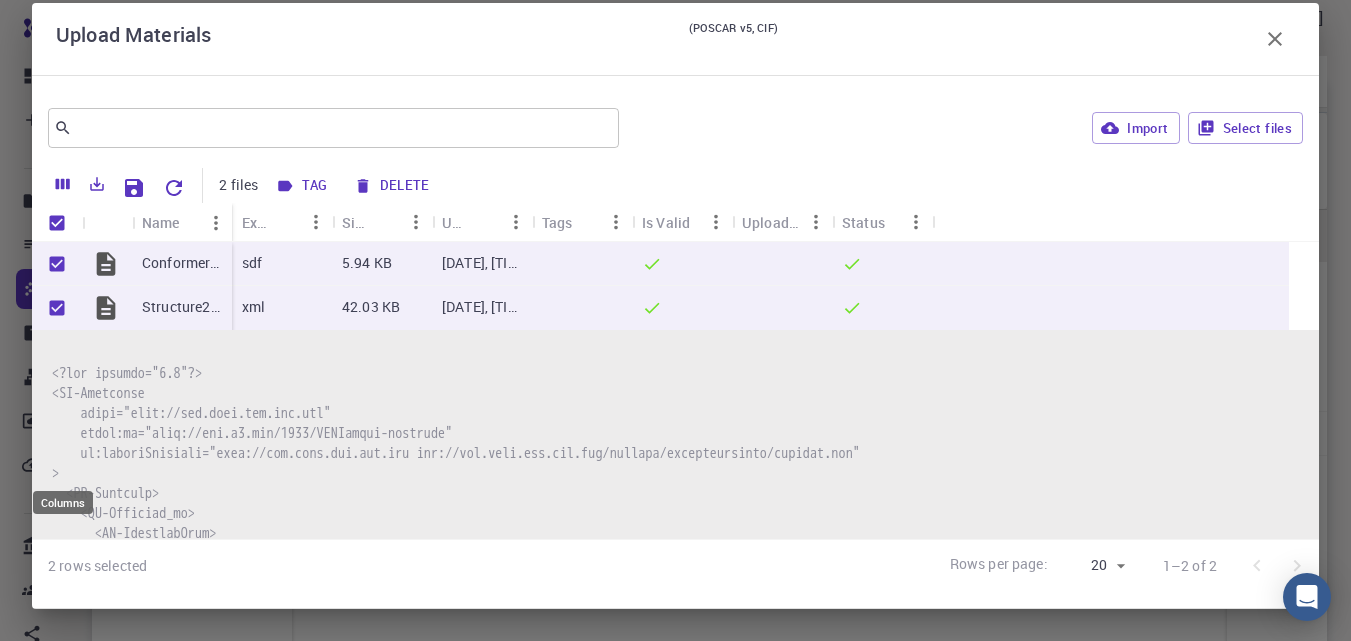 click 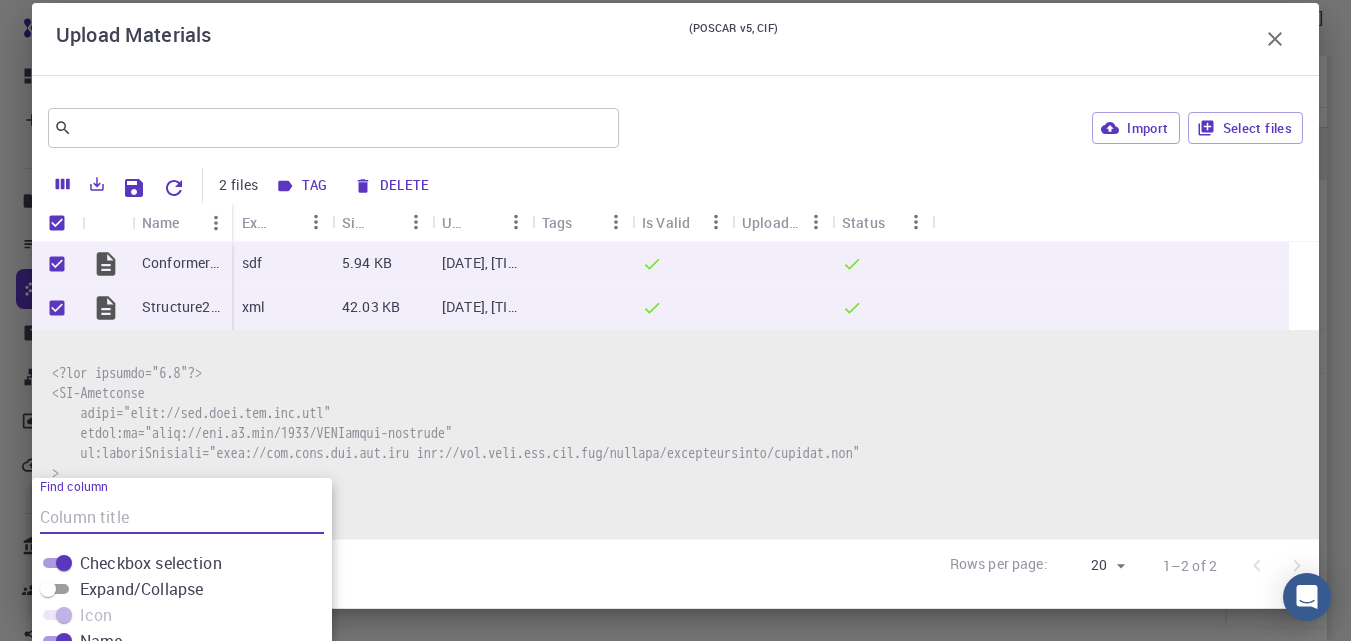 click at bounding box center (675, 9481) 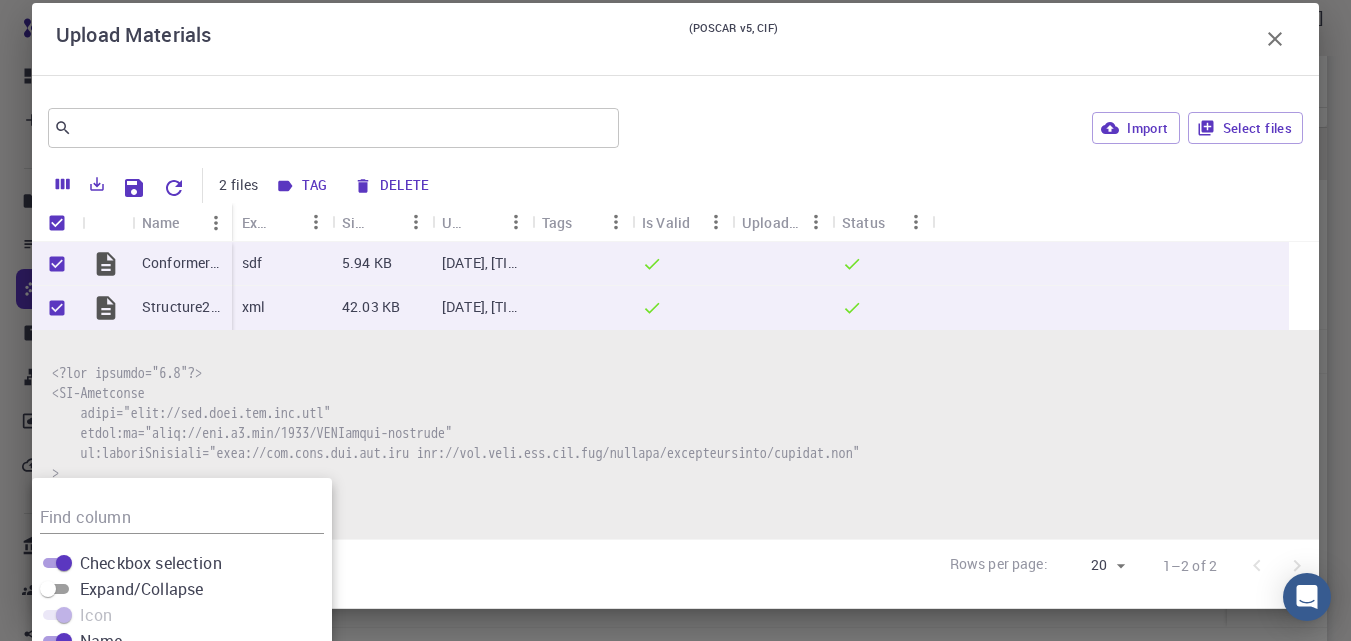 scroll, scrollTop: 0, scrollLeft: 0, axis: both 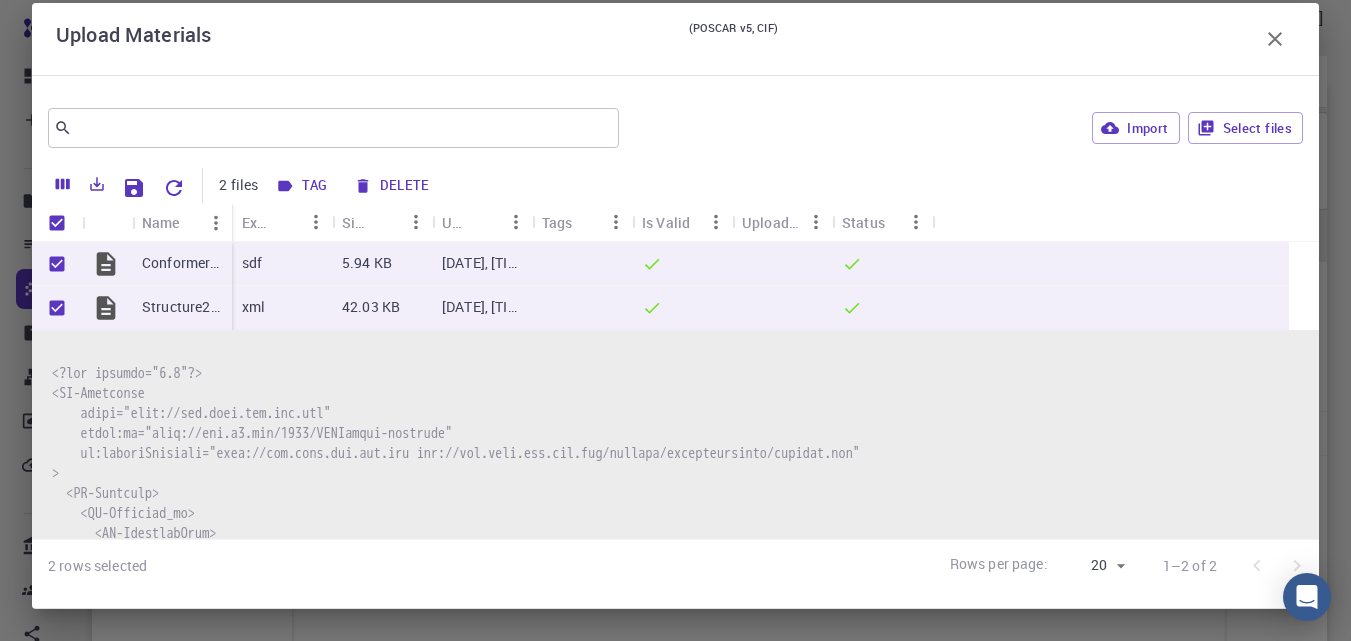 click 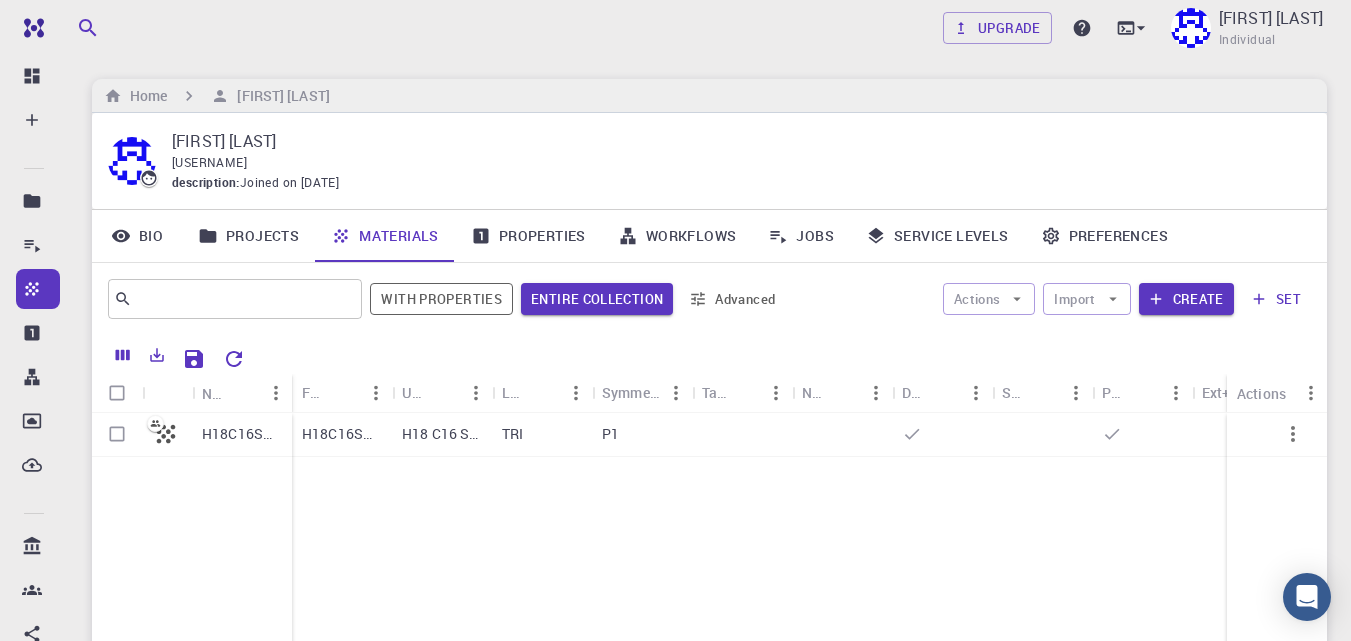 scroll, scrollTop: 0, scrollLeft: 0, axis: both 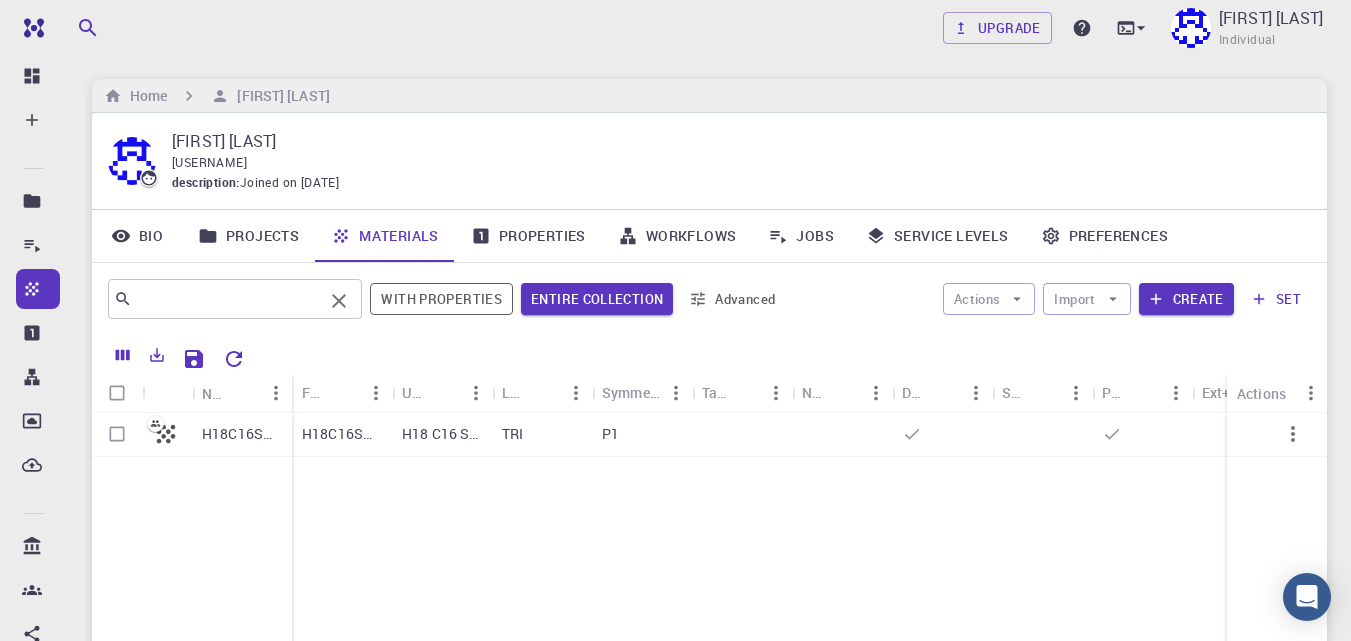 click at bounding box center [227, 299] 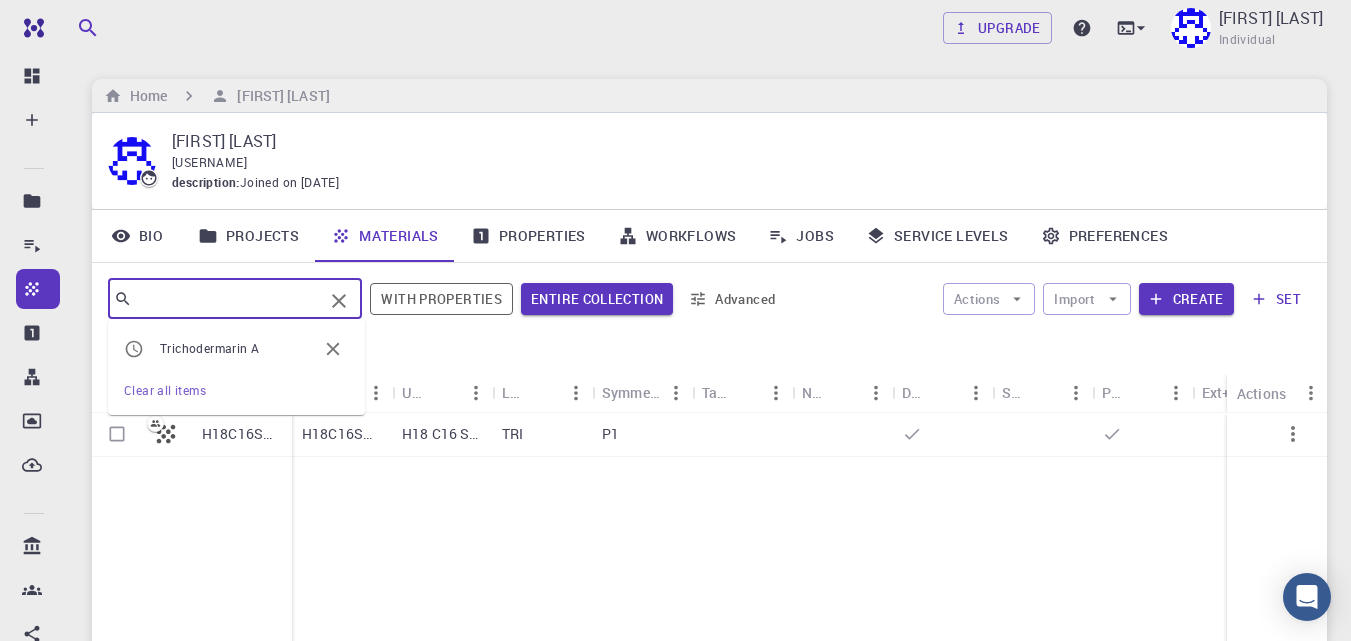 click on "Advanced" at bounding box center (733, 299) 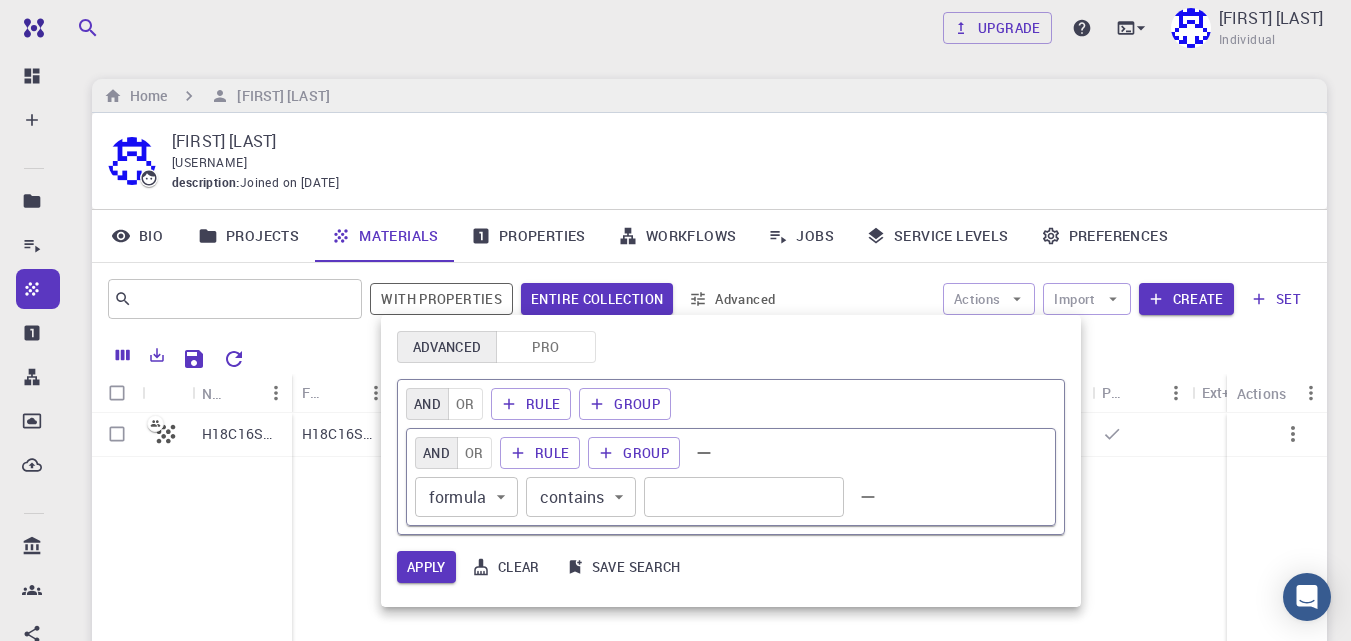 click at bounding box center [675, 320] 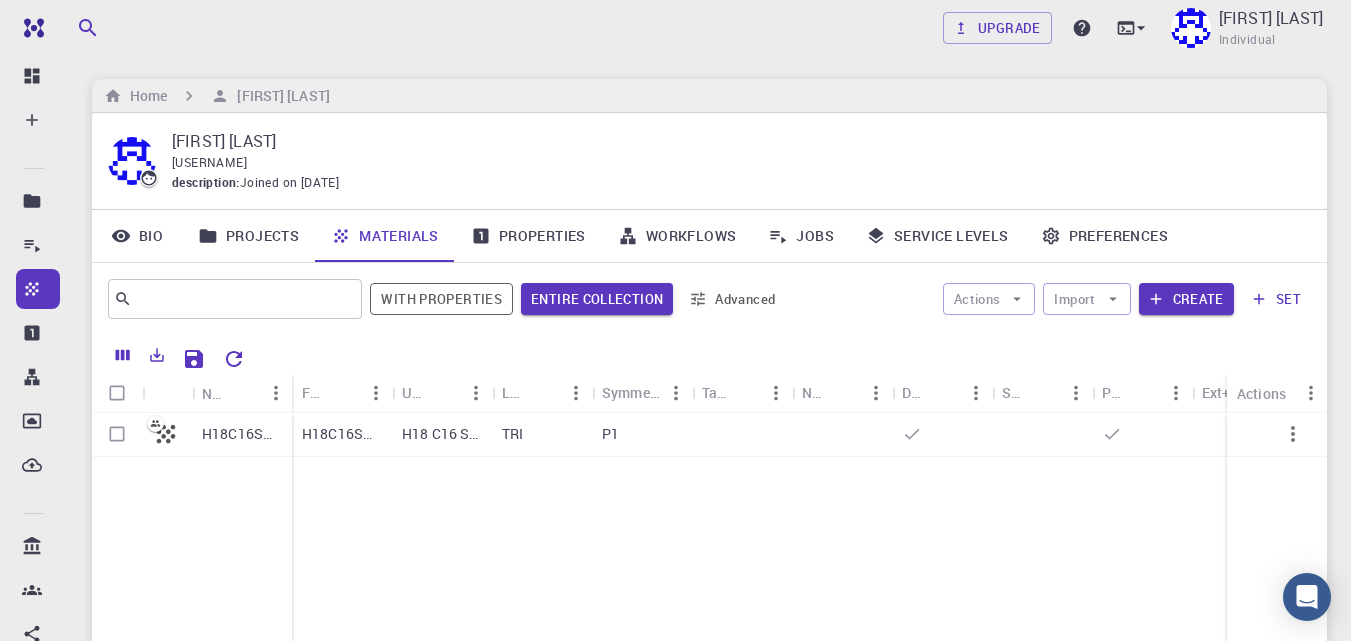 click on "Properties" at bounding box center [528, 236] 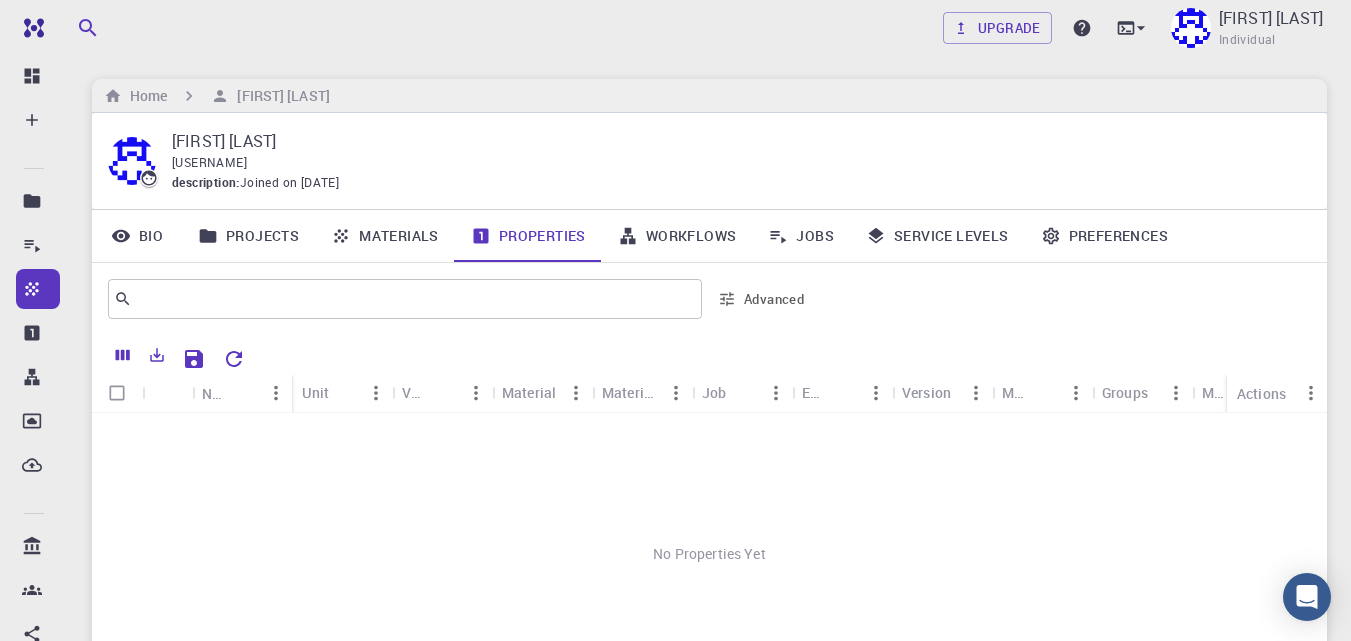 click on "Materials" at bounding box center (385, 236) 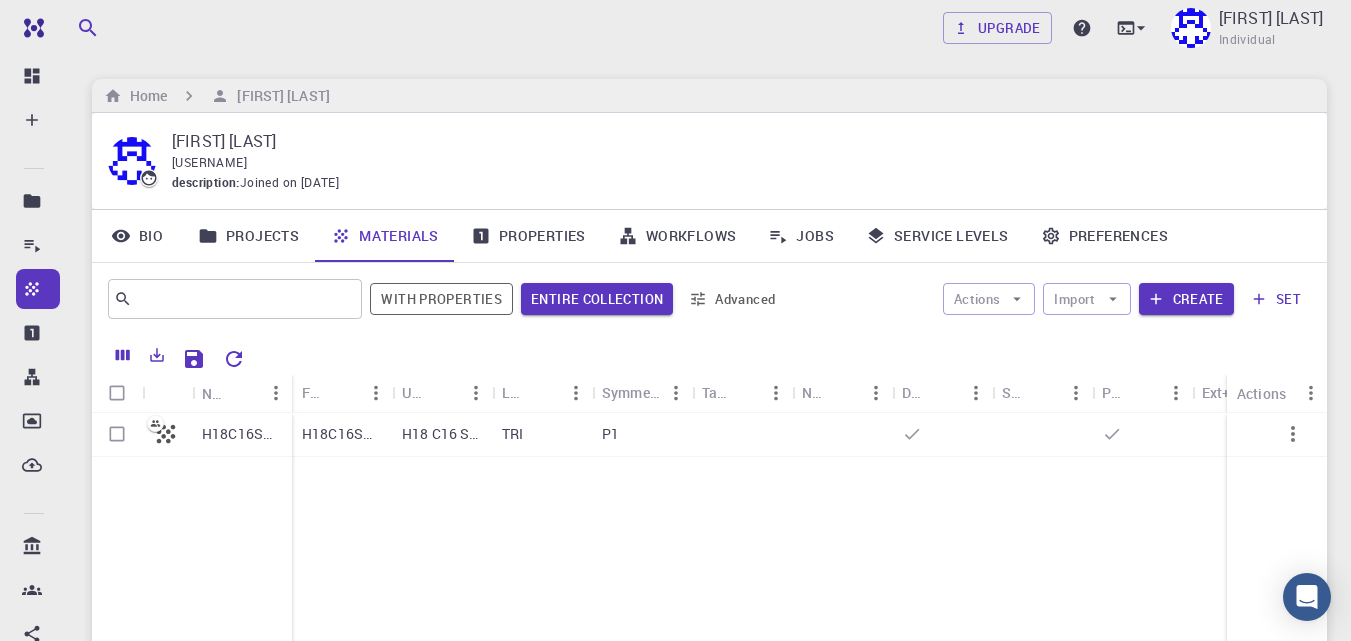 click on "set" at bounding box center [1276, 299] 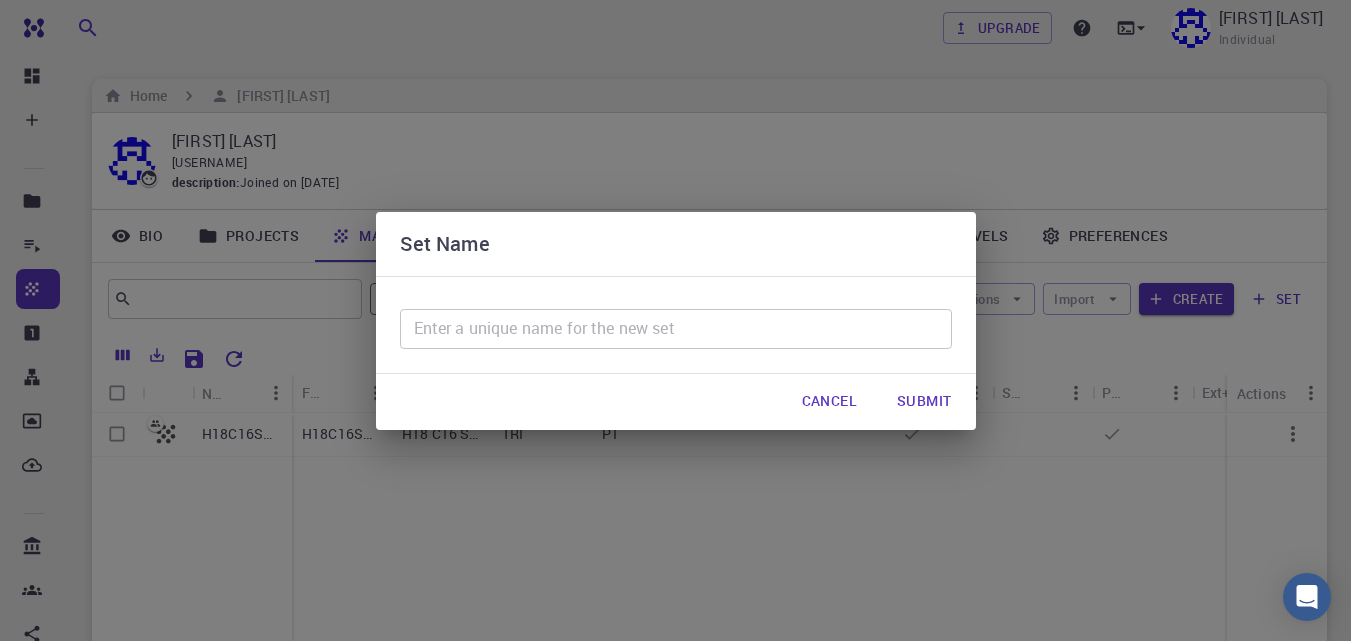 click on "Submit" at bounding box center (924, 402) 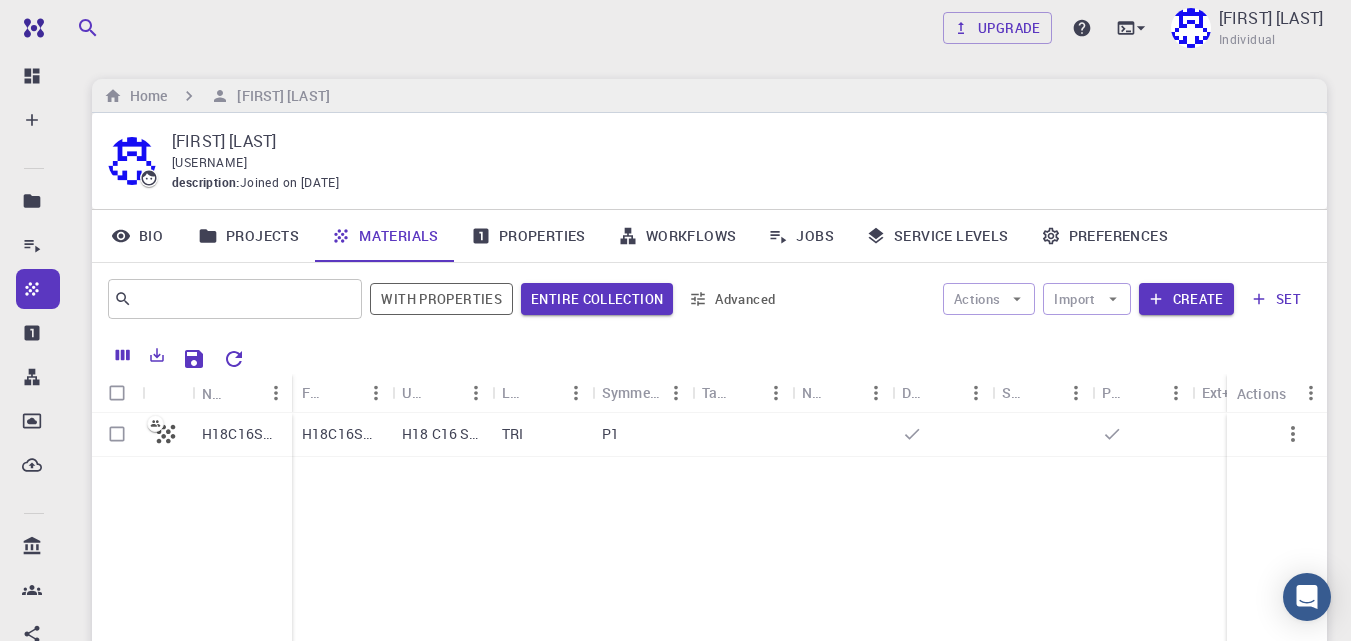 click on "Projects" at bounding box center [248, 236] 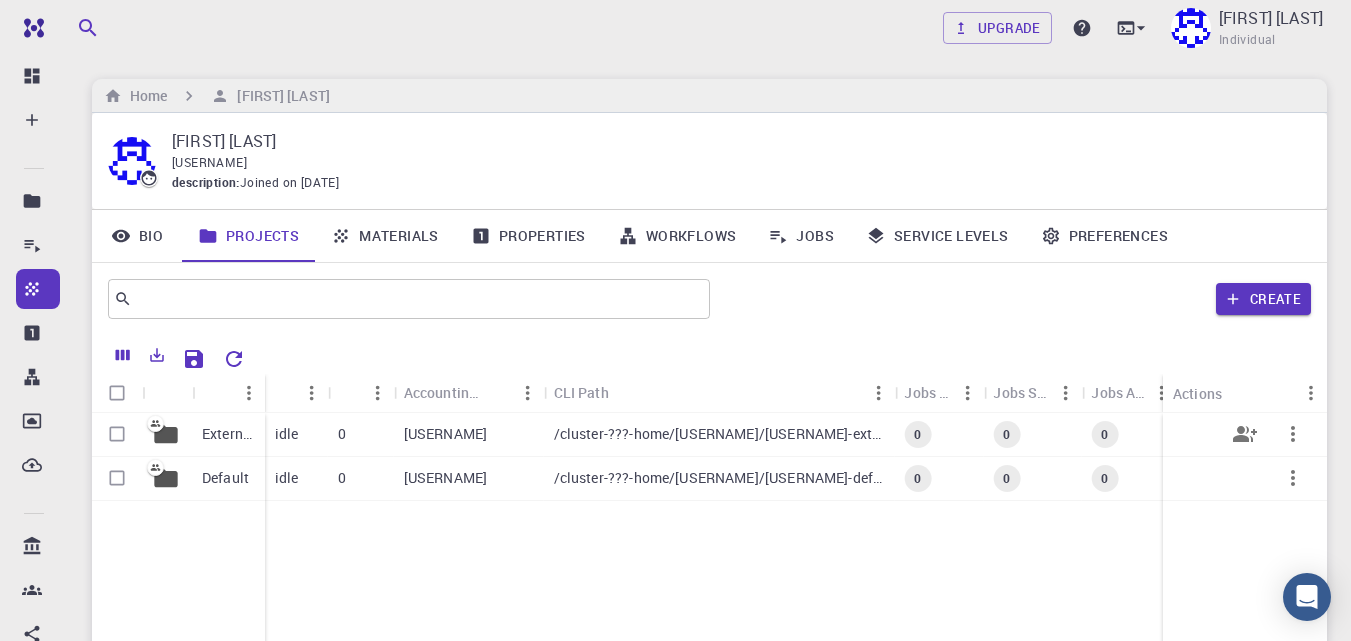 click on "idle" at bounding box center (287, 434) 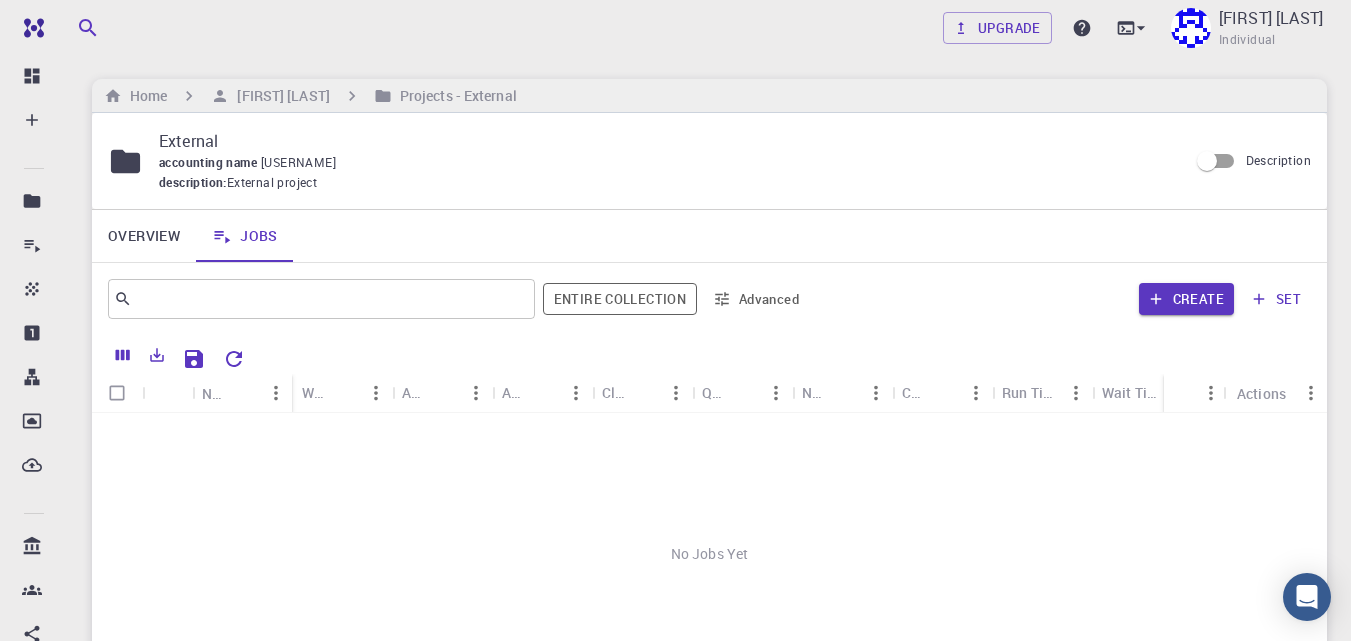 click on "Overview" at bounding box center [144, 236] 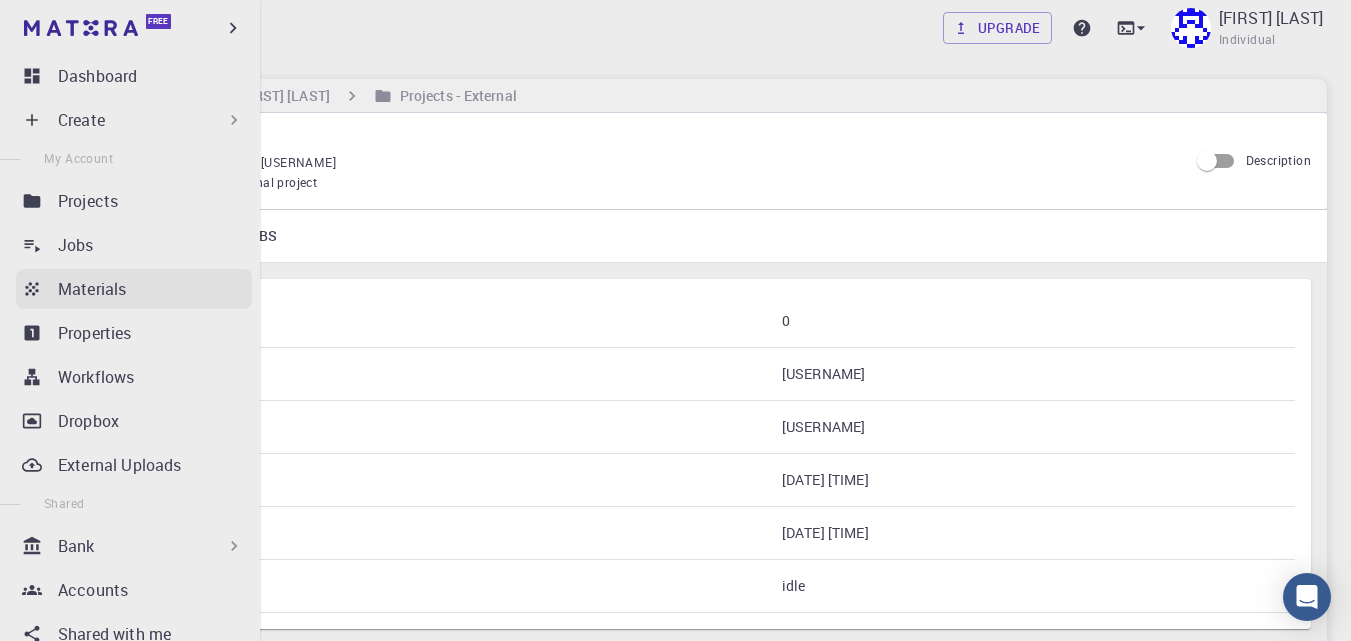 click on "Materials" at bounding box center [155, 289] 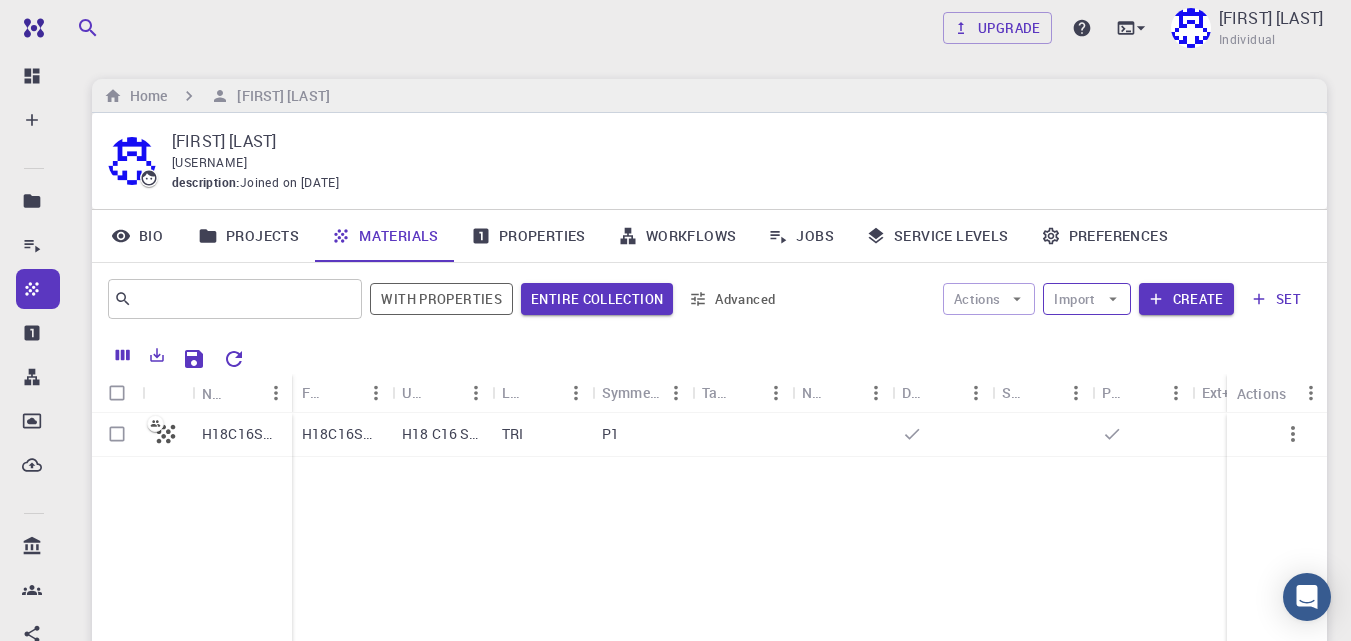 click on "Import" at bounding box center [1086, 299] 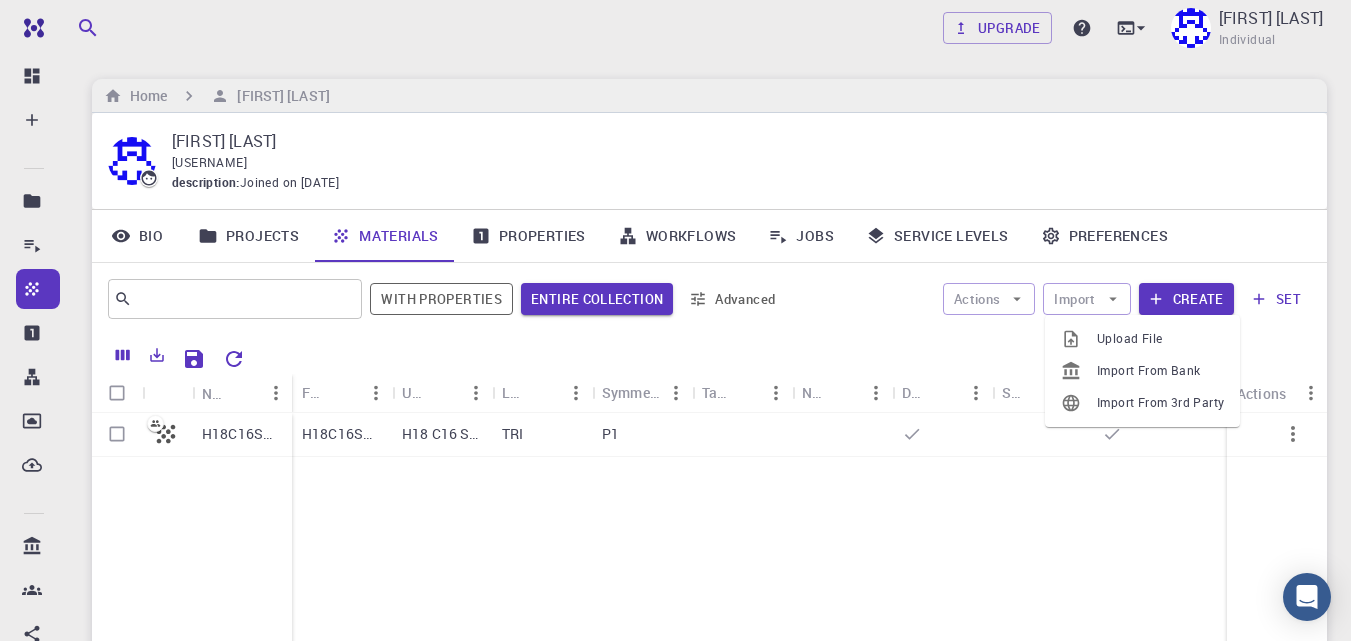 click on "Upload File" at bounding box center [1160, 339] 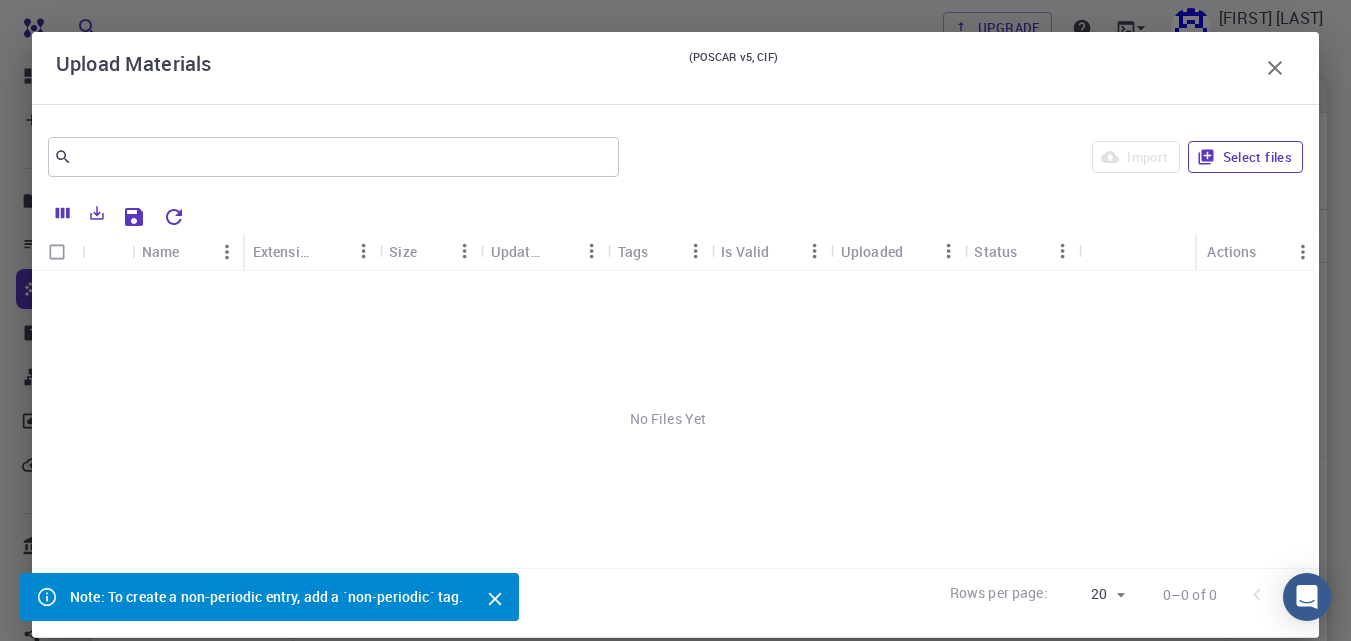 click on "Select files" at bounding box center [1245, 157] 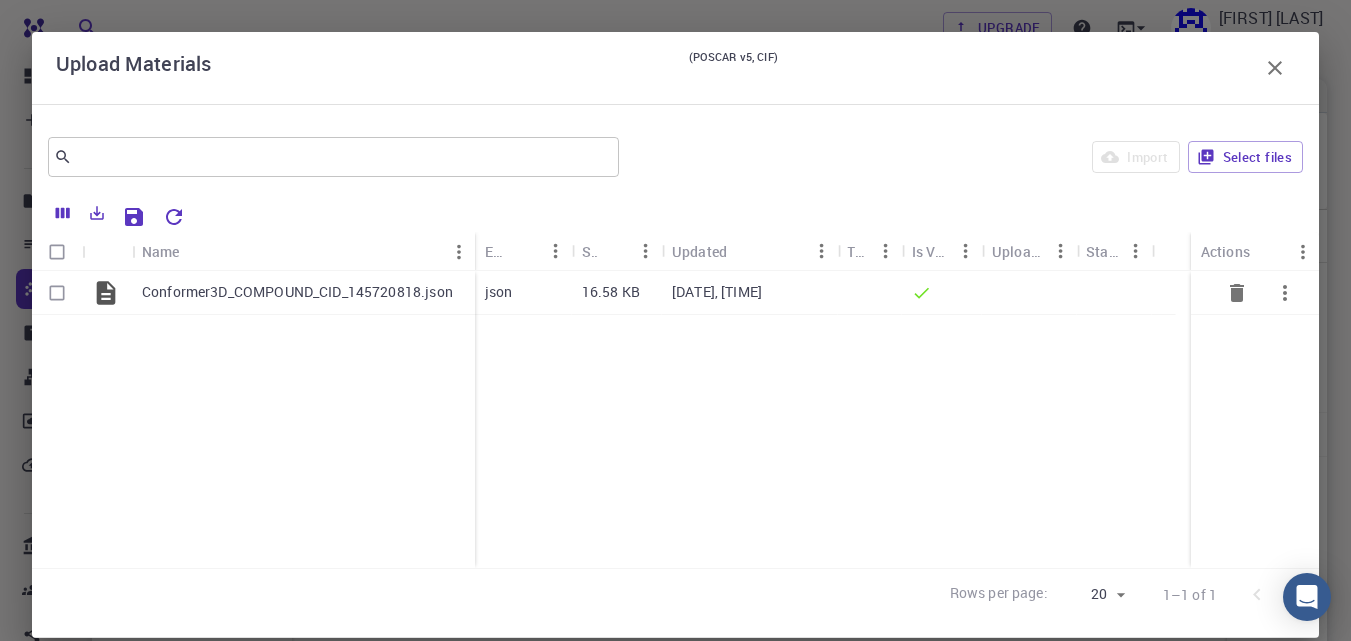 click at bounding box center (57, 293) 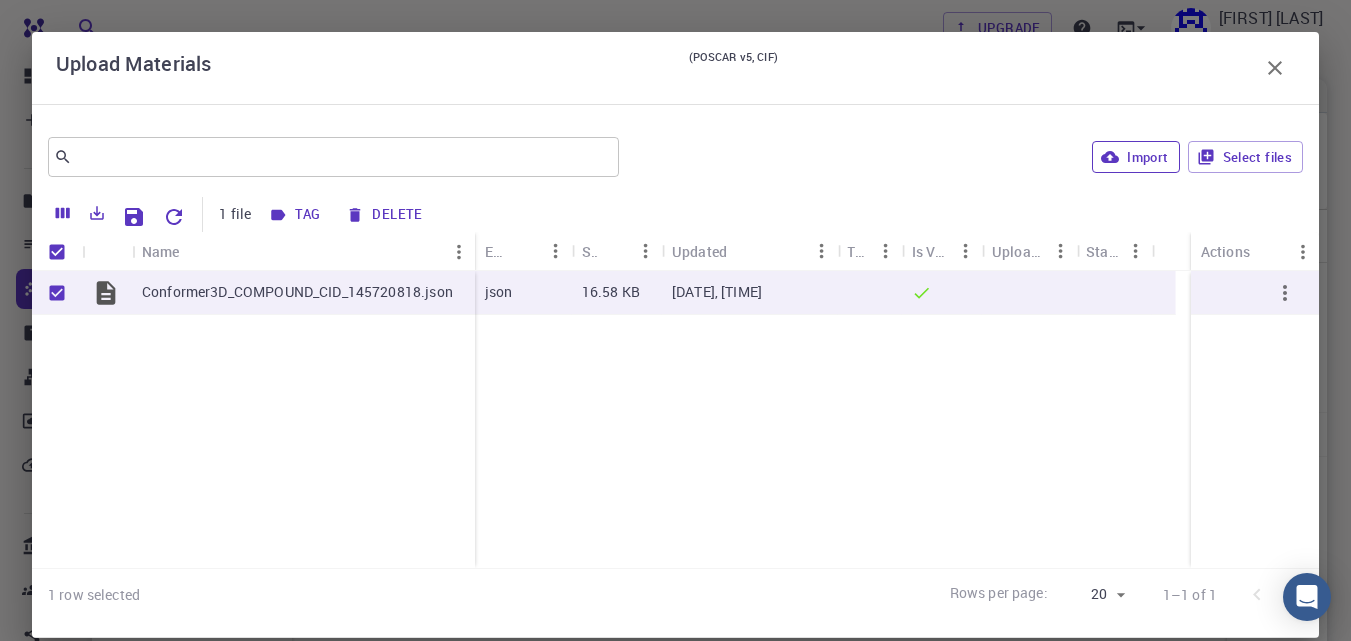 click on "Import" at bounding box center [1135, 157] 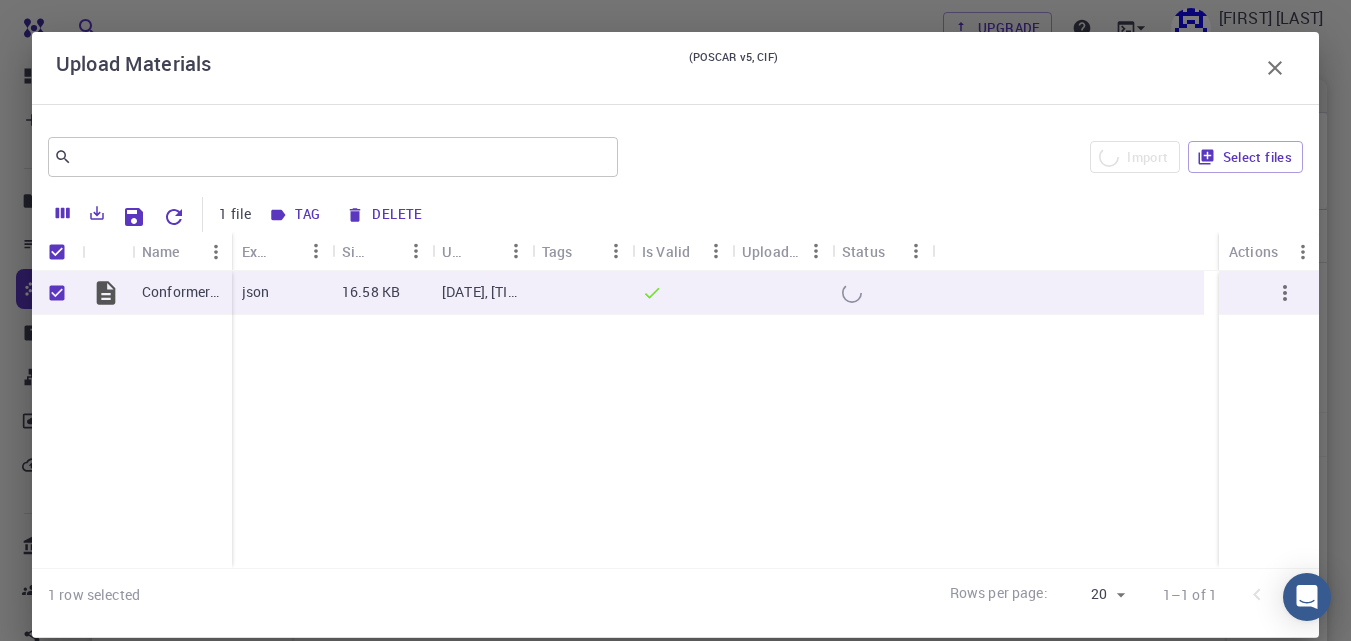 checkbox on "false" 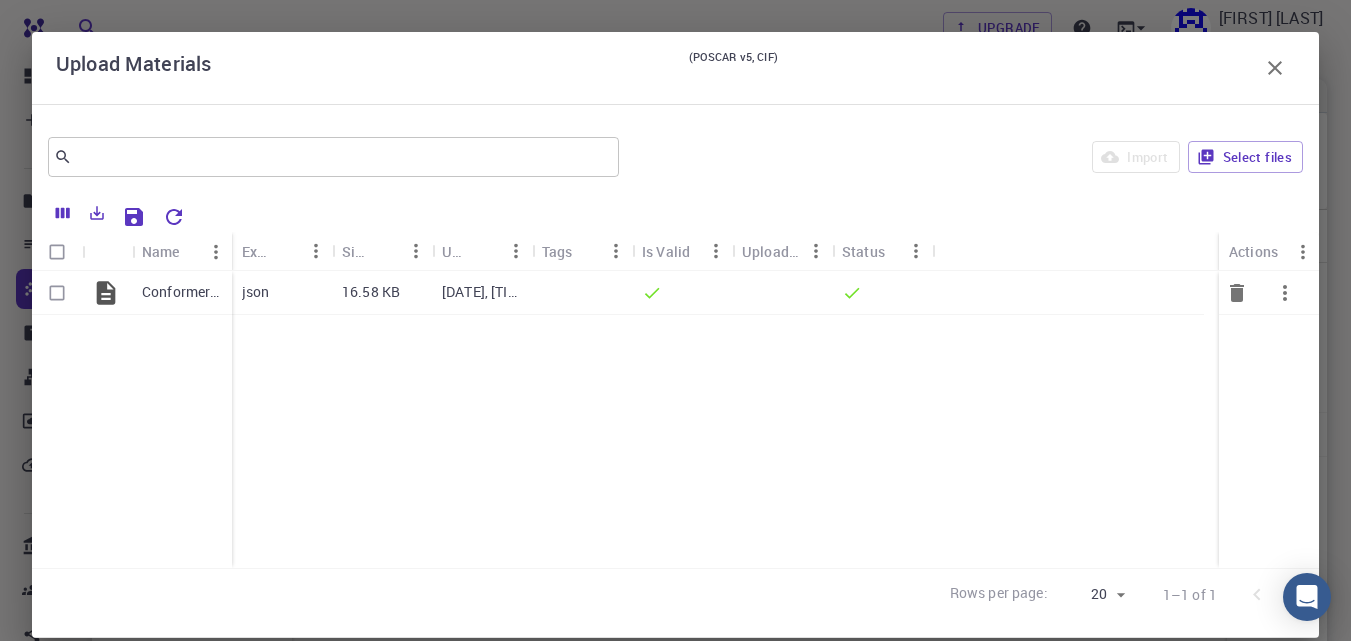 click at bounding box center (57, 293) 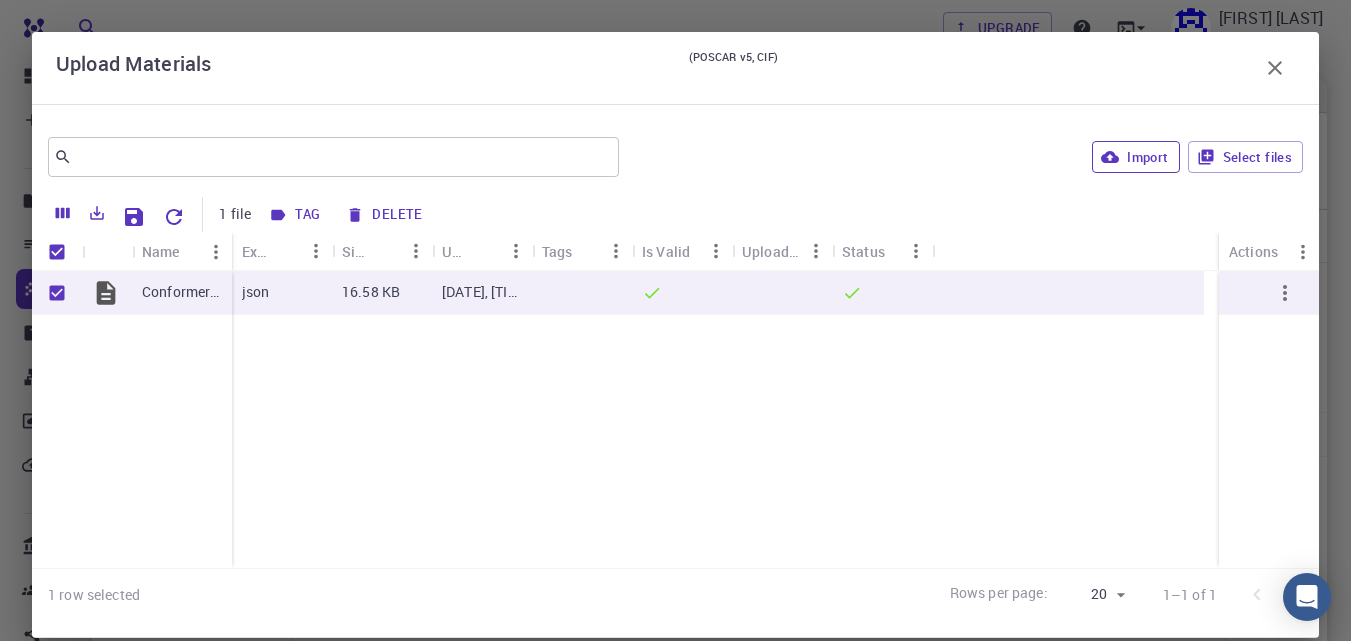 click on "Import" at bounding box center (1135, 157) 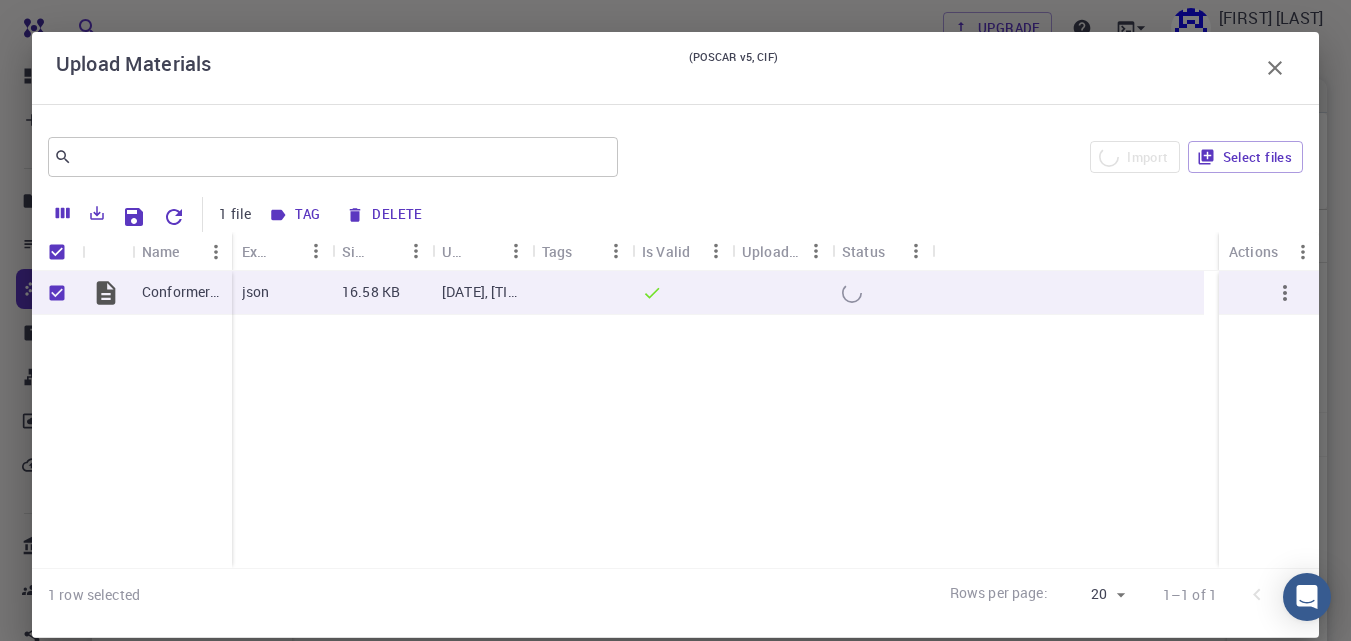 checkbox on "false" 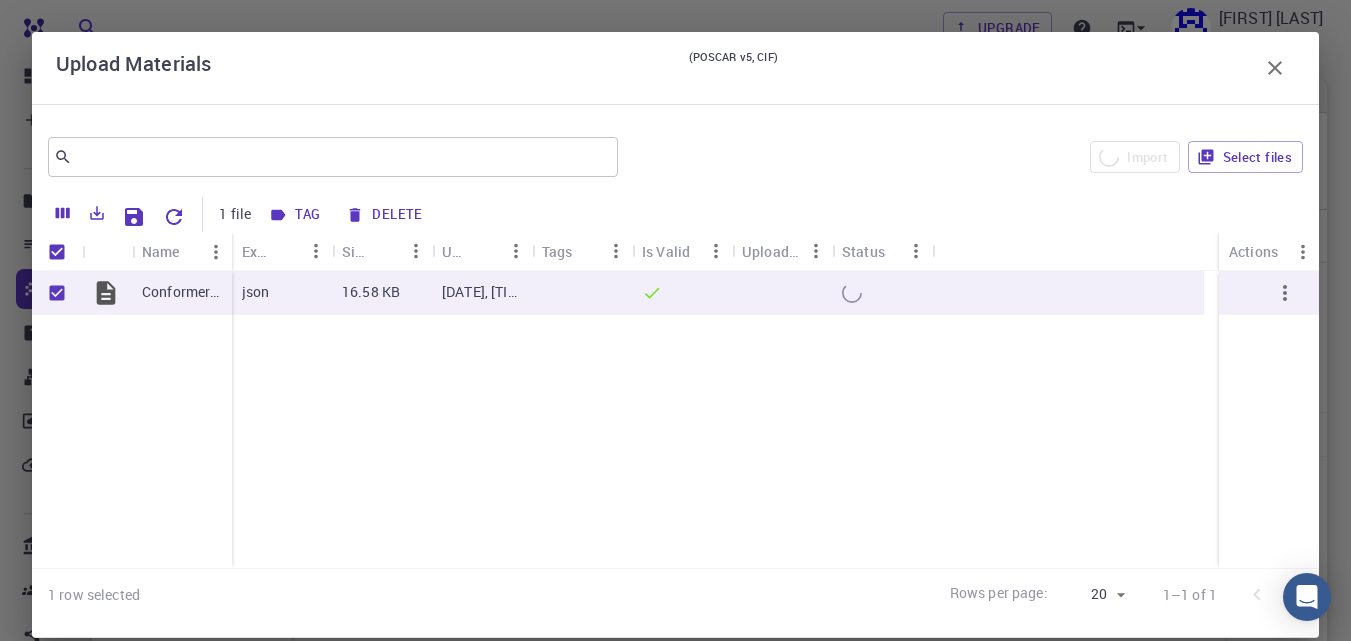 checkbox on "false" 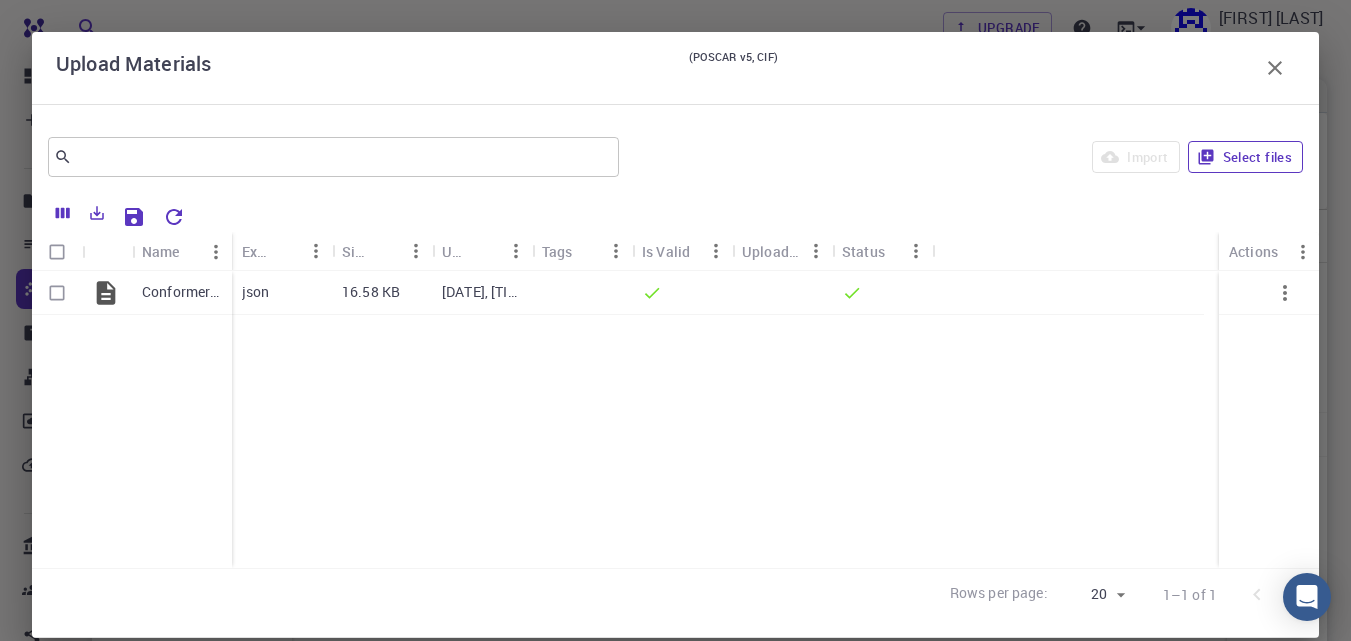 click on "Select files" at bounding box center (1245, 157) 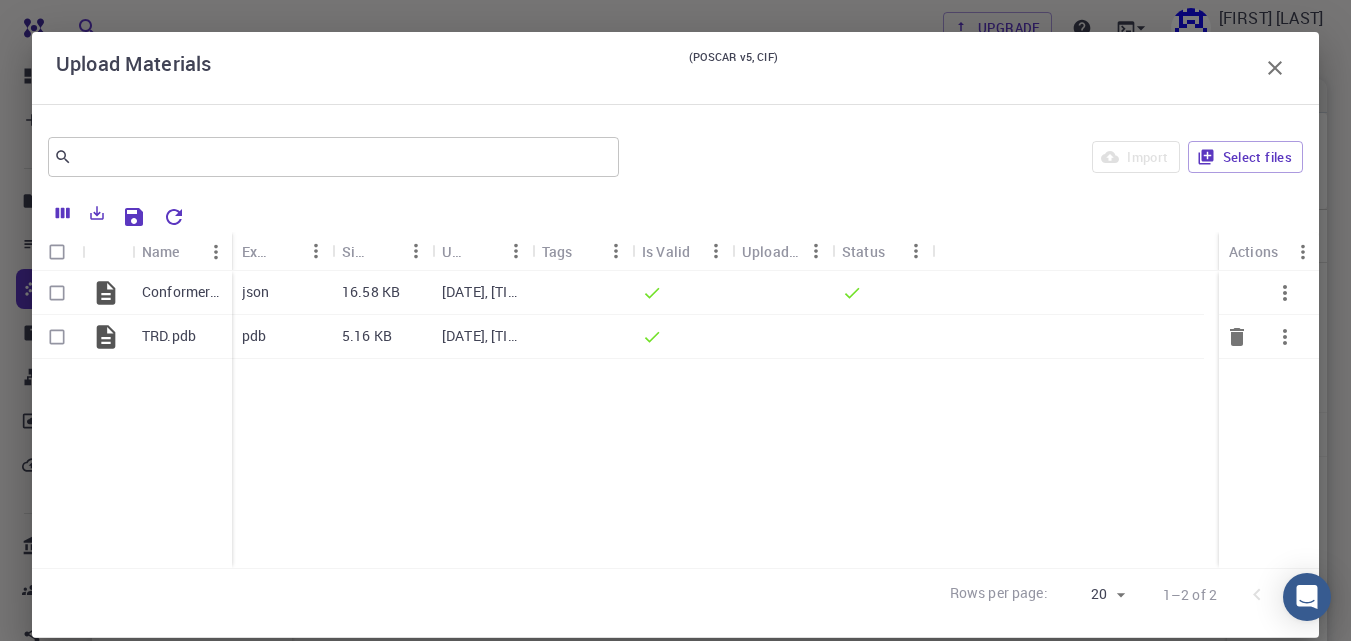 click at bounding box center [57, 337] 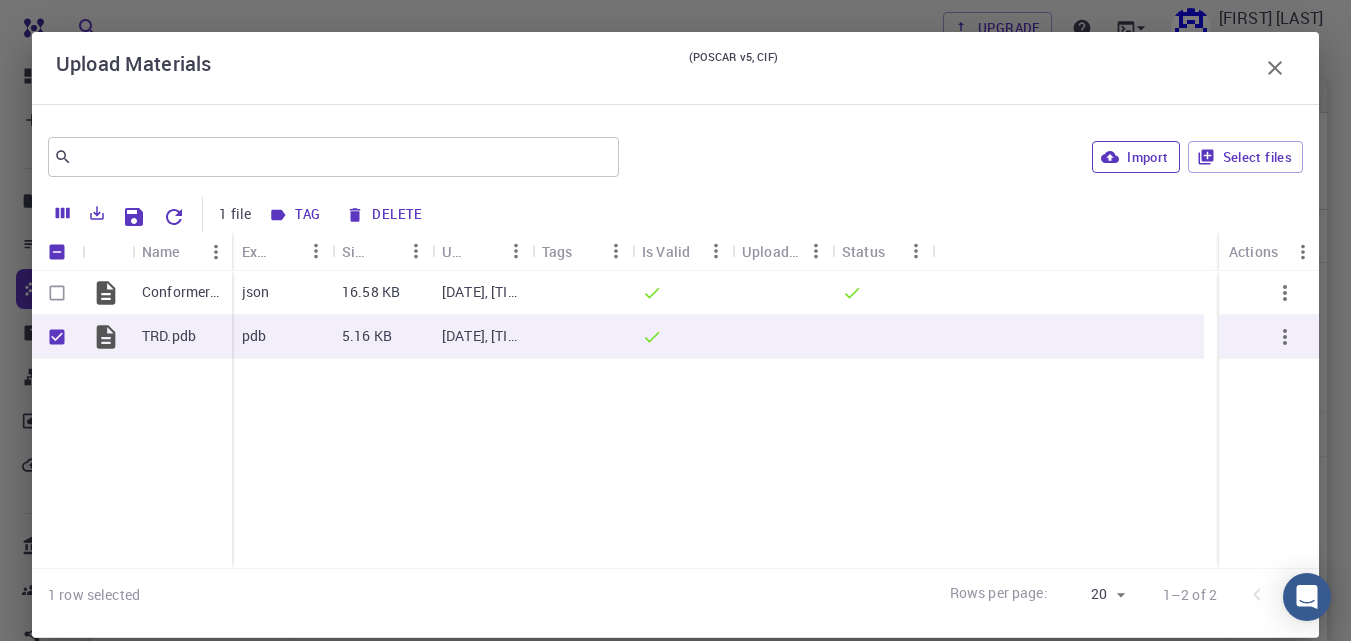 click on "Import" at bounding box center (1135, 157) 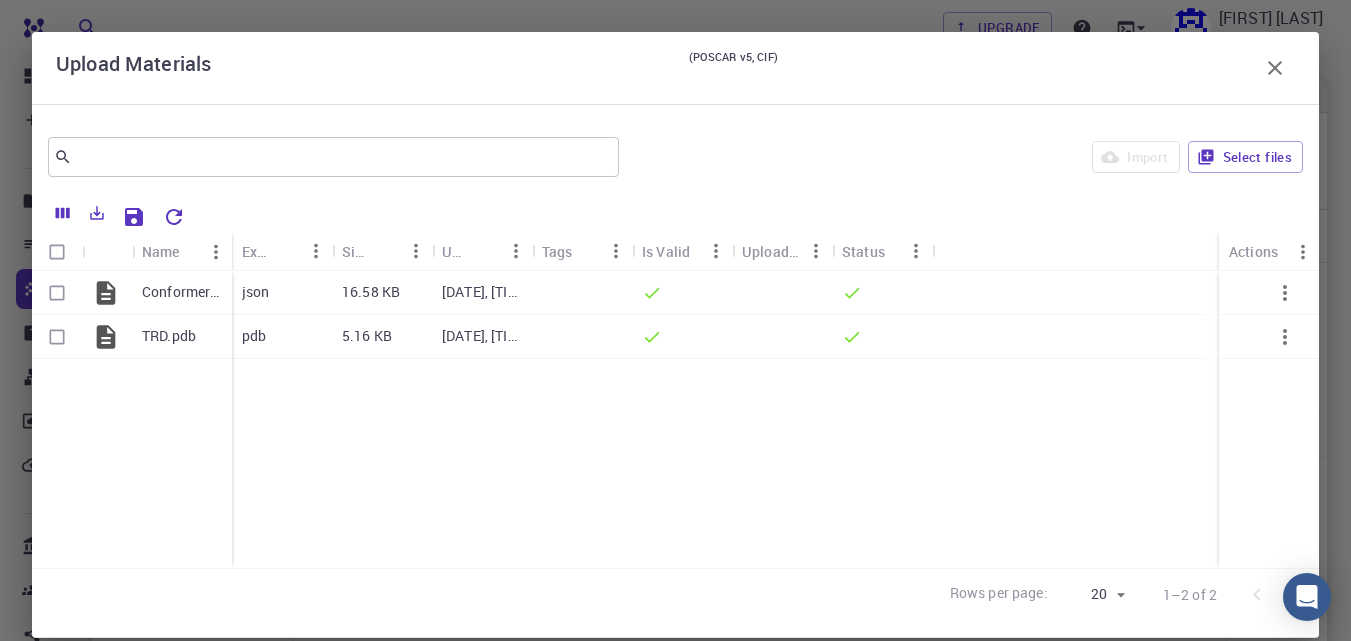 checkbox on "false" 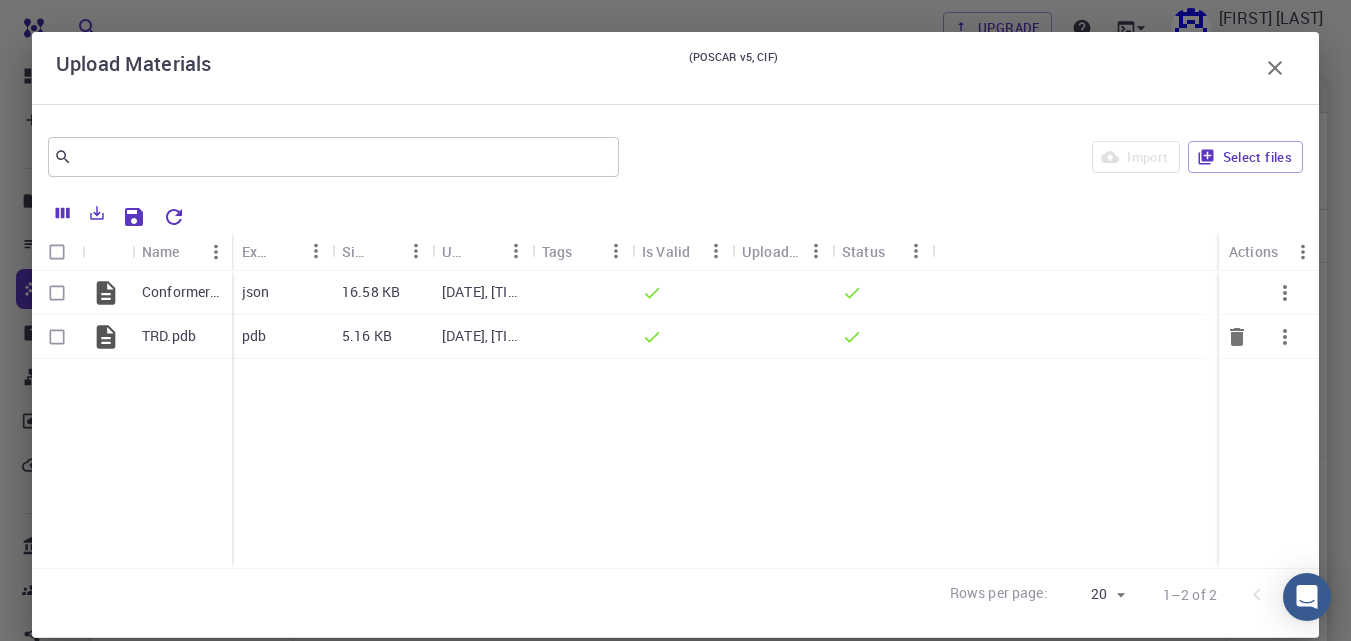 click at bounding box center [57, 337] 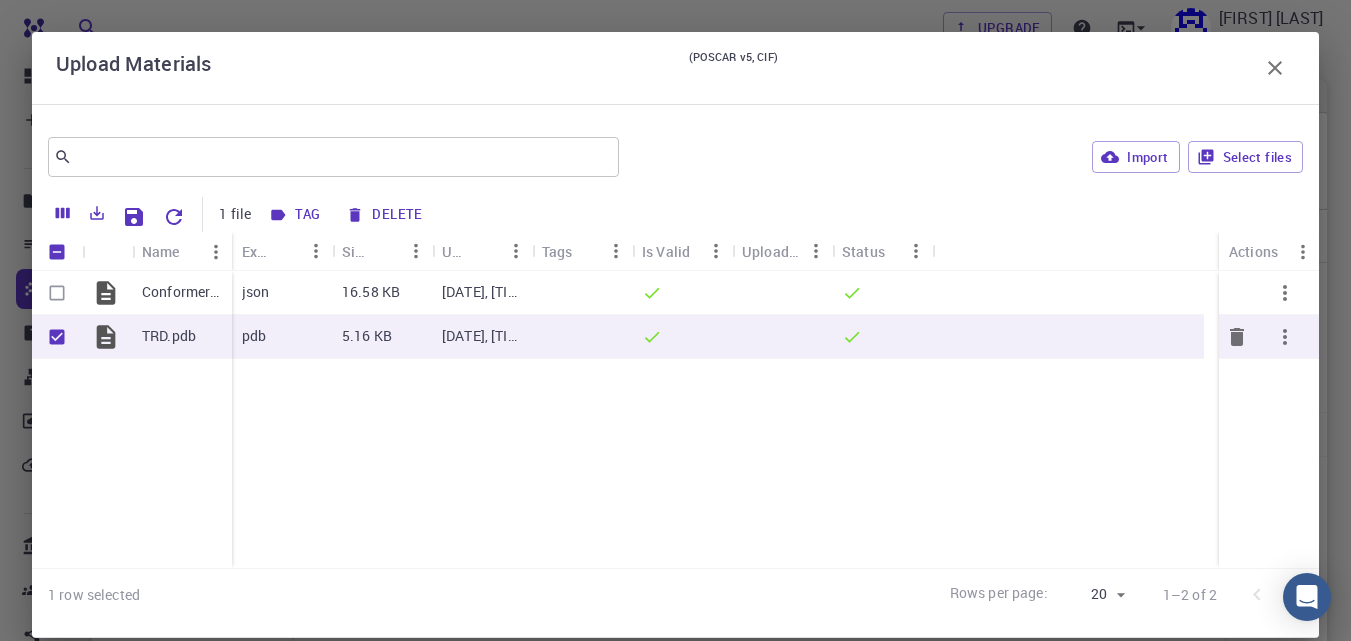 click at bounding box center [782, 337] 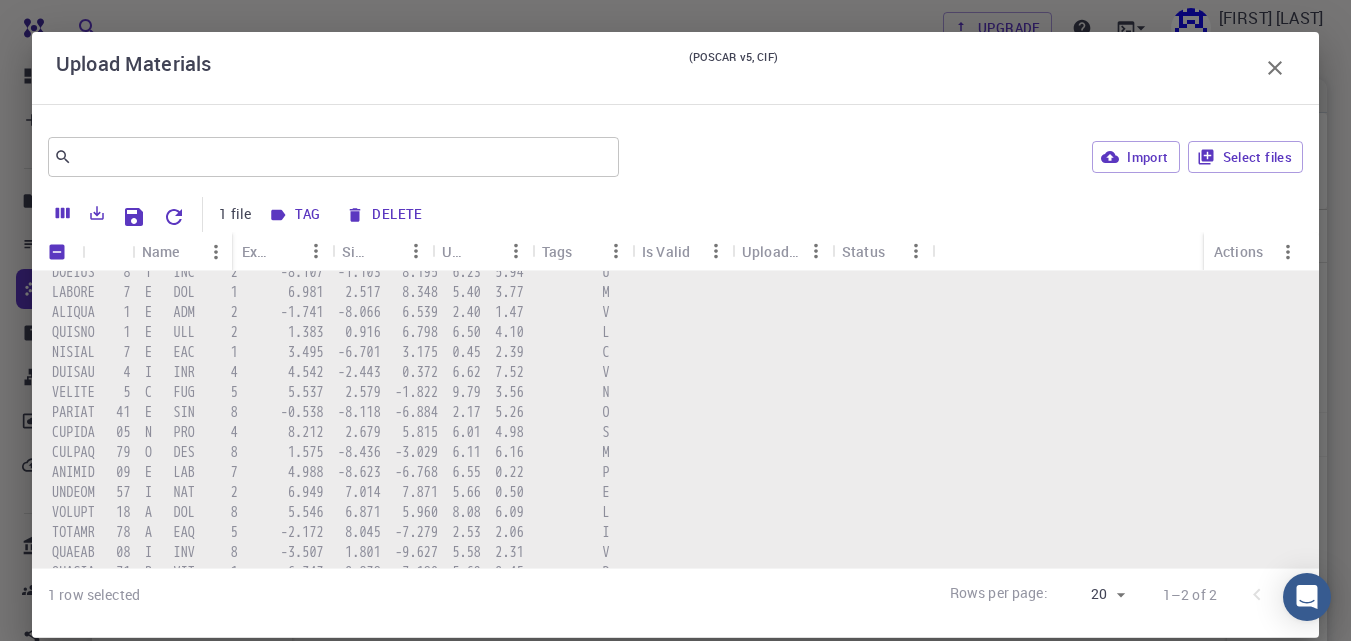 scroll, scrollTop: 0, scrollLeft: 0, axis: both 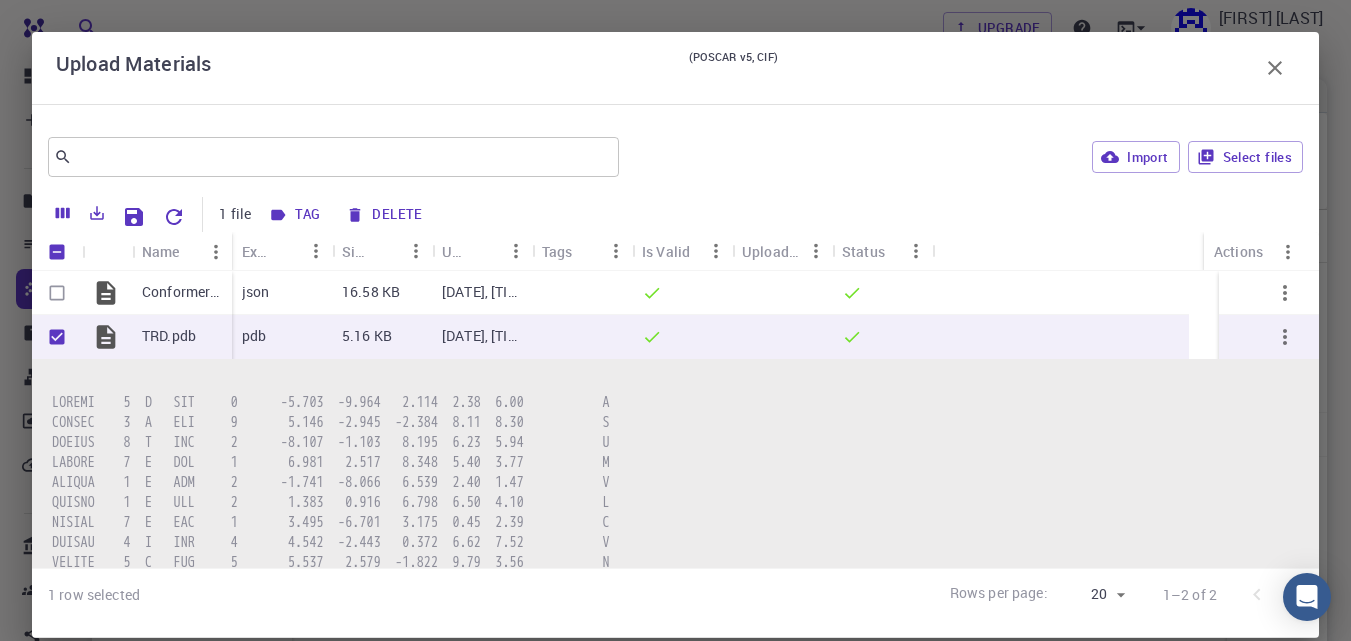 click on "Tag" at bounding box center [295, 215] 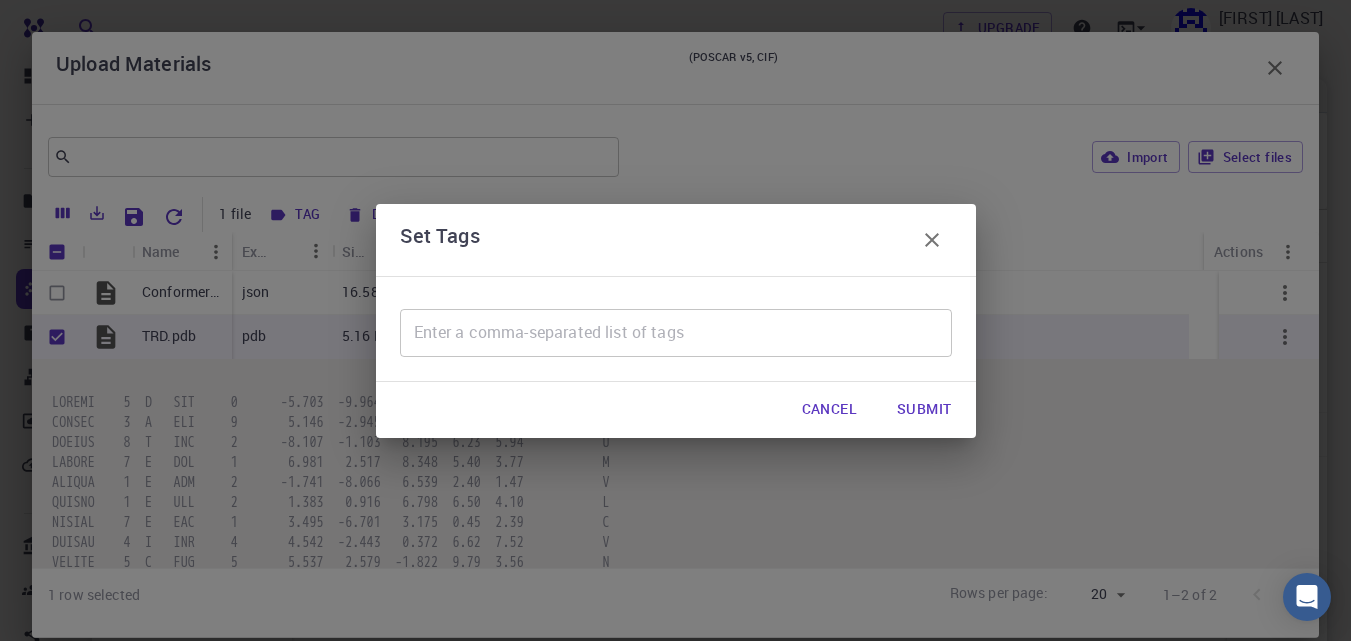 click at bounding box center [676, 333] 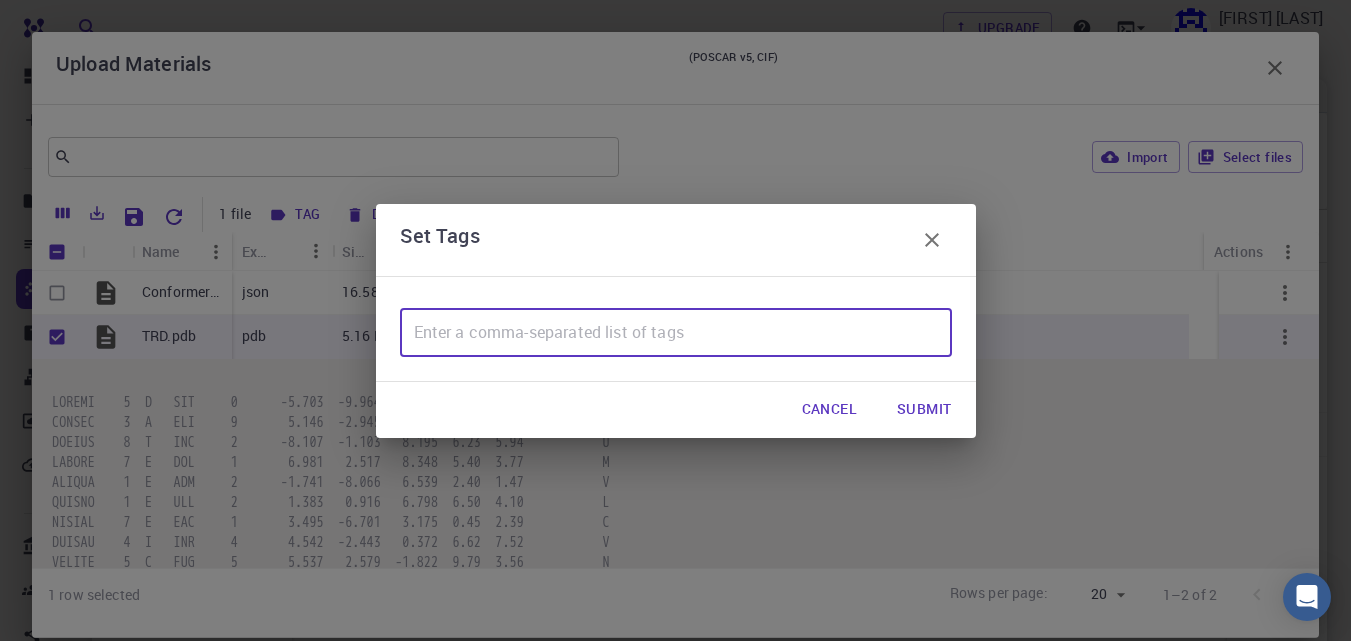click at bounding box center (676, 333) 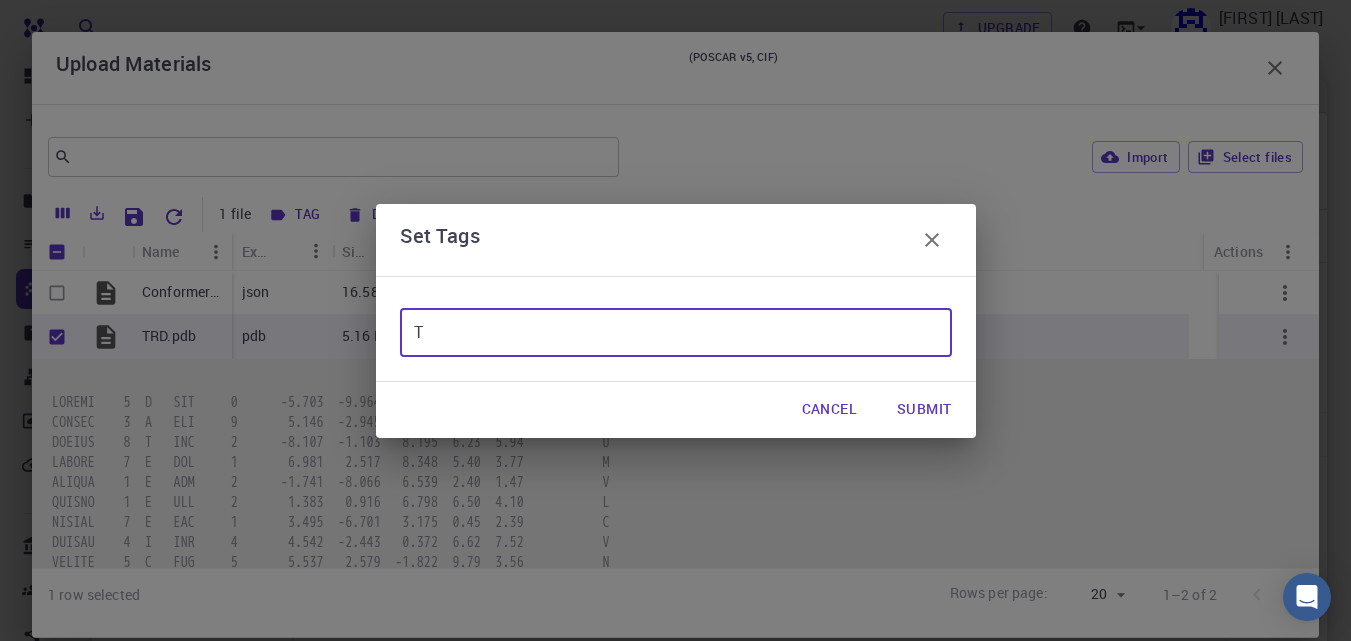 type on "Trichodermarin A" 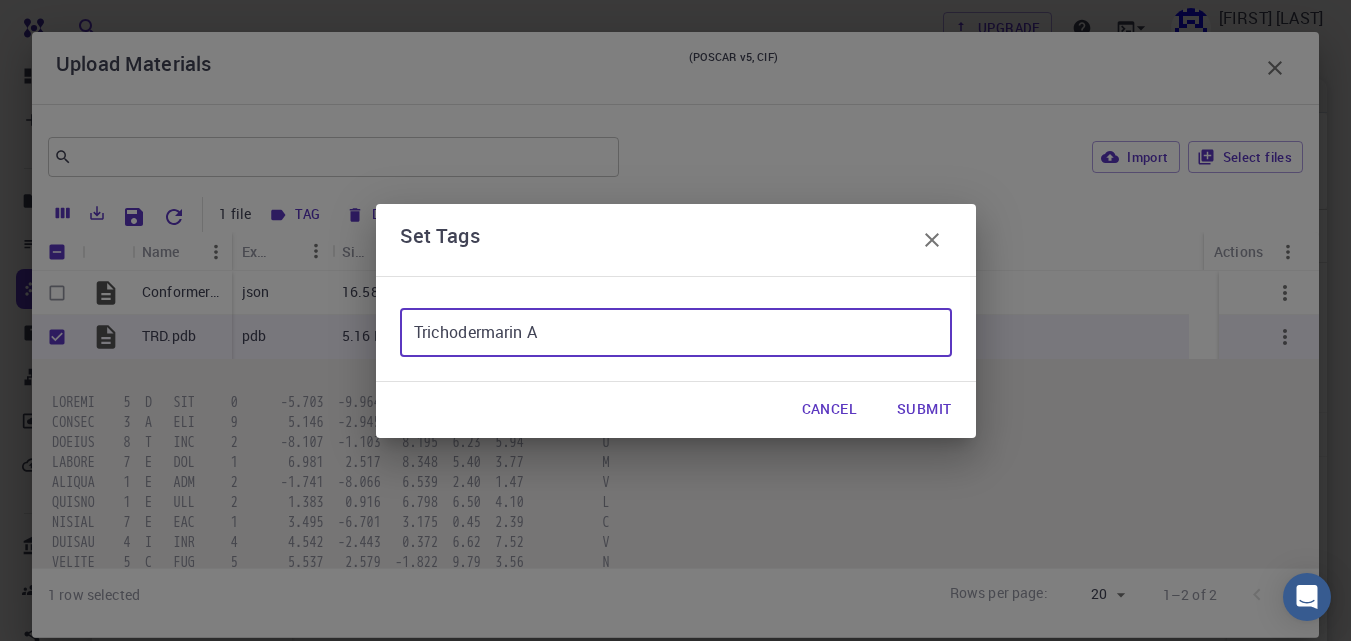 click on "Submit" at bounding box center (924, 410) 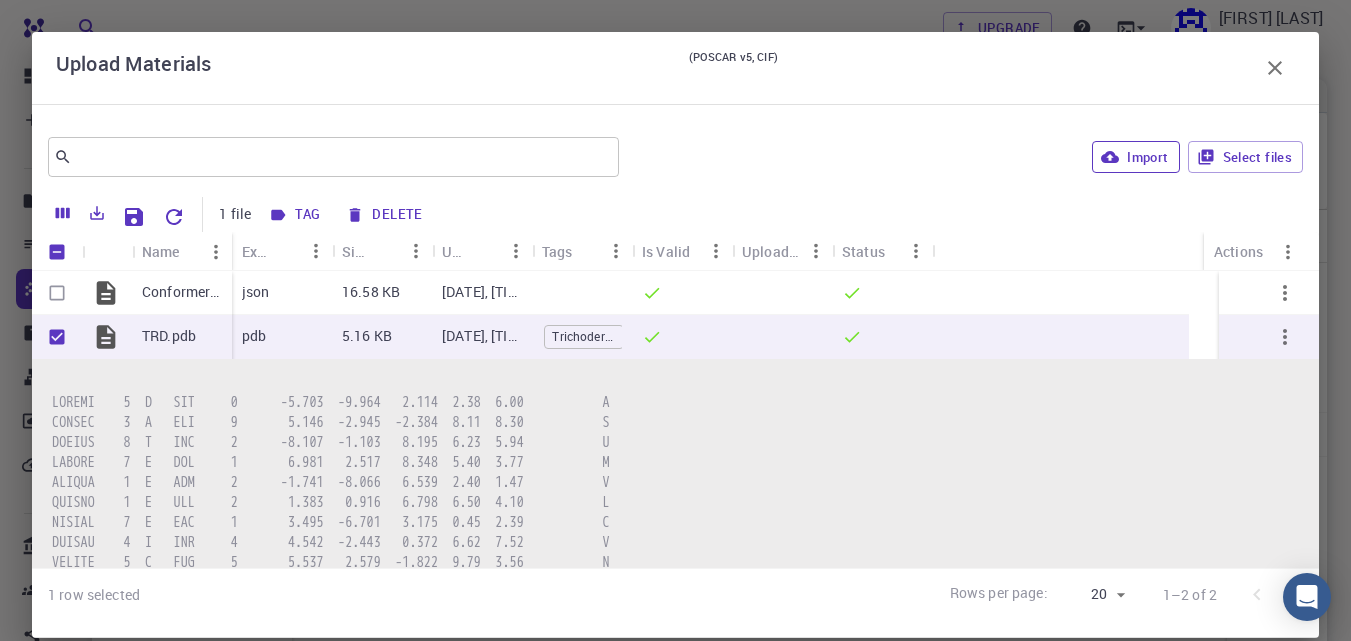 click on "Import" at bounding box center (1135, 157) 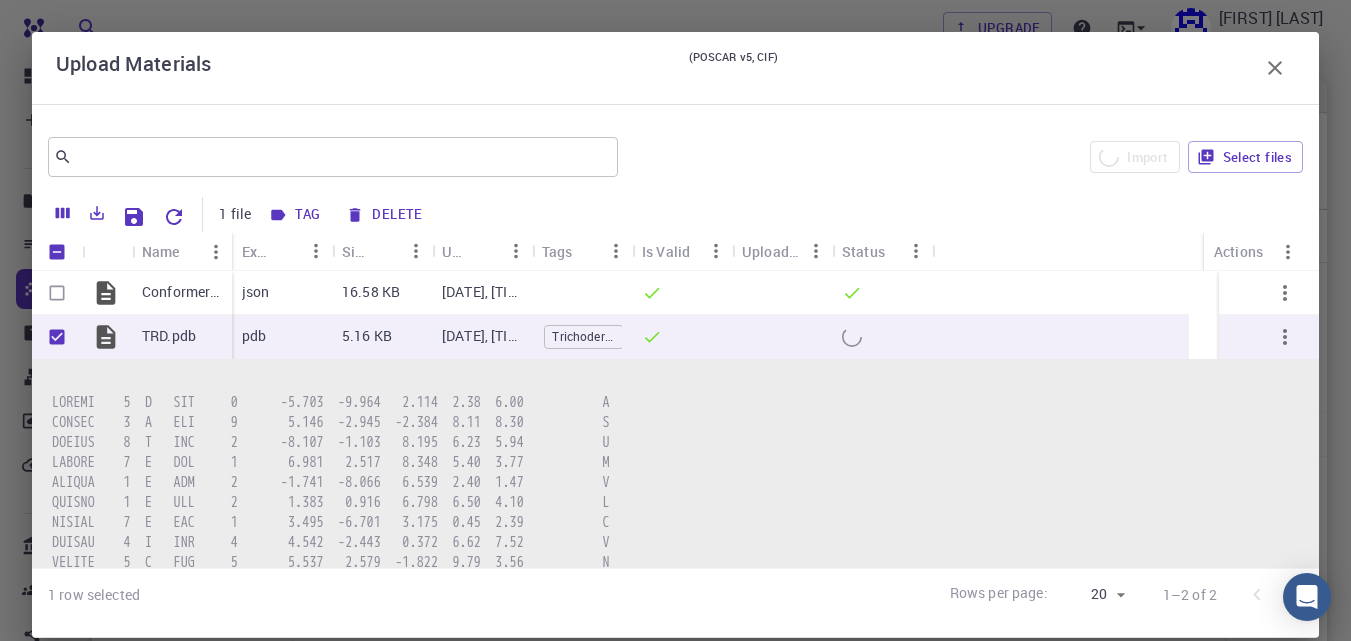checkbox on "false" 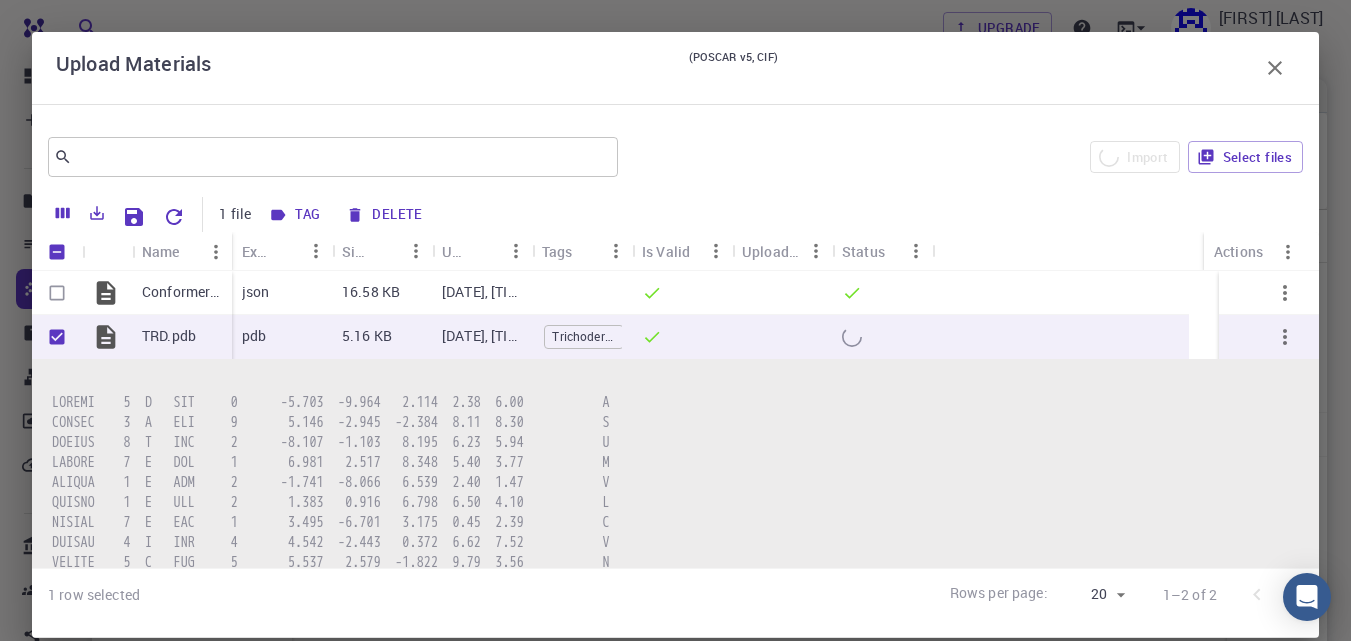 checkbox on "false" 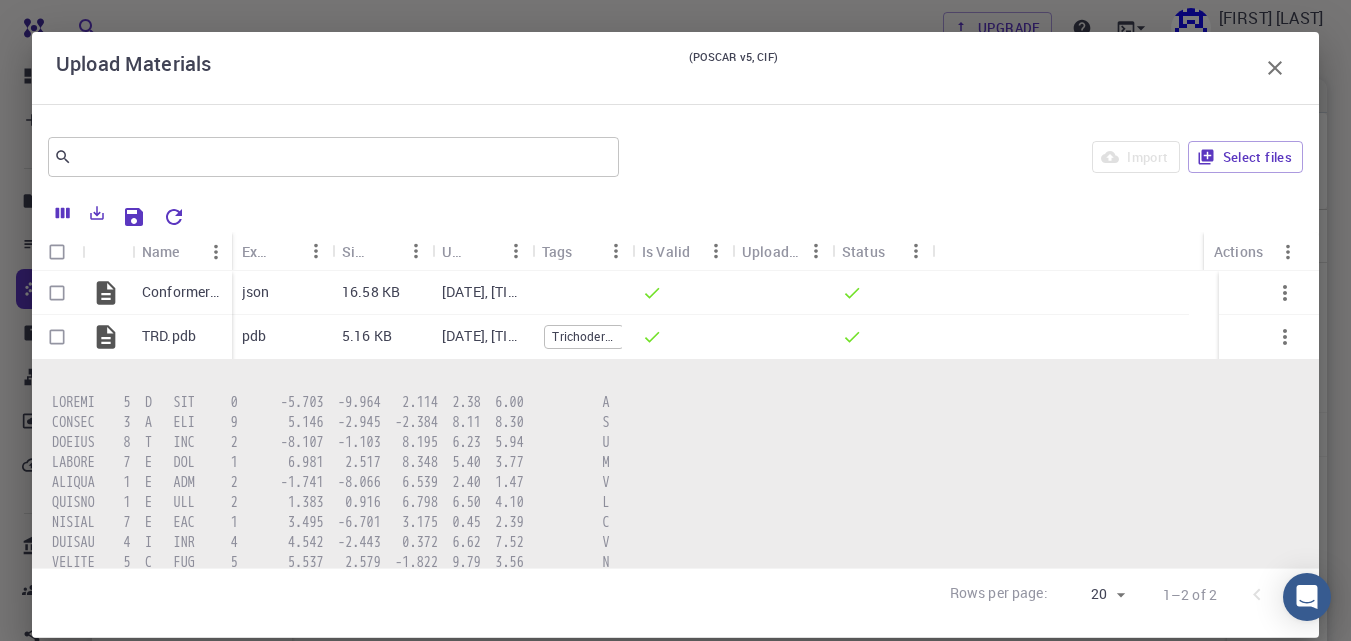 click 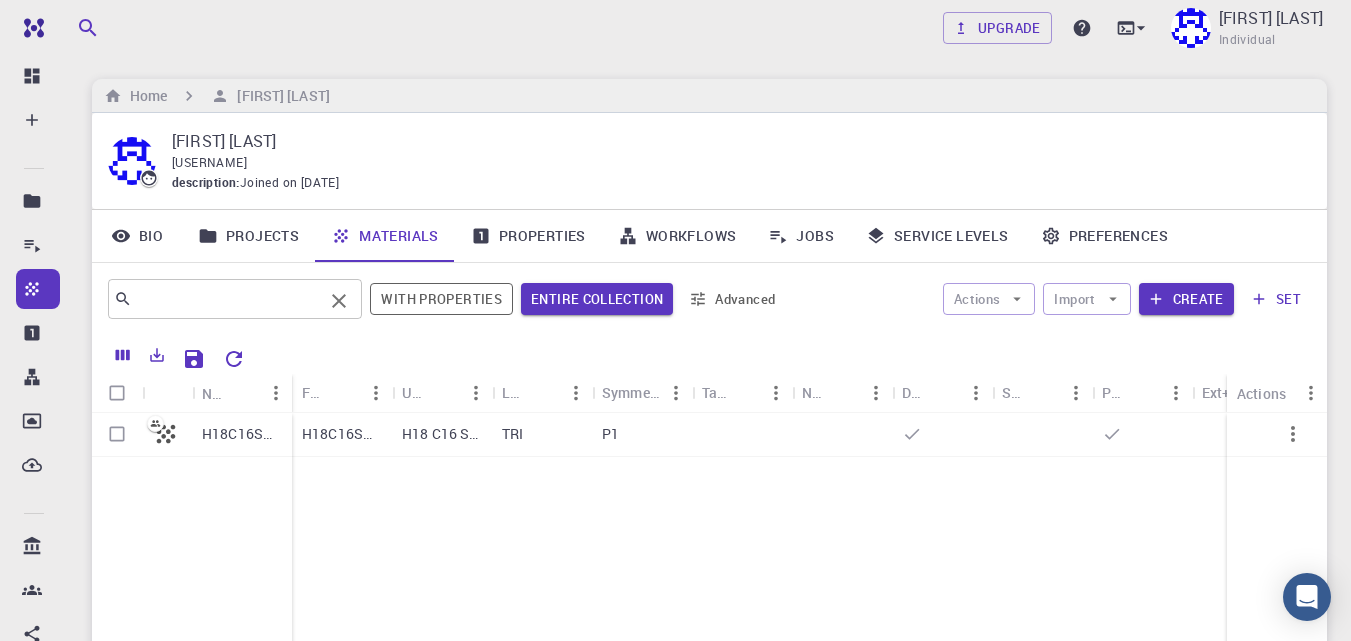 click at bounding box center [227, 299] 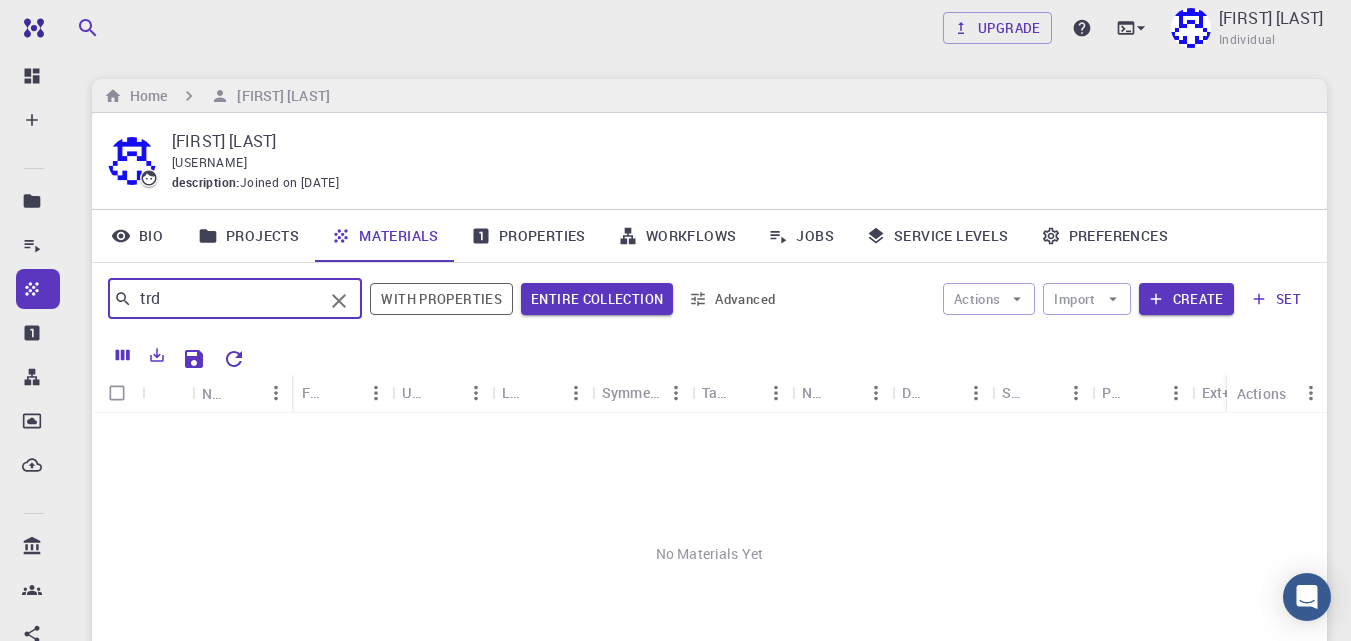 click 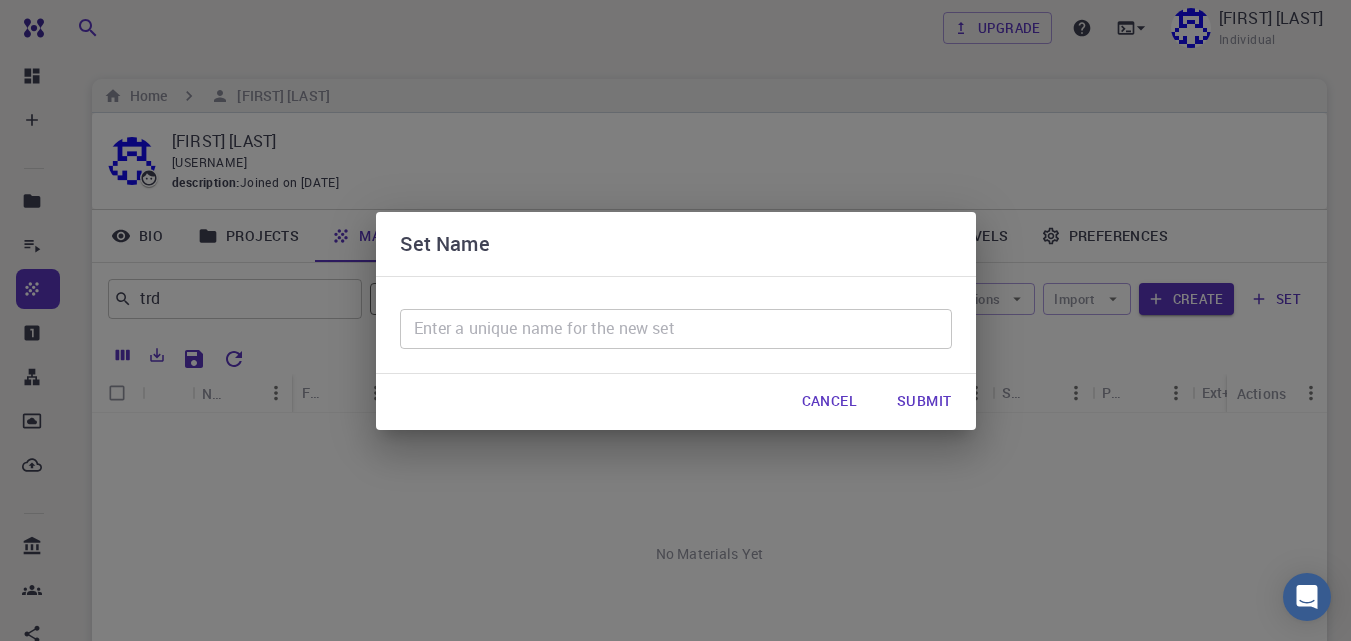 click on "Submit" at bounding box center (924, 402) 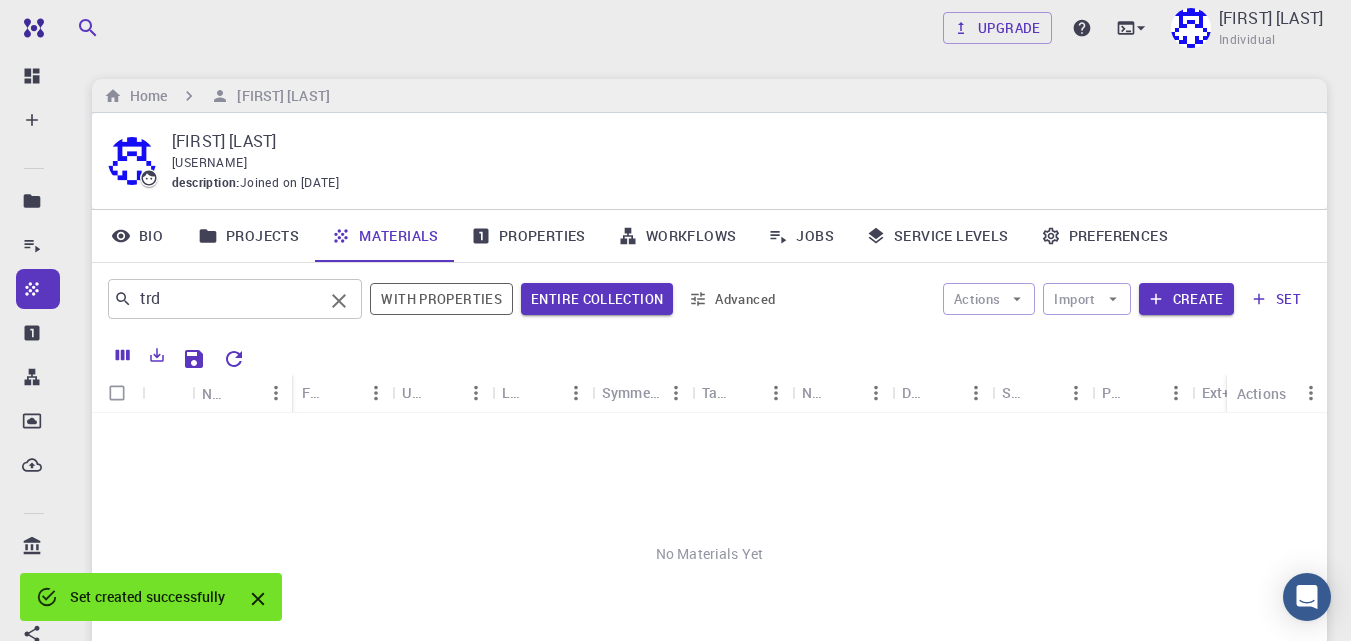 click on "trd" at bounding box center [227, 299] 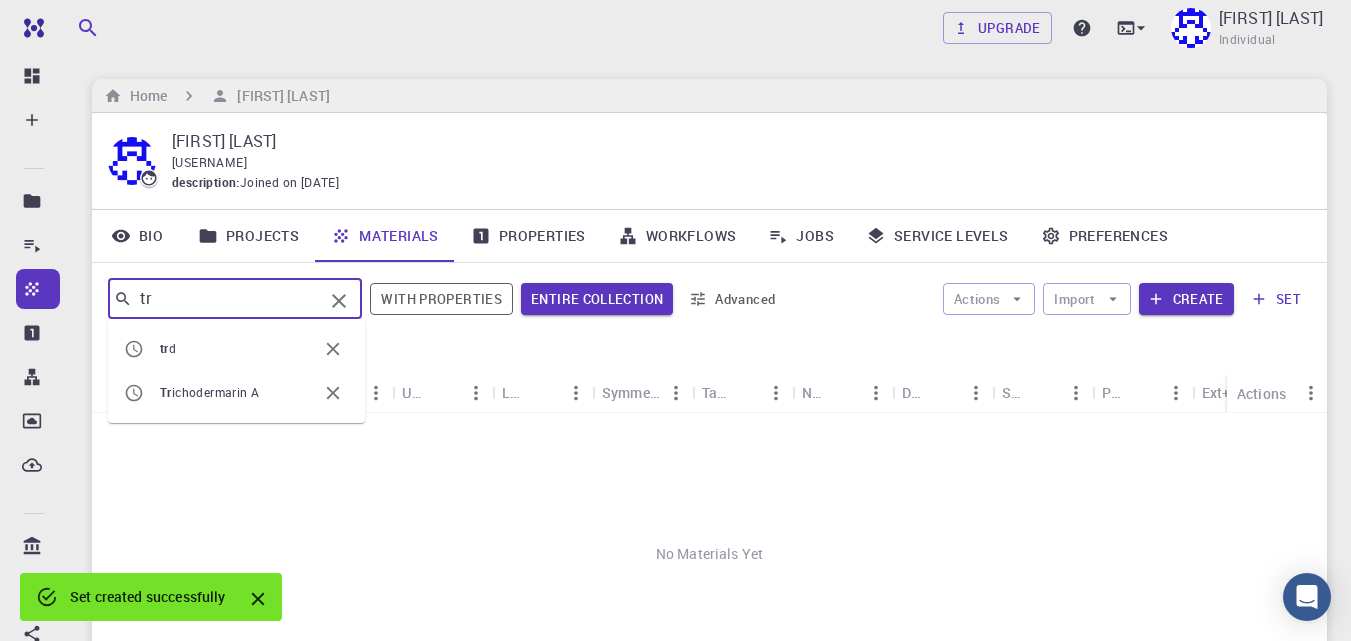 type on "t" 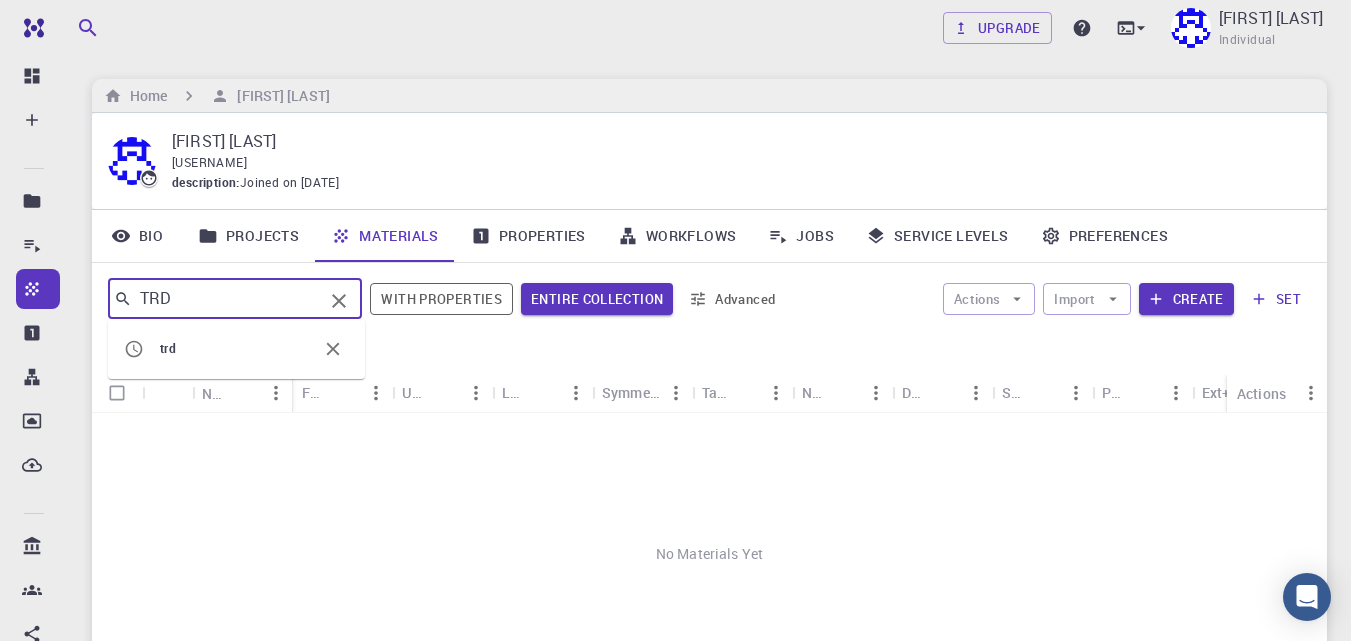 click on "No Materials Yet" at bounding box center [709, 554] 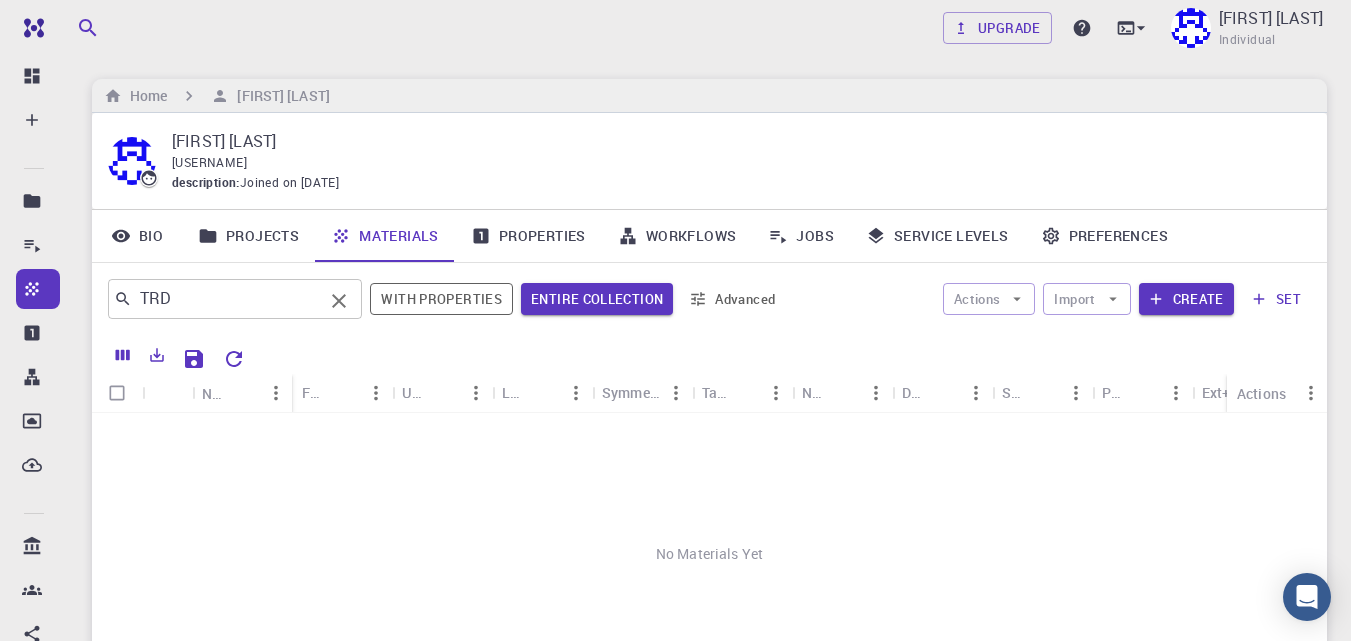 click on "TRD" at bounding box center (227, 299) 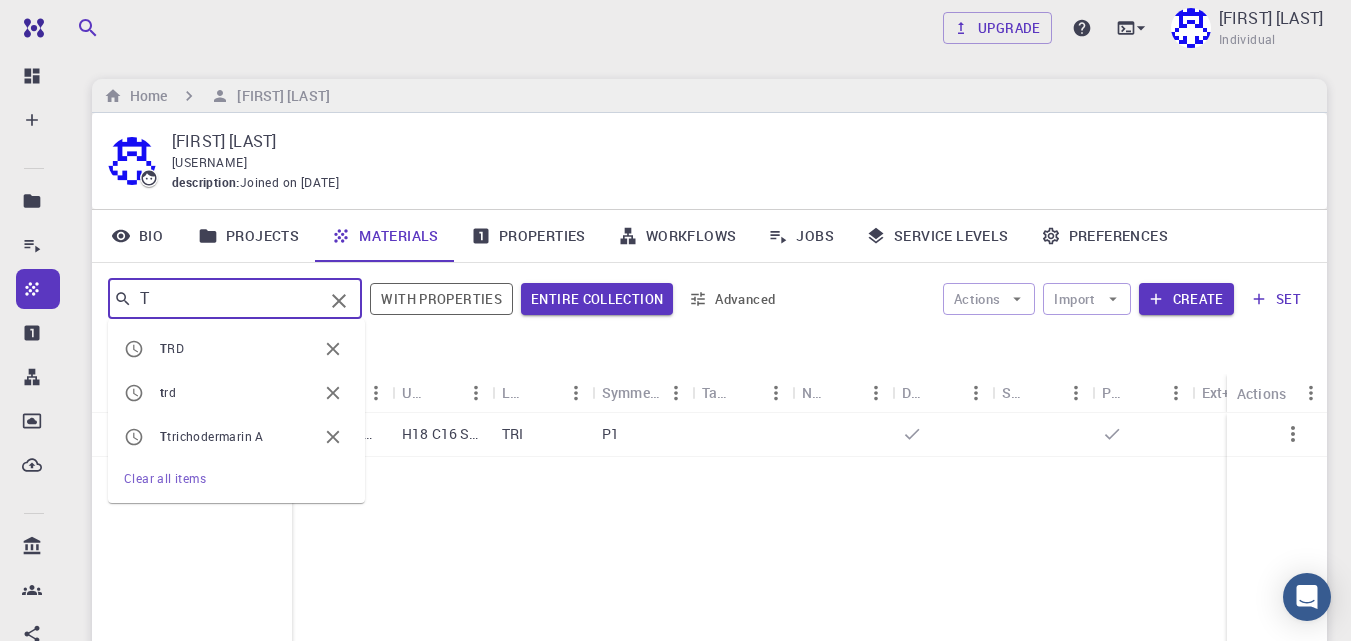 click on "T [MASKED_NAME] A" at bounding box center (236, 437) 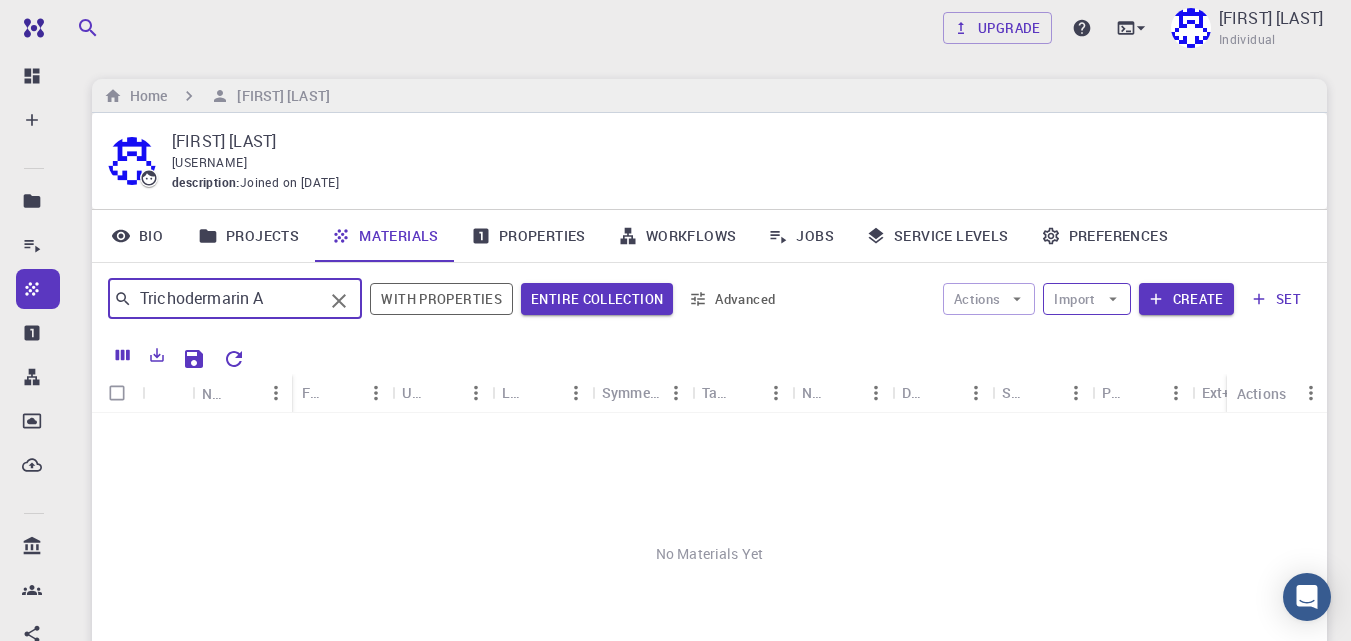 type on "Trichodermarin A" 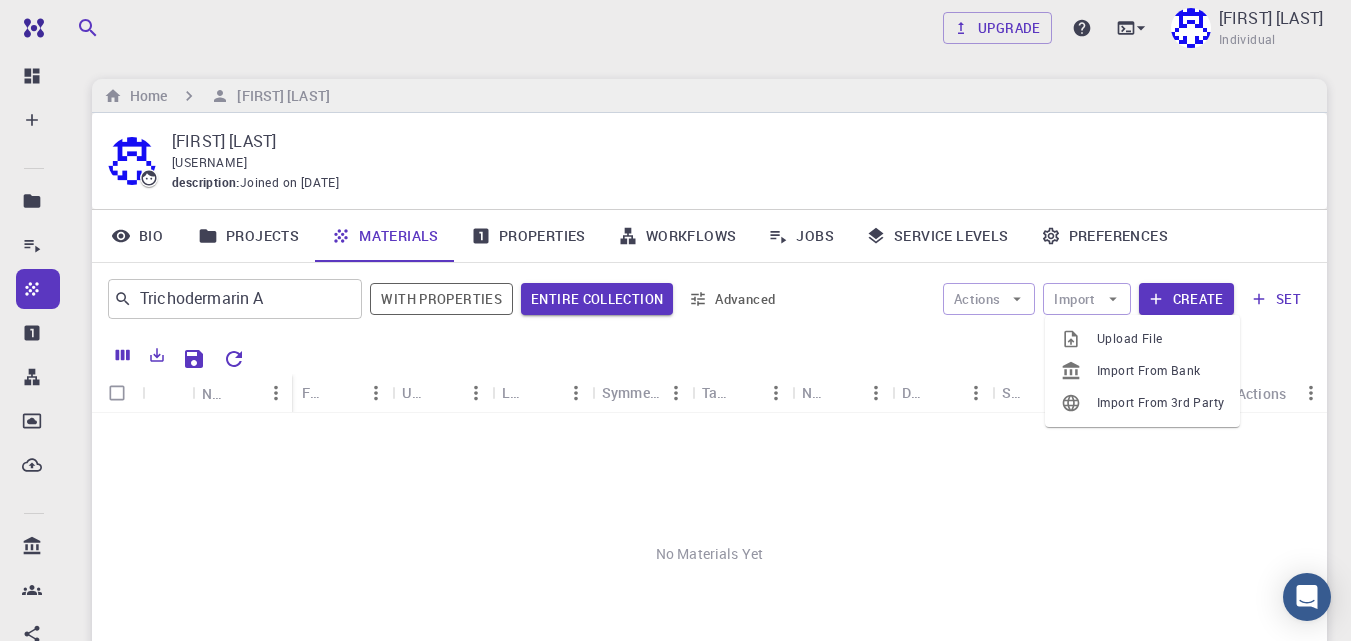 click on "Upload File" at bounding box center (1160, 339) 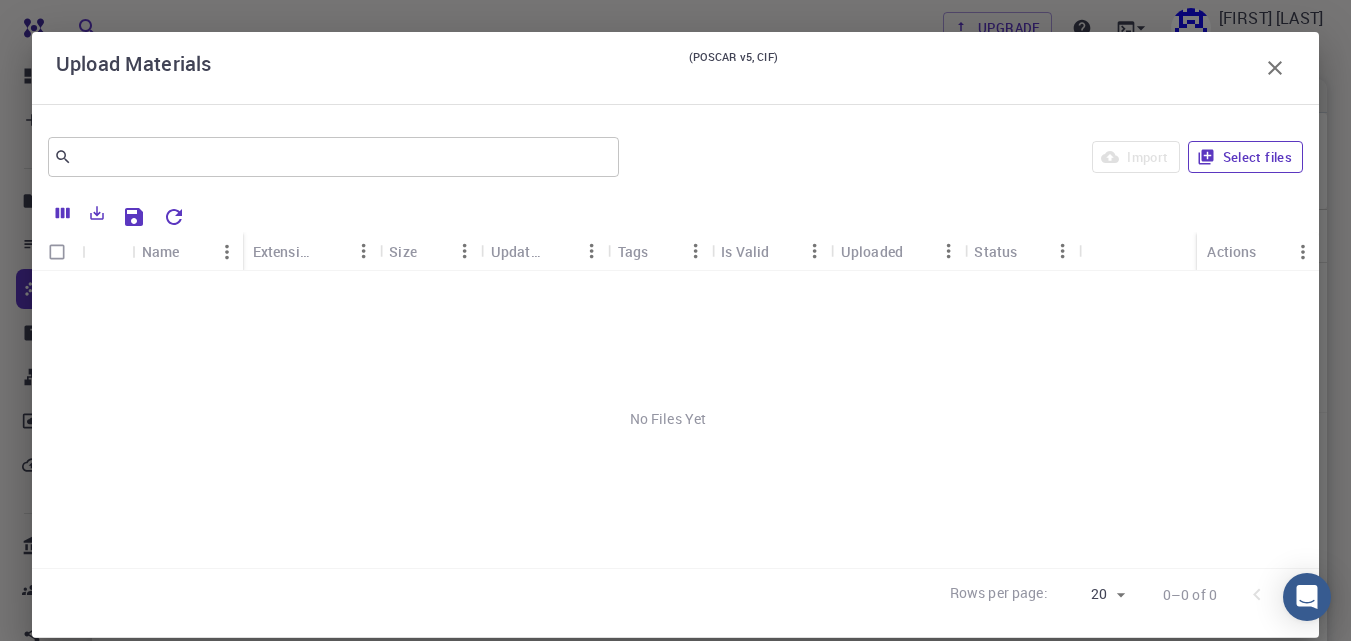 click on "Select files" at bounding box center [1245, 157] 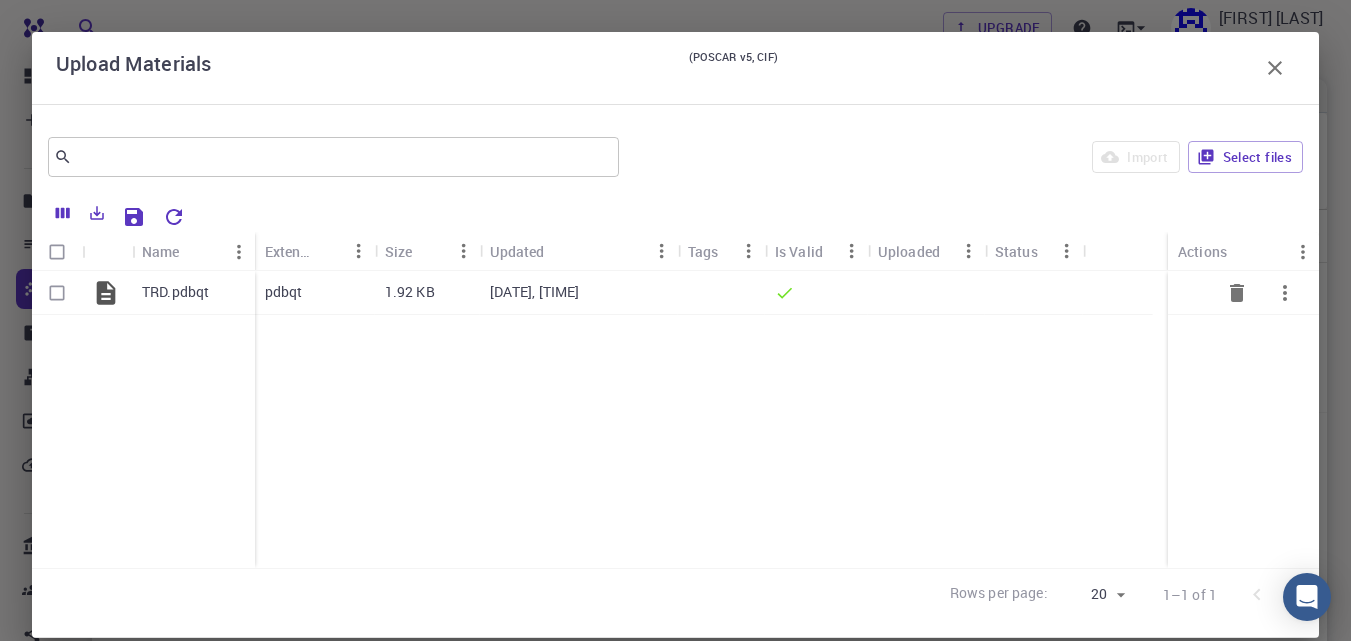 click at bounding box center [57, 293] 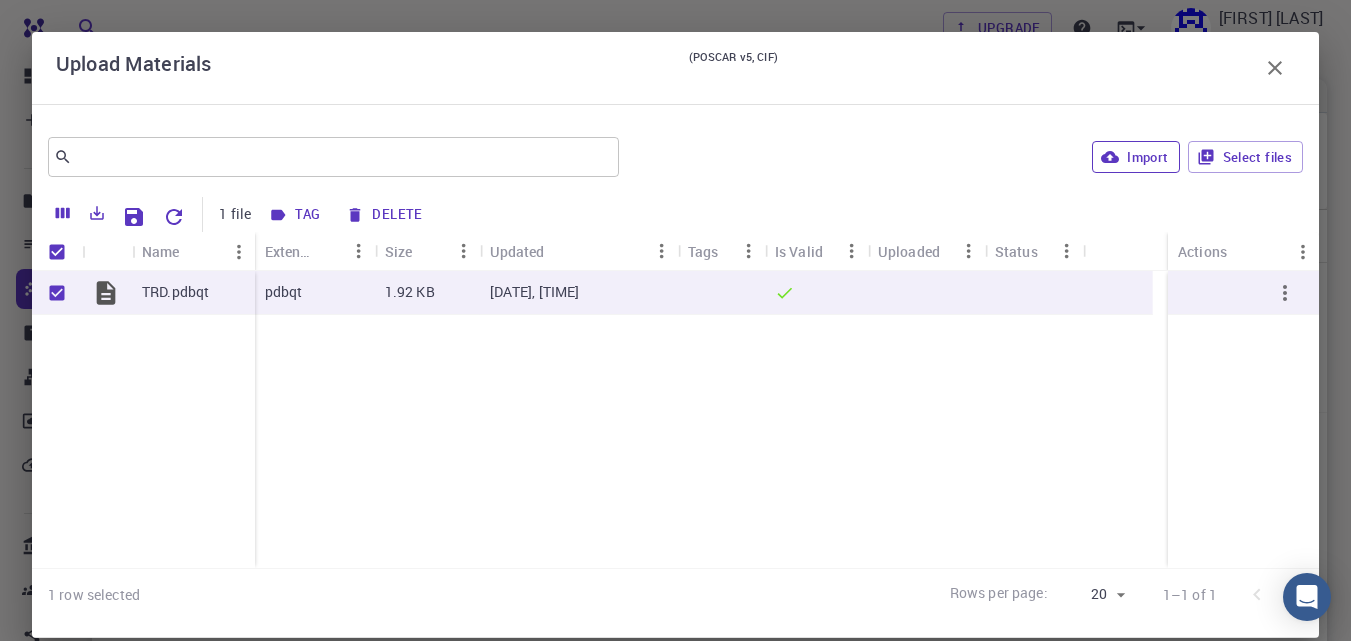 click on "Import" at bounding box center (1135, 157) 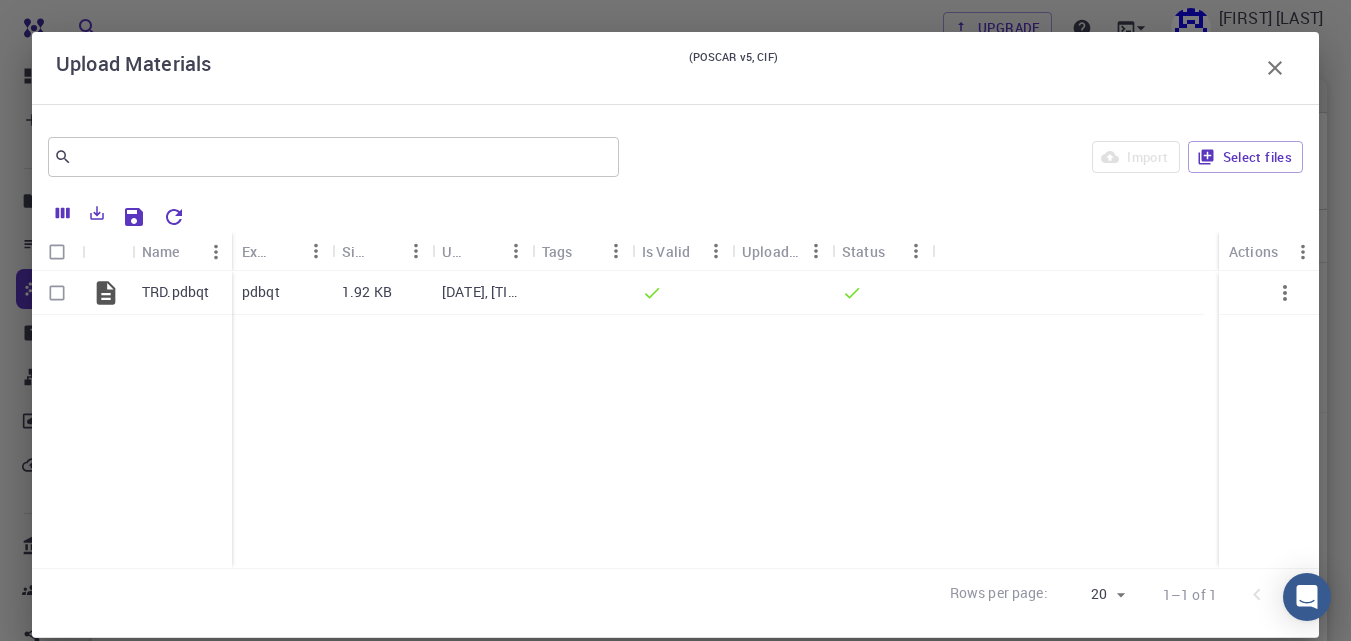 checkbox on "false" 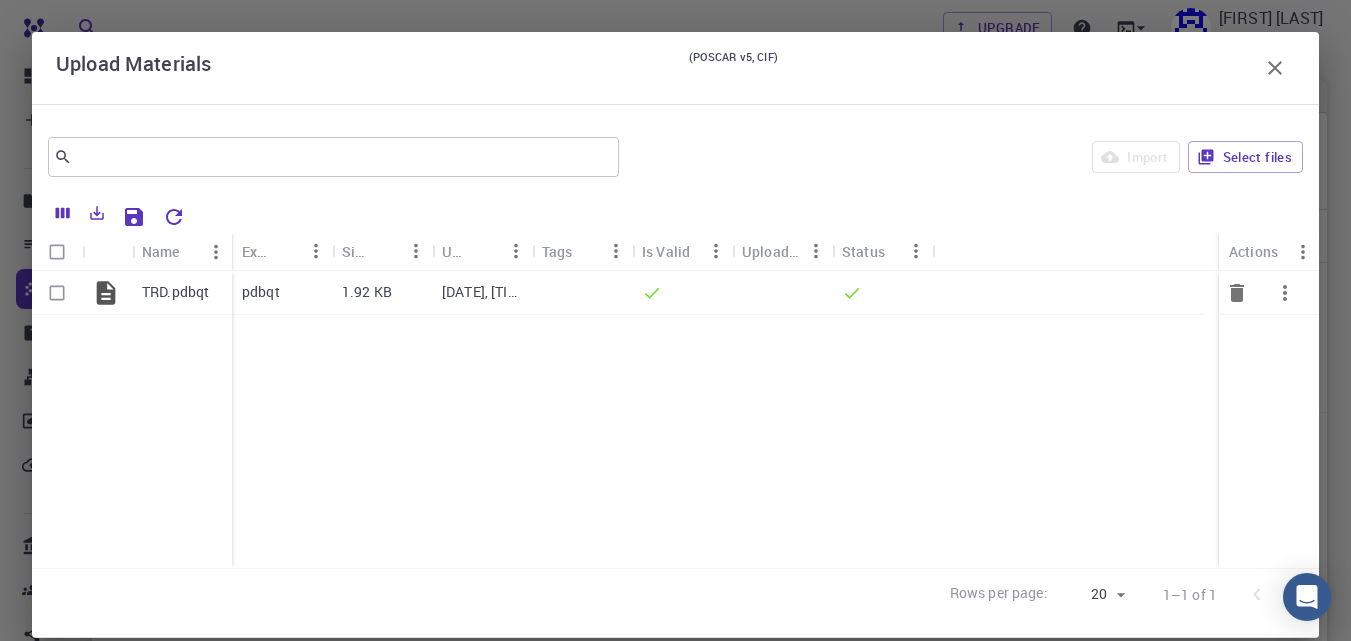 click at bounding box center (57, 293) 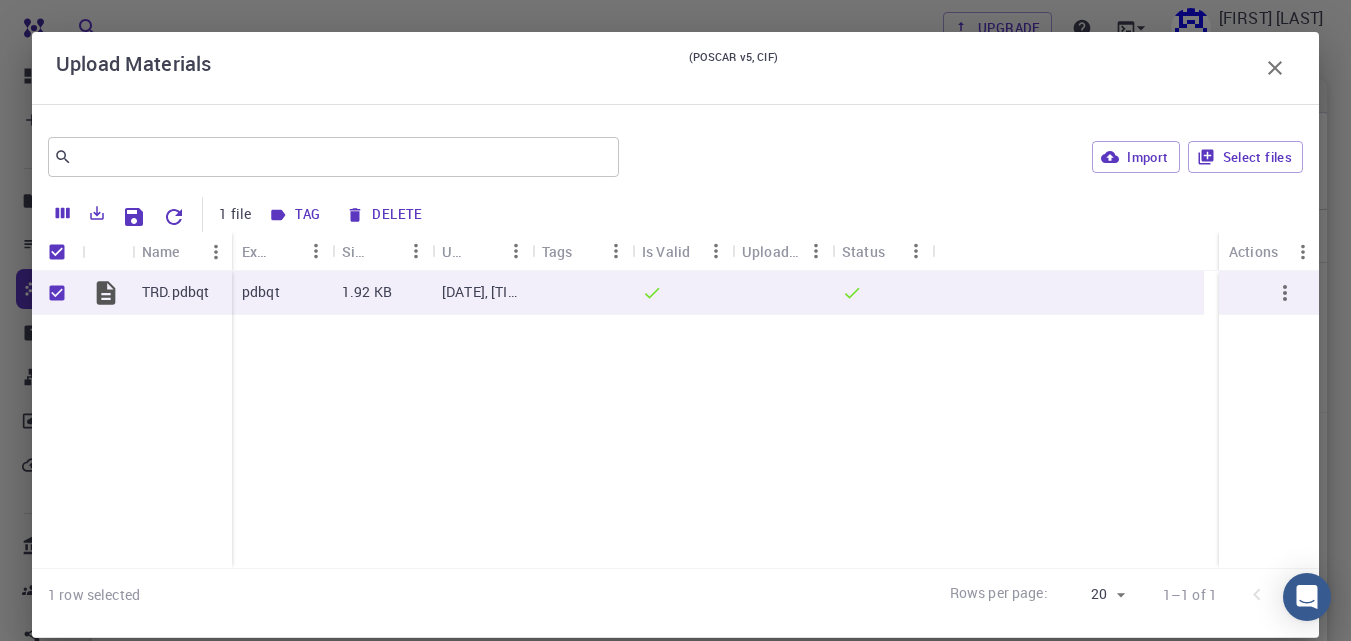 click on "Tag" at bounding box center (295, 215) 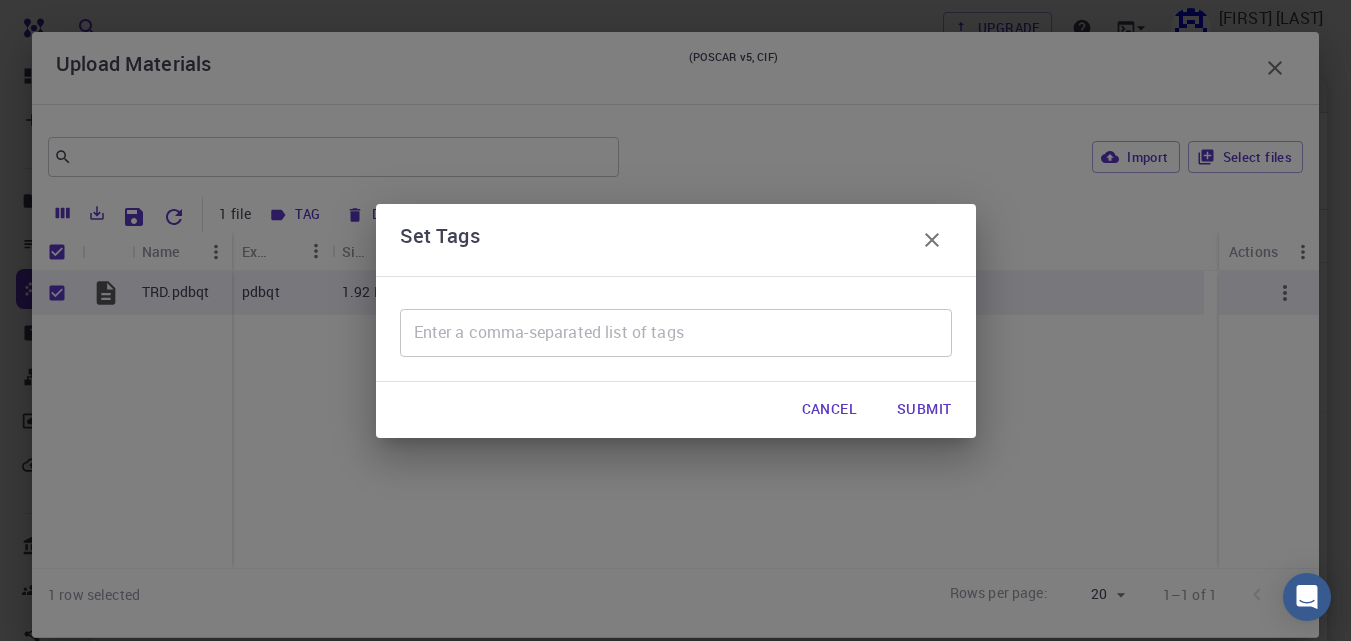 click at bounding box center [676, 333] 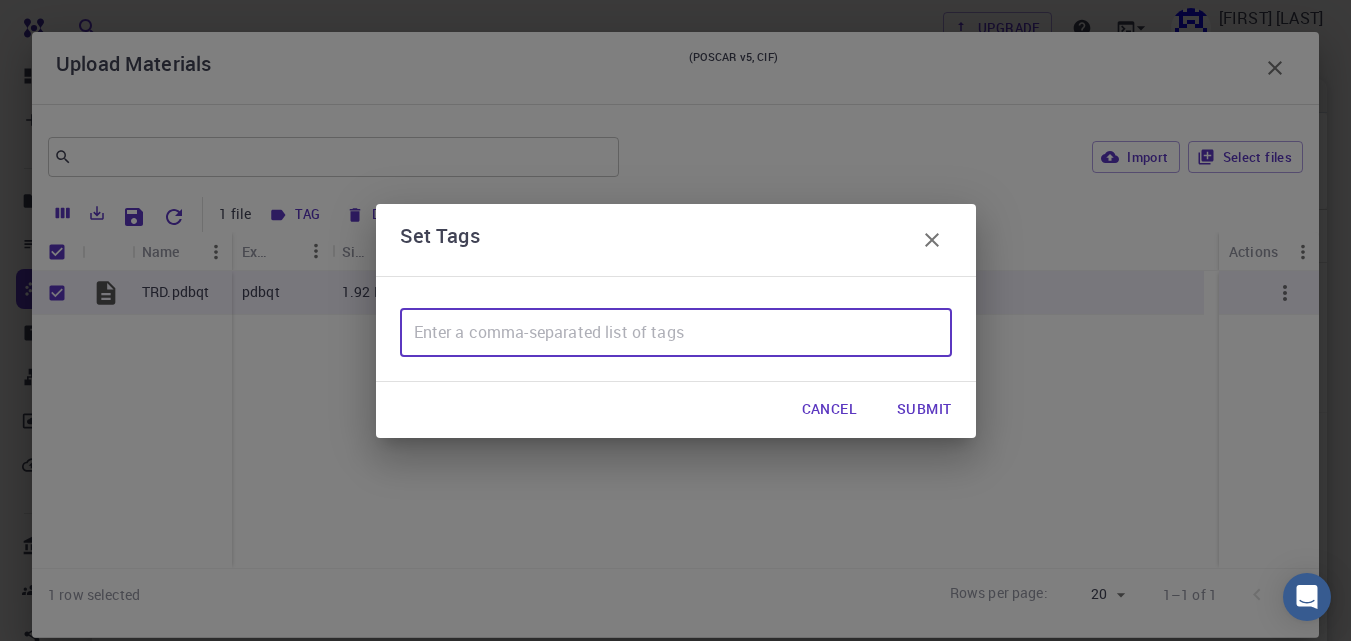 type on "Trichodermarin A" 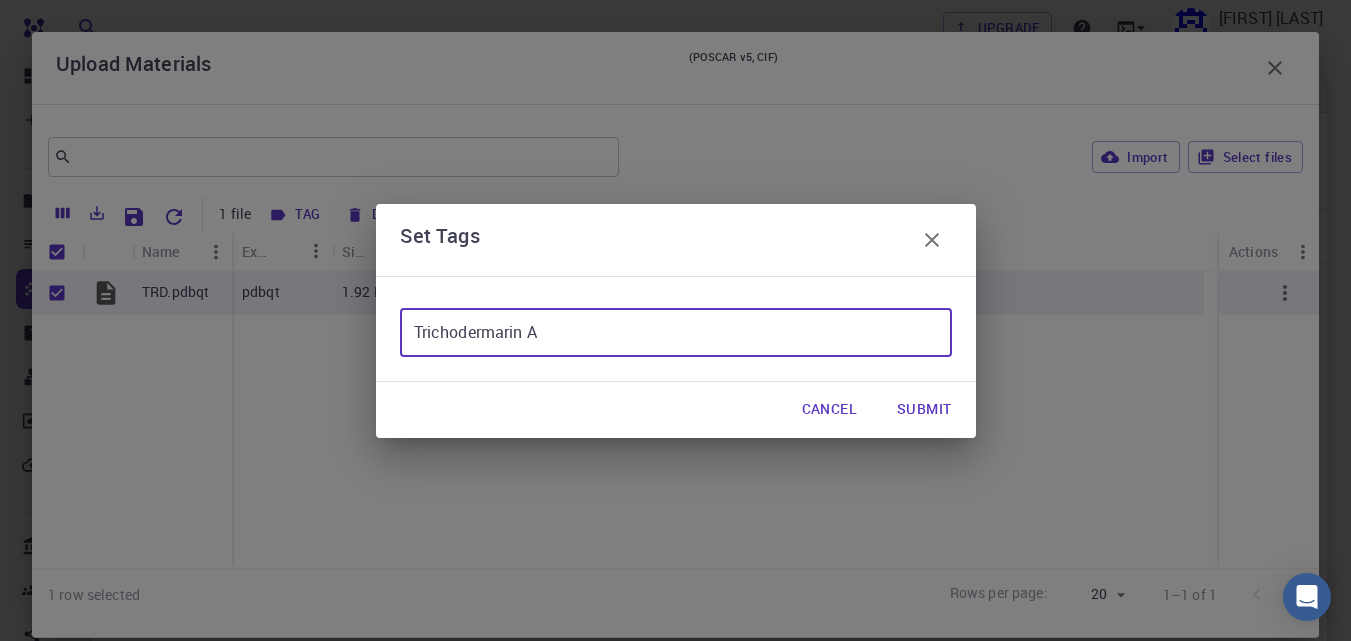 click on "Submit" at bounding box center [924, 410] 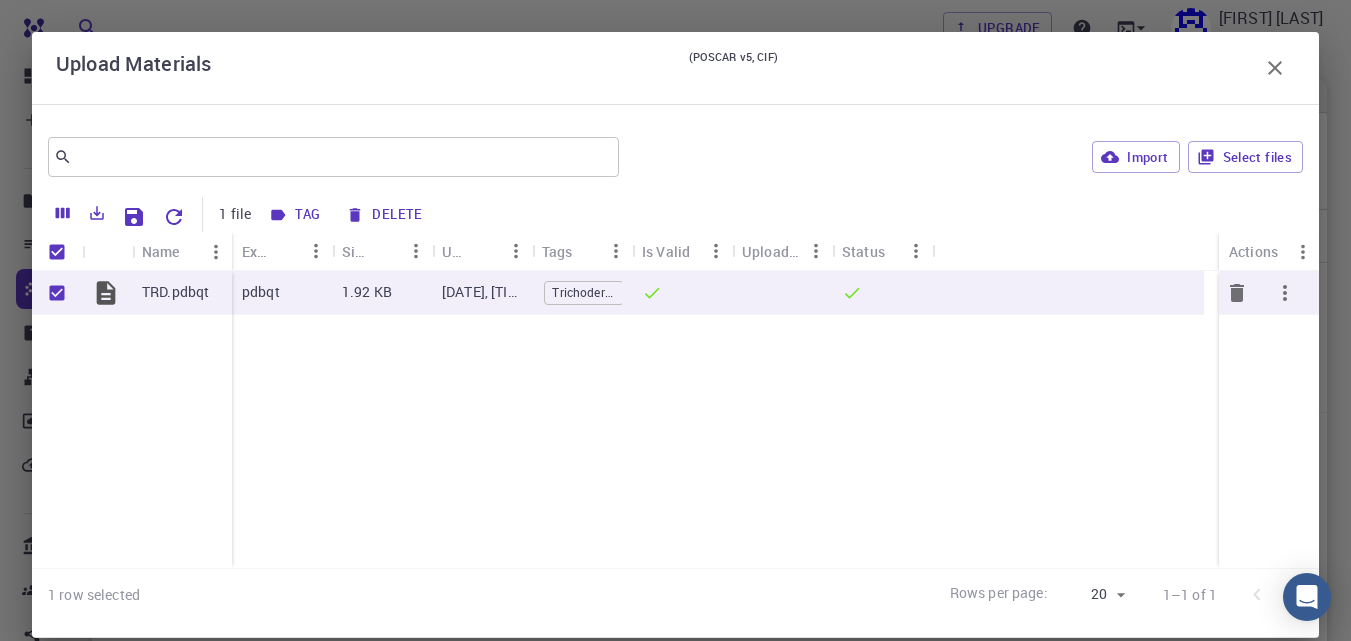click on "Trichodermarin A" at bounding box center (584, 292) 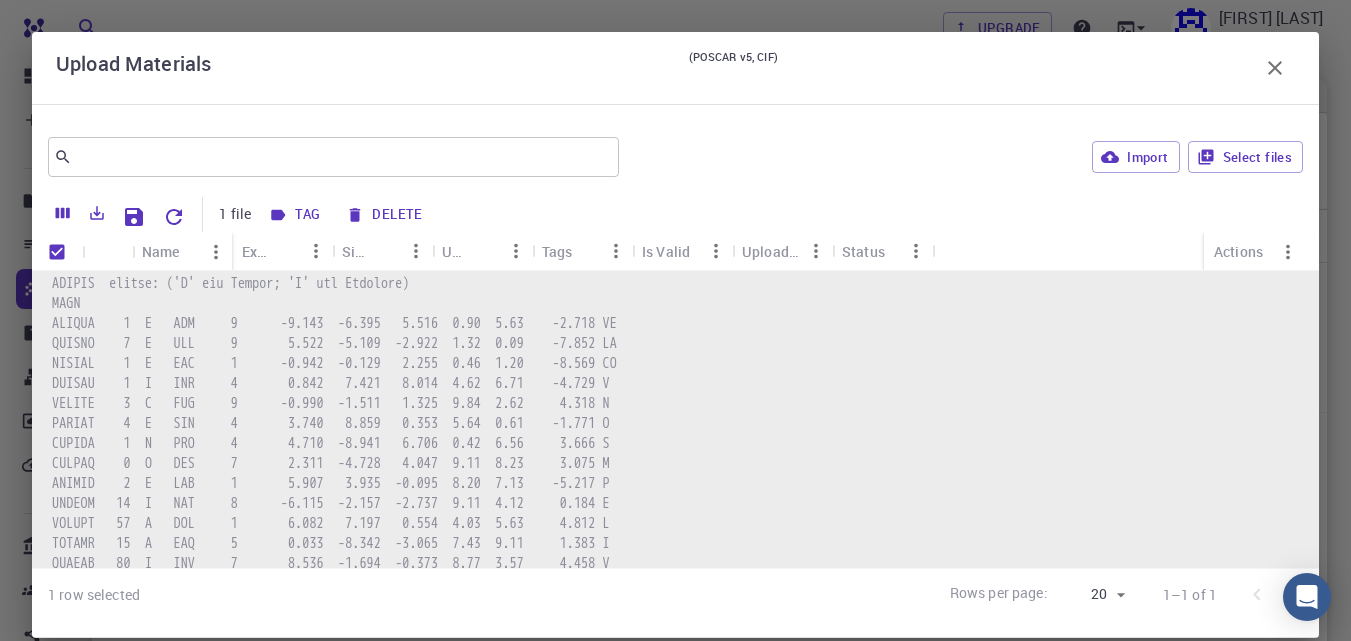 scroll, scrollTop: 0, scrollLeft: 0, axis: both 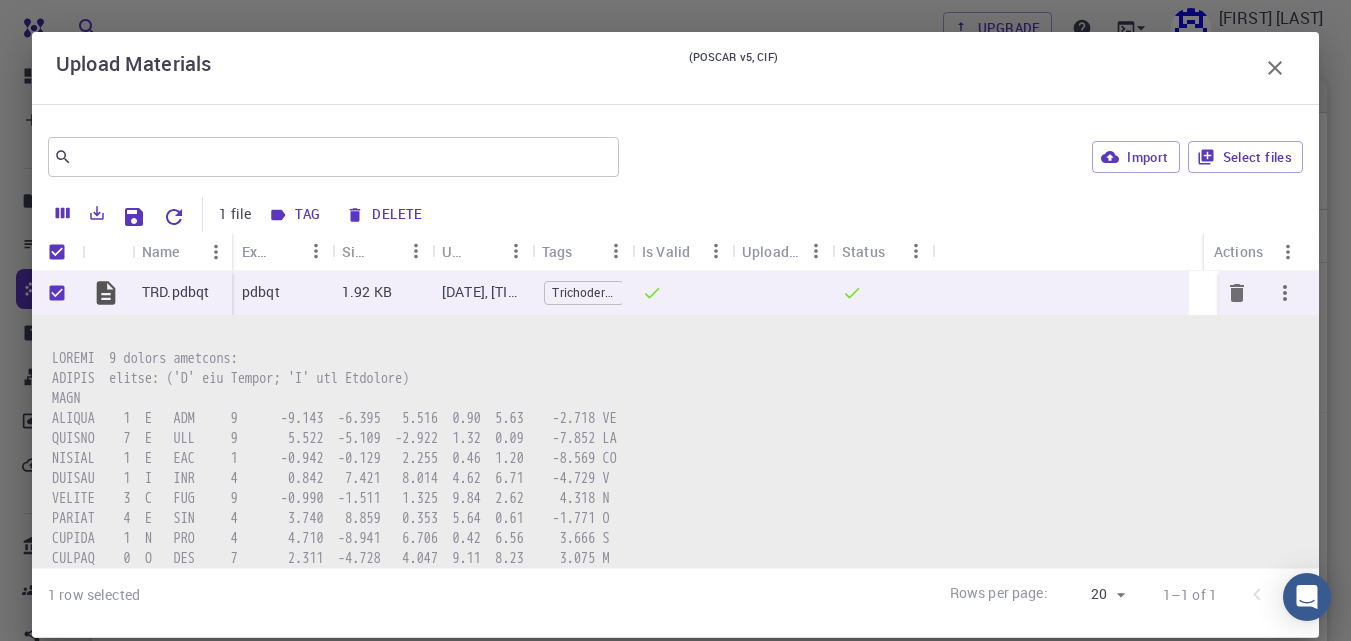 click 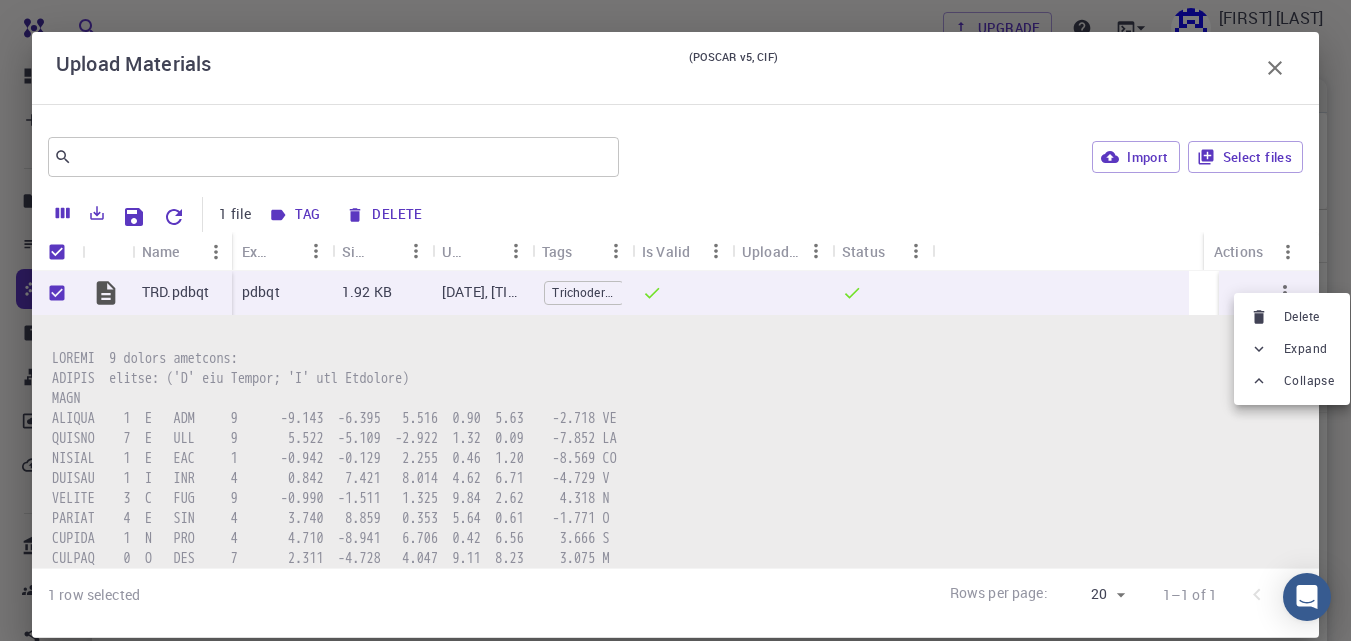 click at bounding box center [675, 320] 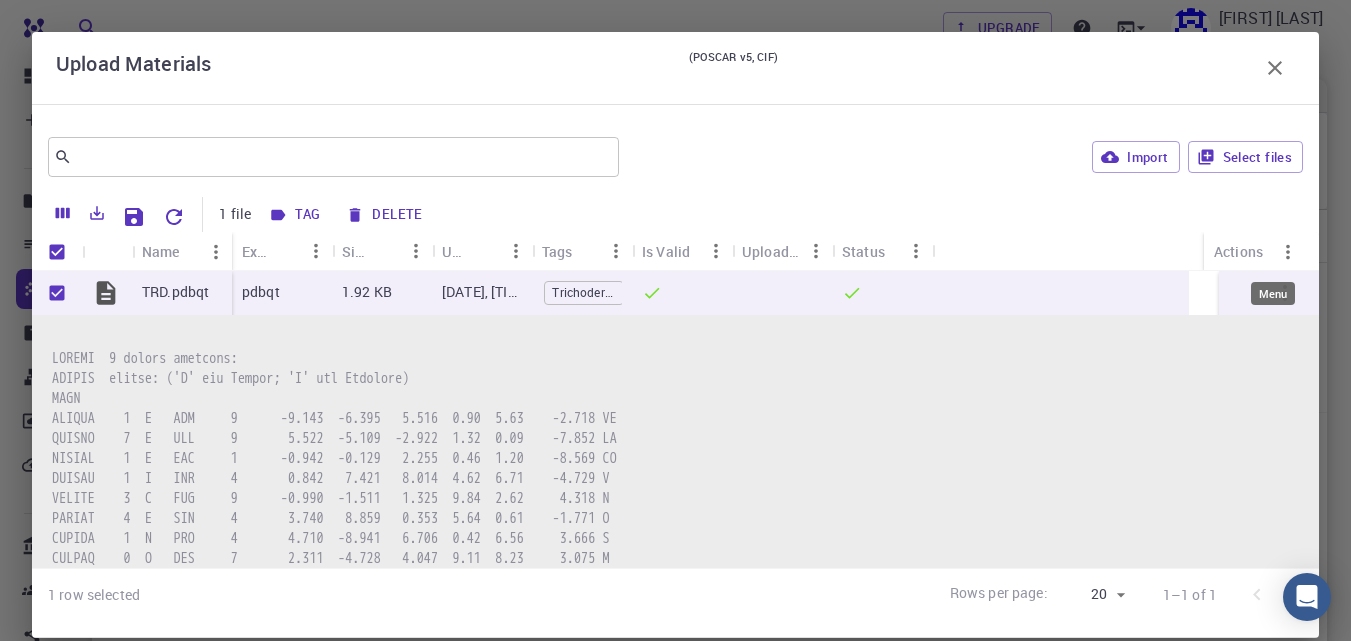 click 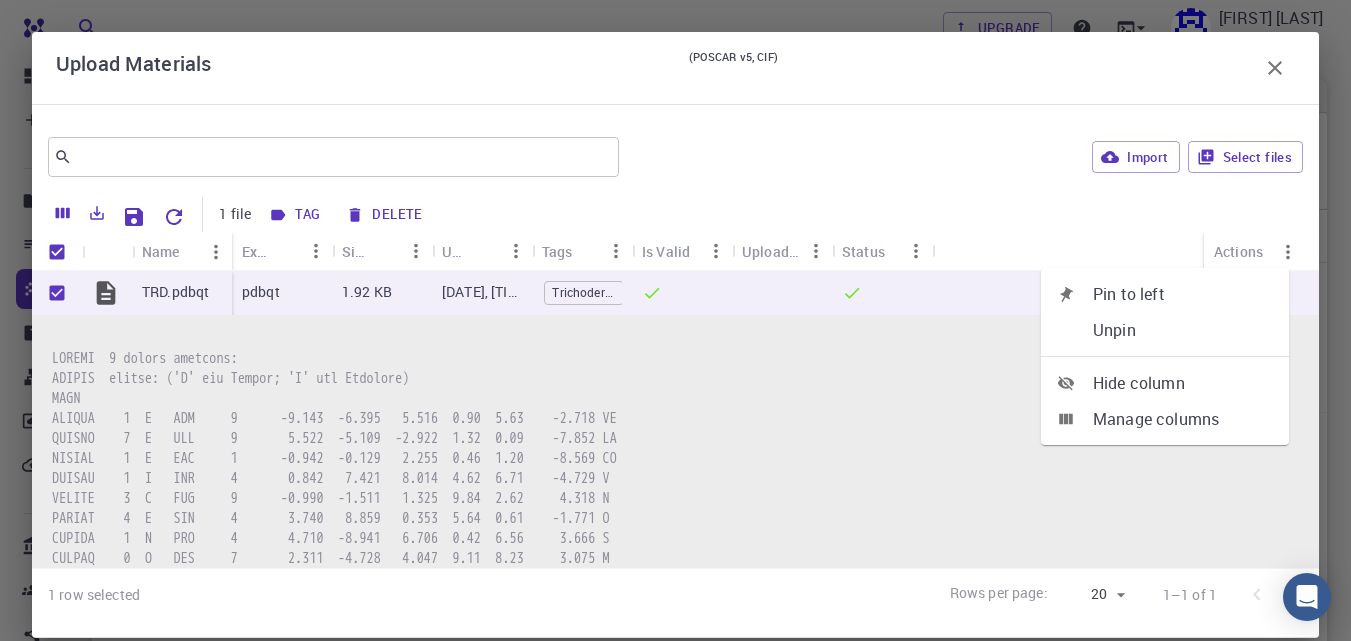 click on "Manage columns" at bounding box center (1183, 419) 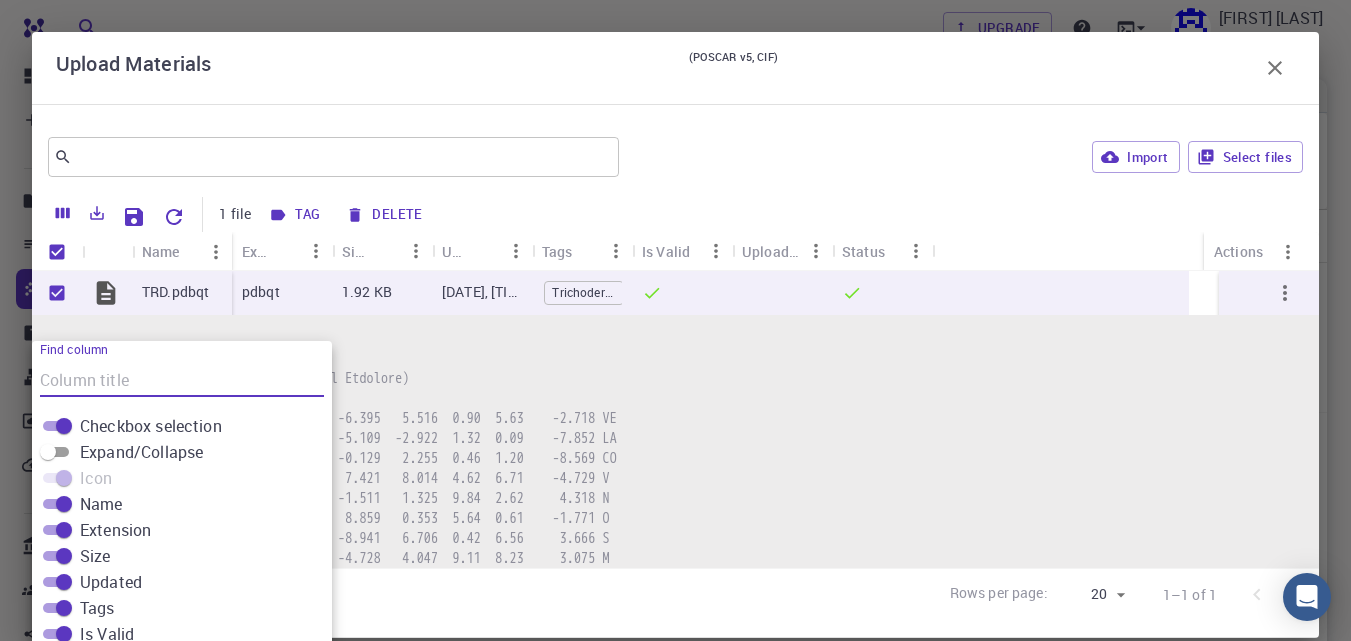 scroll, scrollTop: 70, scrollLeft: 0, axis: vertical 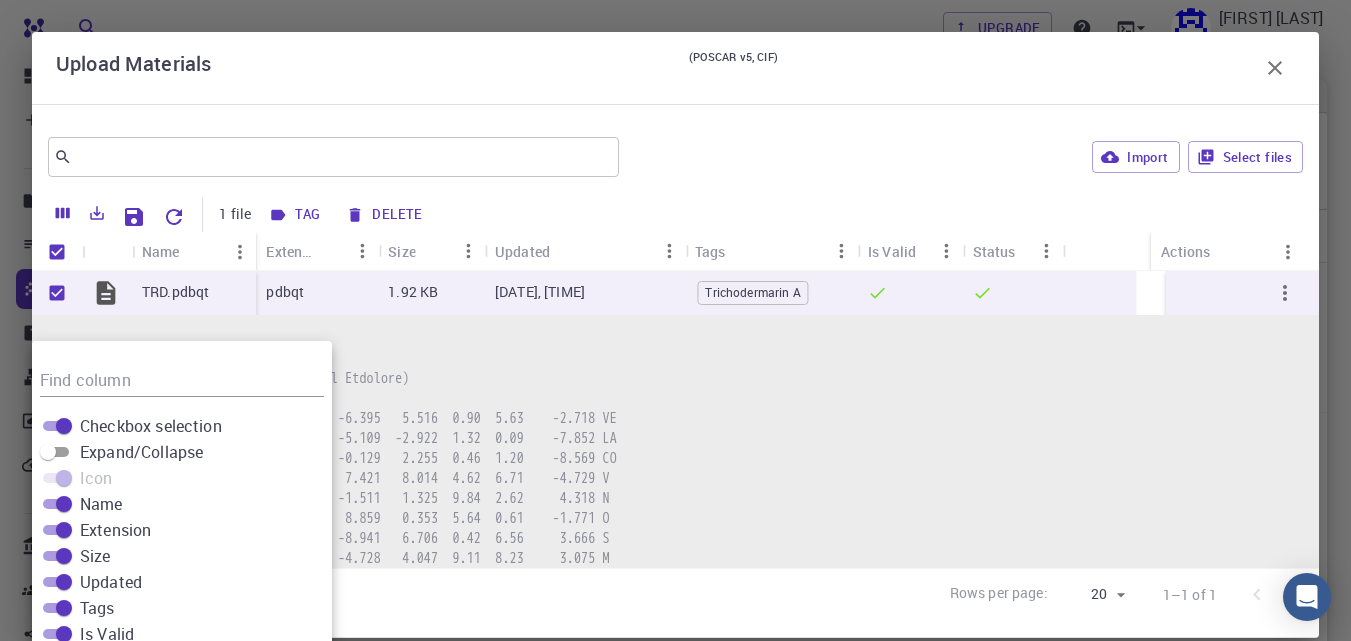 click on "Uploaded" at bounding box center (114, 660) 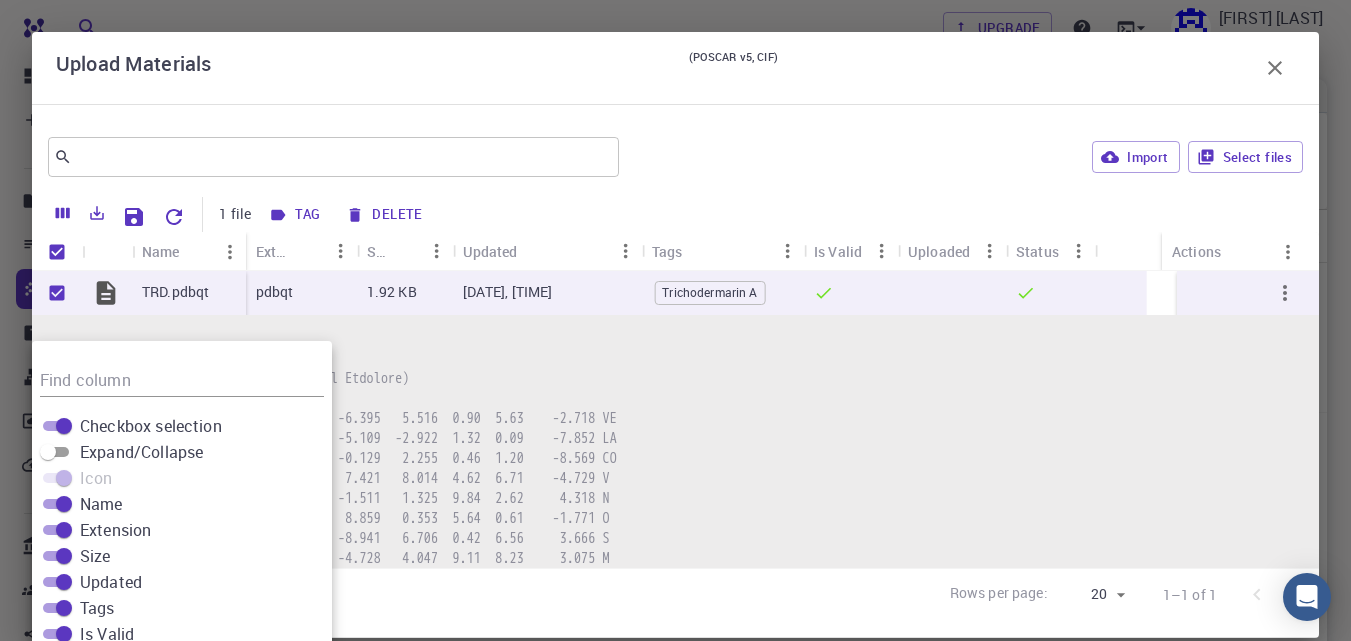 click on "Uploaded" at bounding box center (114, 660) 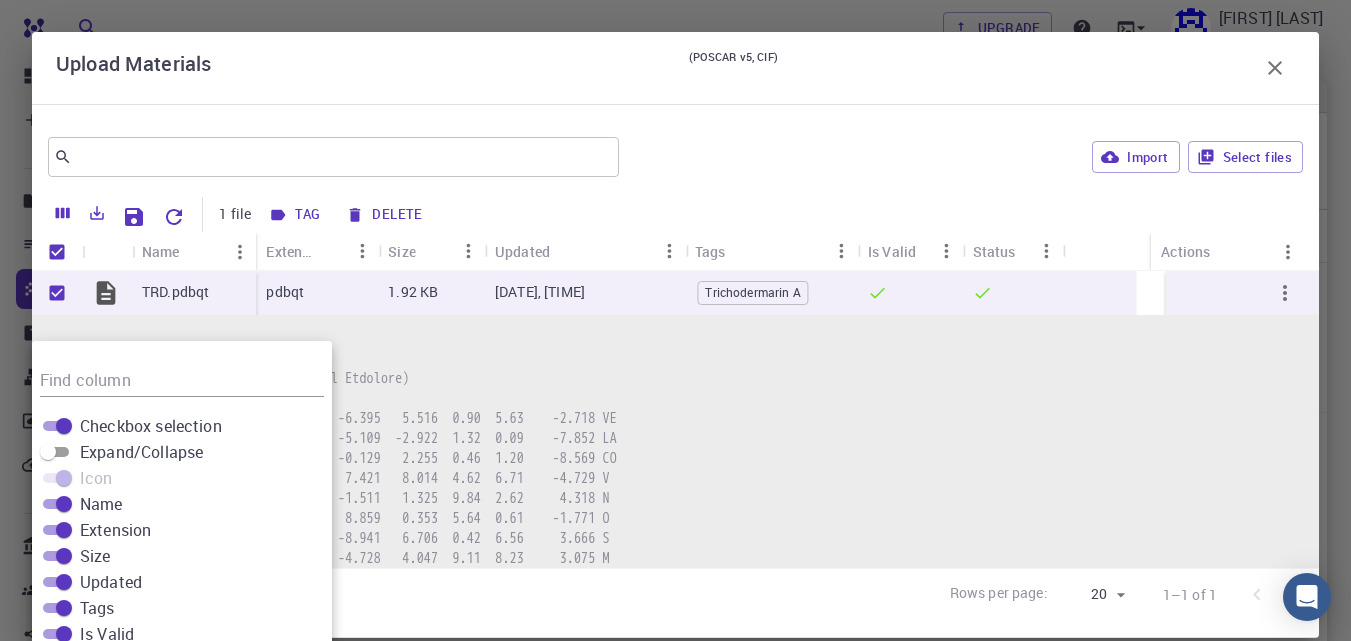 click on "Uploaded" at bounding box center (114, 660) 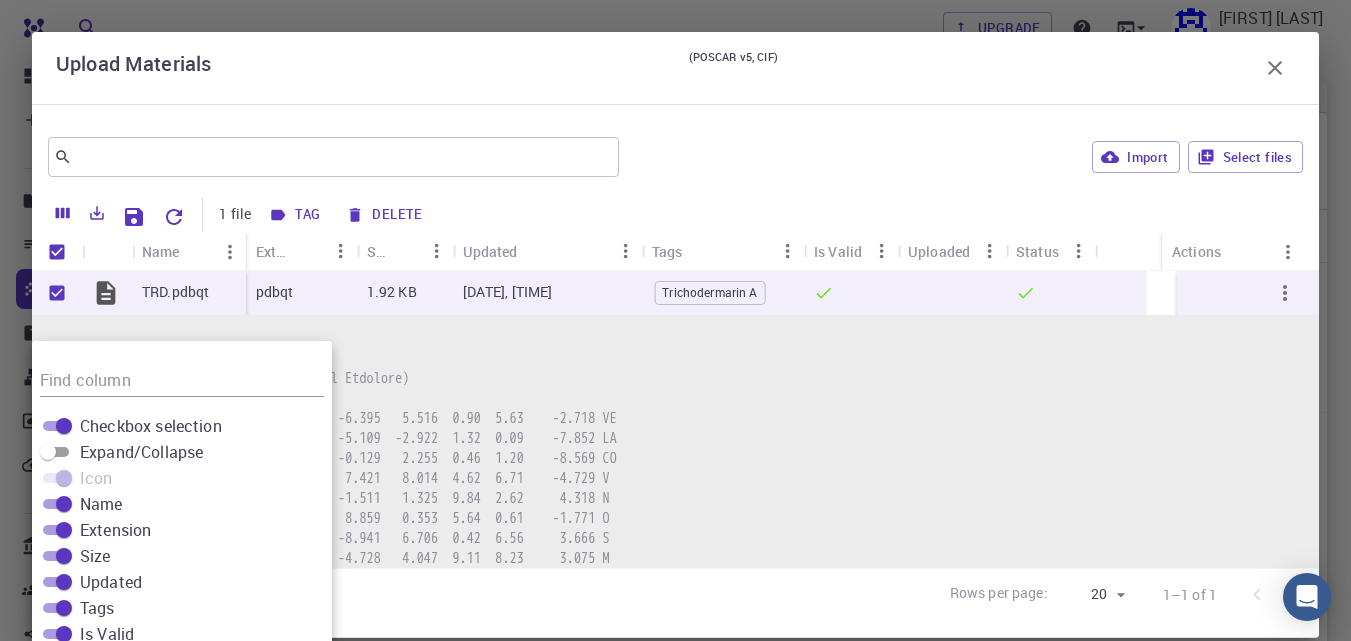 click on "Uploaded" at bounding box center [114, 660] 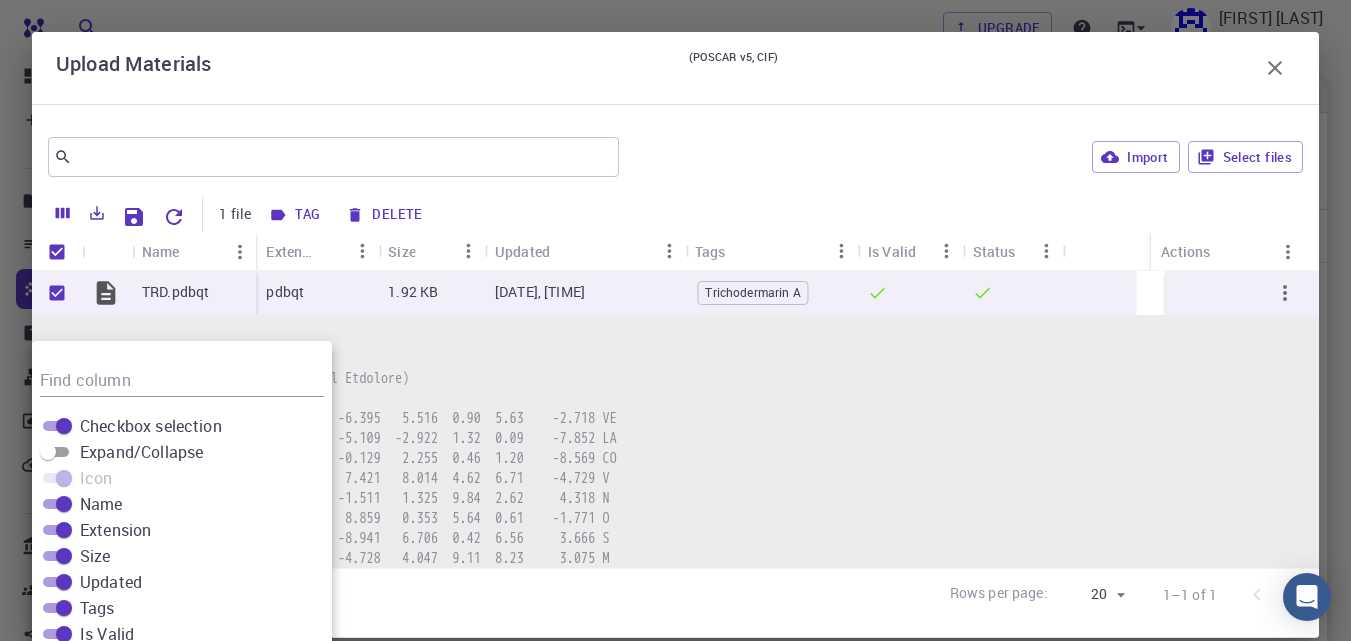 click on "Uploaded" at bounding box center (114, 660) 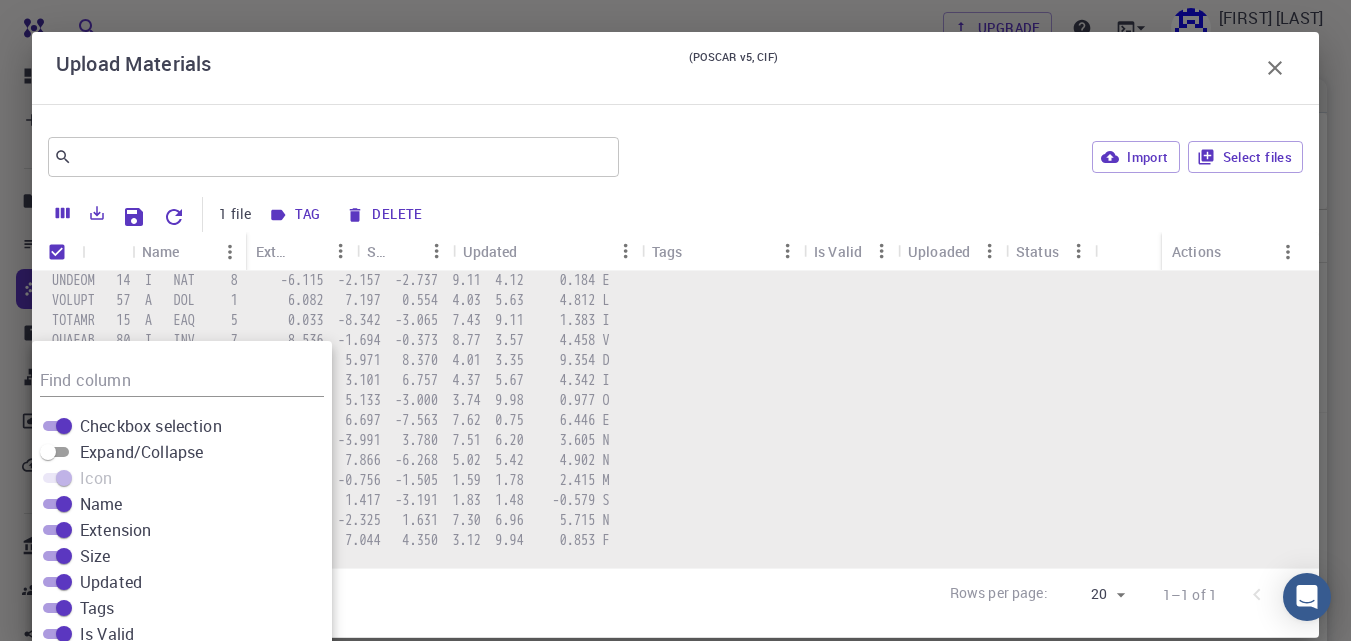 scroll, scrollTop: 375, scrollLeft: 0, axis: vertical 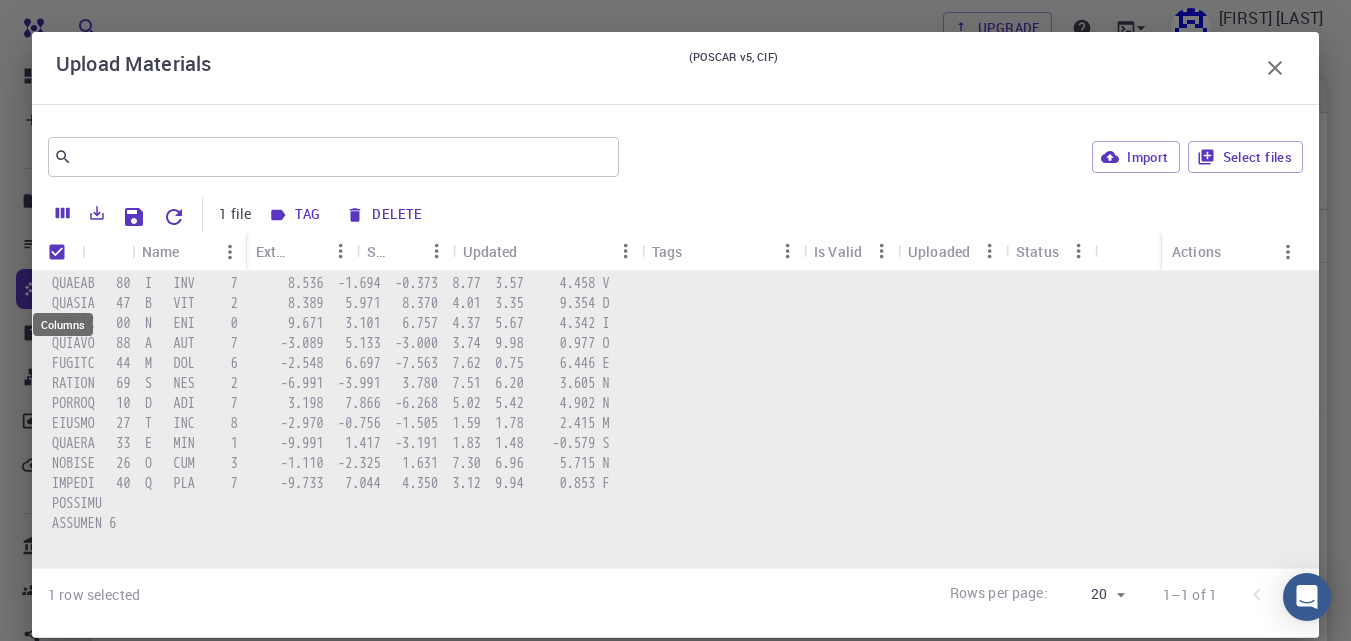 click 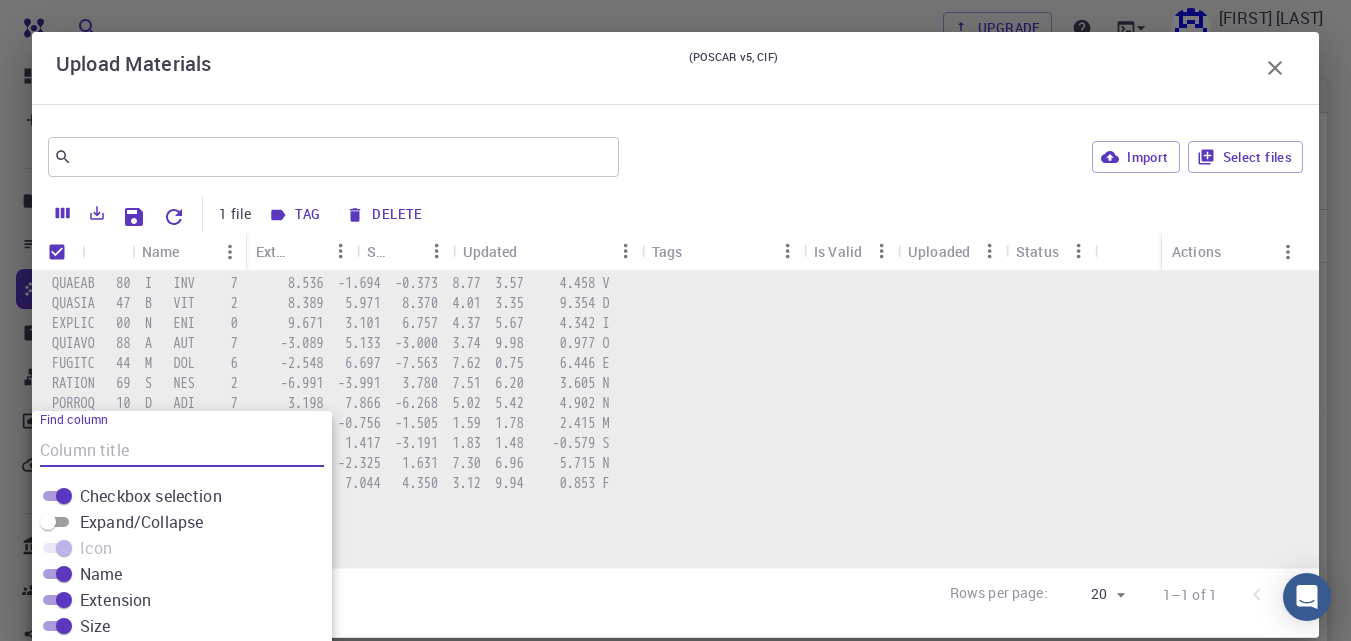 click on "Expand/Collapse" at bounding box center [141, 522] 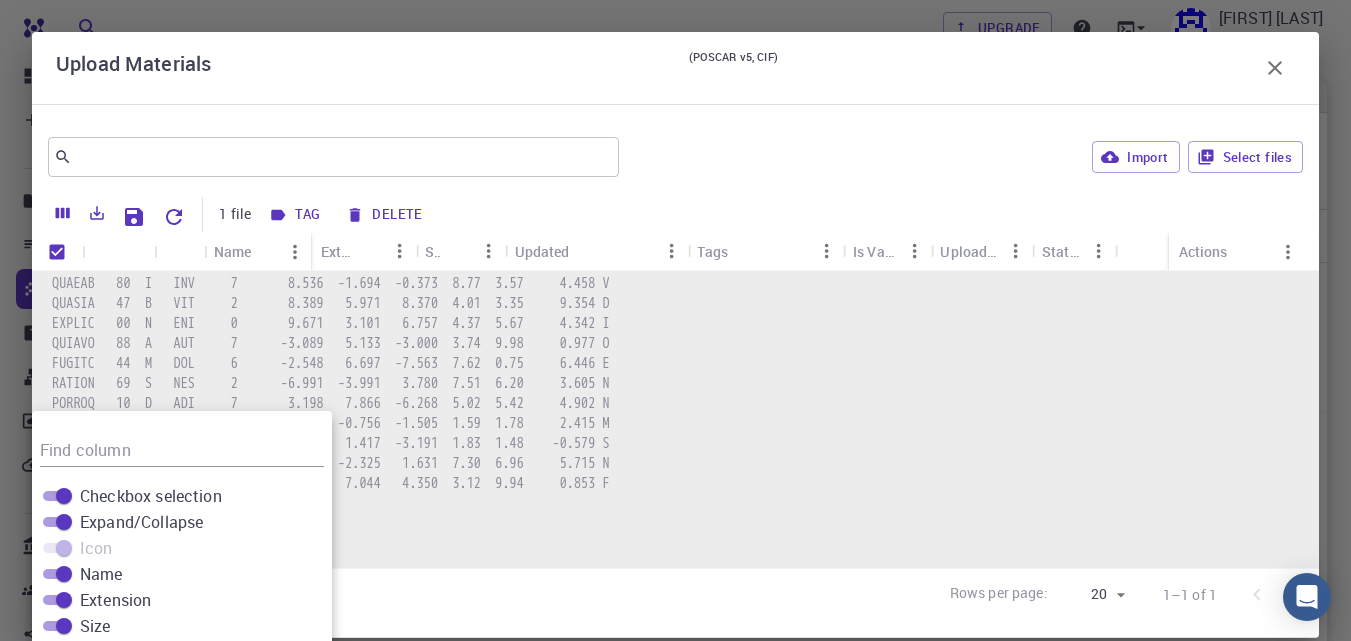 scroll, scrollTop: 29, scrollLeft: 0, axis: vertical 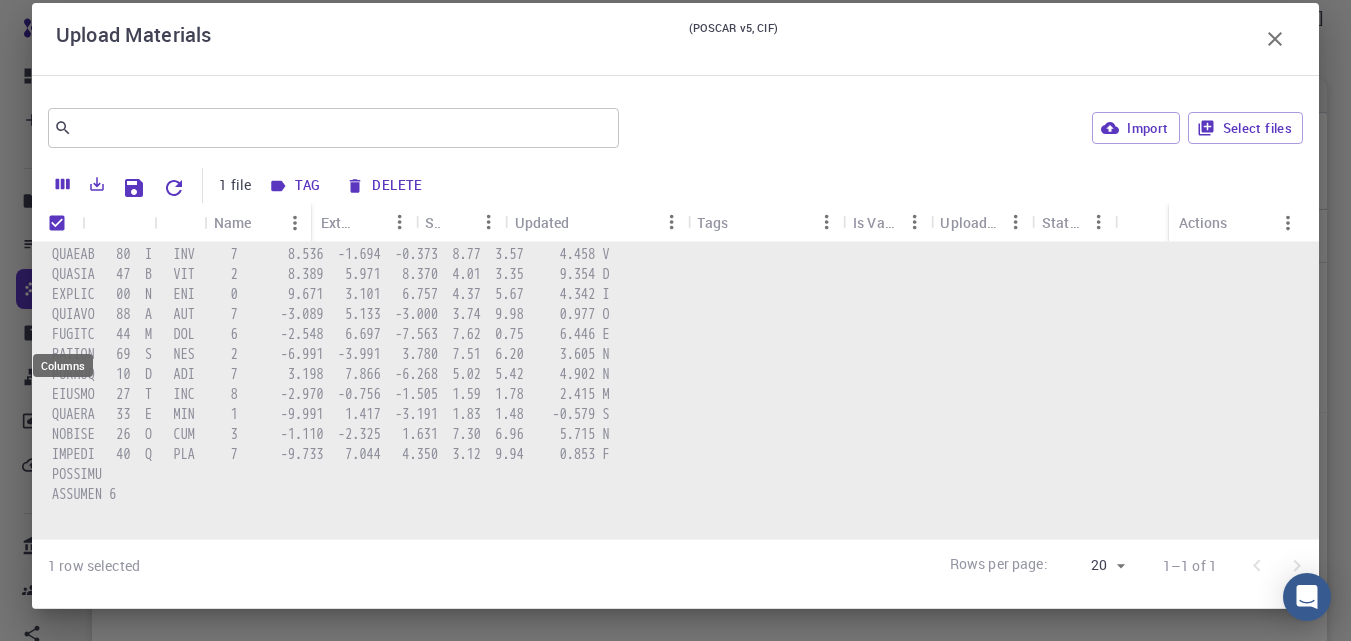 click 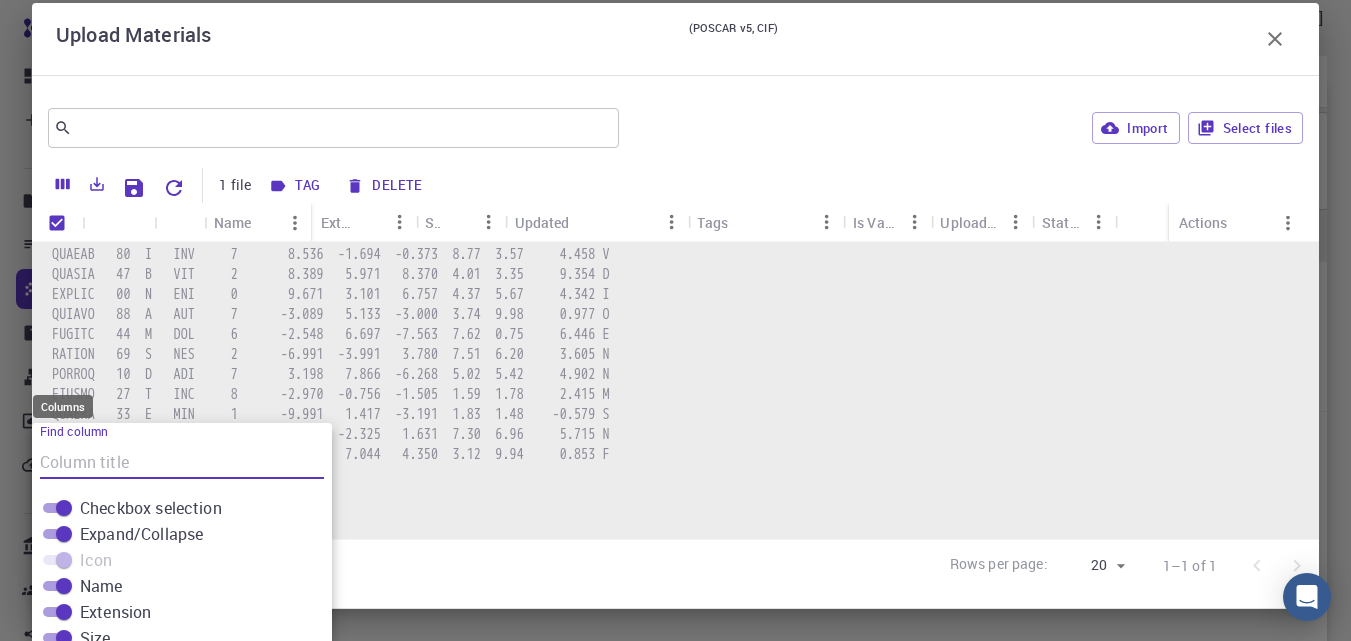 scroll, scrollTop: 181, scrollLeft: 0, axis: vertical 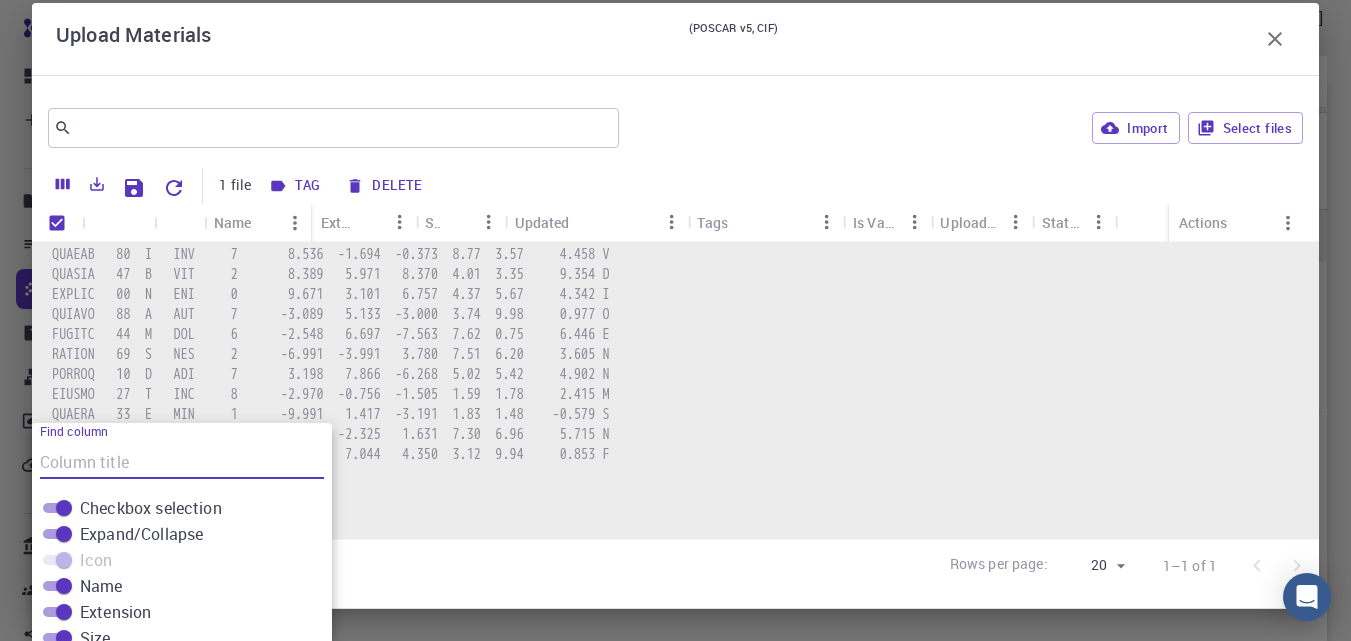 click on "Actions" at bounding box center (108, 794) 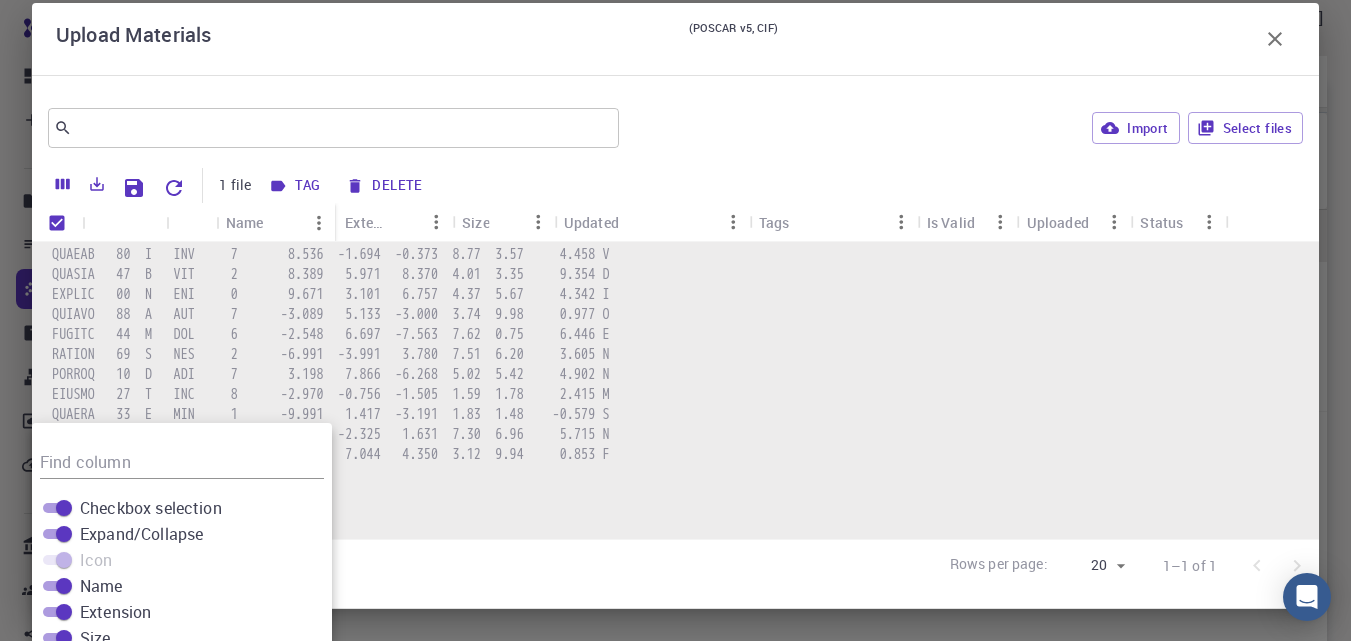 click on "Actions" at bounding box center [108, 794] 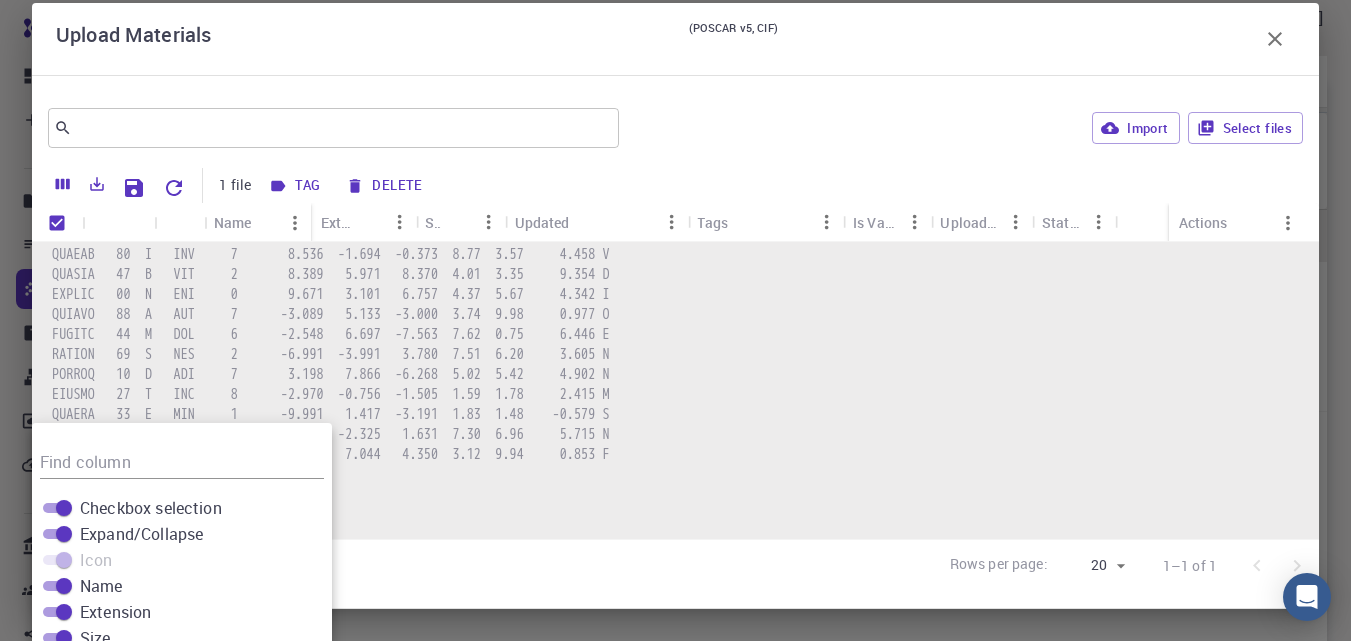 click at bounding box center (675, 225) 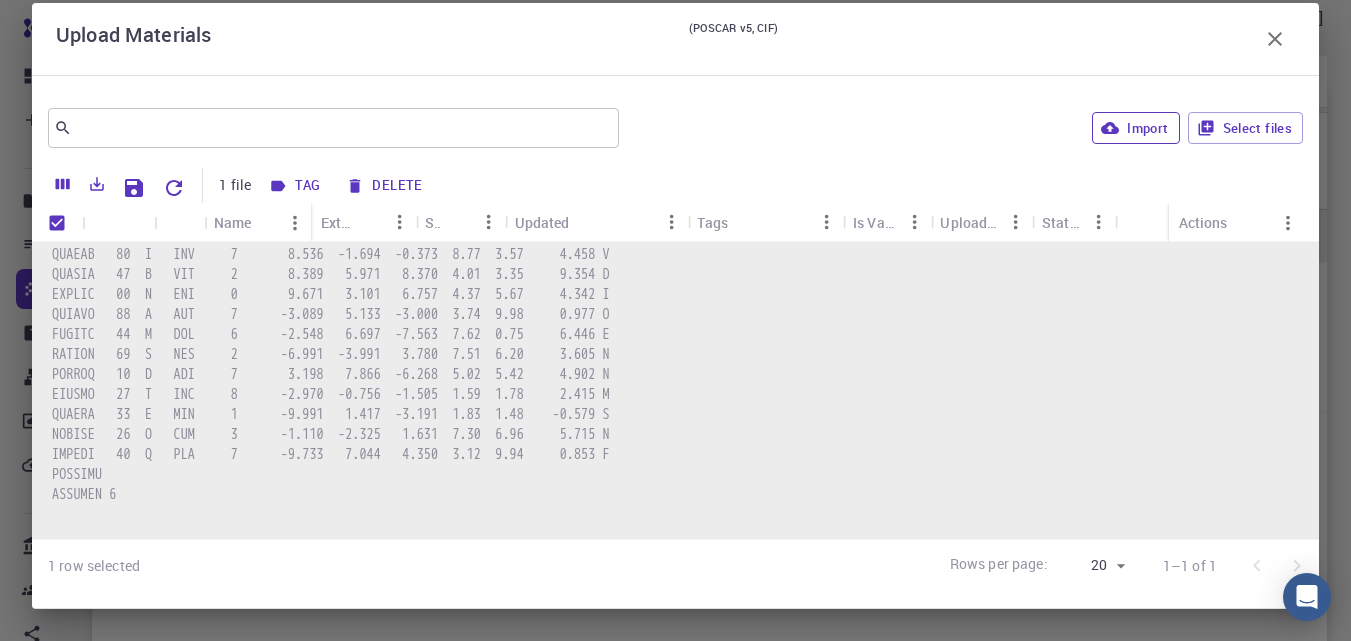 click on "Import" at bounding box center (1135, 128) 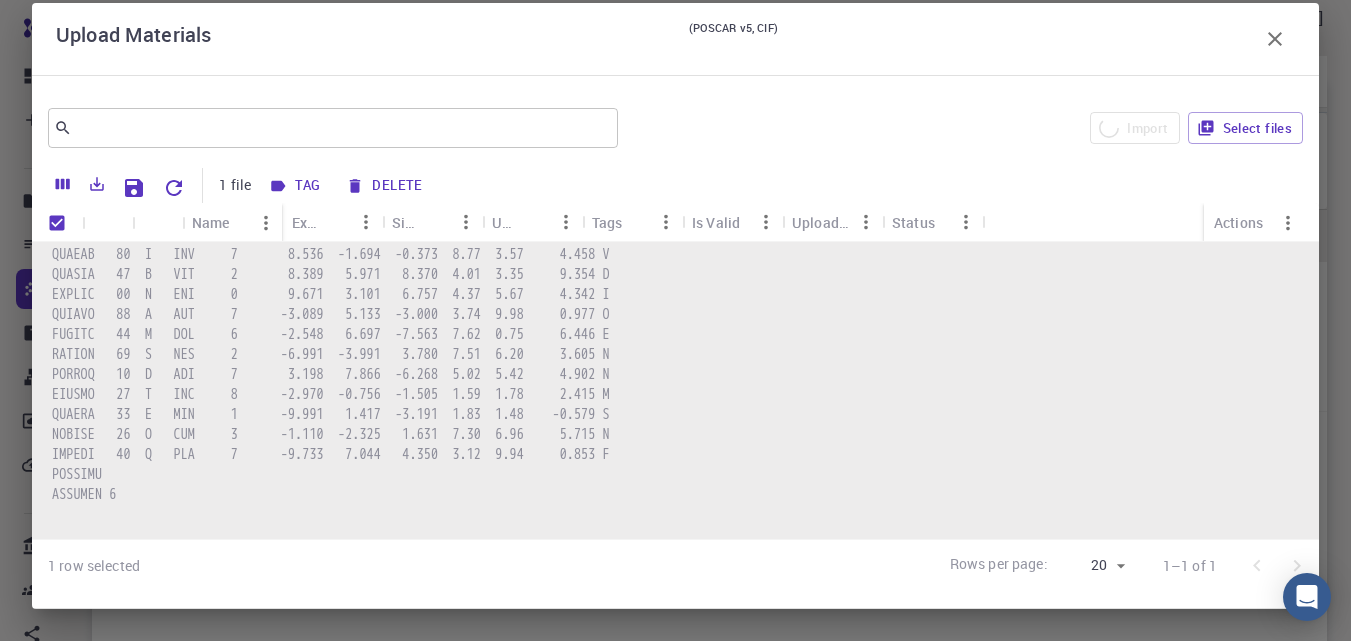 checkbox on "false" 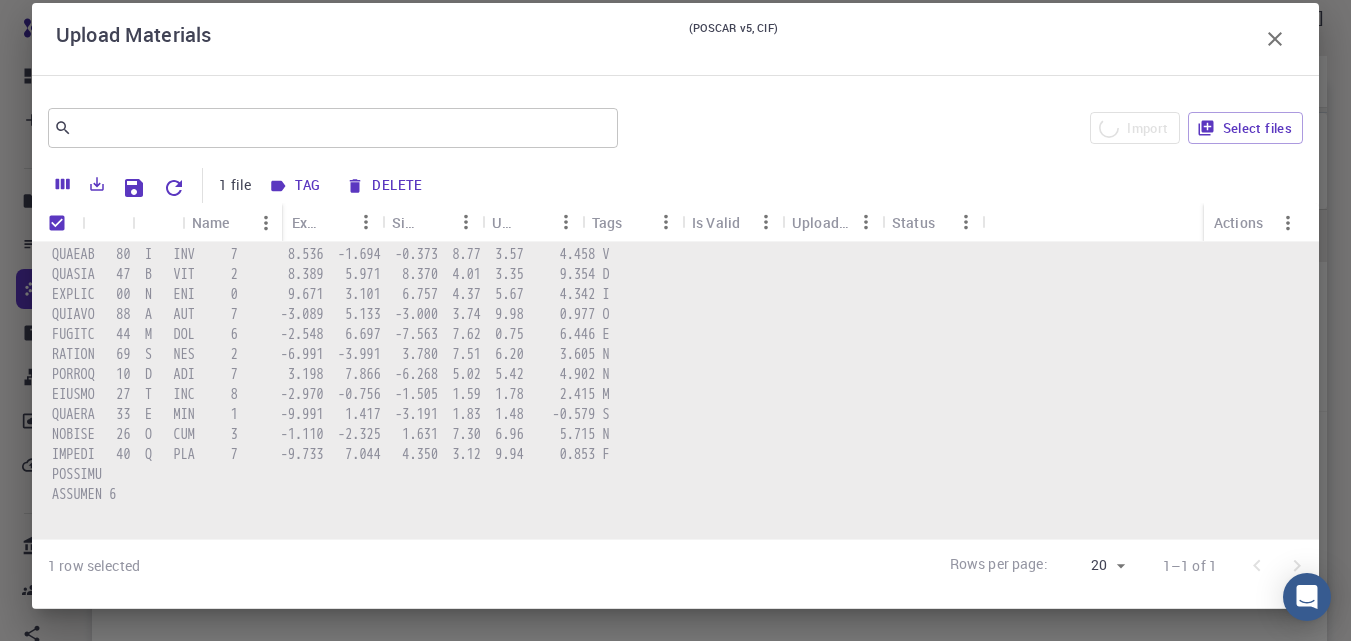 checkbox on "false" 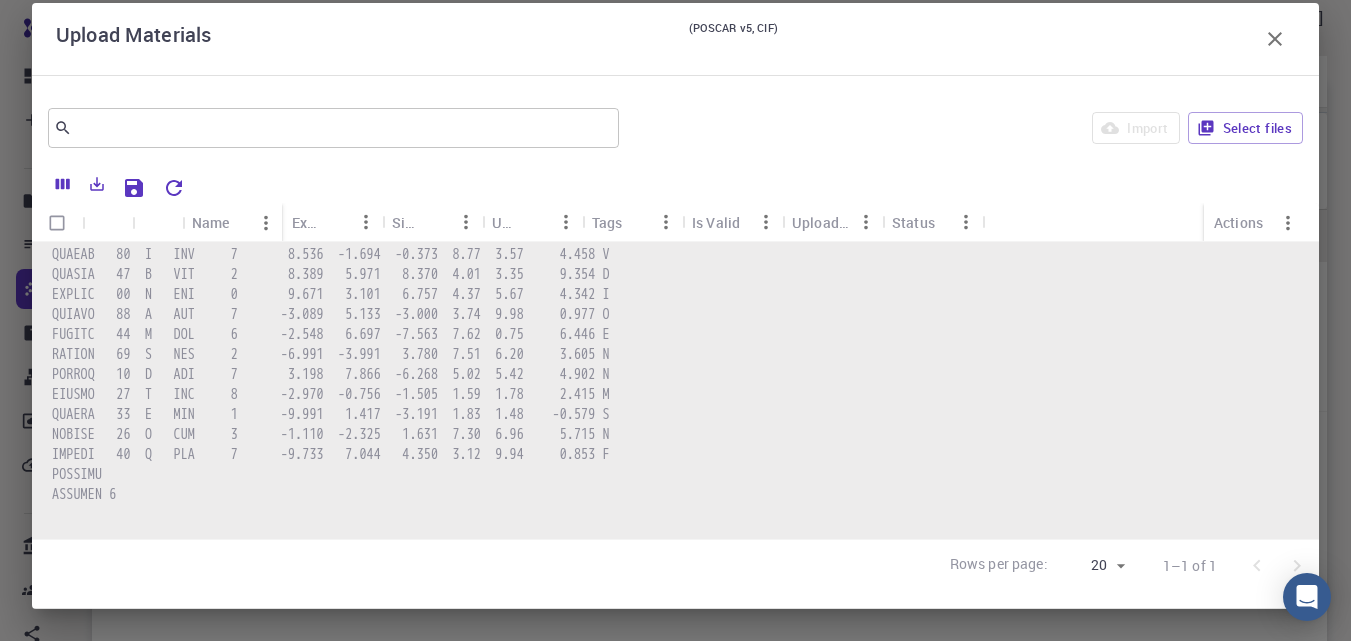 click 